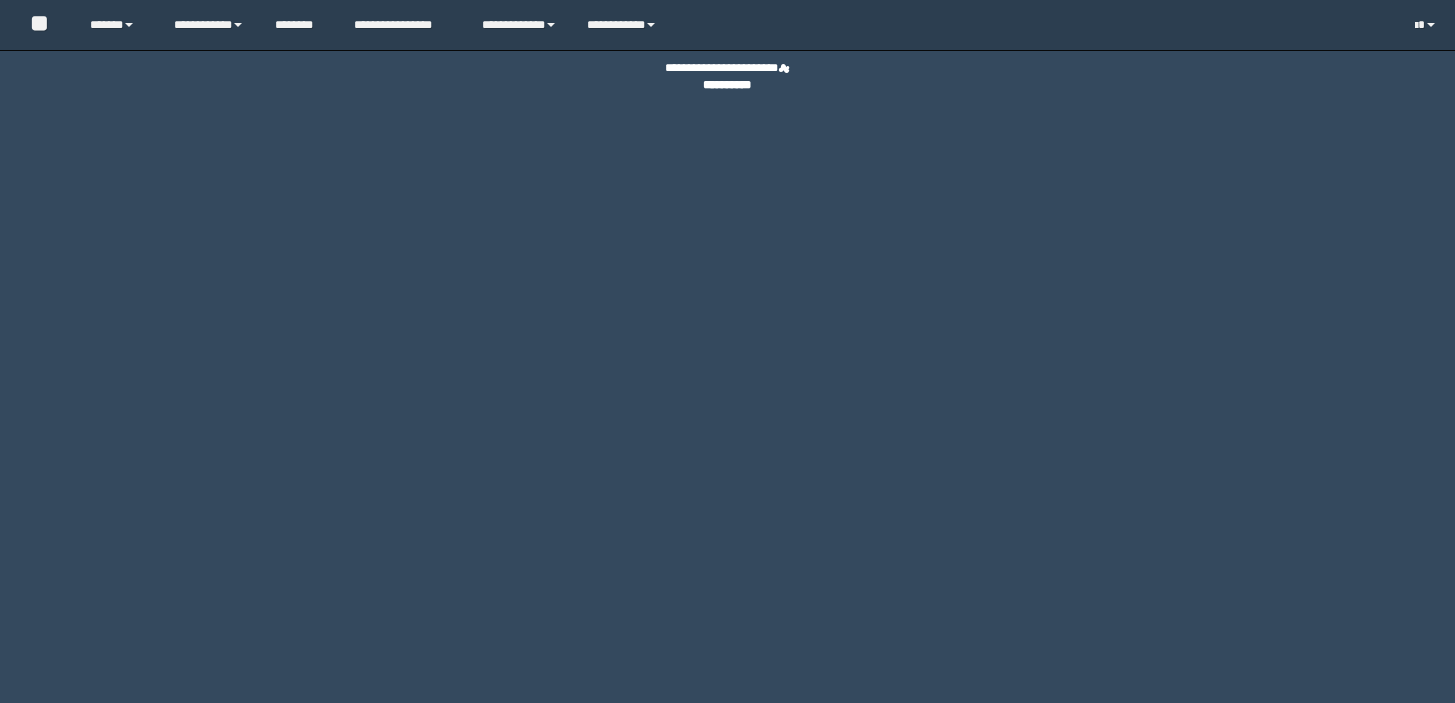 scroll, scrollTop: 0, scrollLeft: 0, axis: both 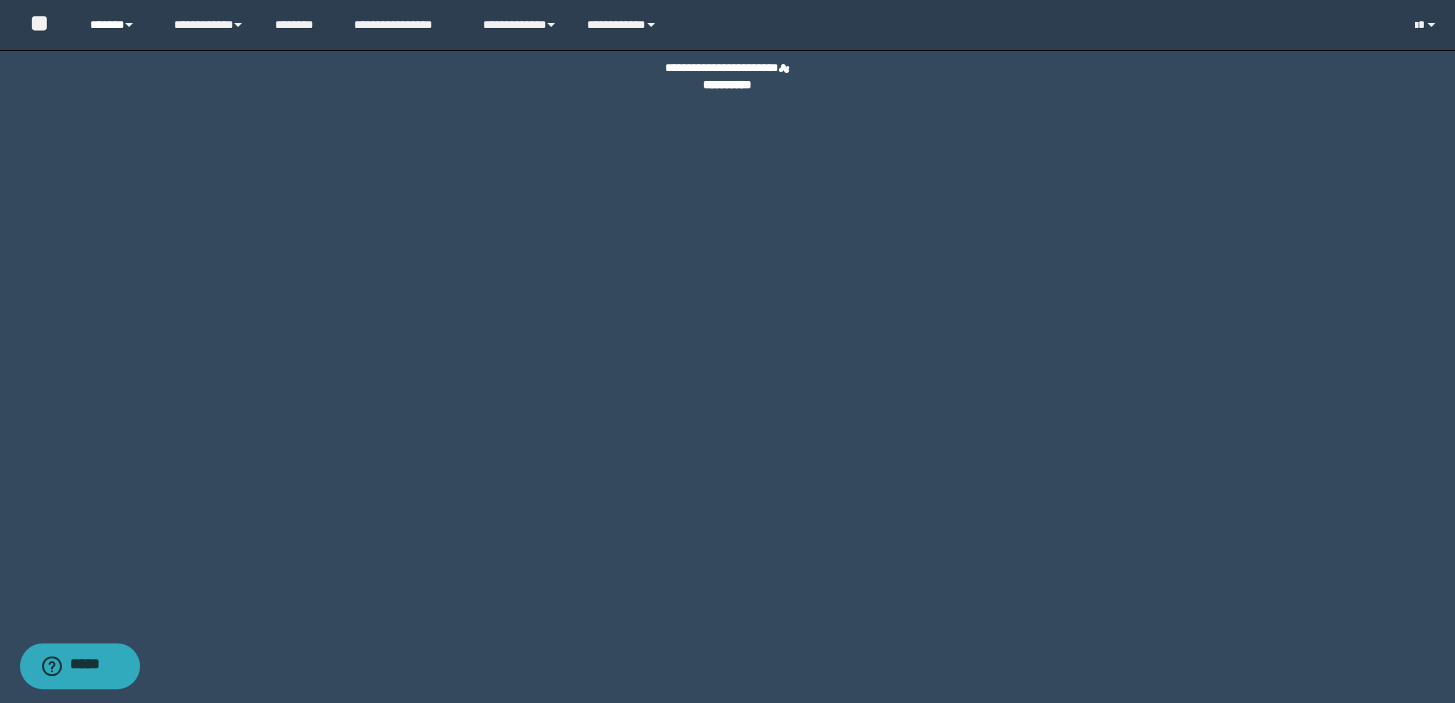 click on "******" at bounding box center (117, 25) 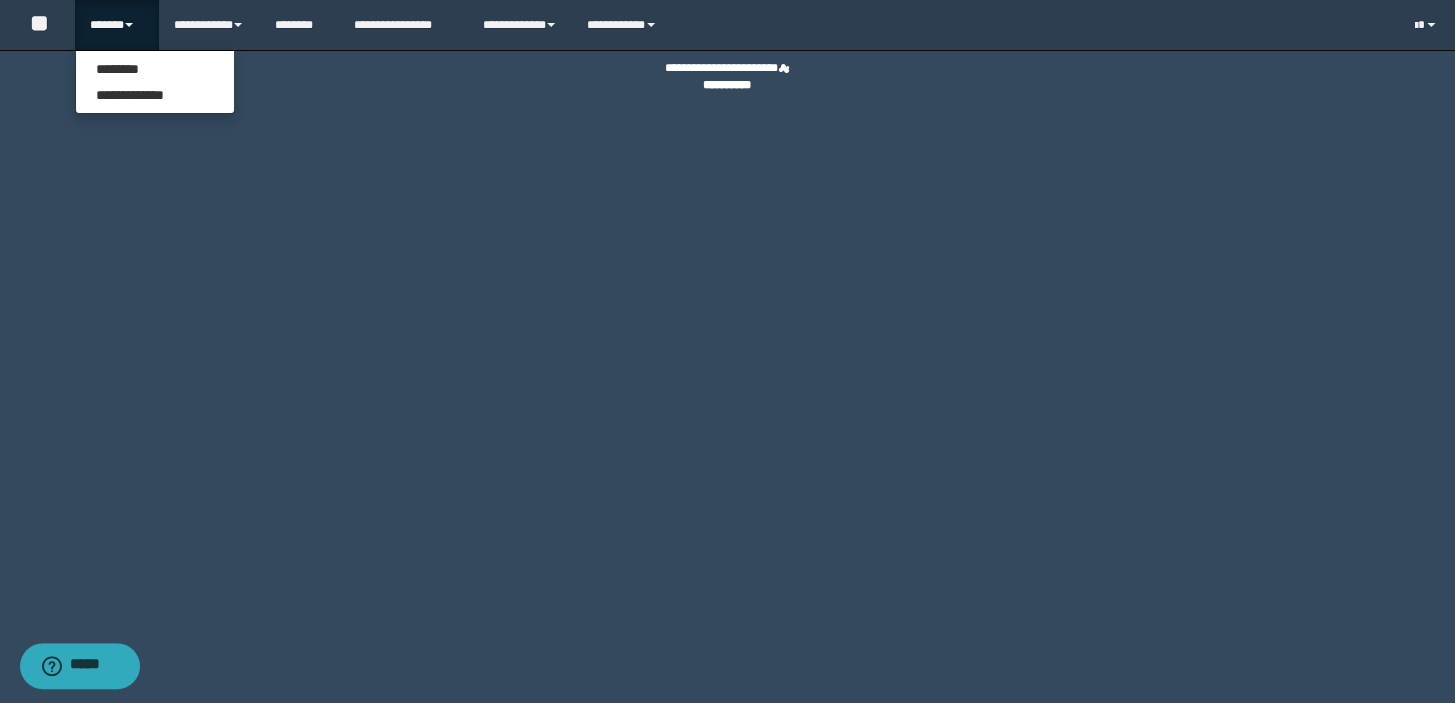click on "**********" at bounding box center (155, 82) 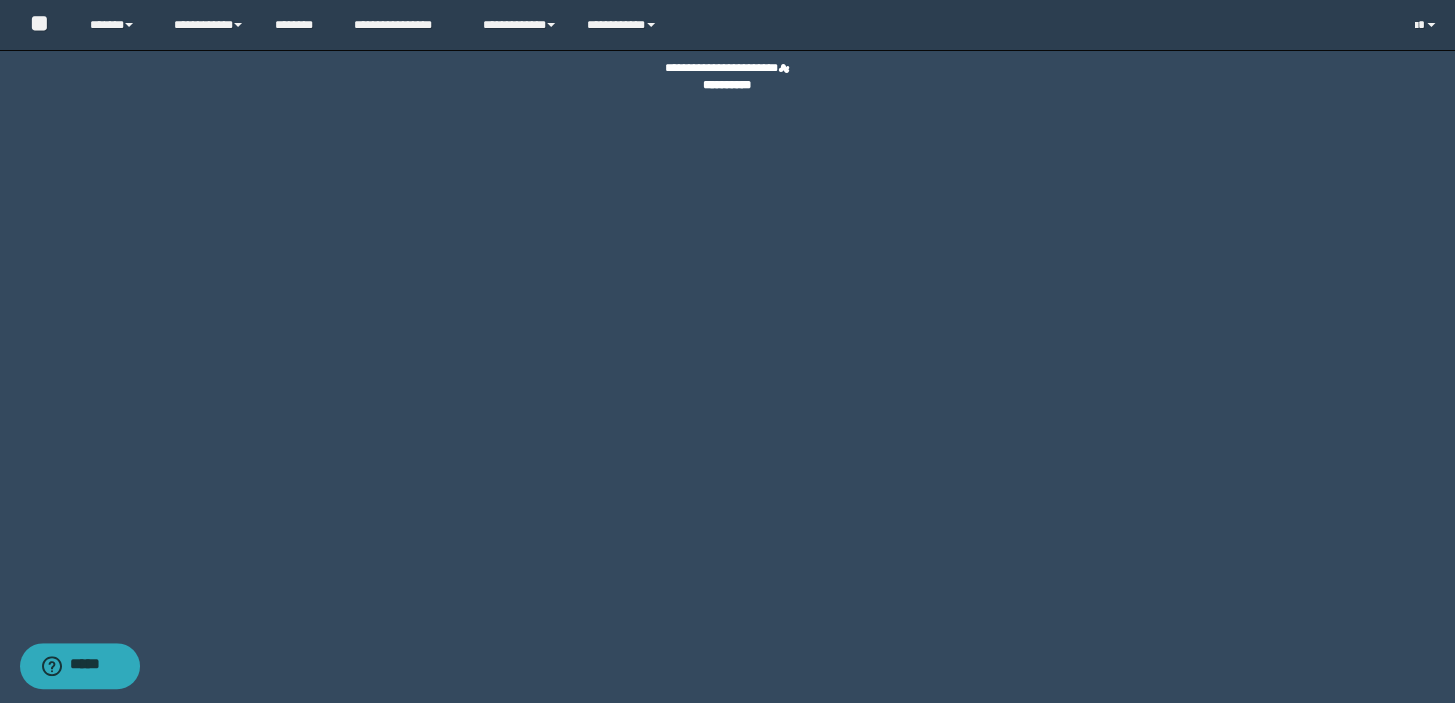 drag, startPoint x: 158, startPoint y: 102, endPoint x: 122, endPoint y: 65, distance: 51.62364 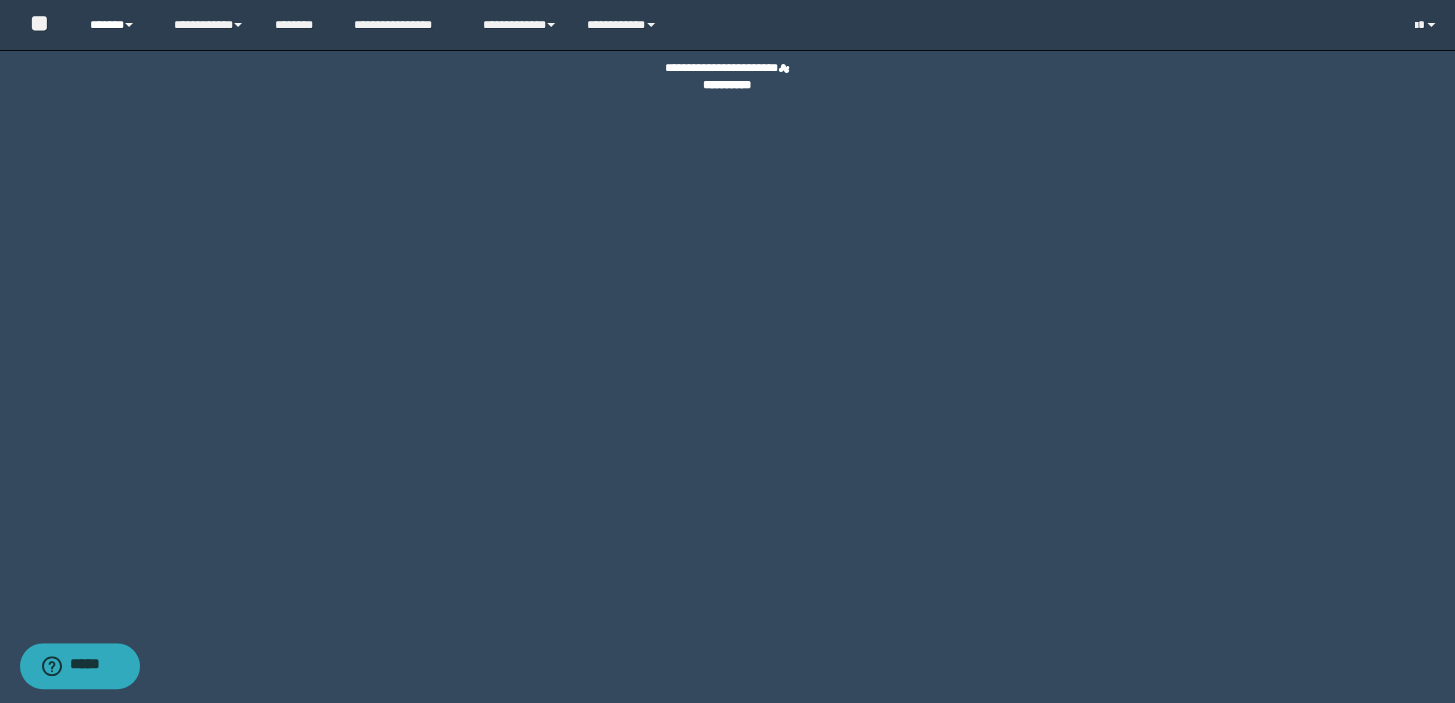 click on "******" at bounding box center [117, 25] 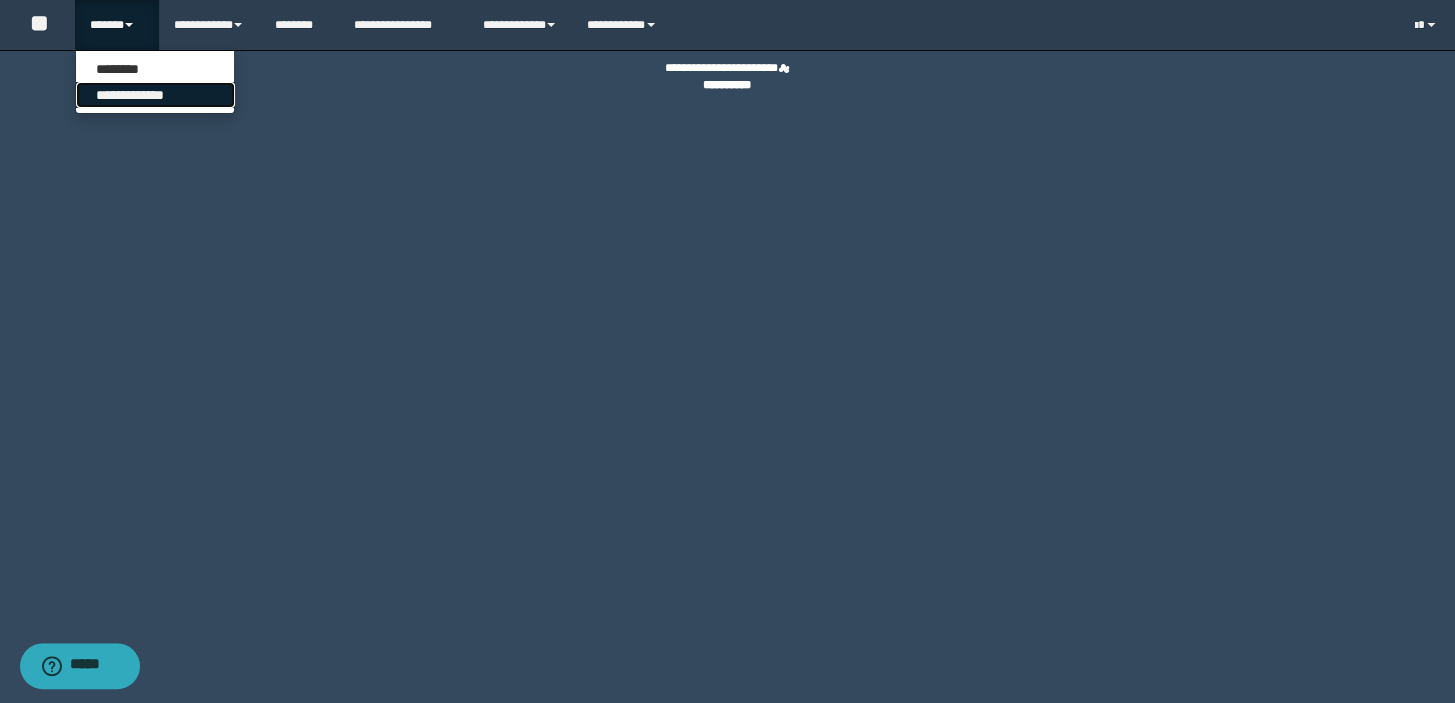 click on "**********" at bounding box center (155, 95) 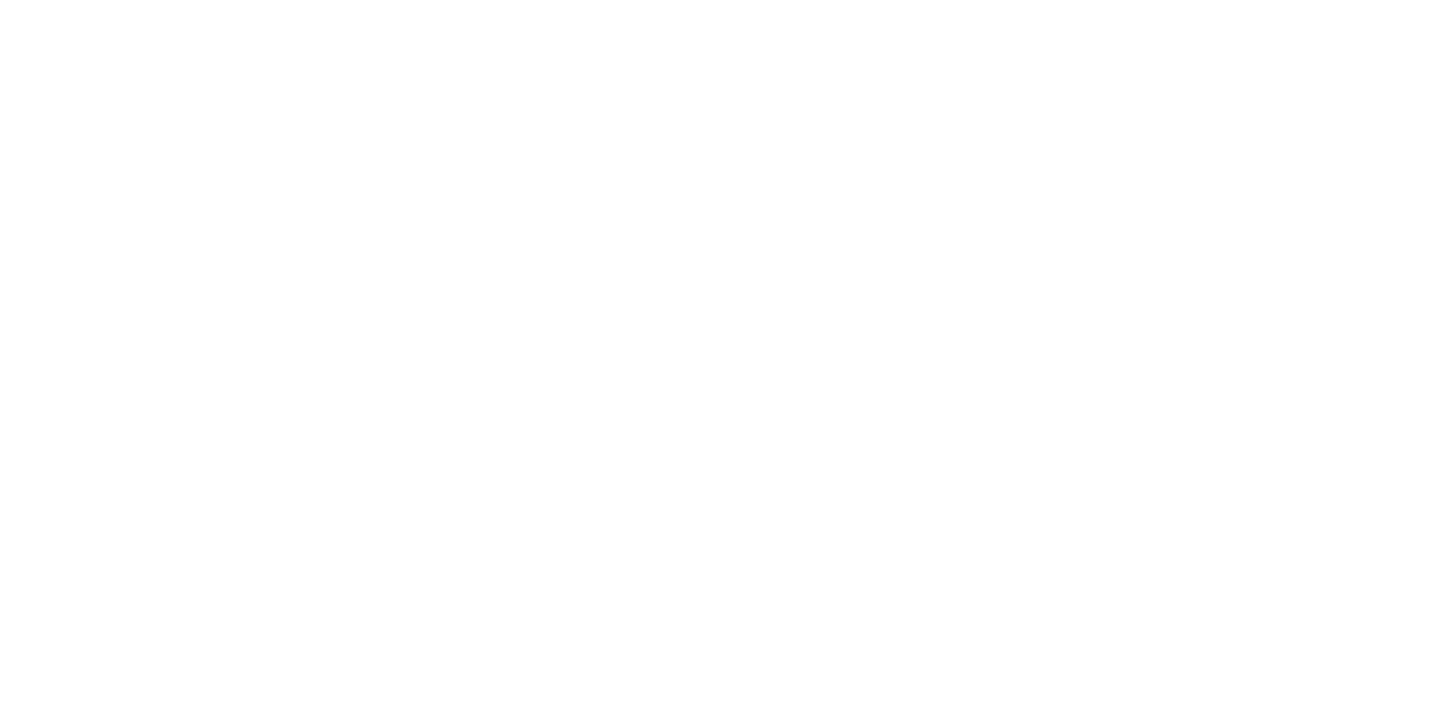 scroll, scrollTop: 0, scrollLeft: 0, axis: both 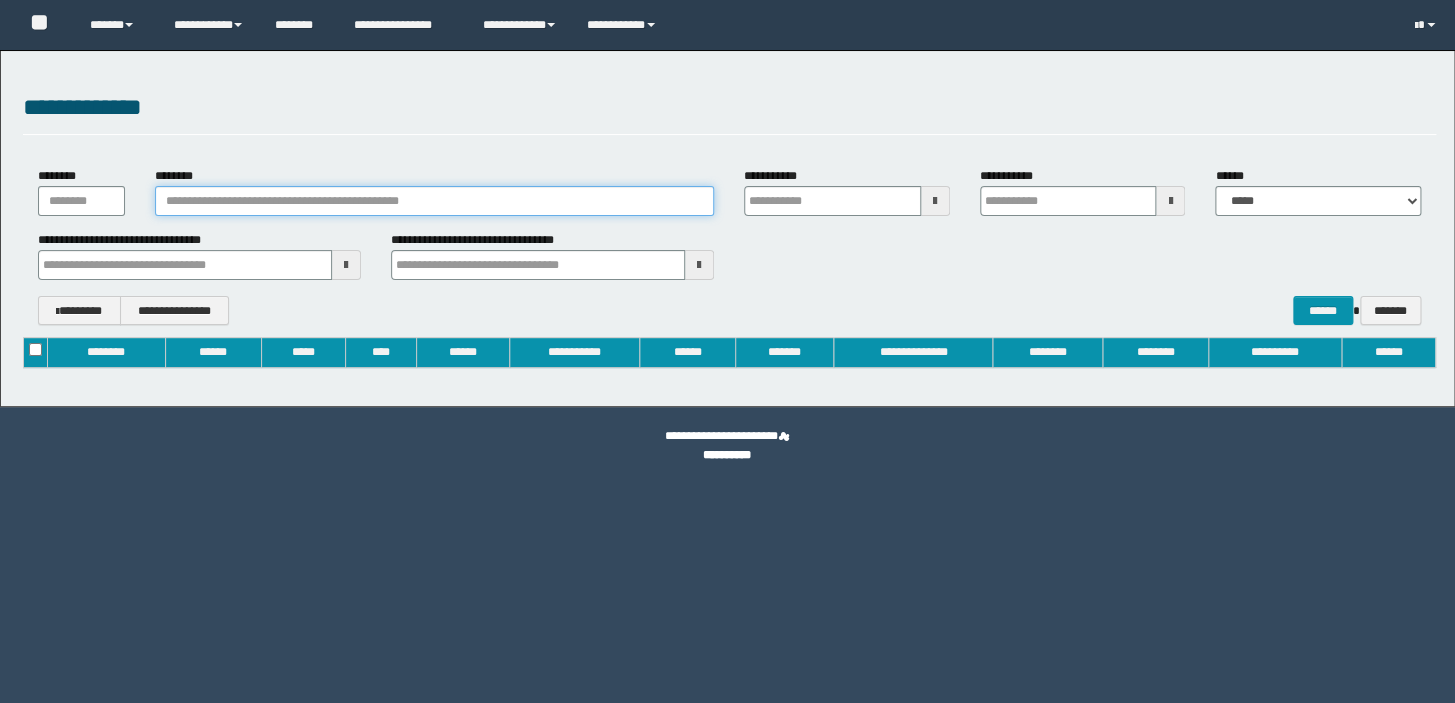 click on "********" at bounding box center (434, 201) 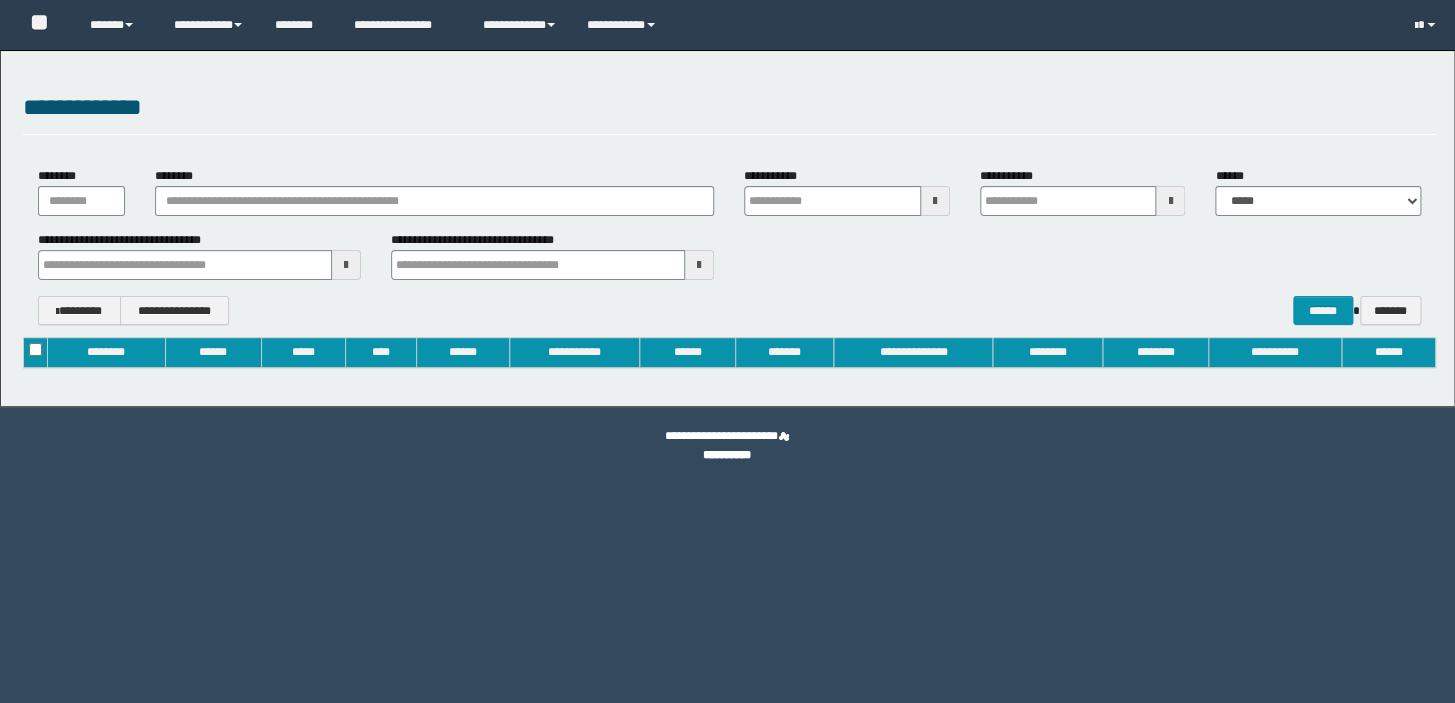 type on "**********" 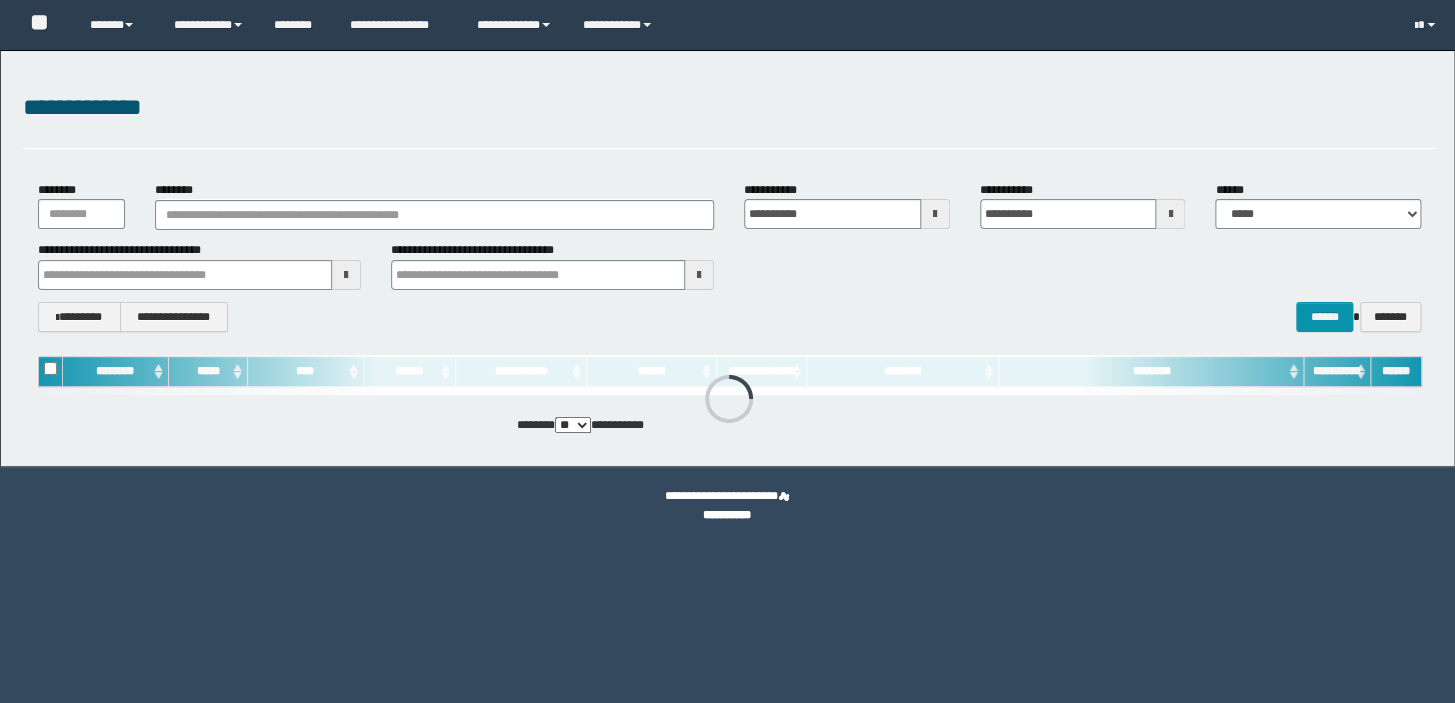 scroll, scrollTop: 0, scrollLeft: 0, axis: both 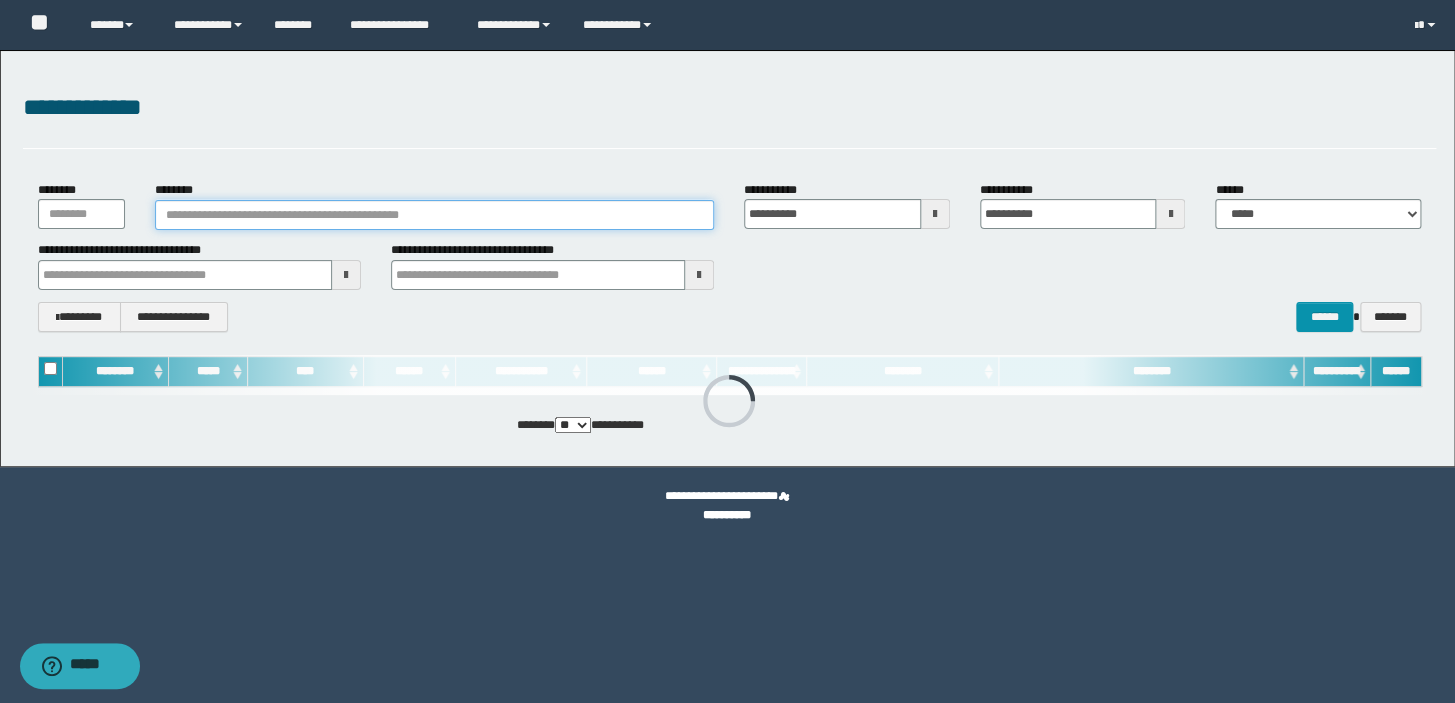 click on "********" at bounding box center [434, 215] 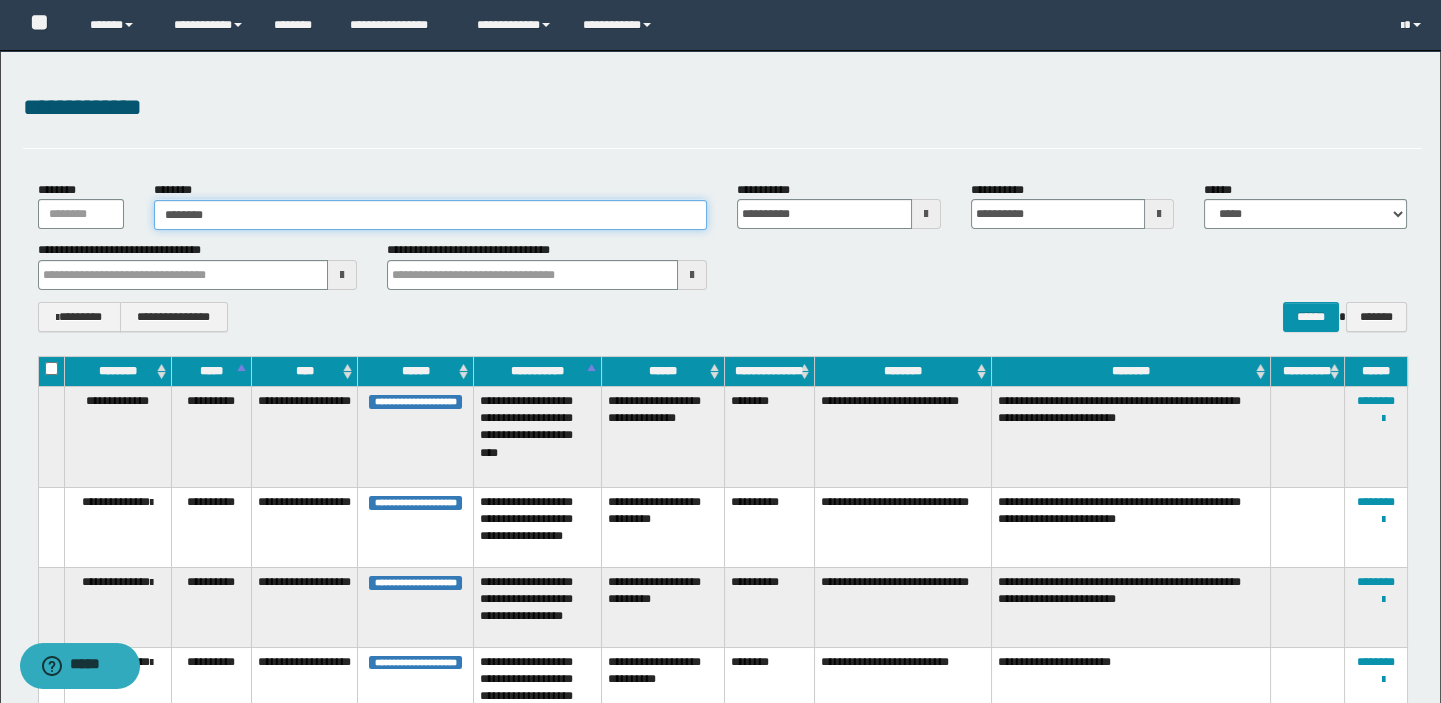 type on "********" 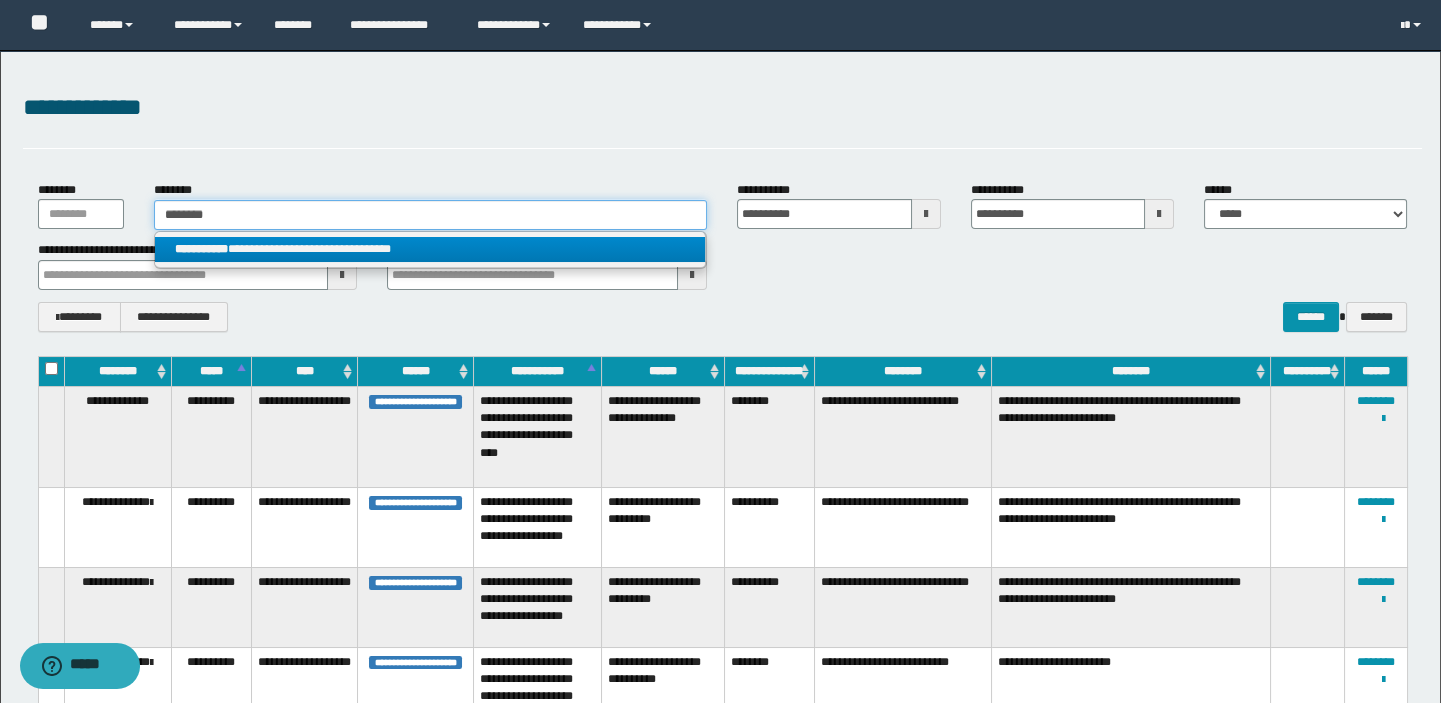 type on "********" 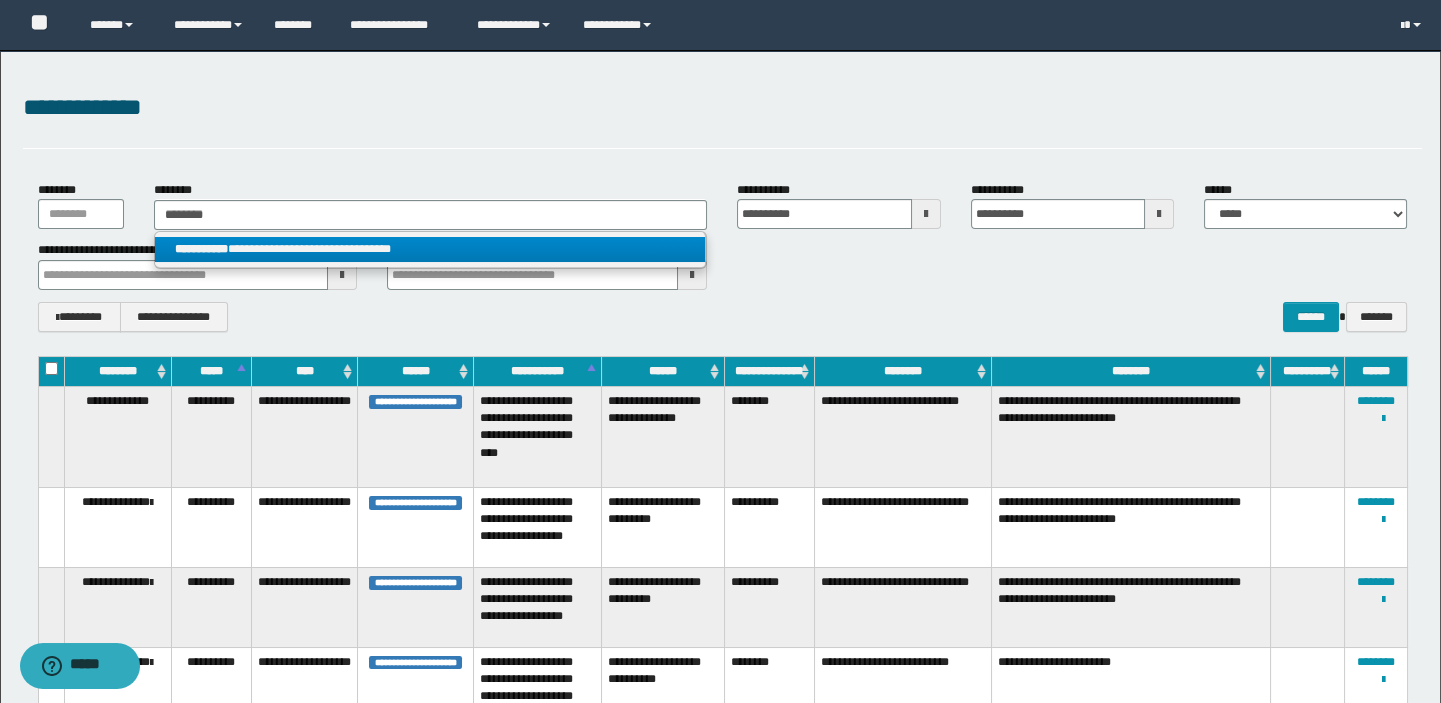 click on "**********" at bounding box center (430, 249) 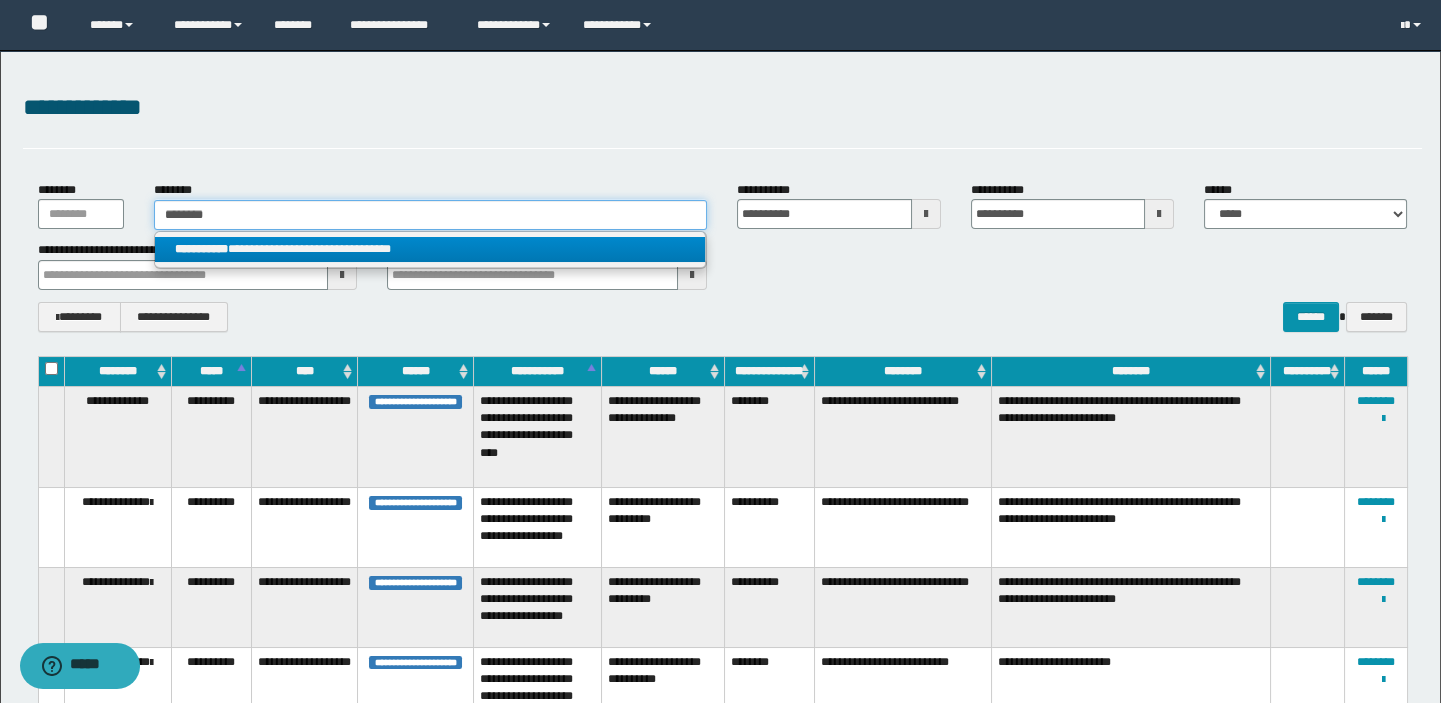 type 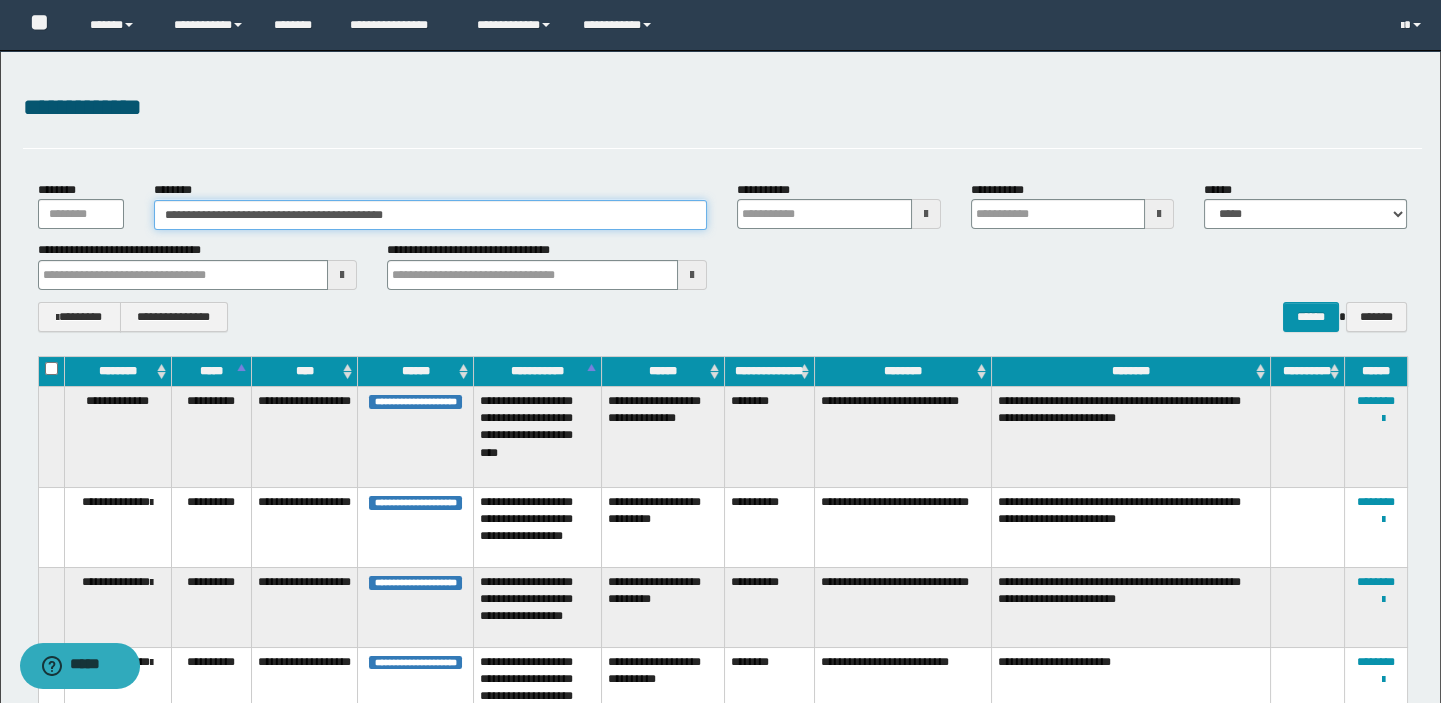 type 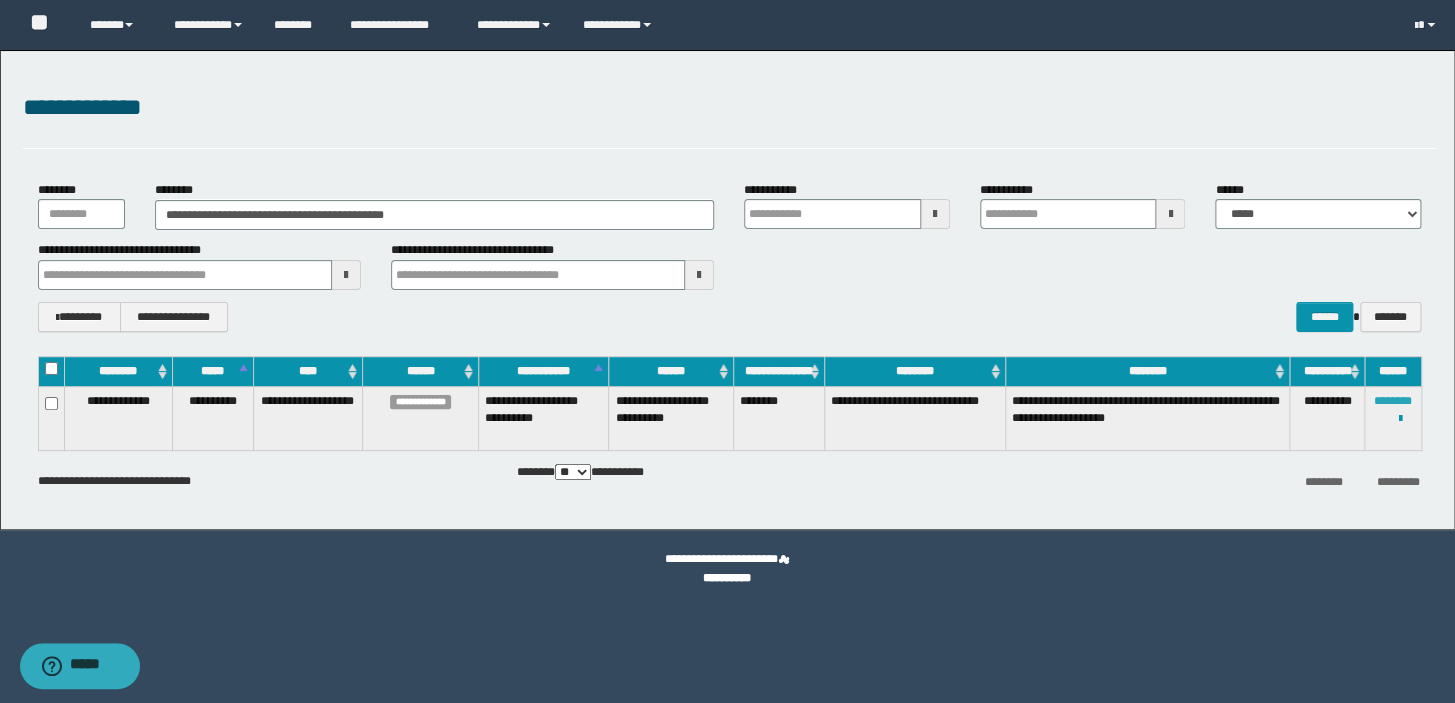 click on "********" at bounding box center [1393, 401] 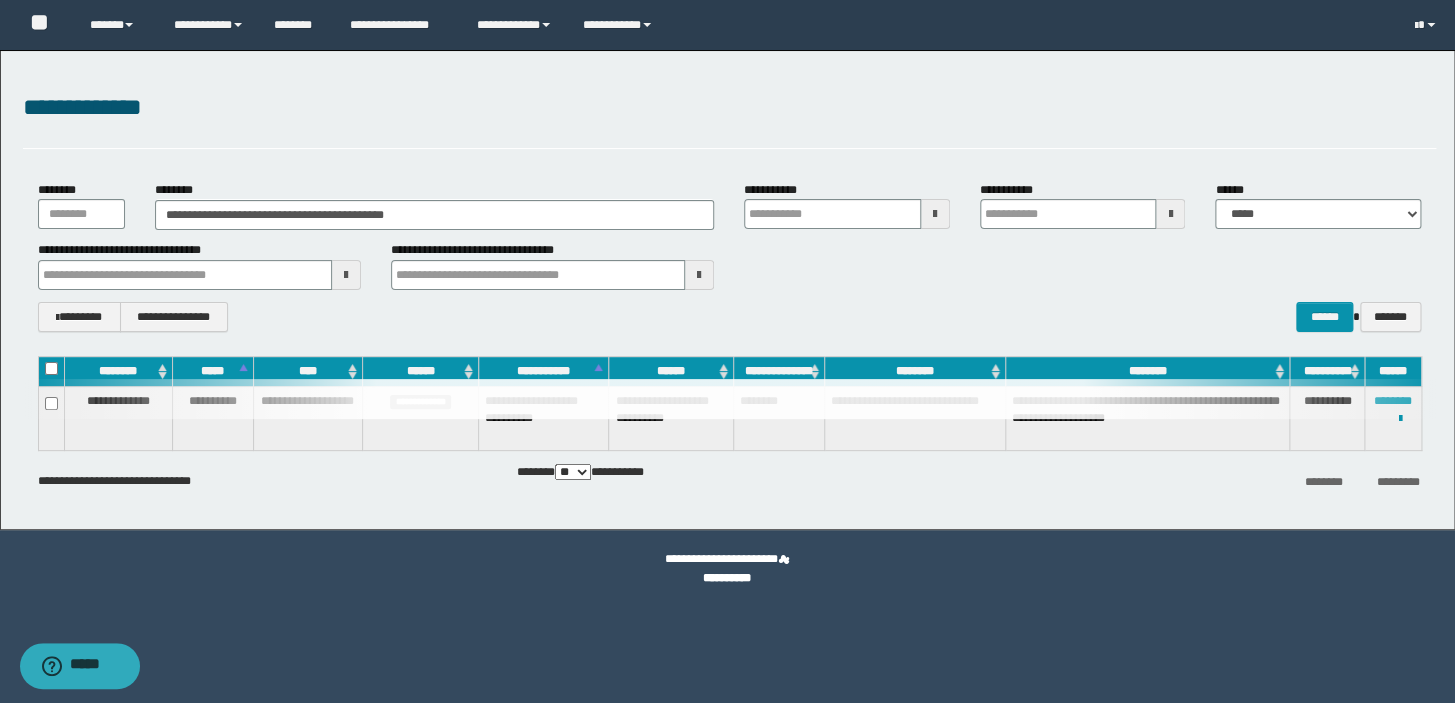 type 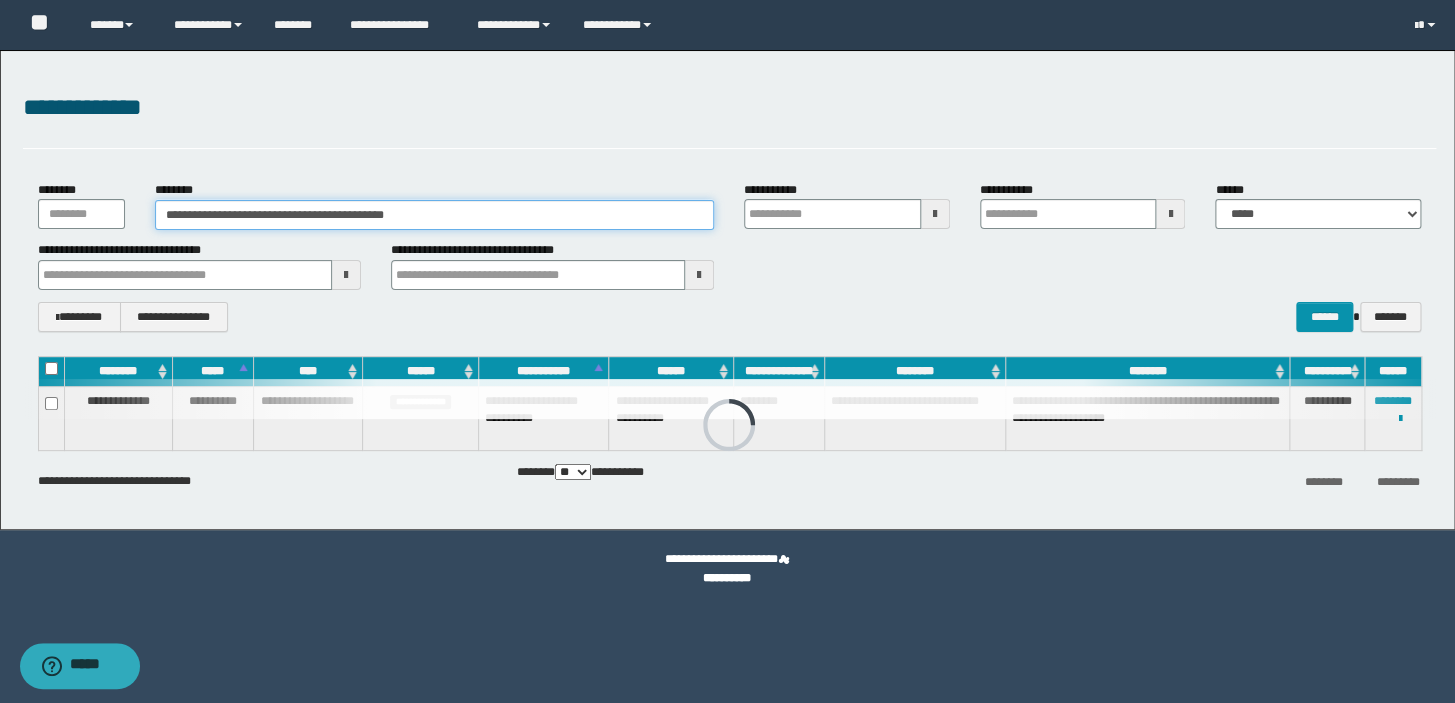 drag, startPoint x: 430, startPoint y: 219, endPoint x: 30, endPoint y: 143, distance: 407.15598 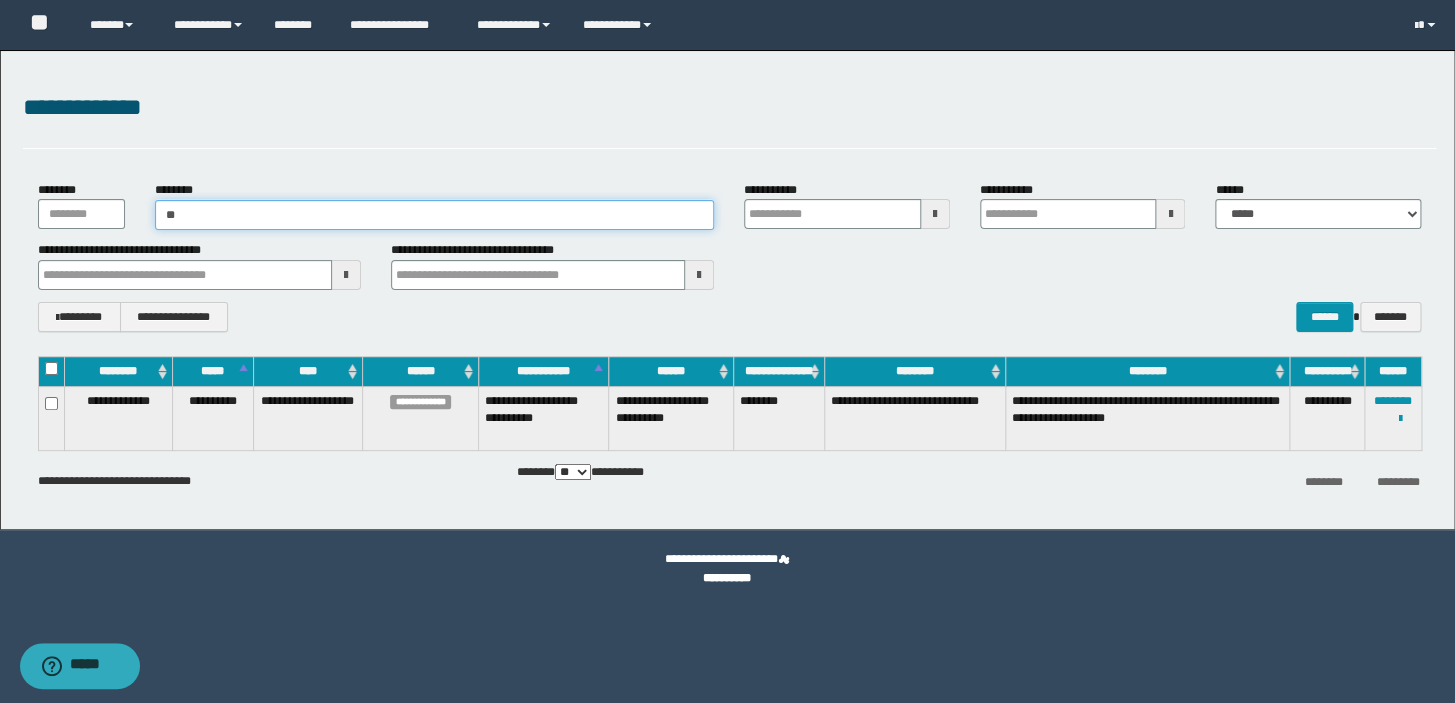 type on "*" 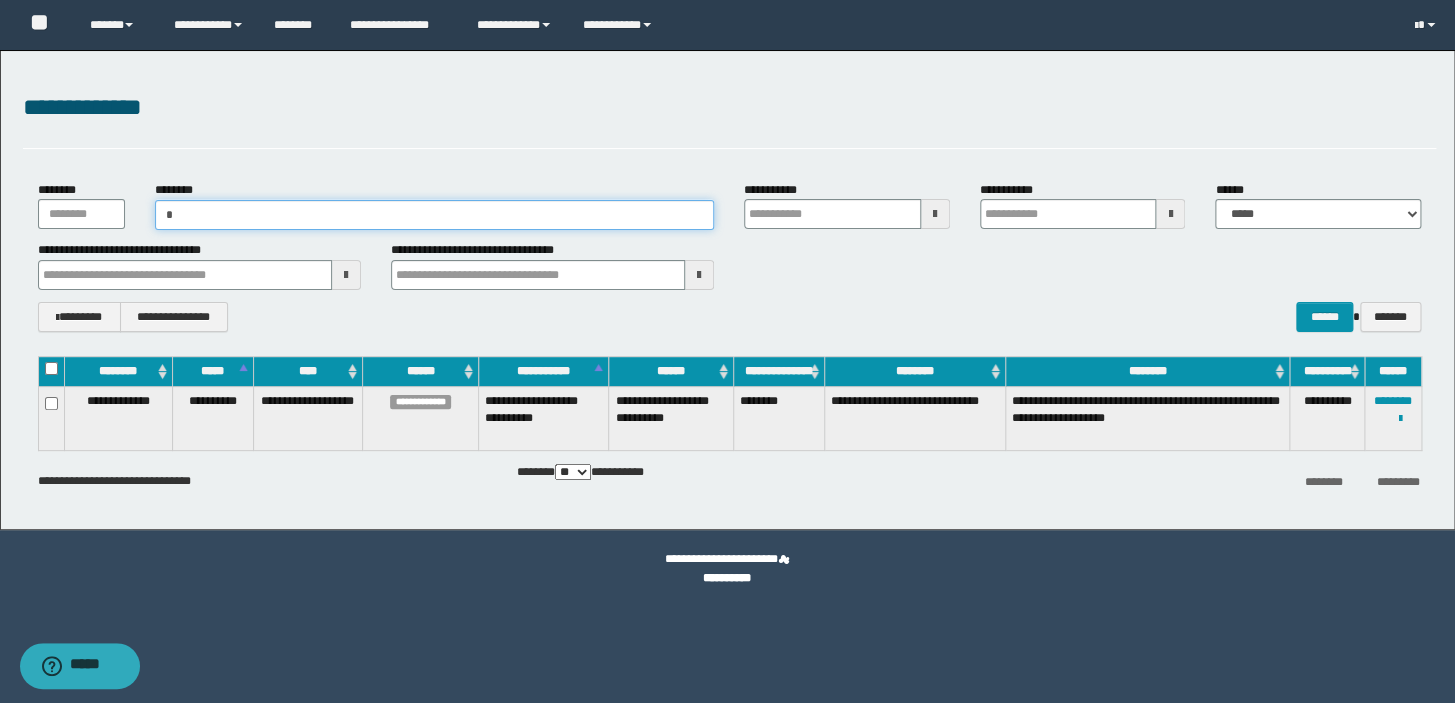 type on "**" 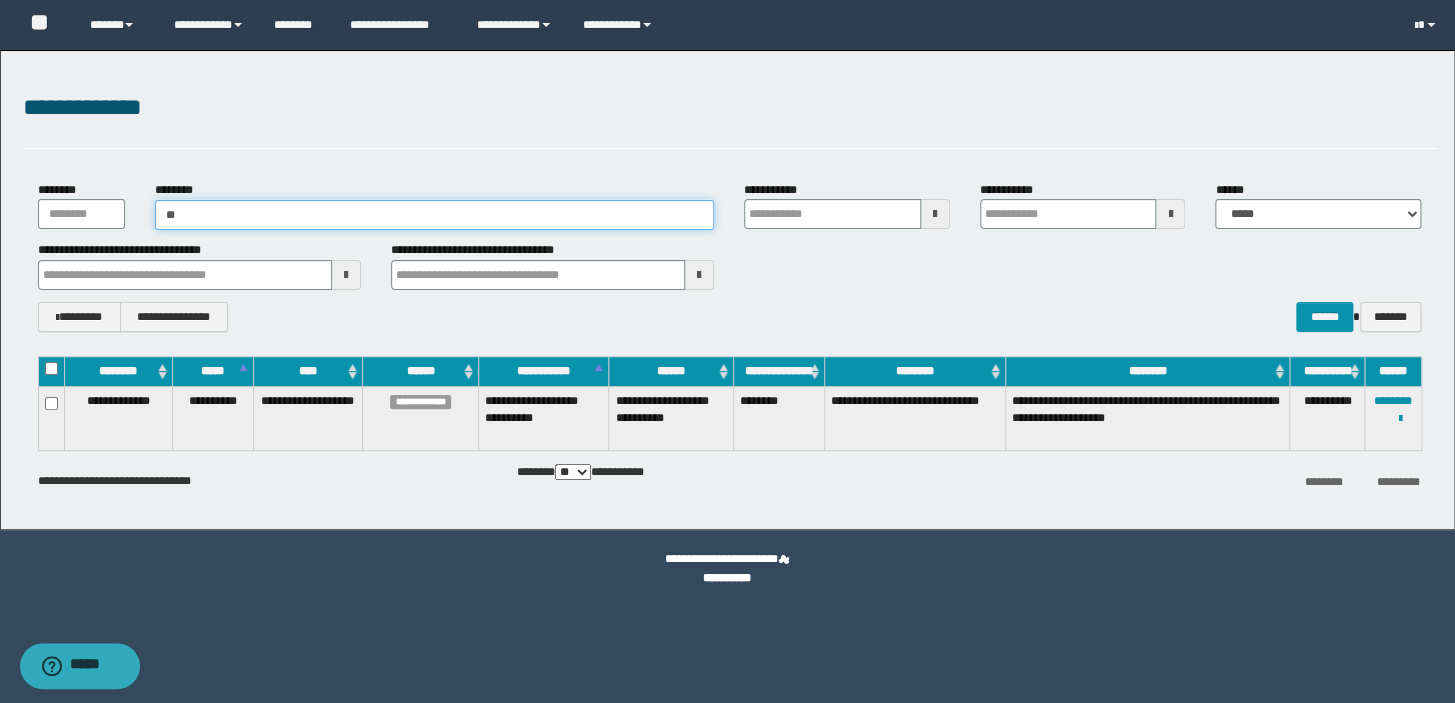 type on "**" 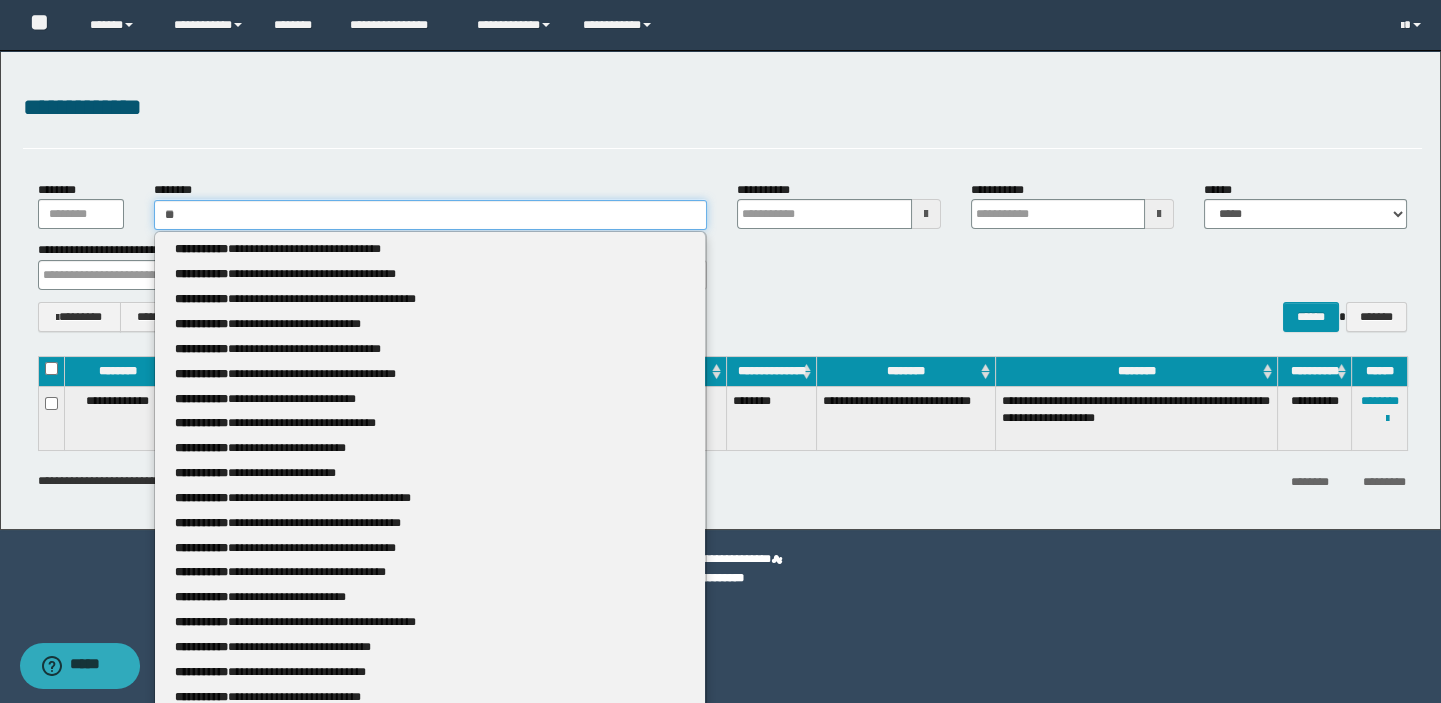 type 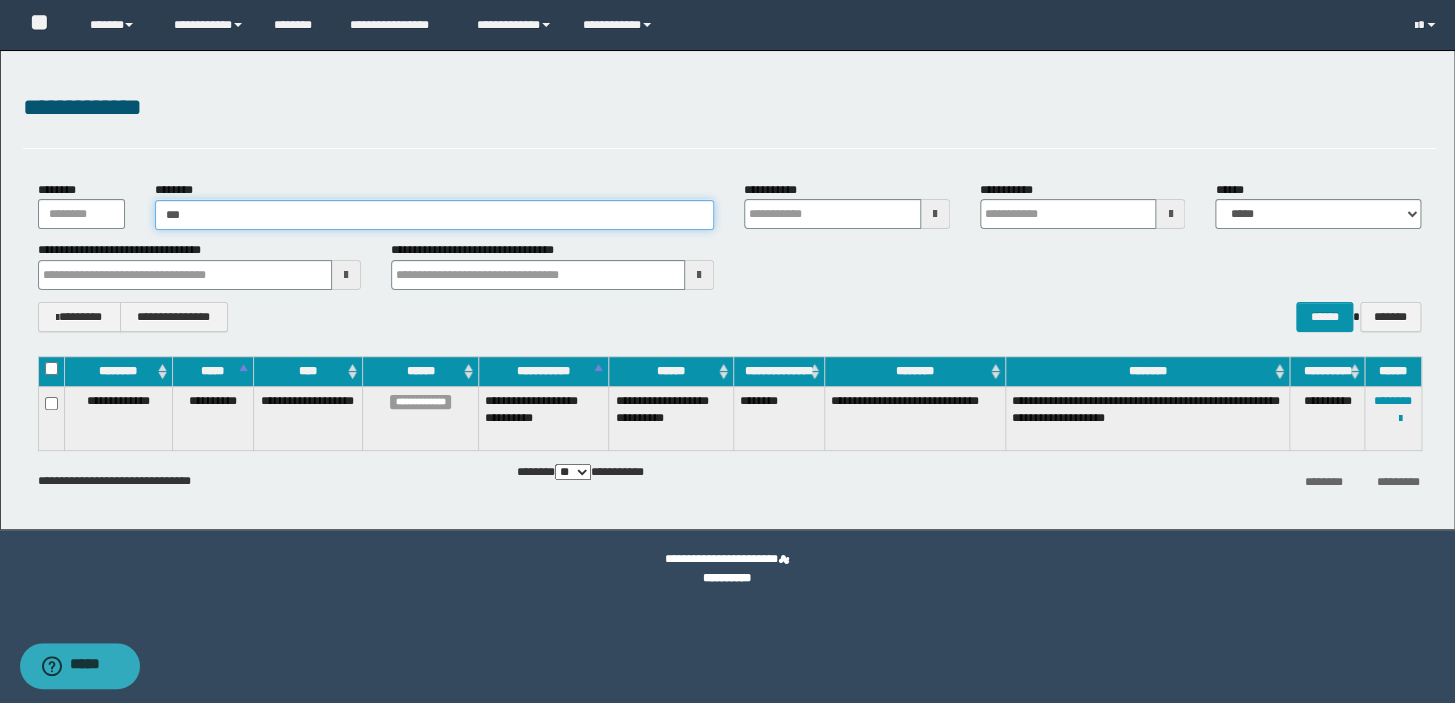 type on "***" 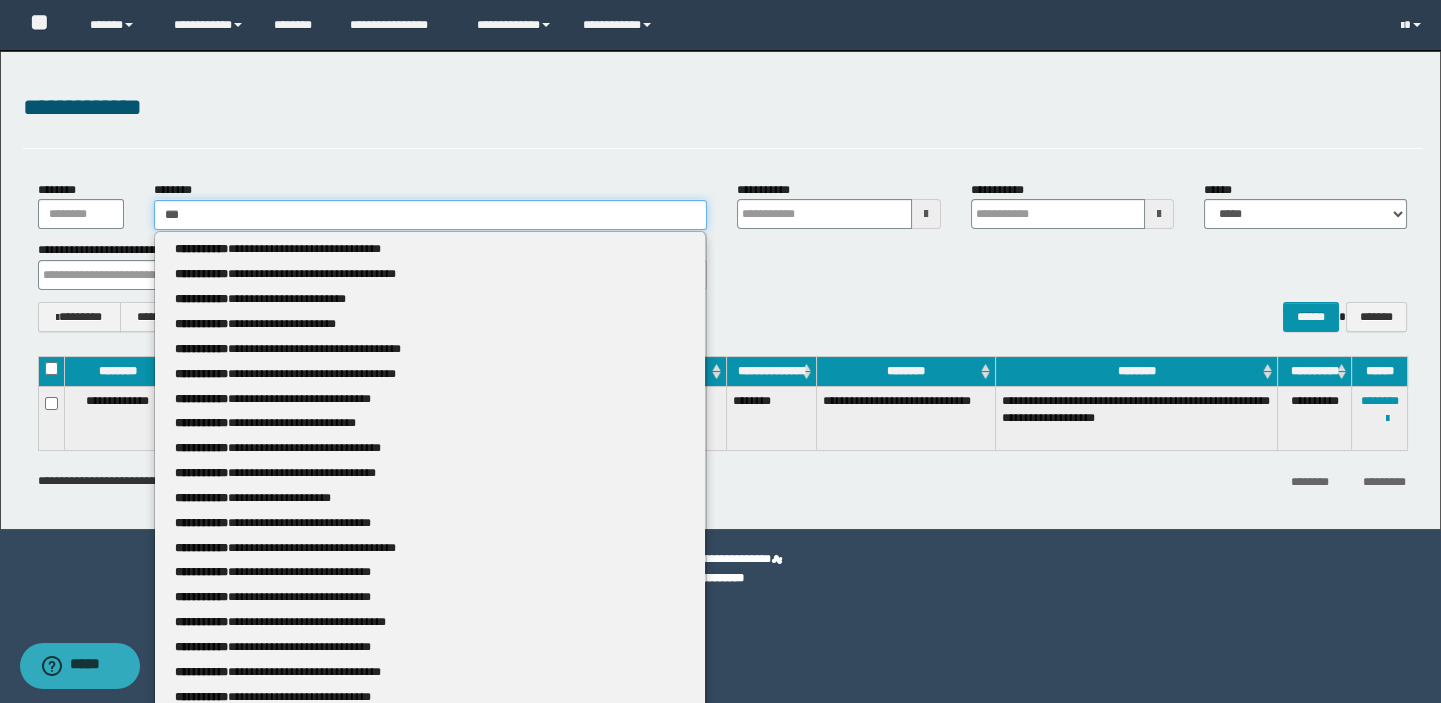 type 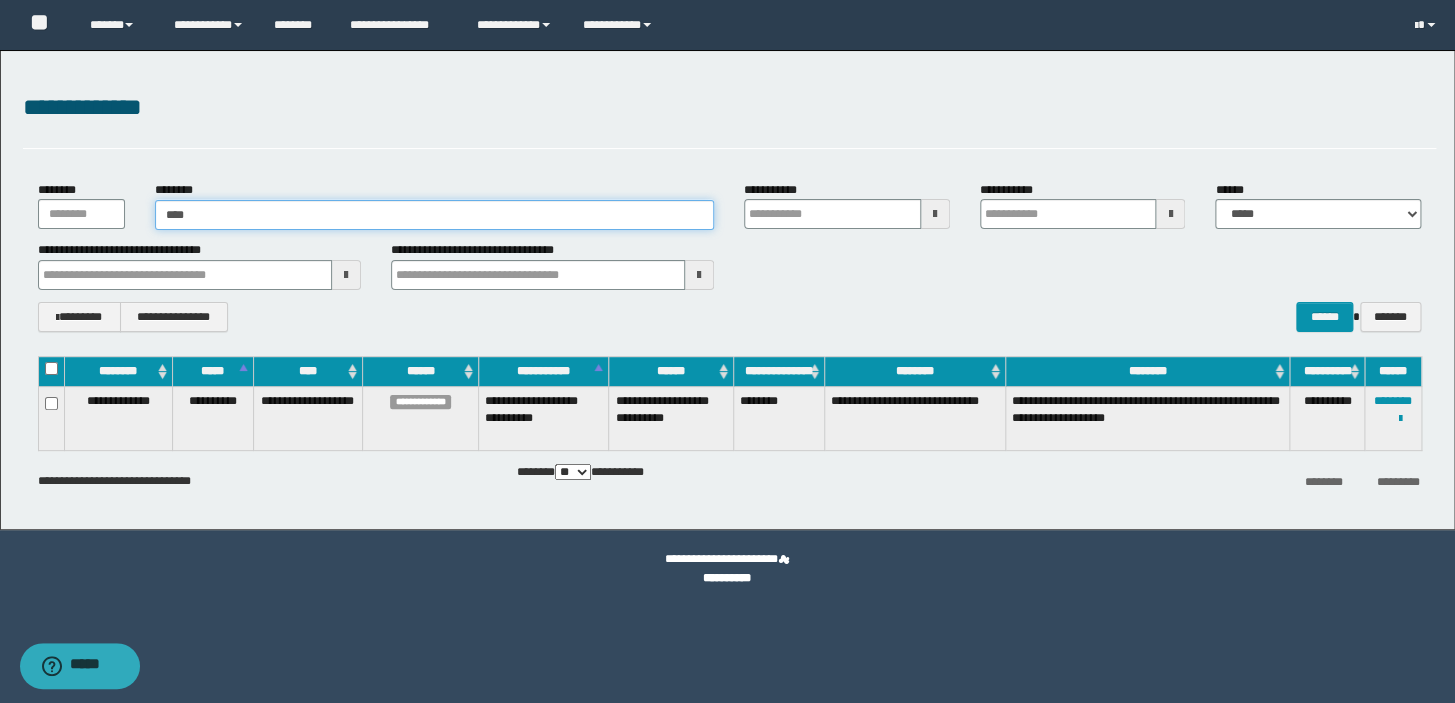 type on "*****" 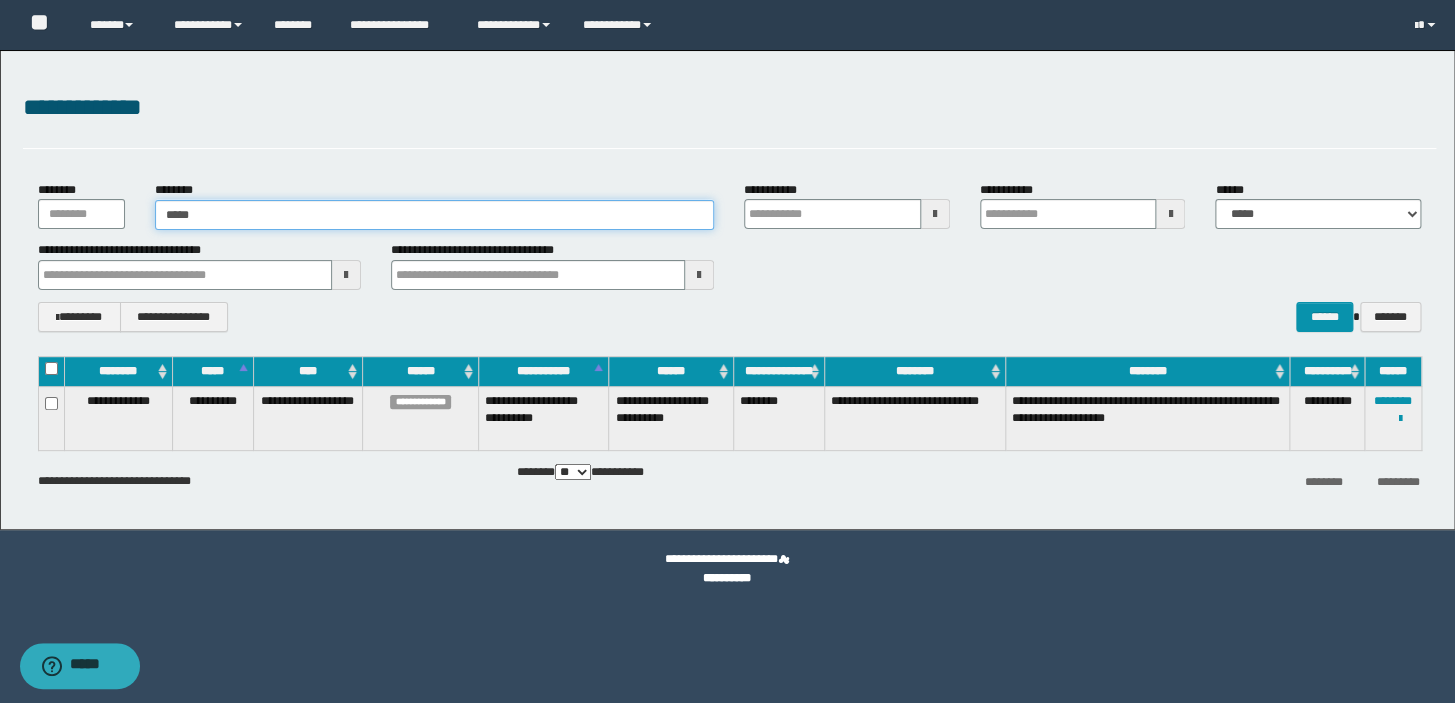 type on "*****" 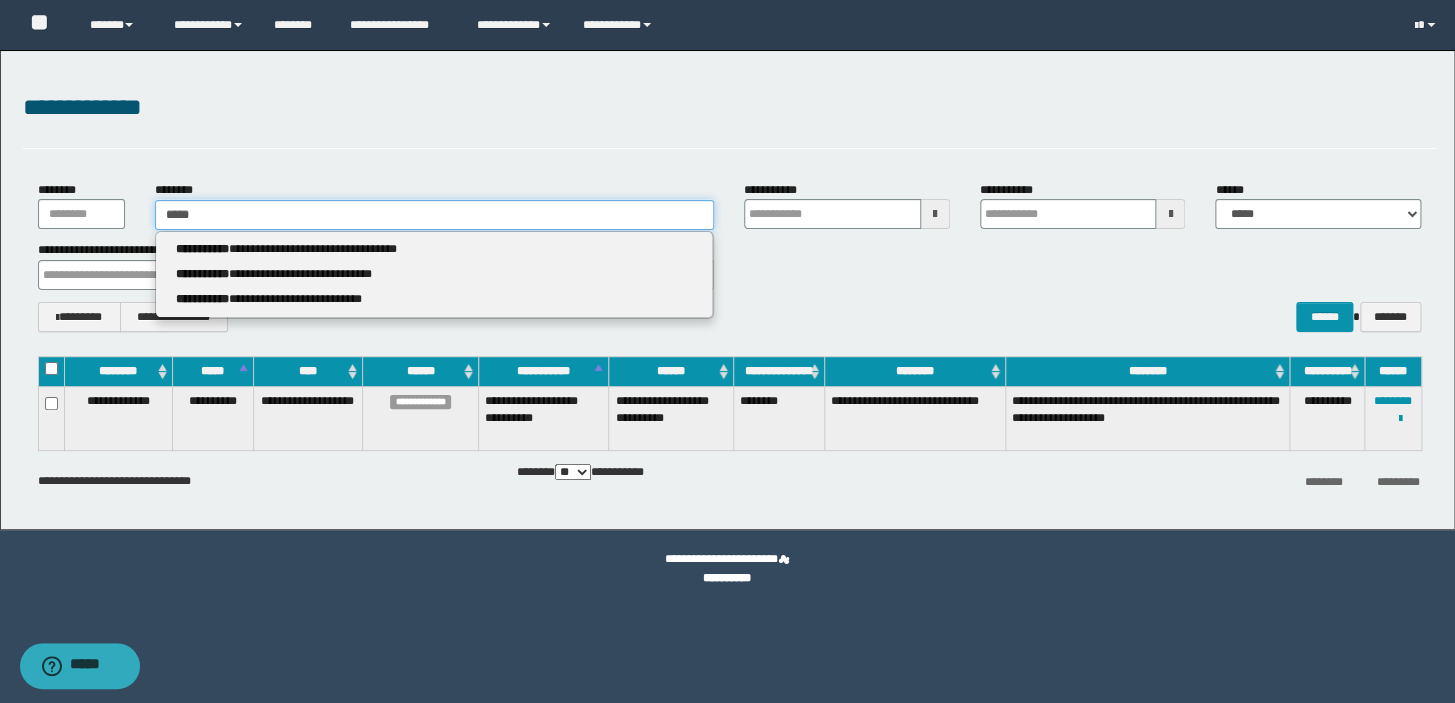 type 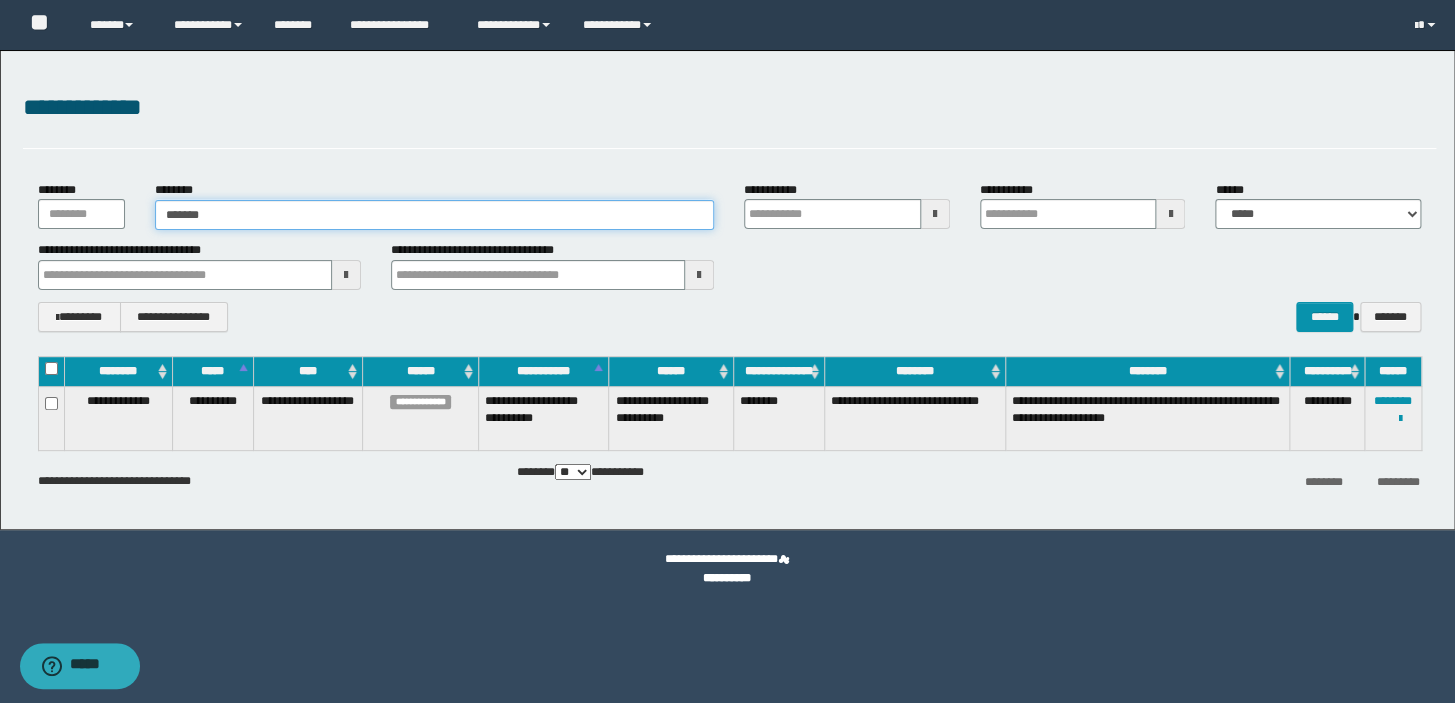 type on "********" 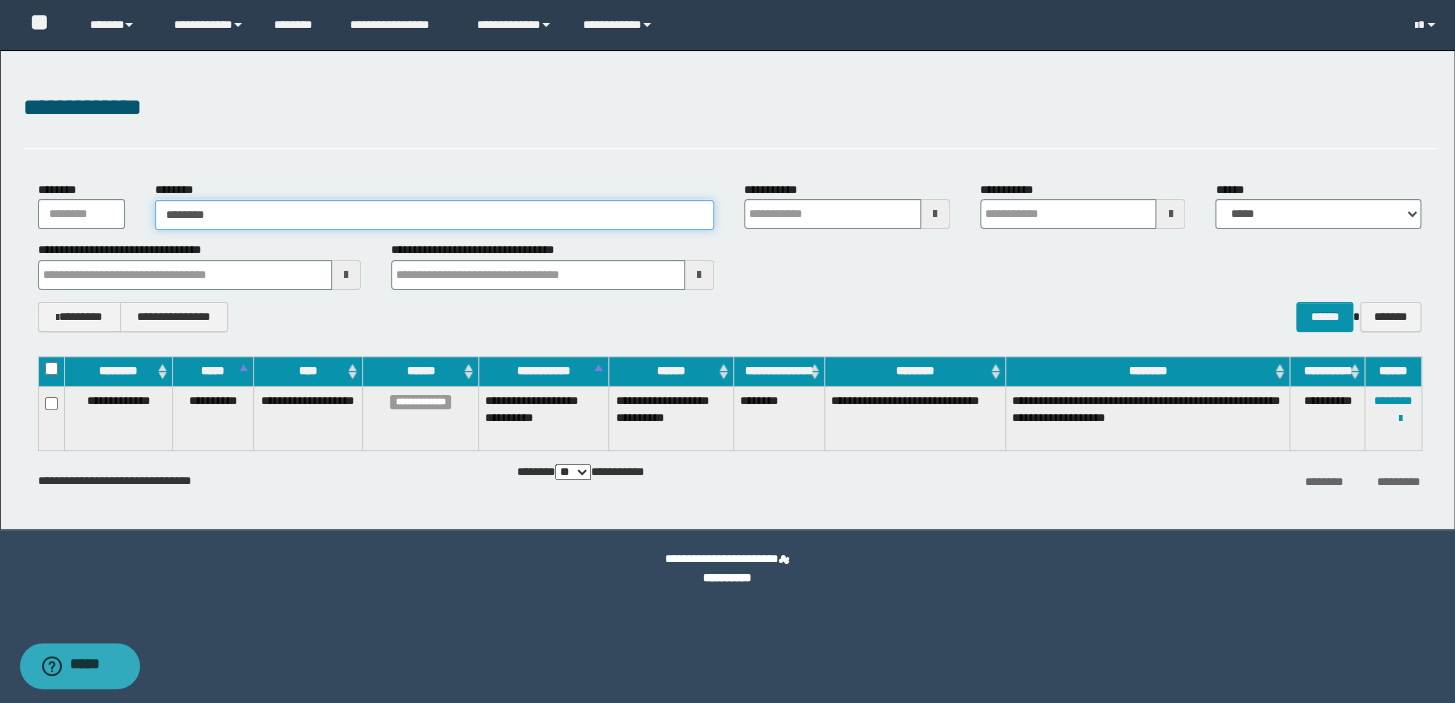 type on "********" 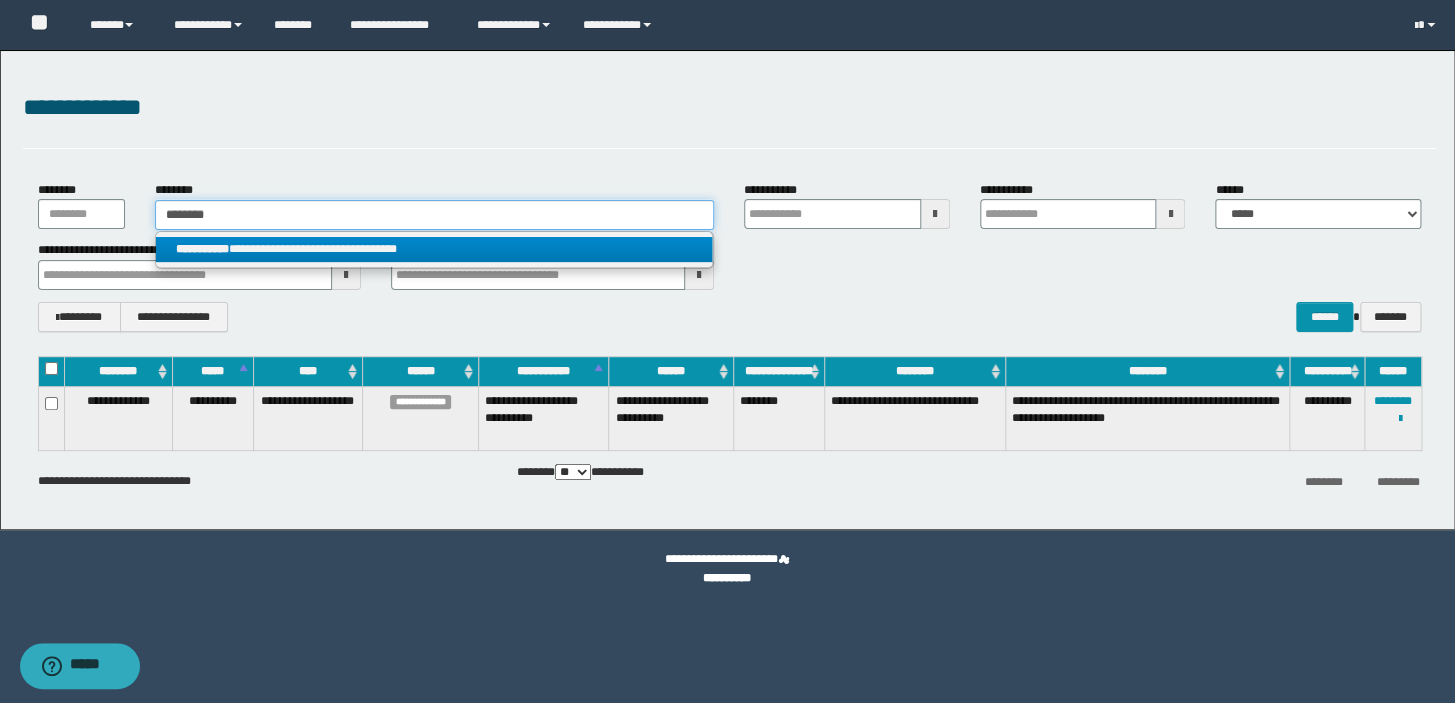 type on "********" 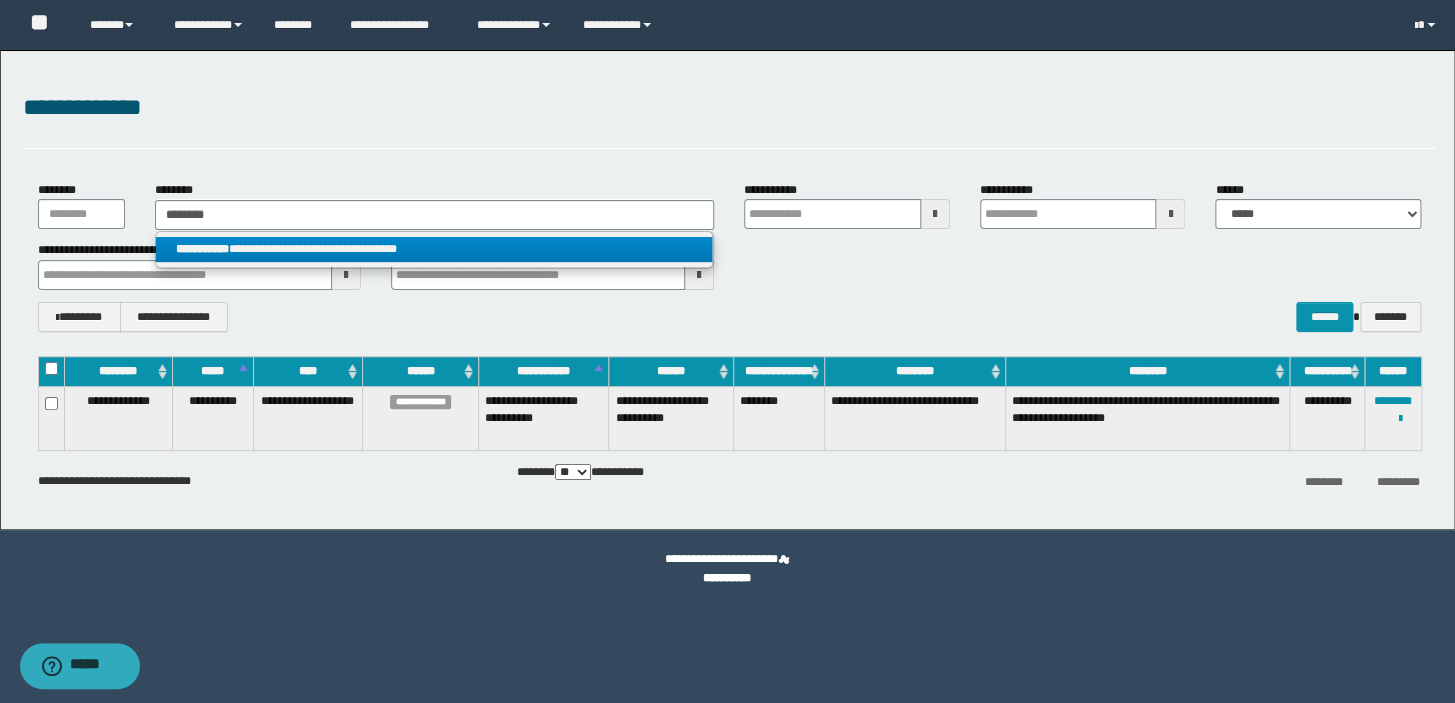 click on "**********" at bounding box center (434, 249) 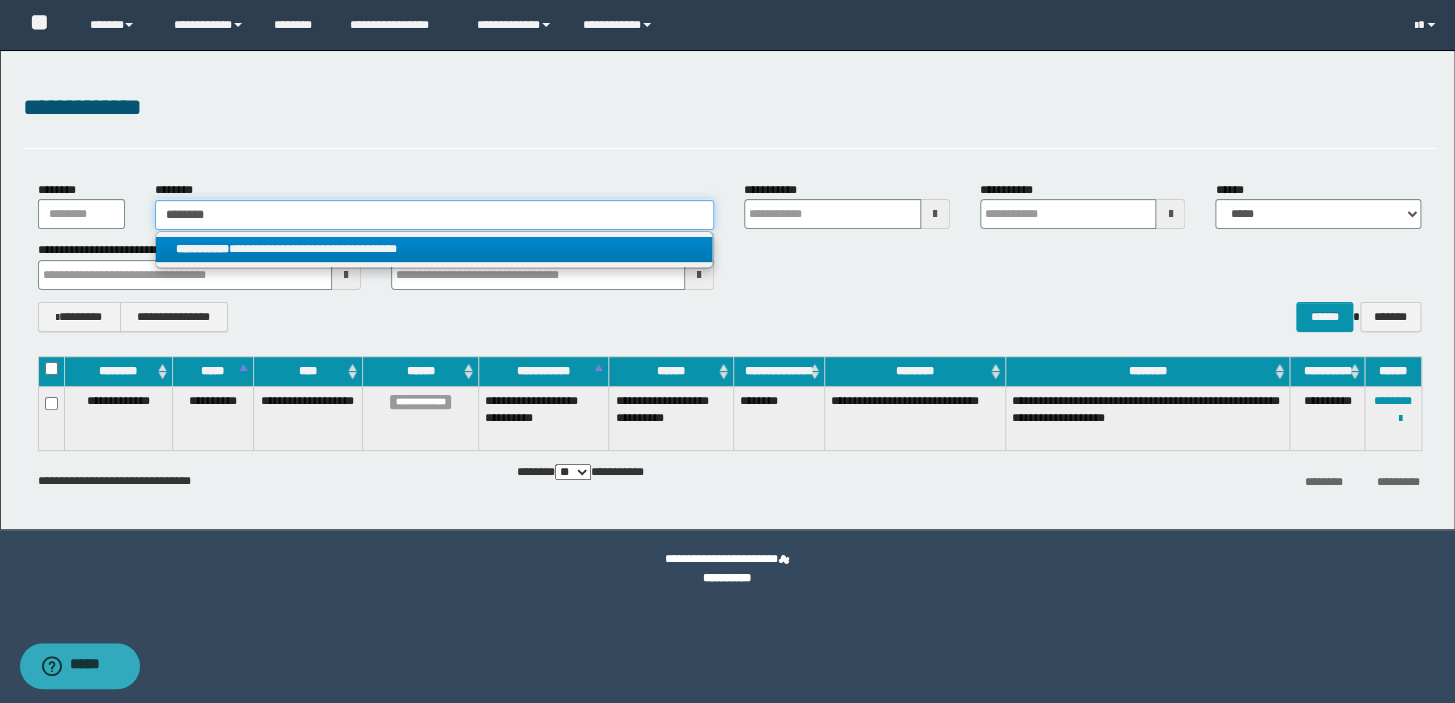 type 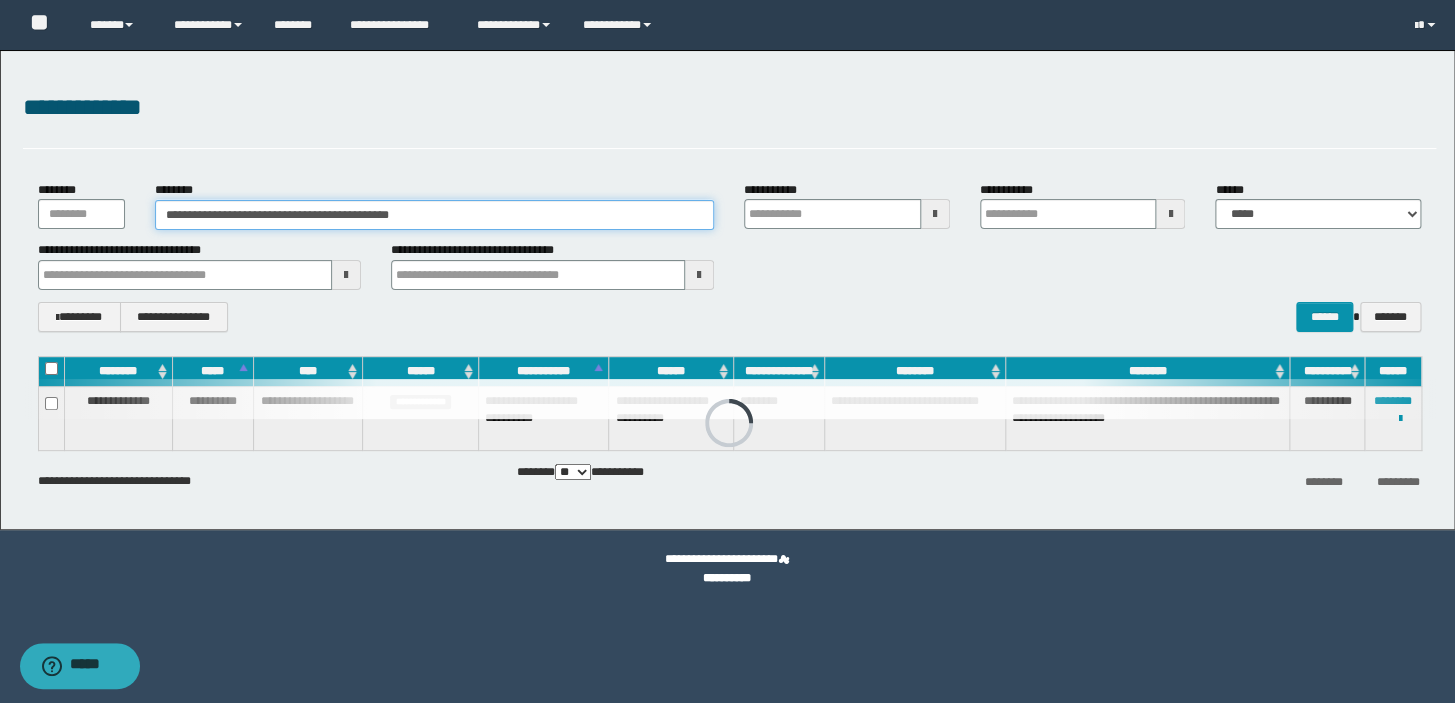 type 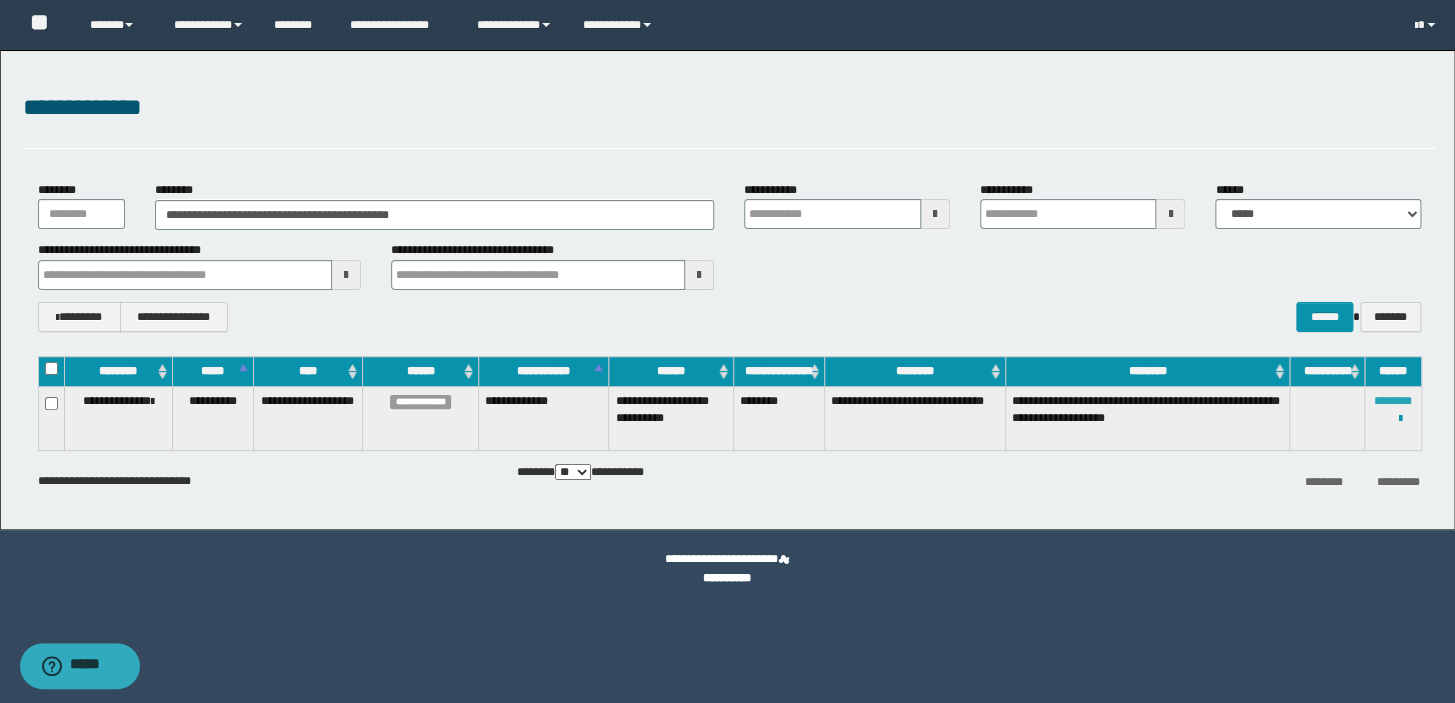 click on "********" at bounding box center (1393, 401) 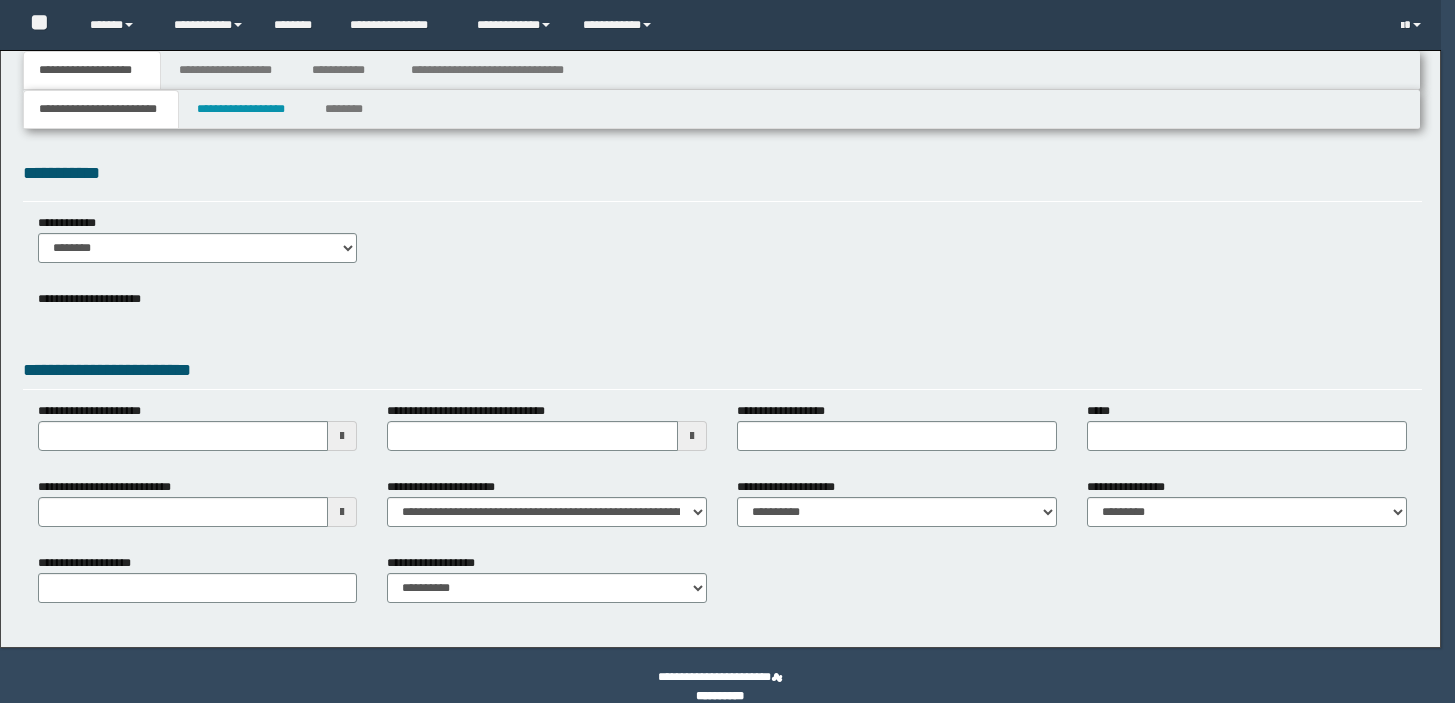 type 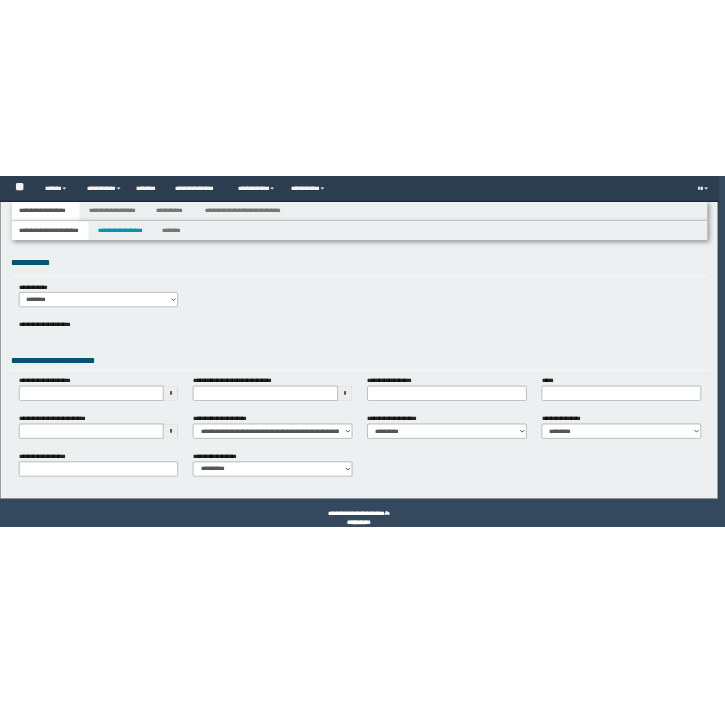 scroll, scrollTop: 0, scrollLeft: 0, axis: both 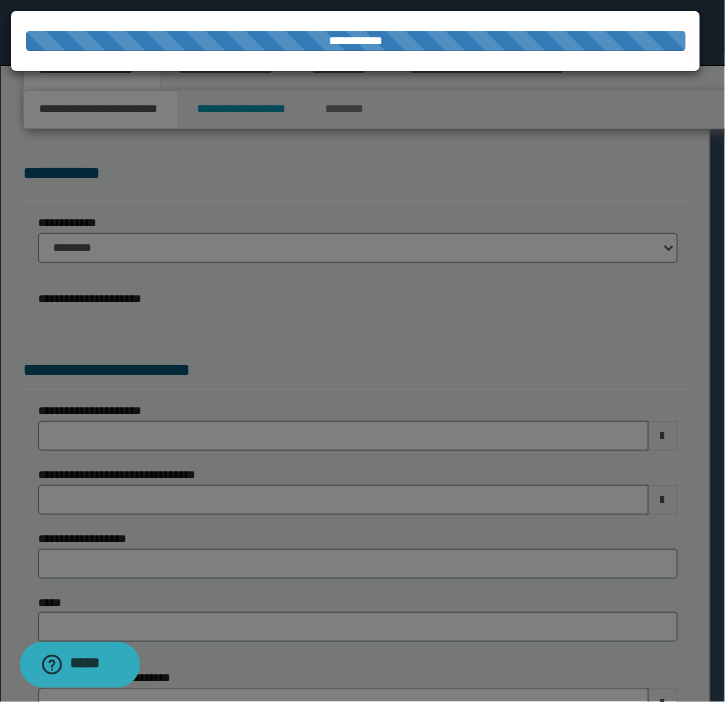 select on "*" 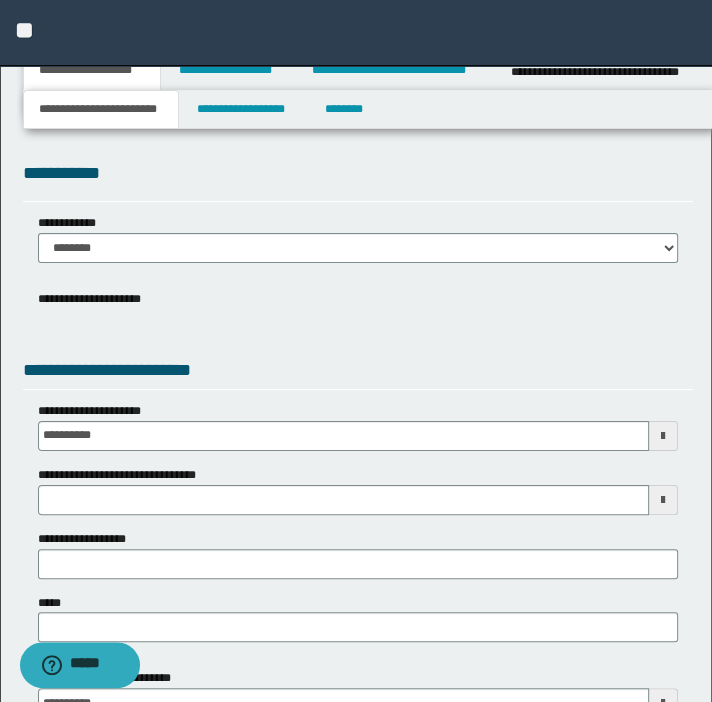 type 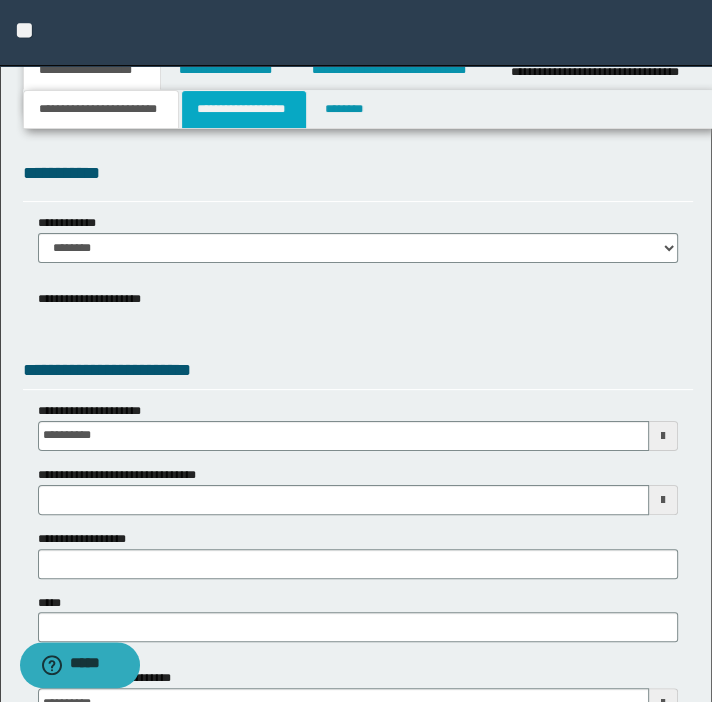 click on "**********" at bounding box center [244, 109] 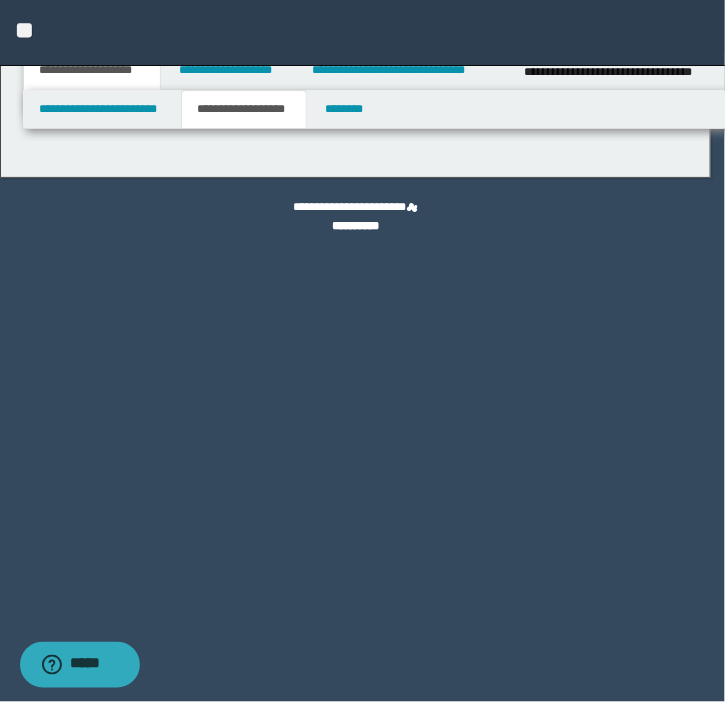 type on "********" 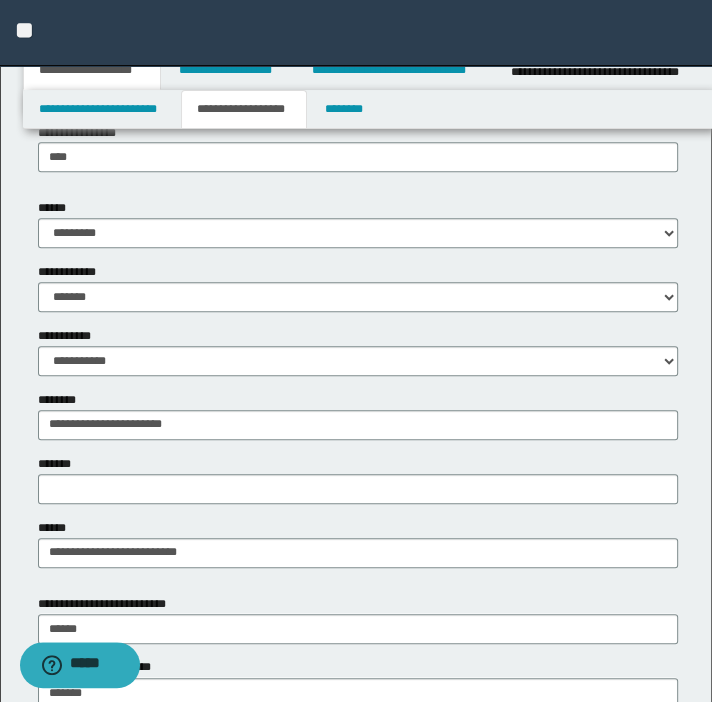 scroll, scrollTop: 727, scrollLeft: 0, axis: vertical 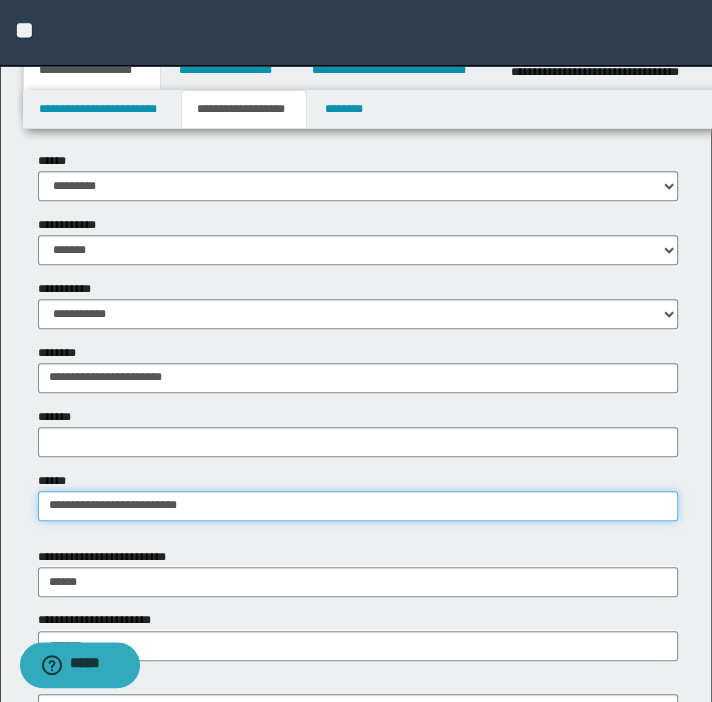 drag, startPoint x: 251, startPoint y: 512, endPoint x: 29, endPoint y: 521, distance: 222.18236 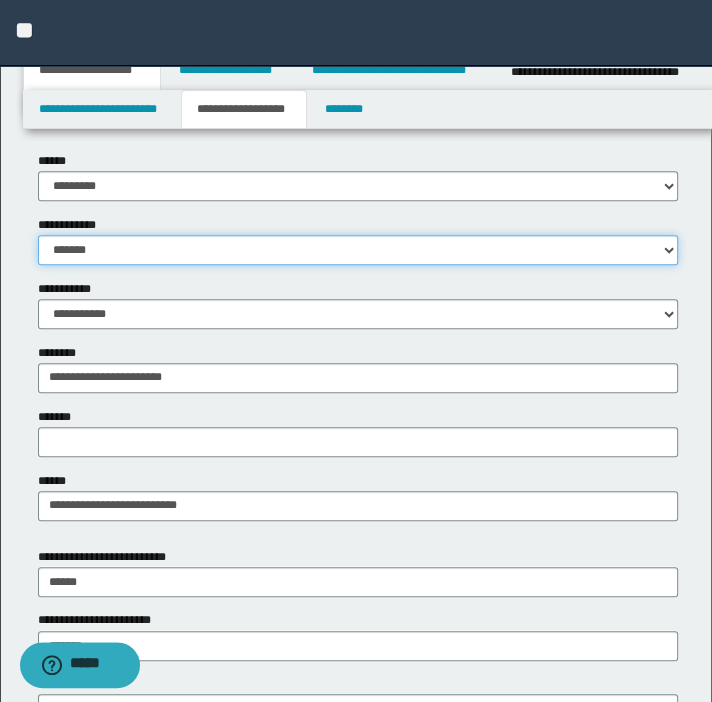 click on "**********" at bounding box center [358, 250] 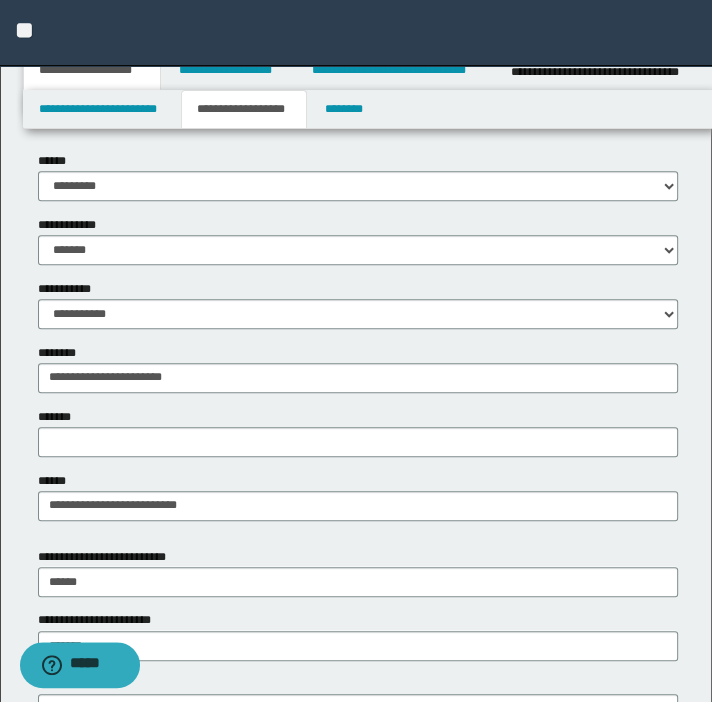 click on "**********" at bounding box center (358, 240) 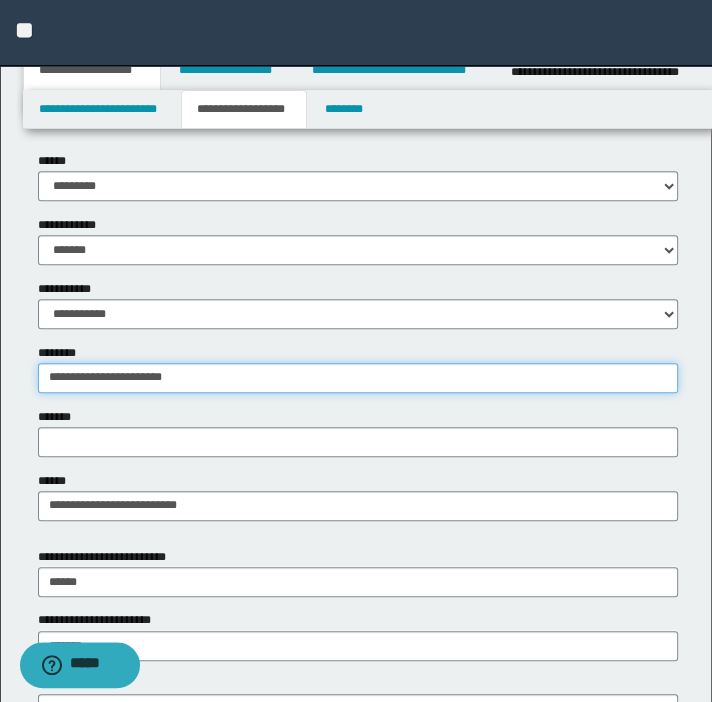 drag, startPoint x: 206, startPoint y: 378, endPoint x: 35, endPoint y: 350, distance: 173.27724 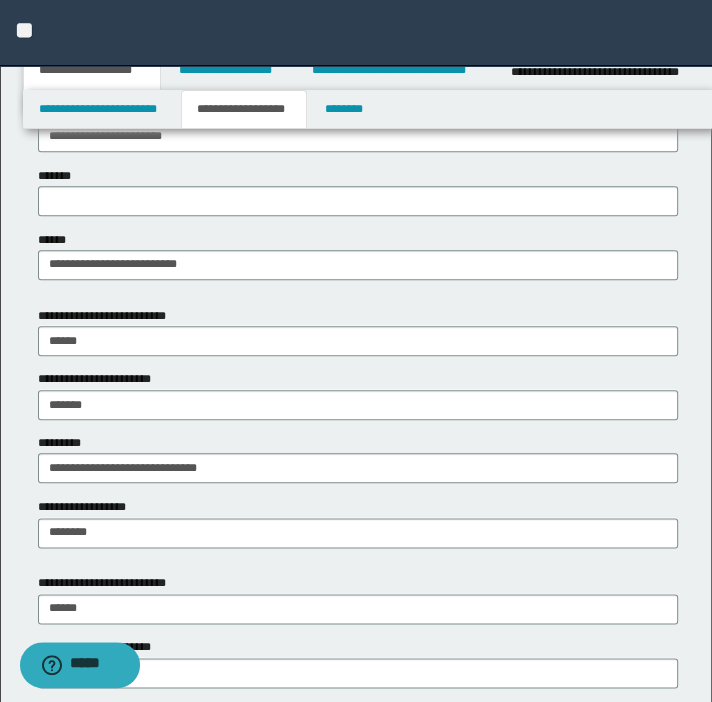 scroll, scrollTop: 1000, scrollLeft: 0, axis: vertical 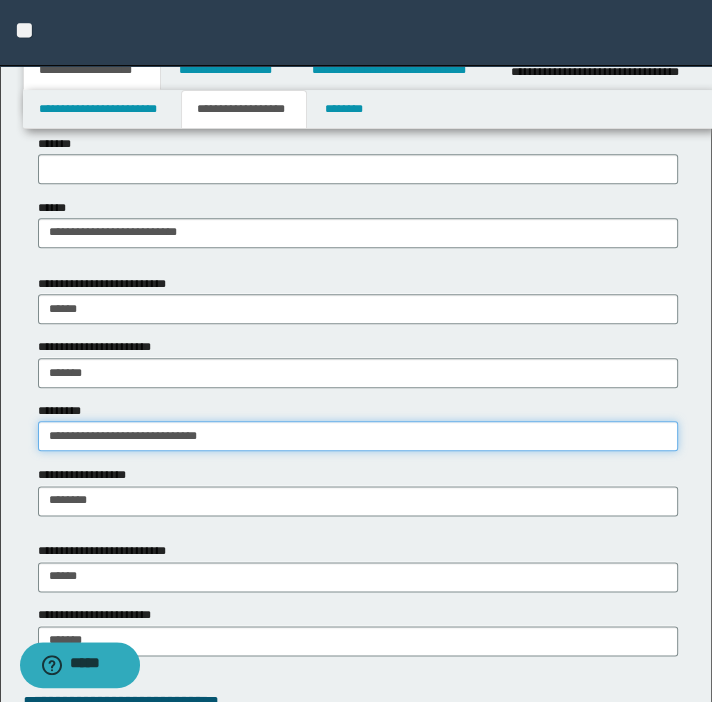 drag, startPoint x: 229, startPoint y: 439, endPoint x: 20, endPoint y: 436, distance: 209.02153 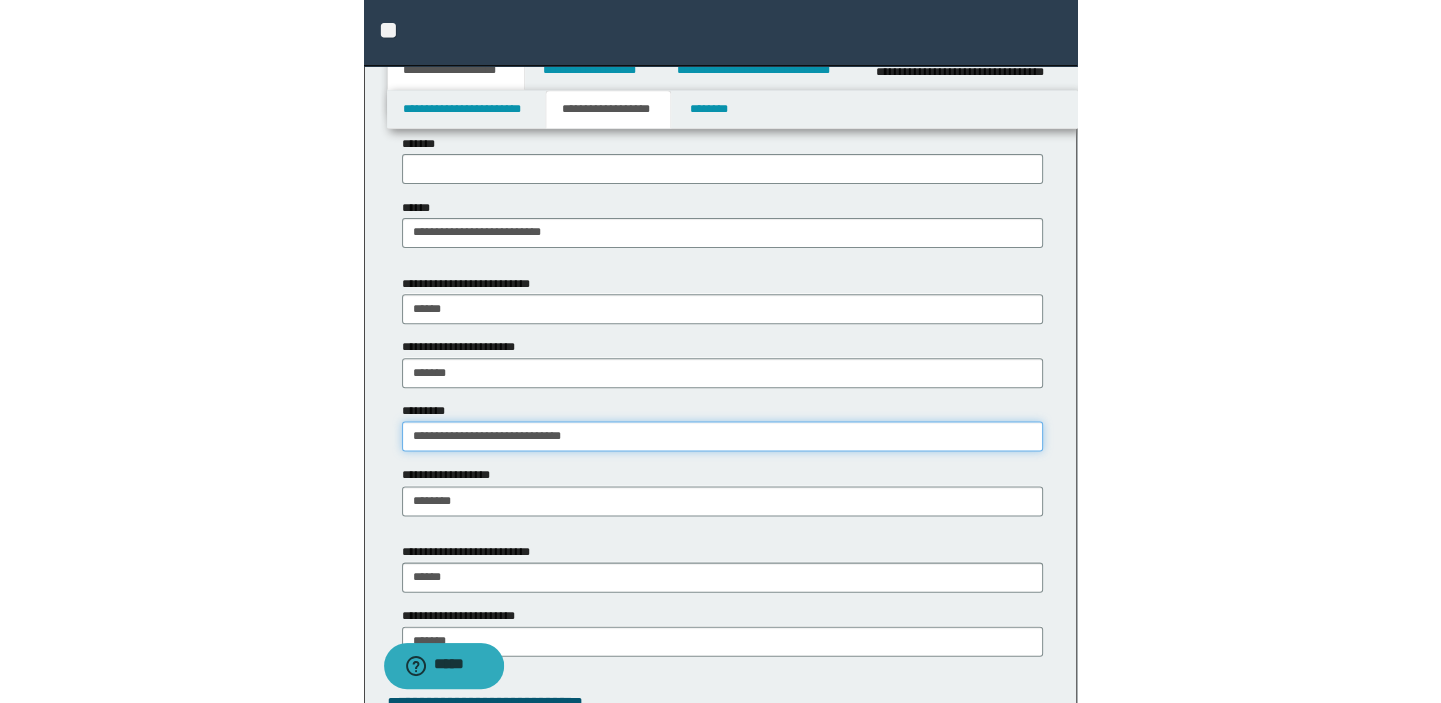 scroll, scrollTop: 403, scrollLeft: 0, axis: vertical 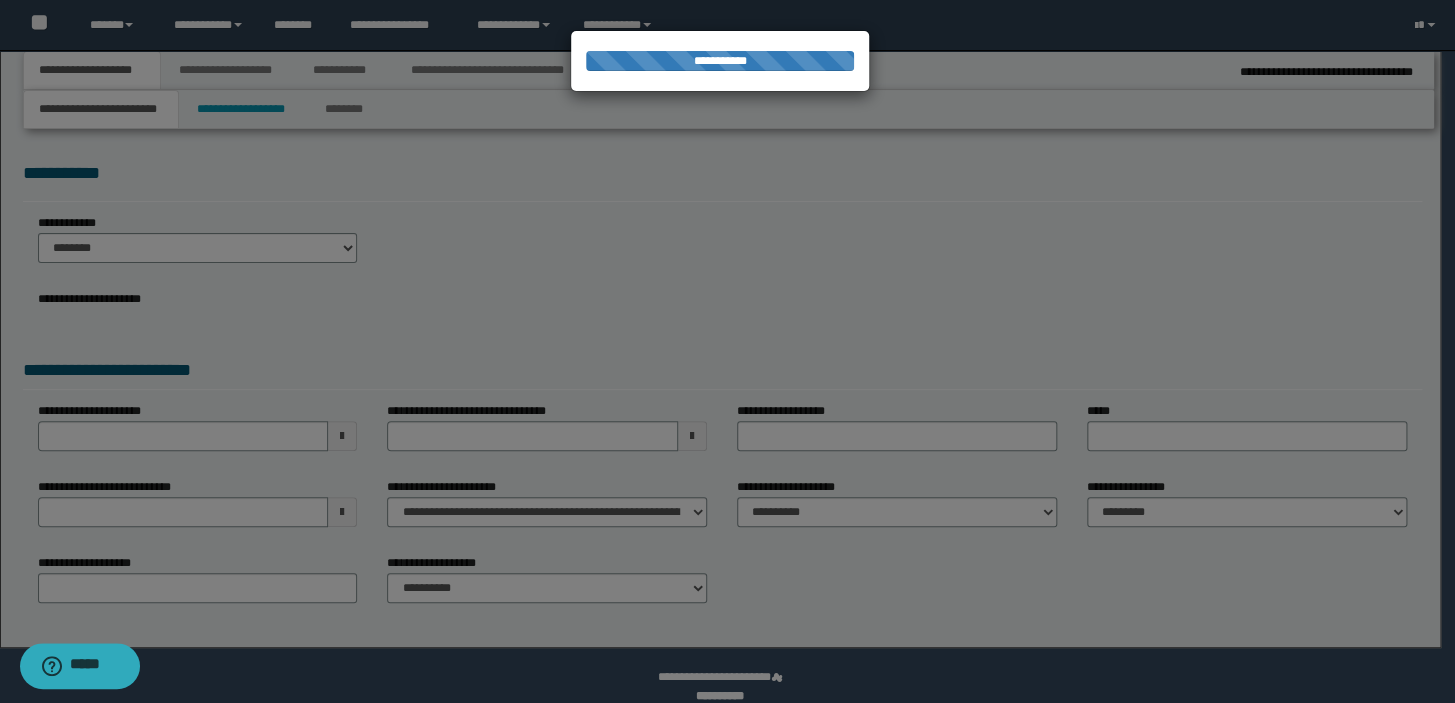 select on "*" 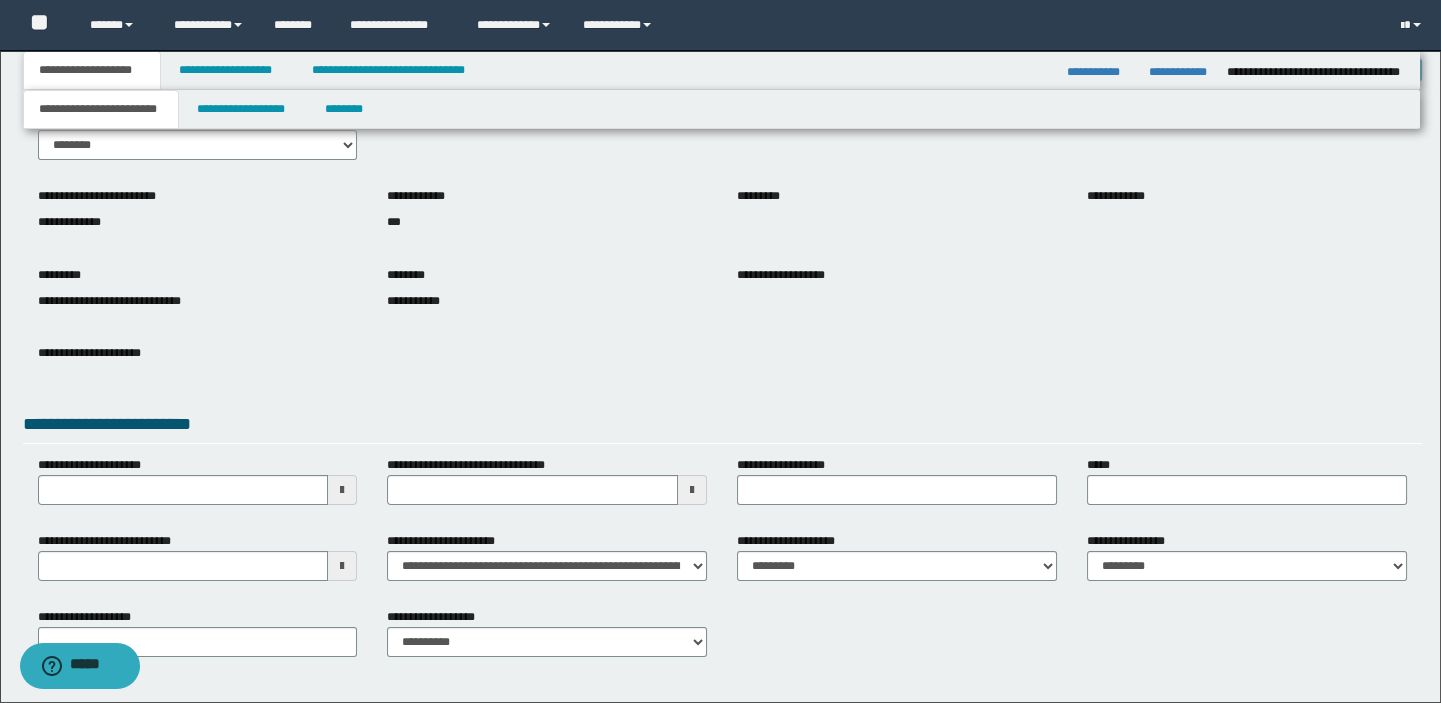 scroll, scrollTop: 180, scrollLeft: 0, axis: vertical 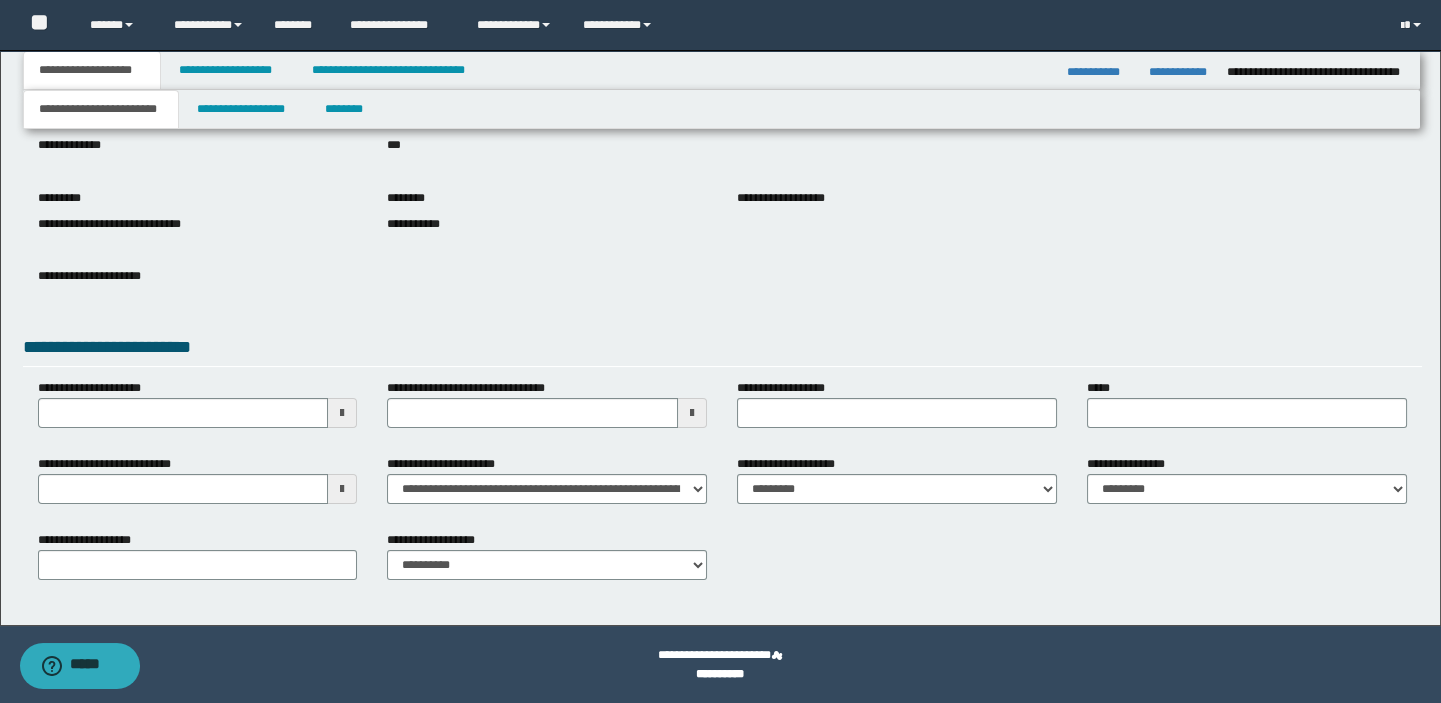 click on "**********" at bounding box center [198, 487] 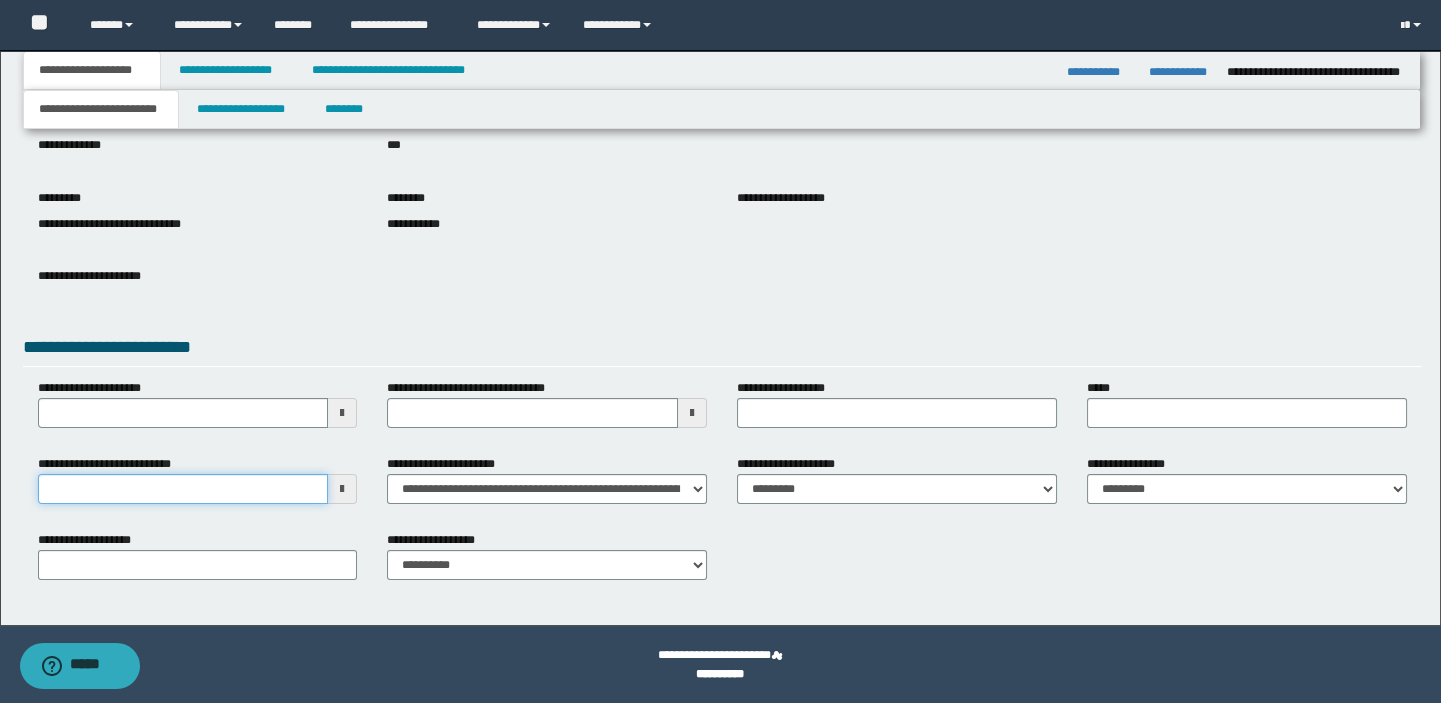 click on "**********" at bounding box center [183, 489] 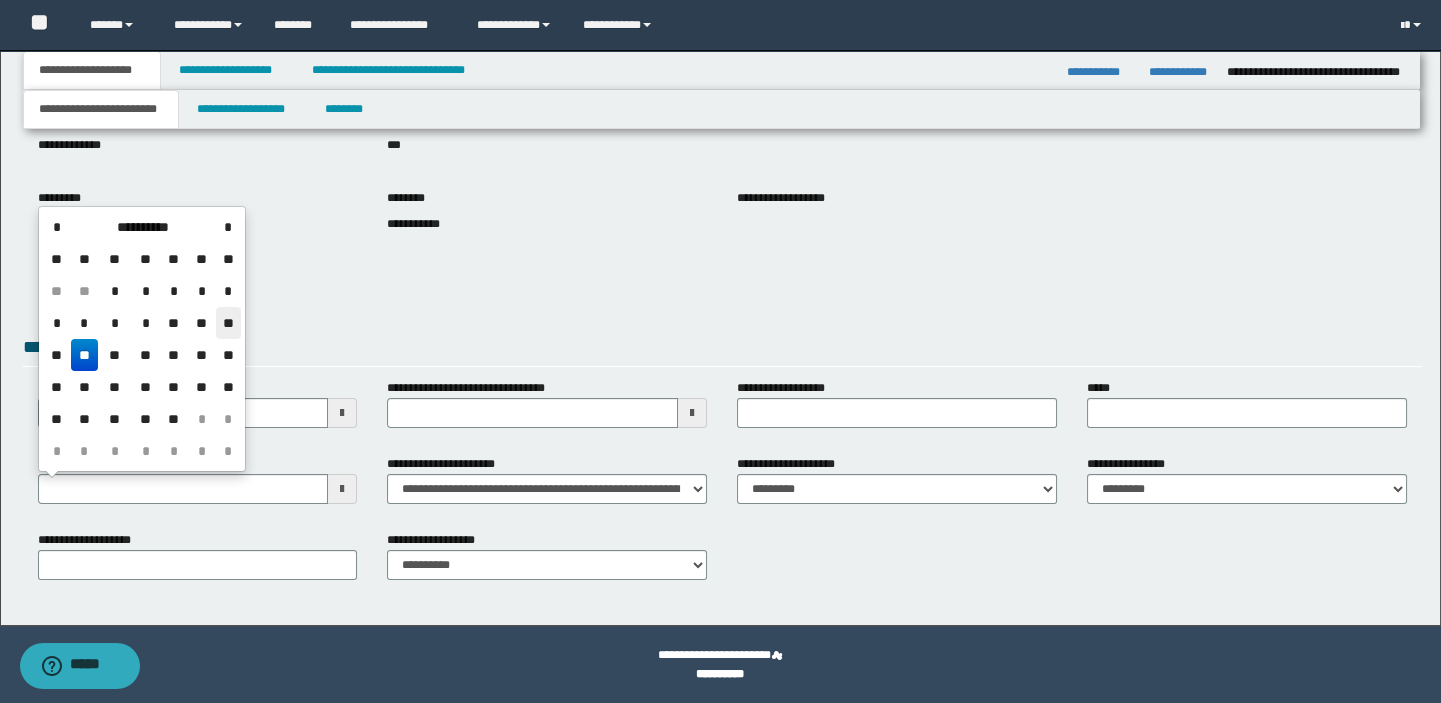 click on "**" at bounding box center (228, 323) 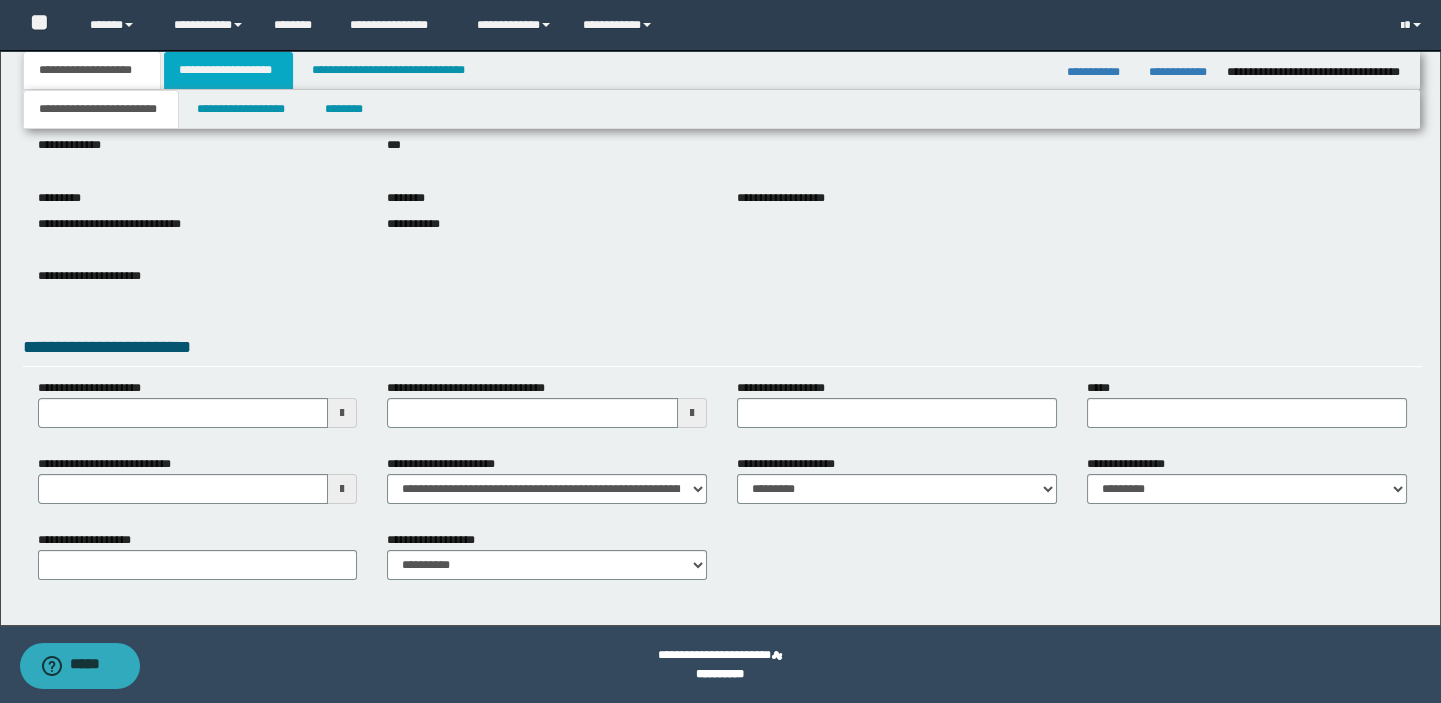 click on "**********" at bounding box center [228, 70] 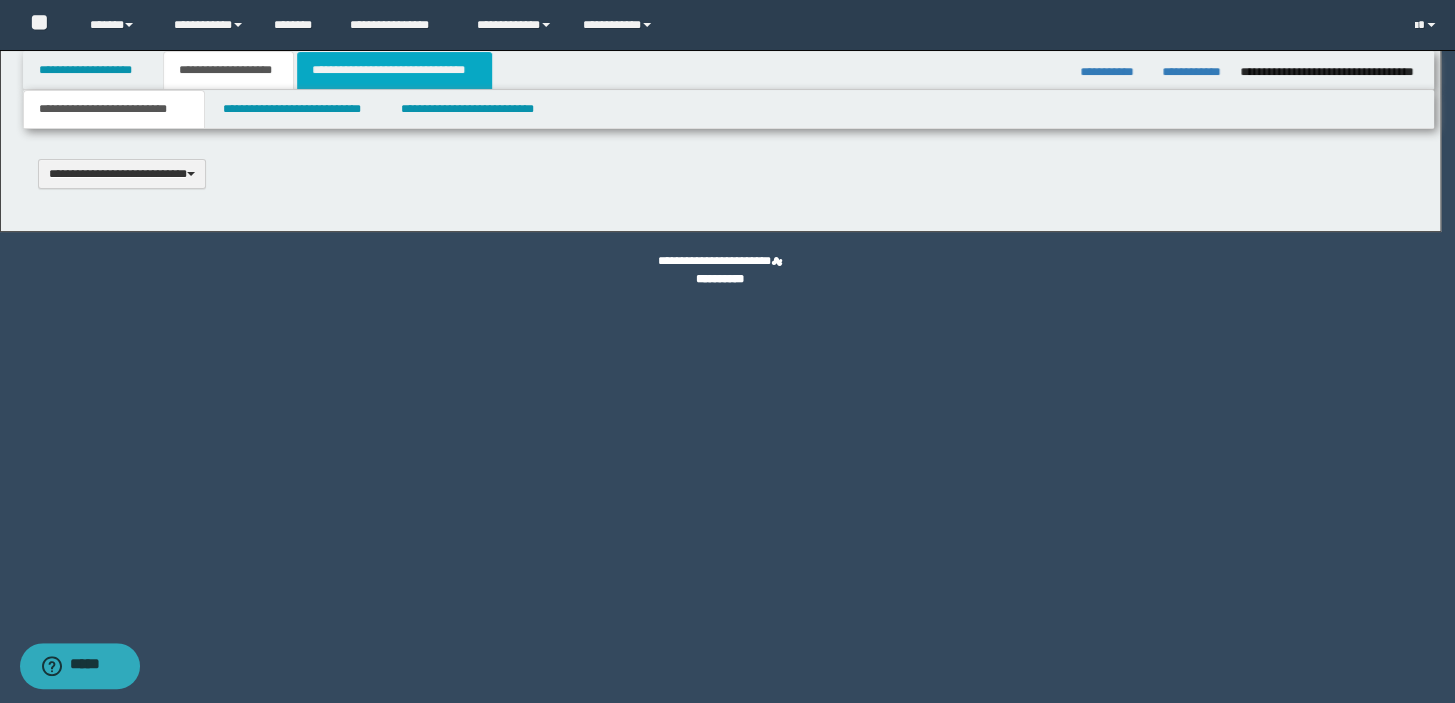 type 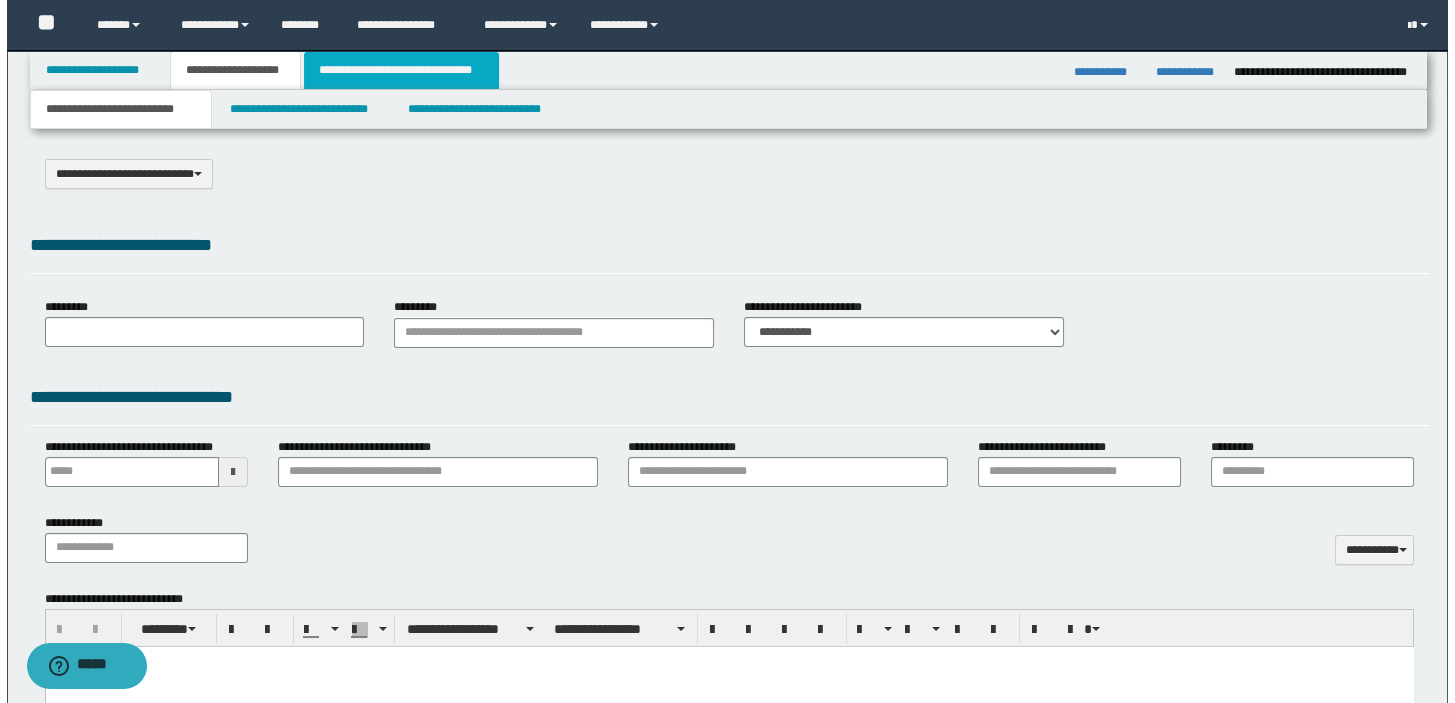 scroll, scrollTop: 0, scrollLeft: 0, axis: both 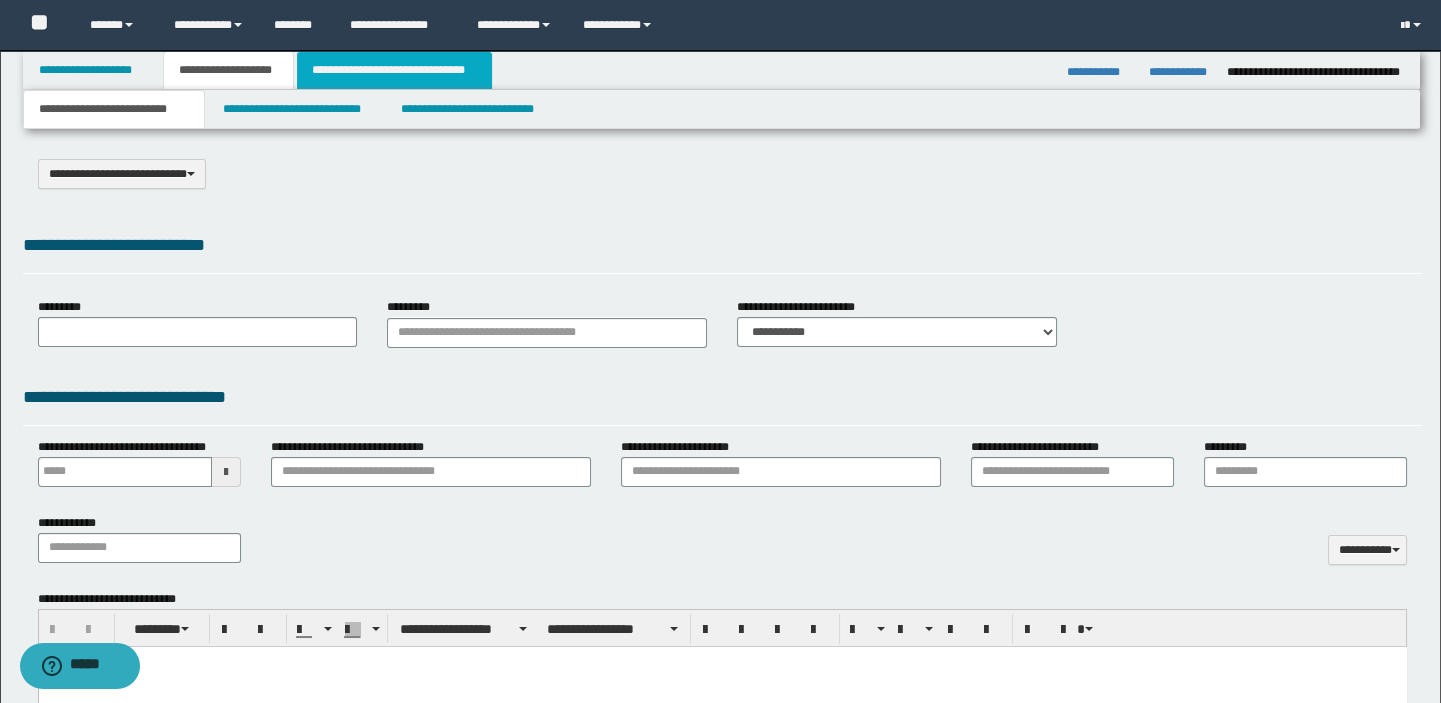 click on "**********" at bounding box center [394, 70] 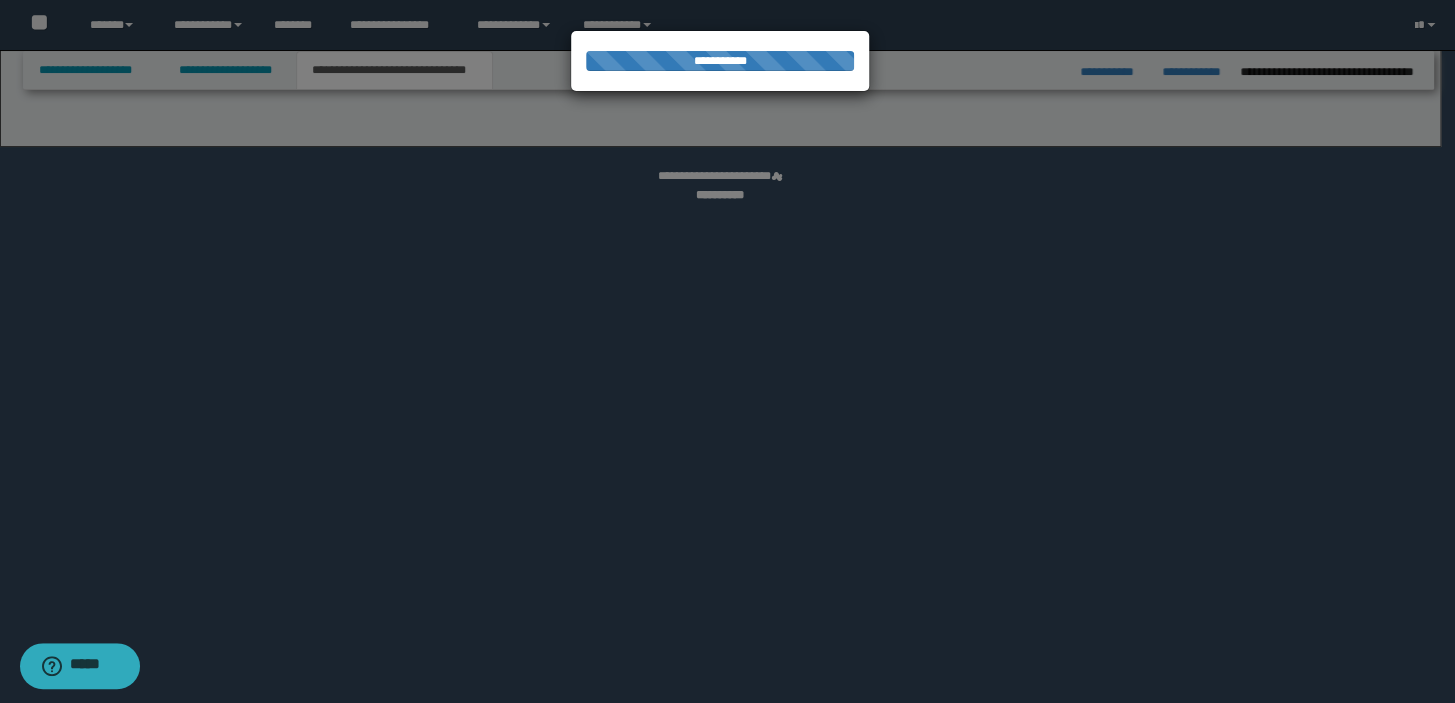 select on "*" 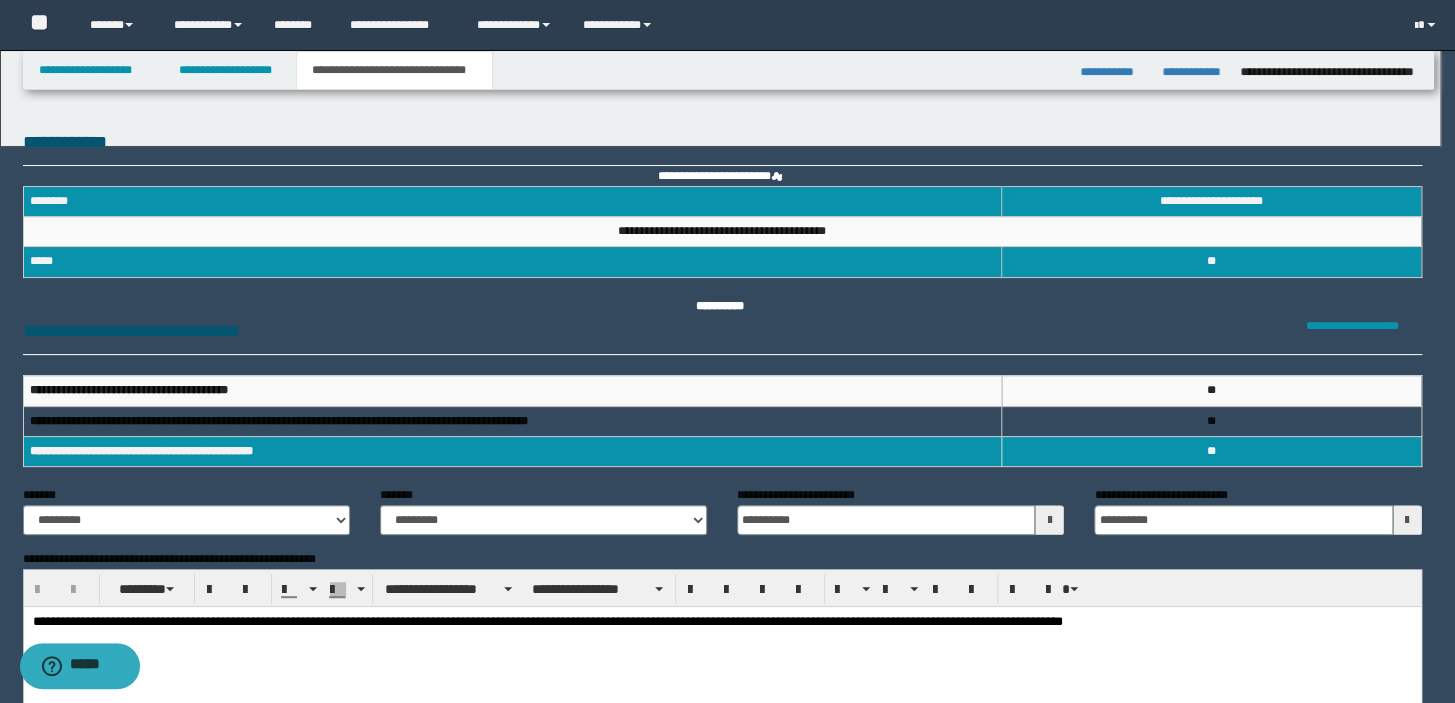 scroll, scrollTop: 0, scrollLeft: 0, axis: both 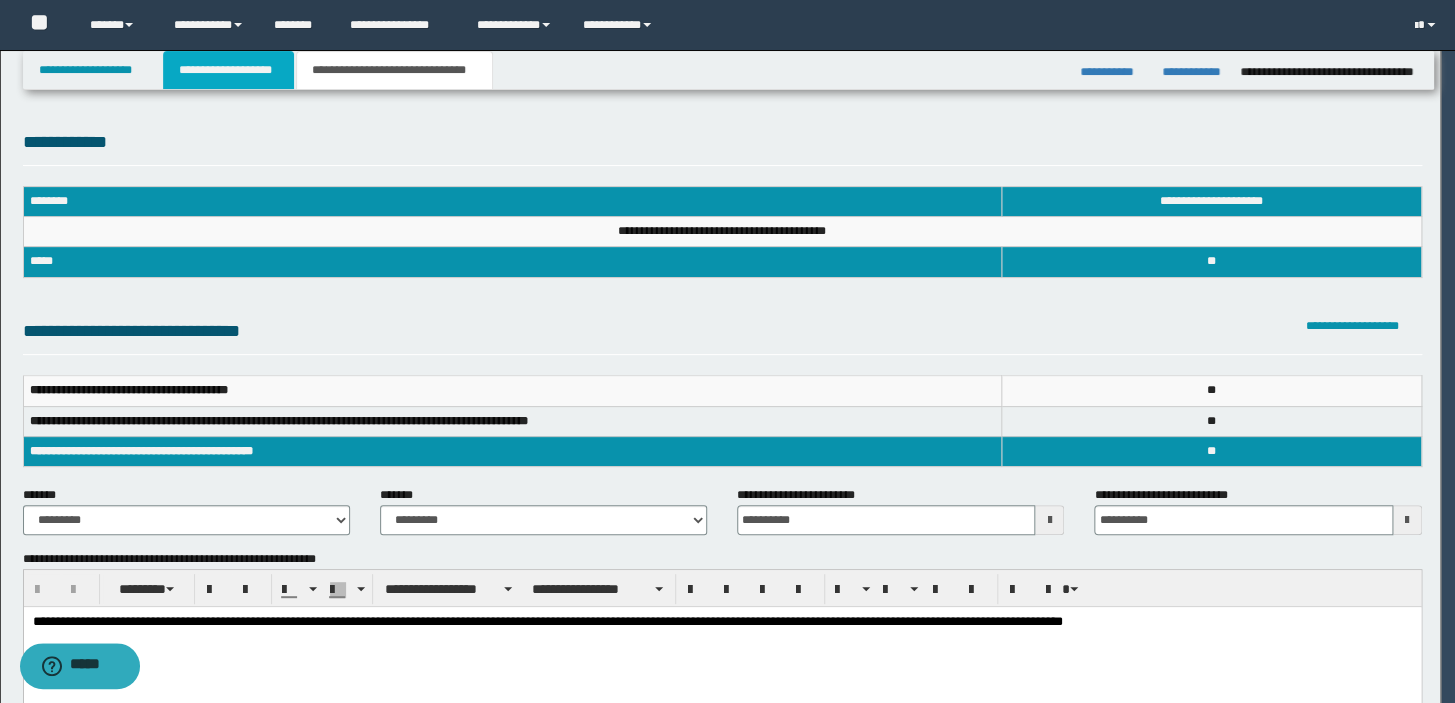 click on "**********" at bounding box center (228, 70) 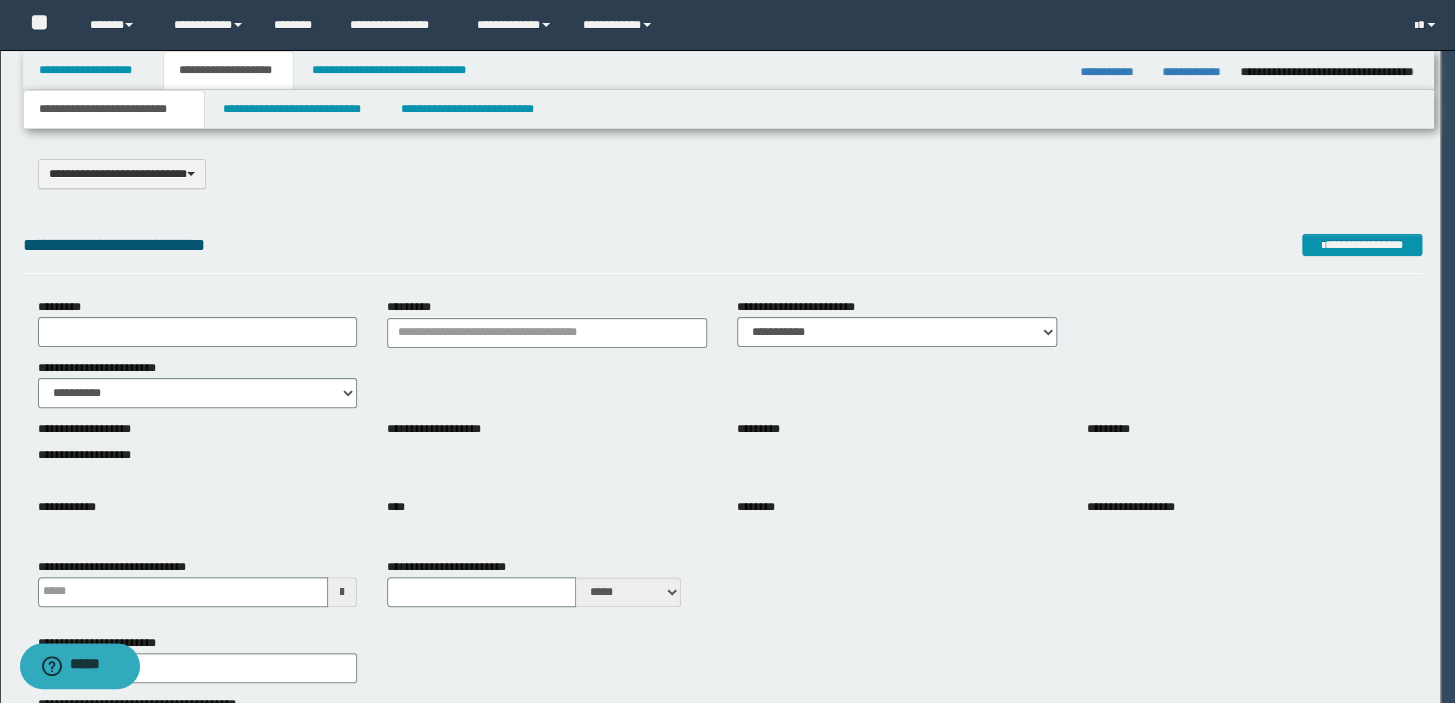 type 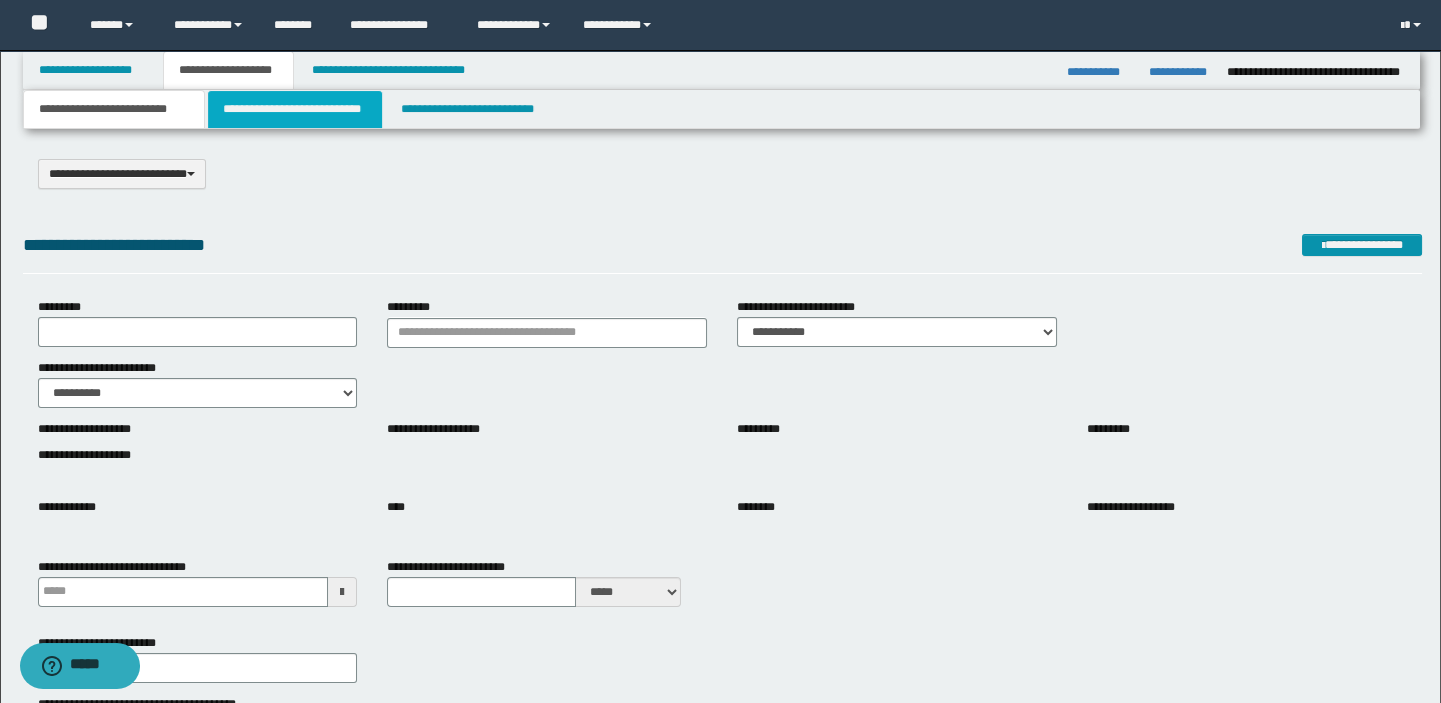 click on "**********" at bounding box center (294, 109) 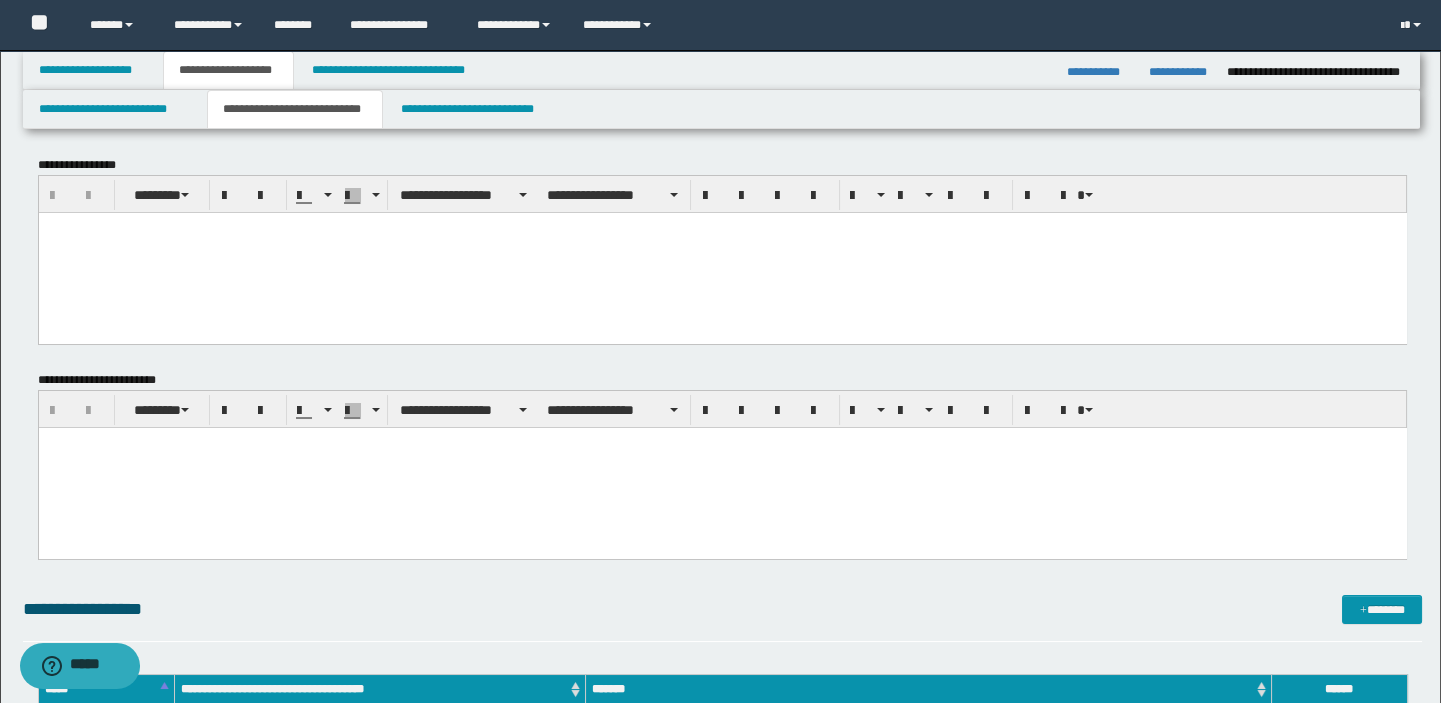 scroll, scrollTop: 0, scrollLeft: 0, axis: both 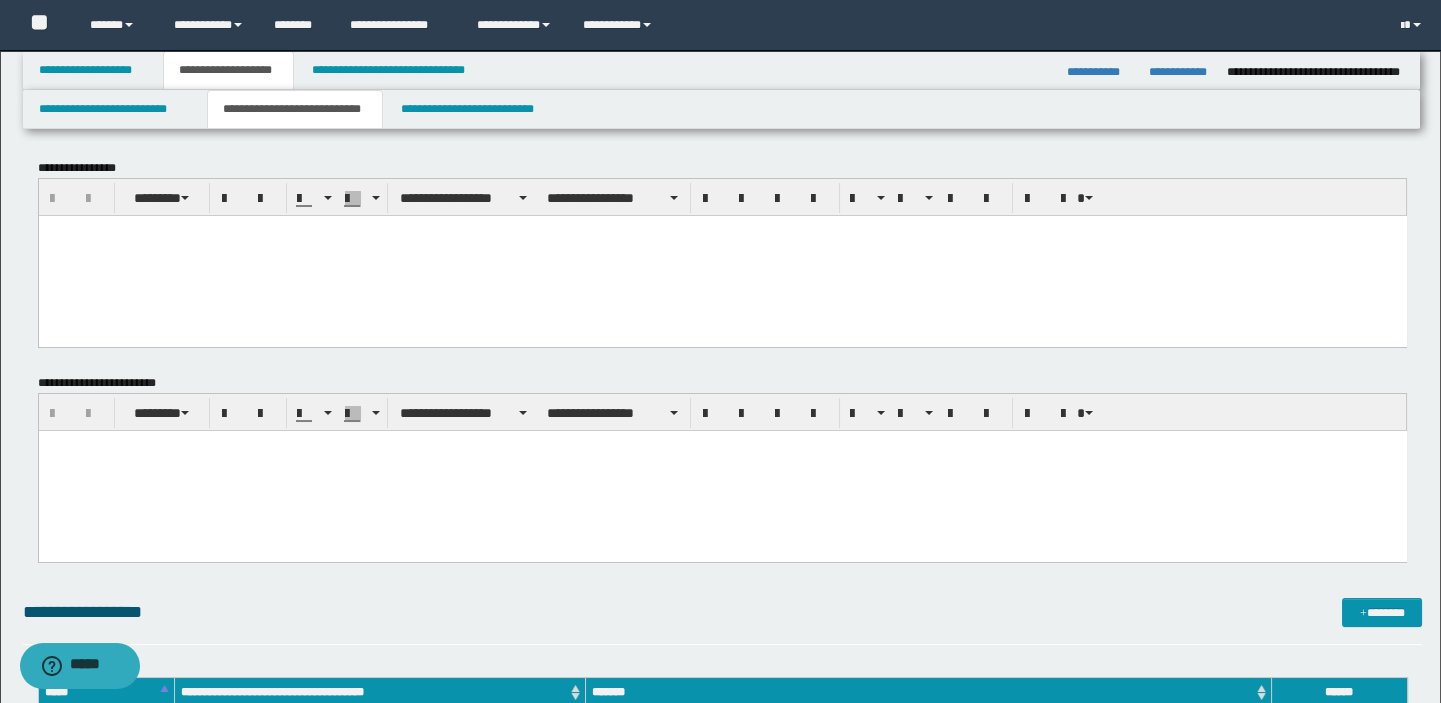 click at bounding box center (722, 471) 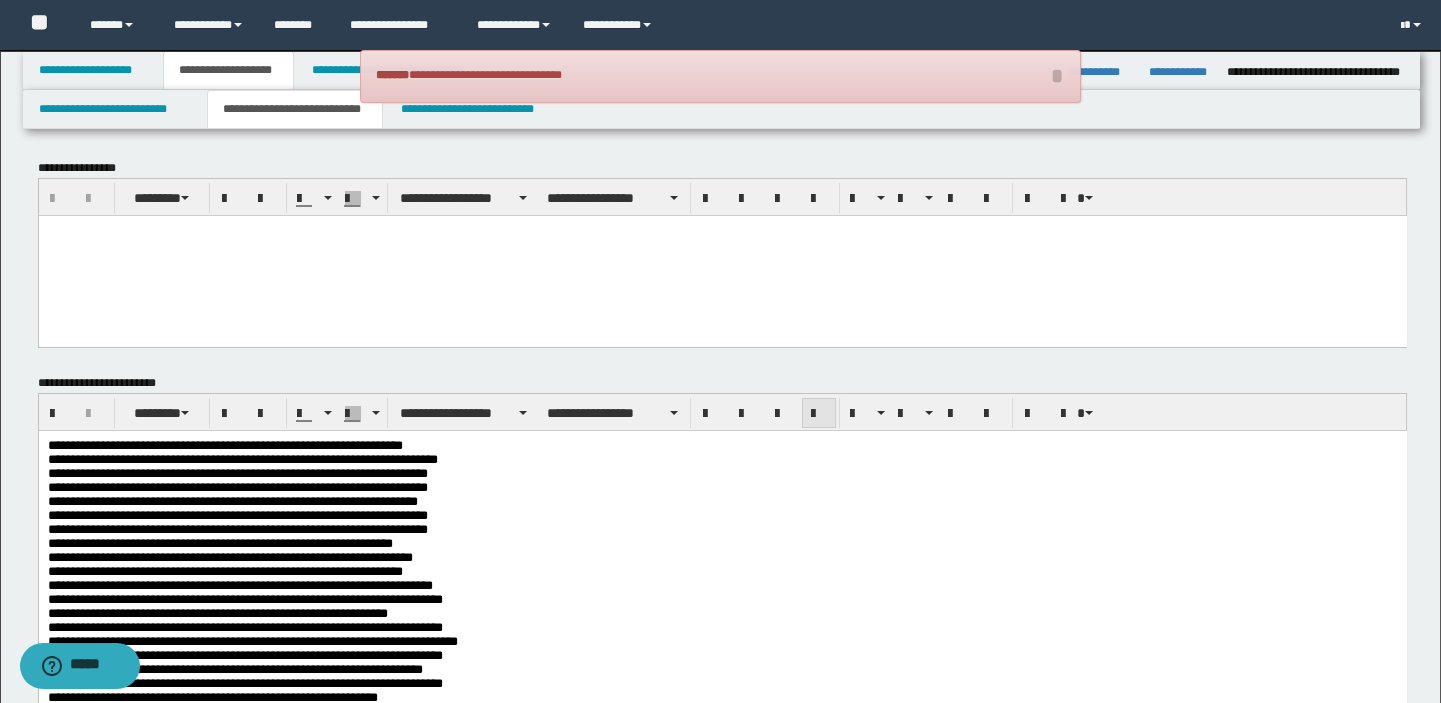 click at bounding box center [819, 414] 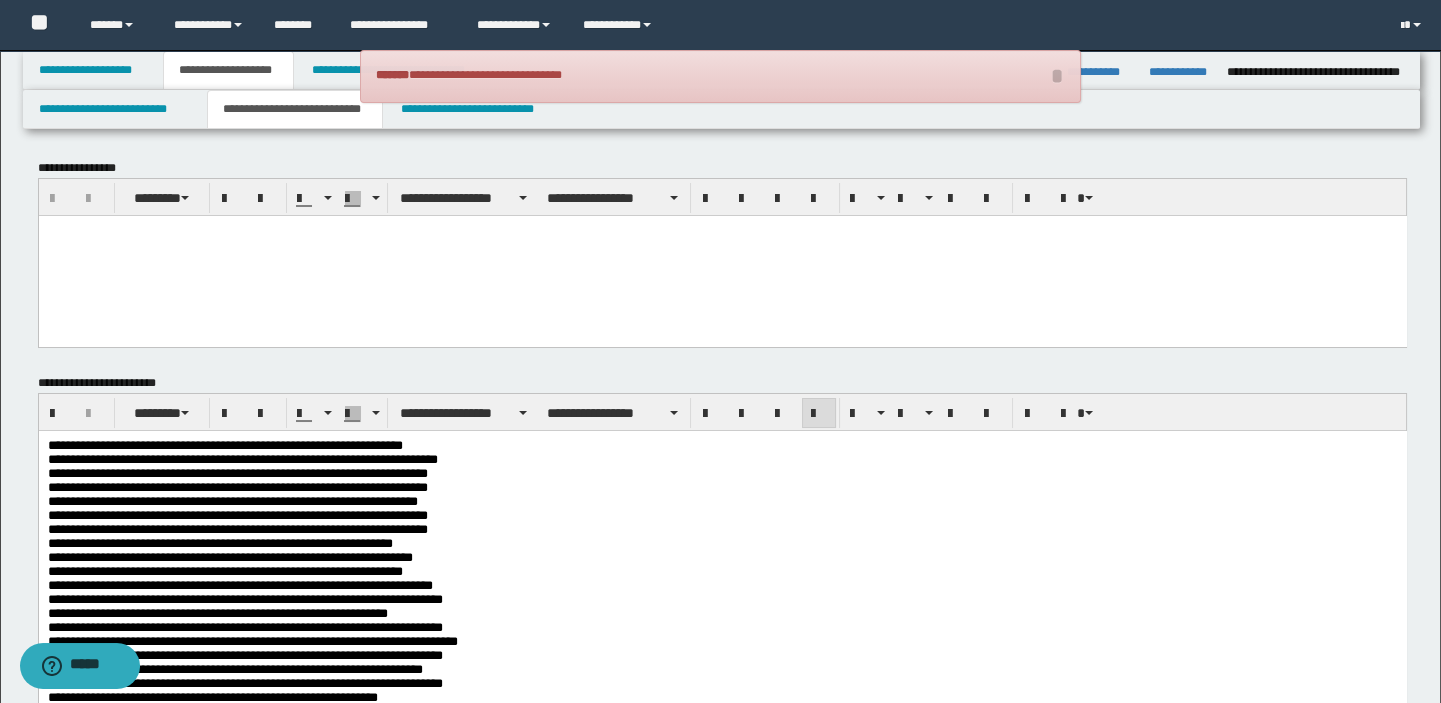 click at bounding box center [819, 414] 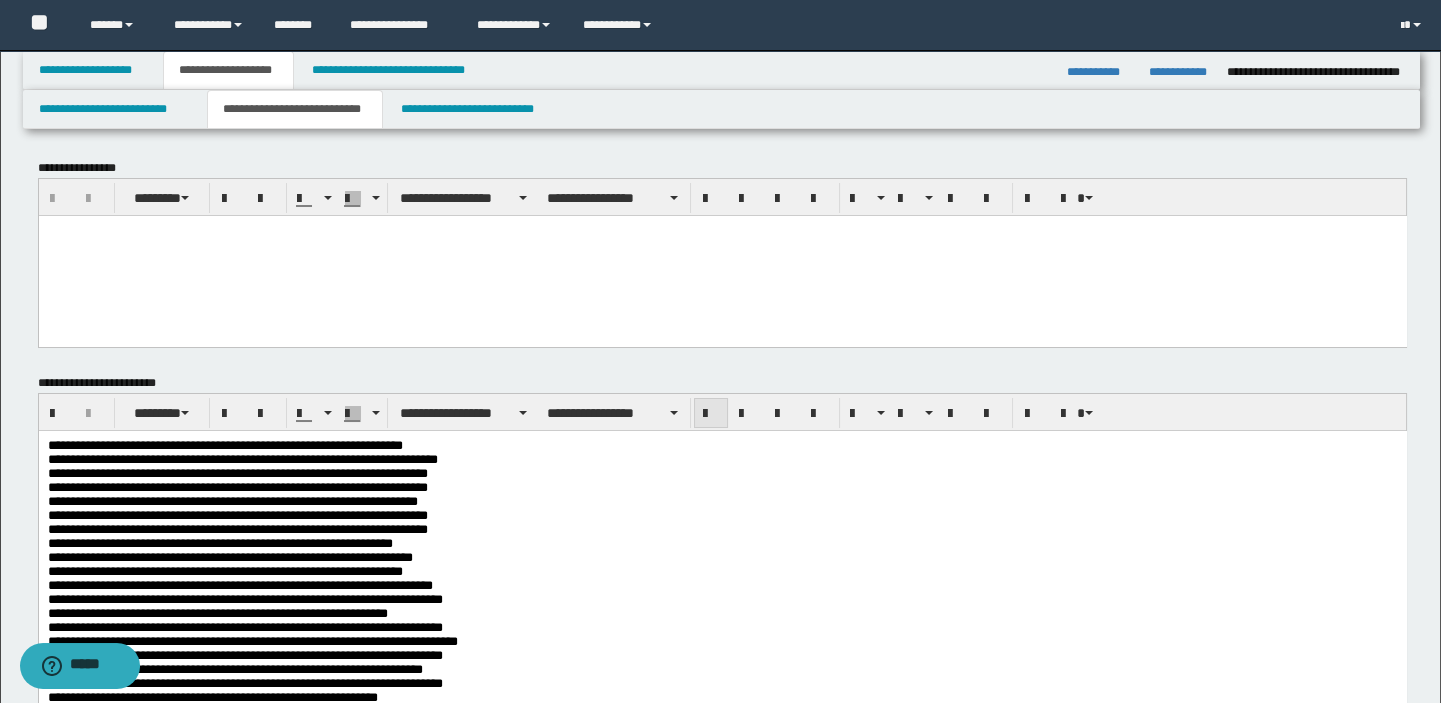 click at bounding box center (711, 414) 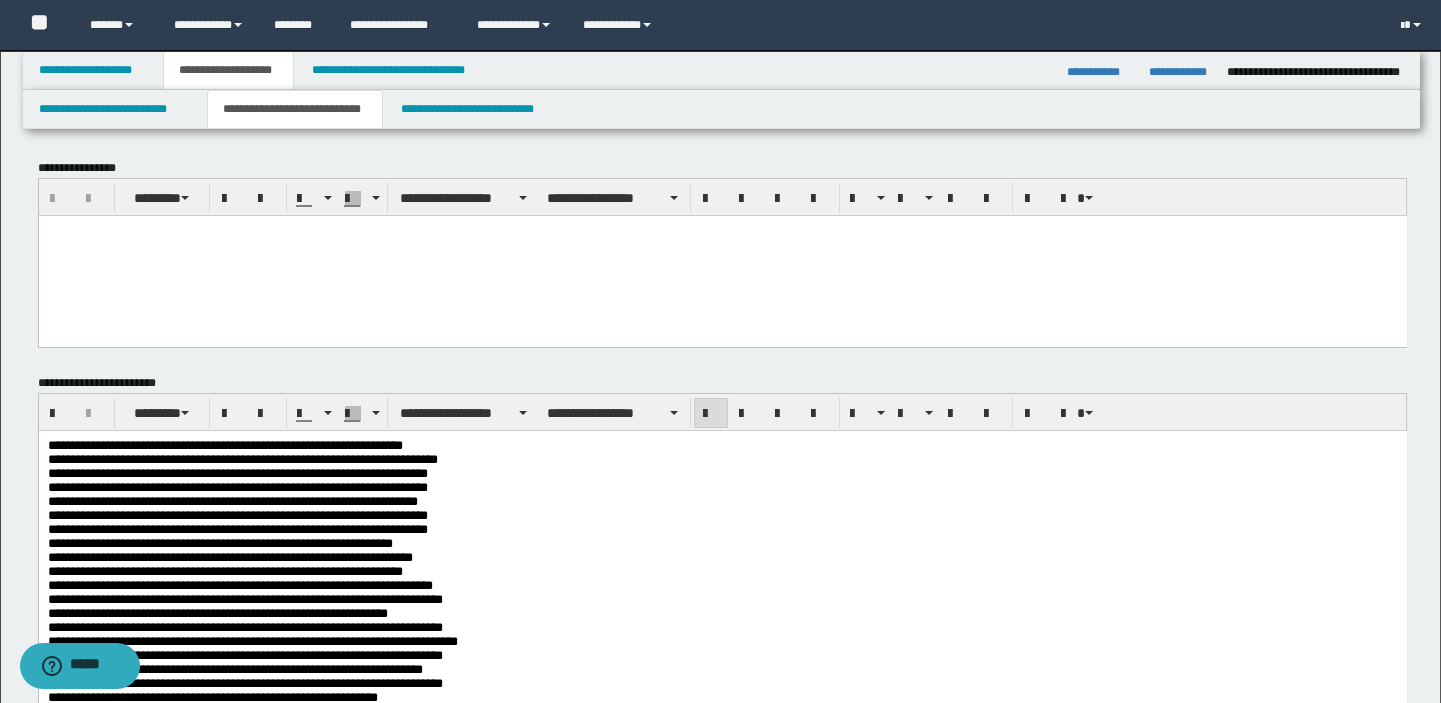 click on "**********" at bounding box center [722, 819] 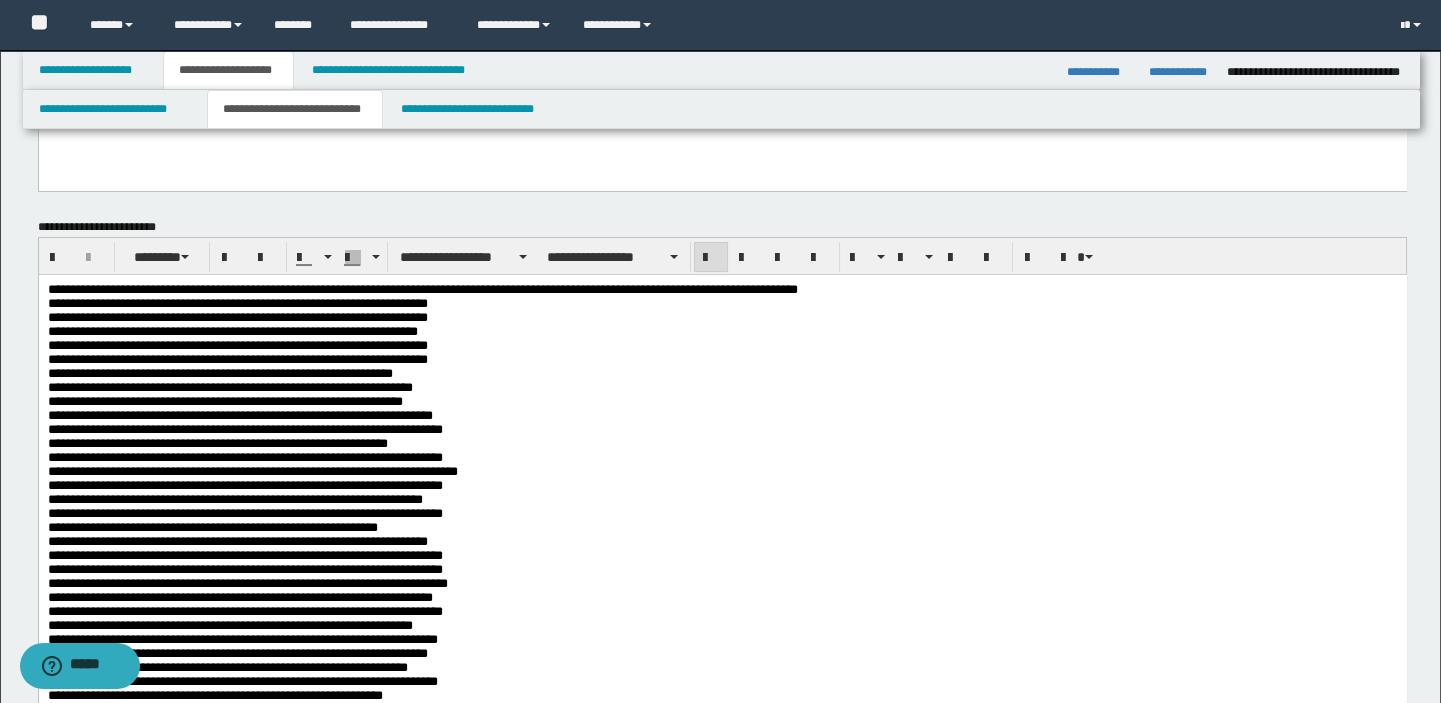 scroll, scrollTop: 0, scrollLeft: 0, axis: both 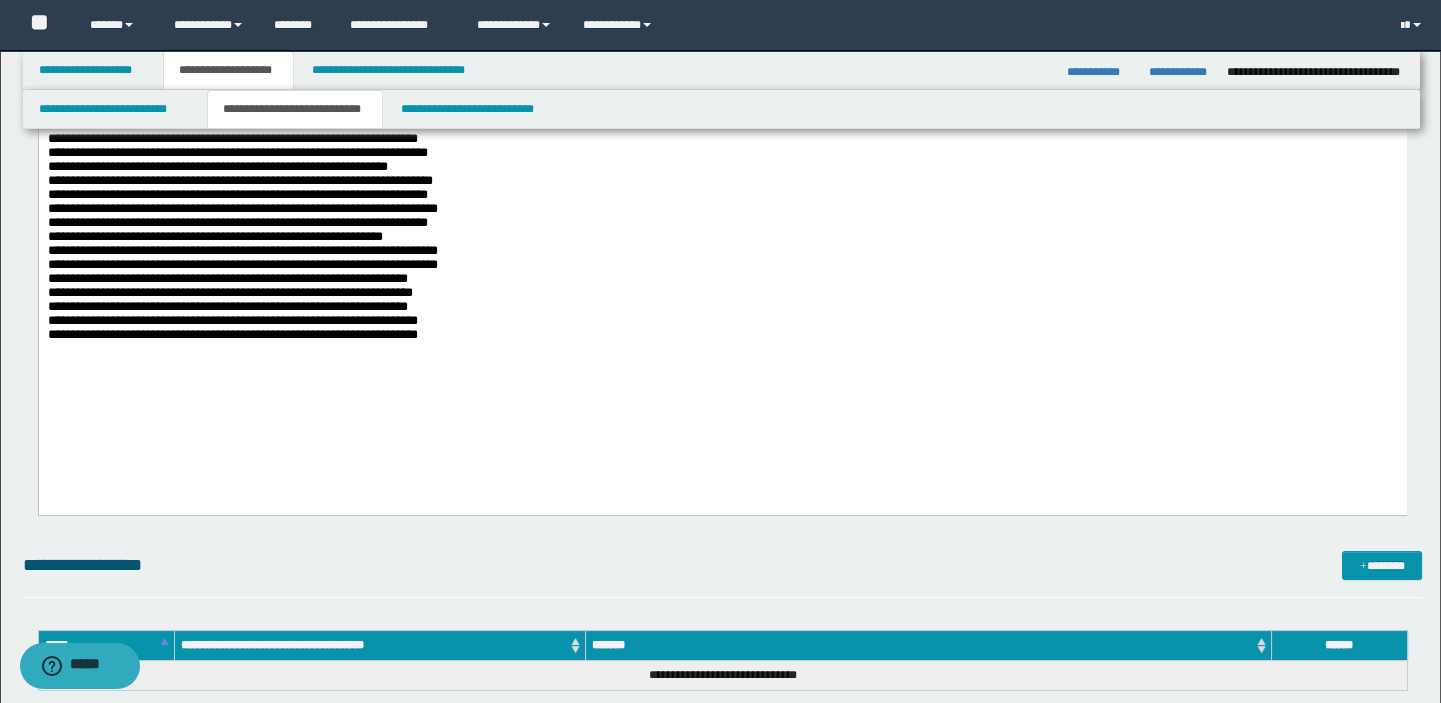 click on "**********" at bounding box center (722, 85) 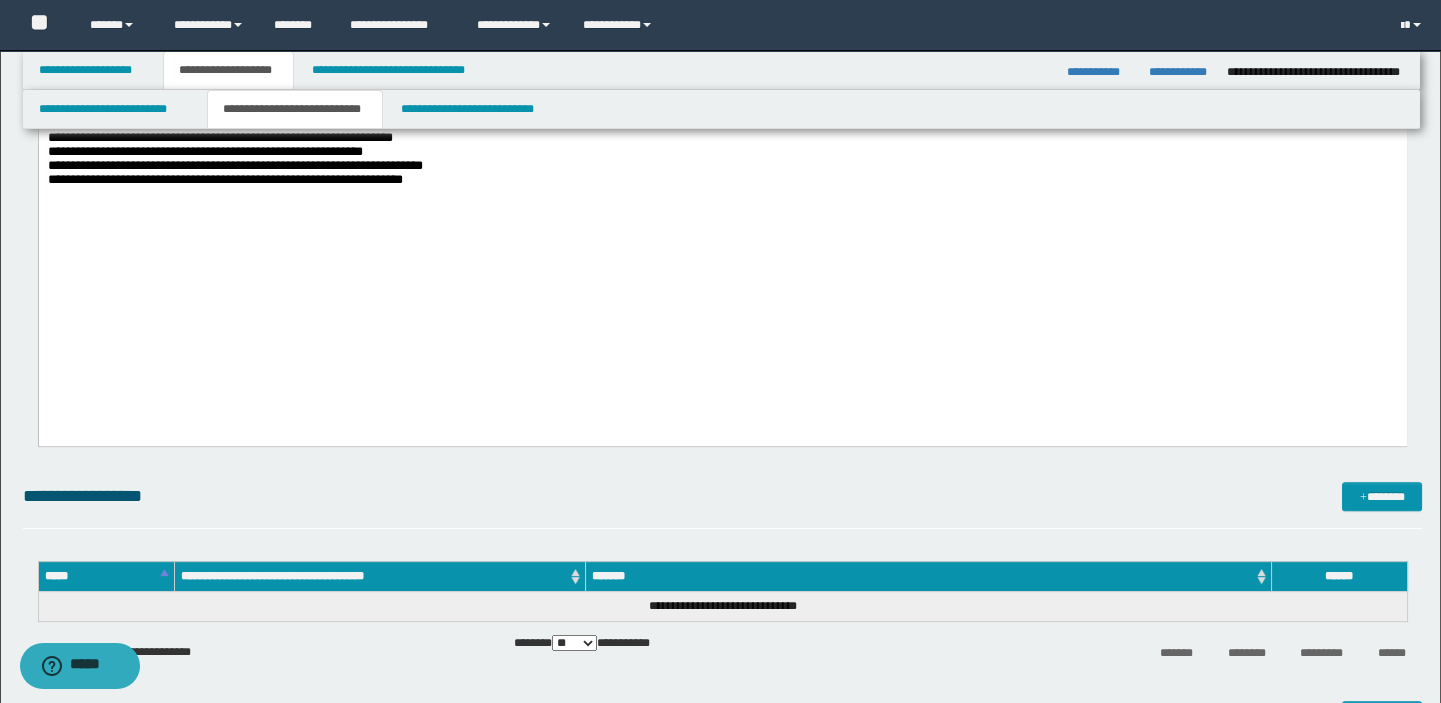 scroll, scrollTop: 1727, scrollLeft: 0, axis: vertical 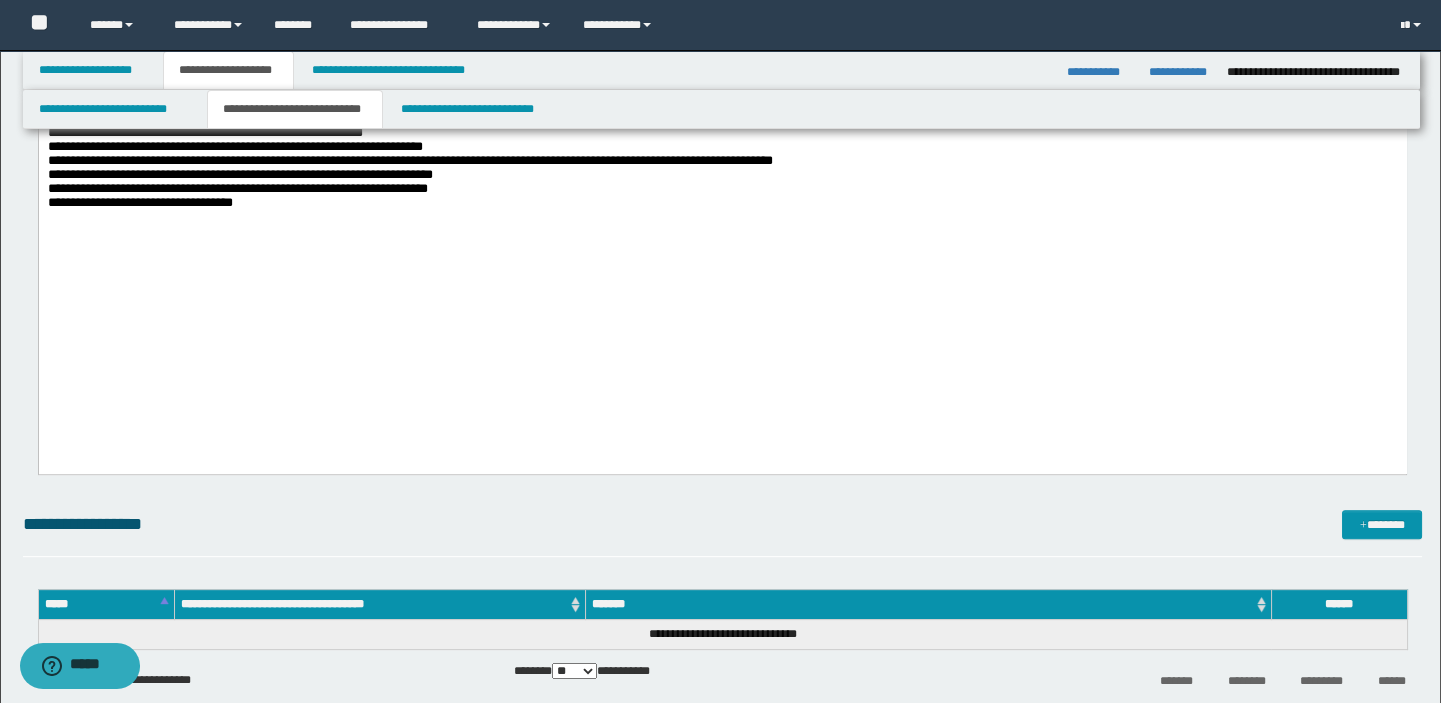 click on "**********" at bounding box center (721, -460) 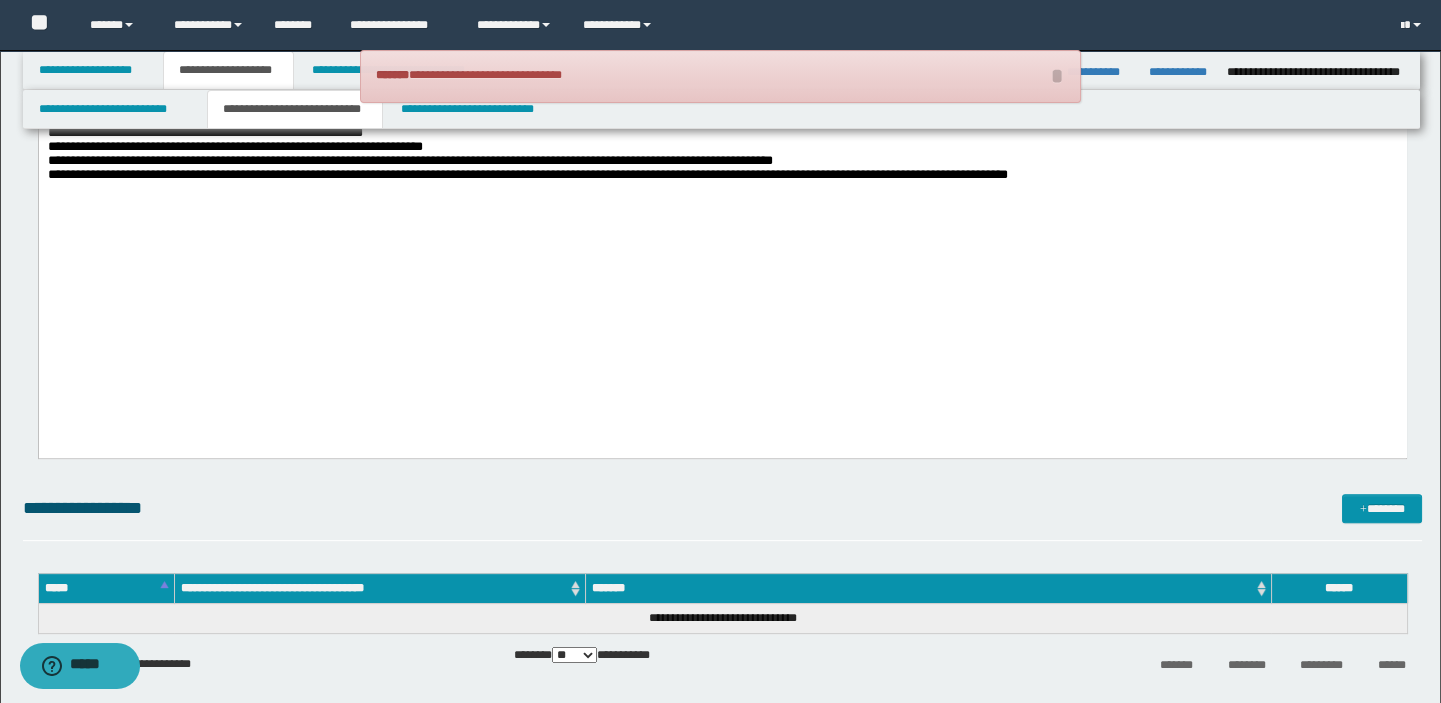 click on "**********" at bounding box center (721, -468) 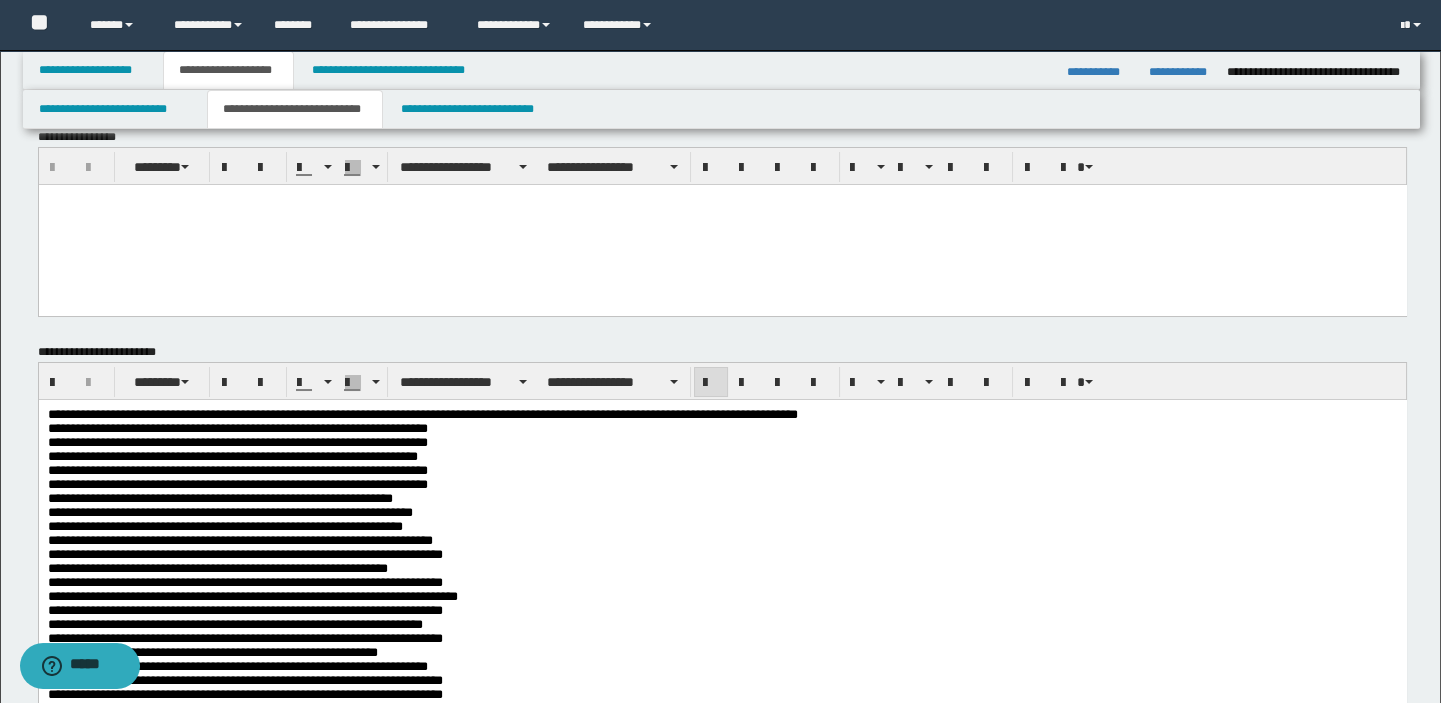 scroll, scrollTop: 0, scrollLeft: 0, axis: both 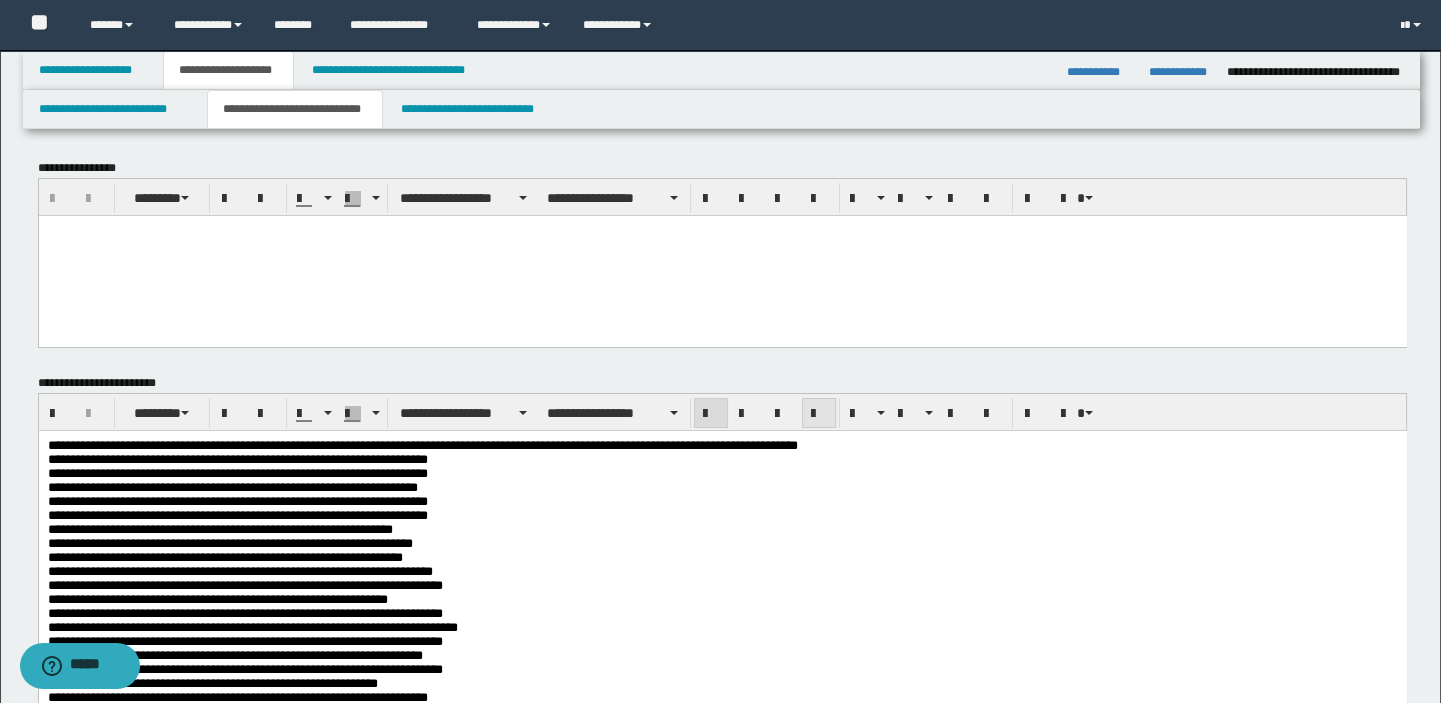 click at bounding box center [819, 414] 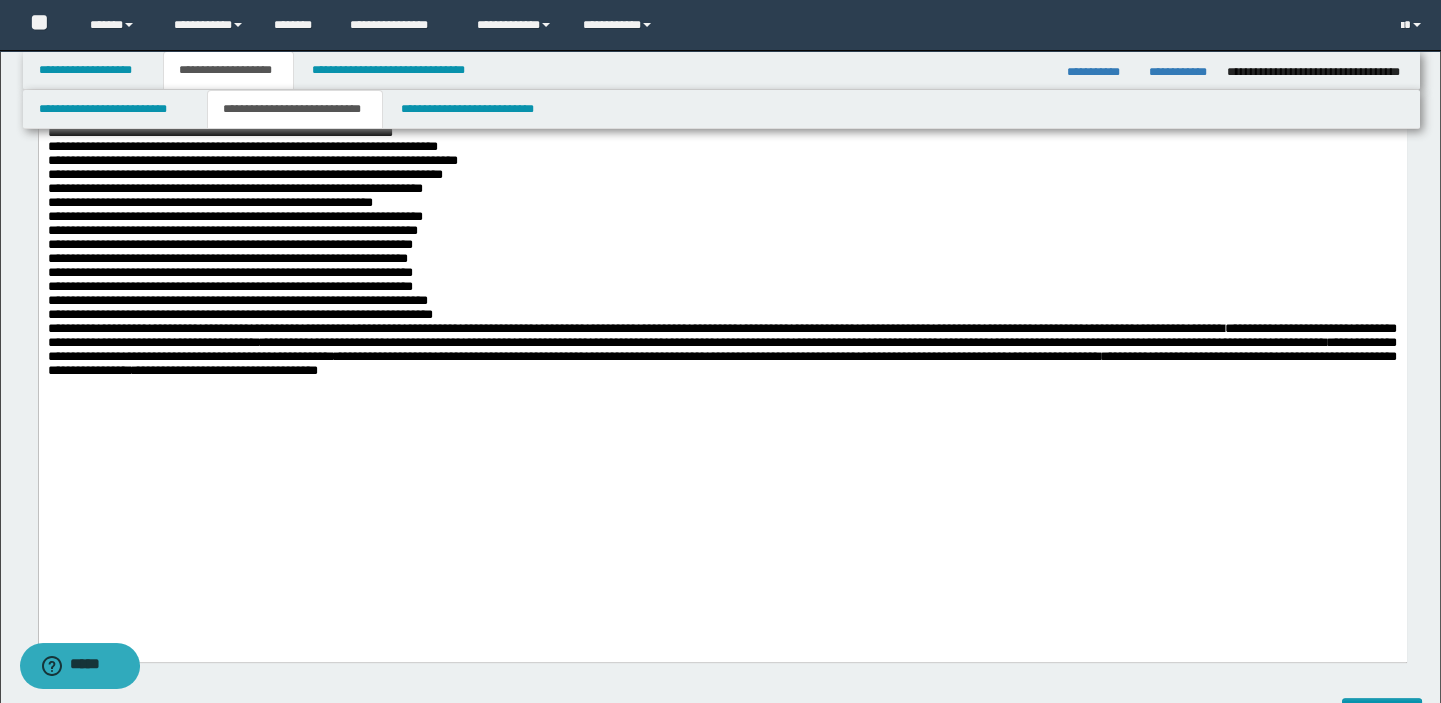 scroll, scrollTop: 1454, scrollLeft: 0, axis: vertical 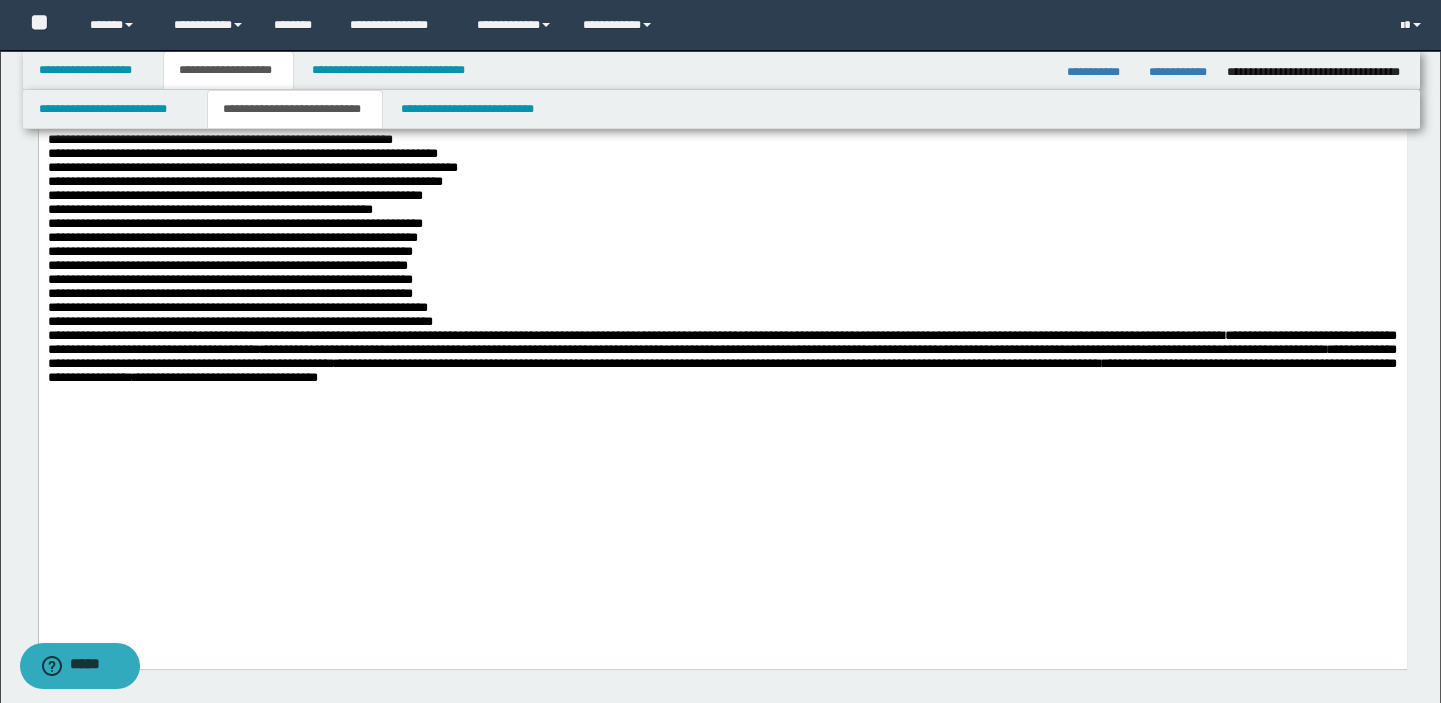 click on "**********" at bounding box center [721, -226] 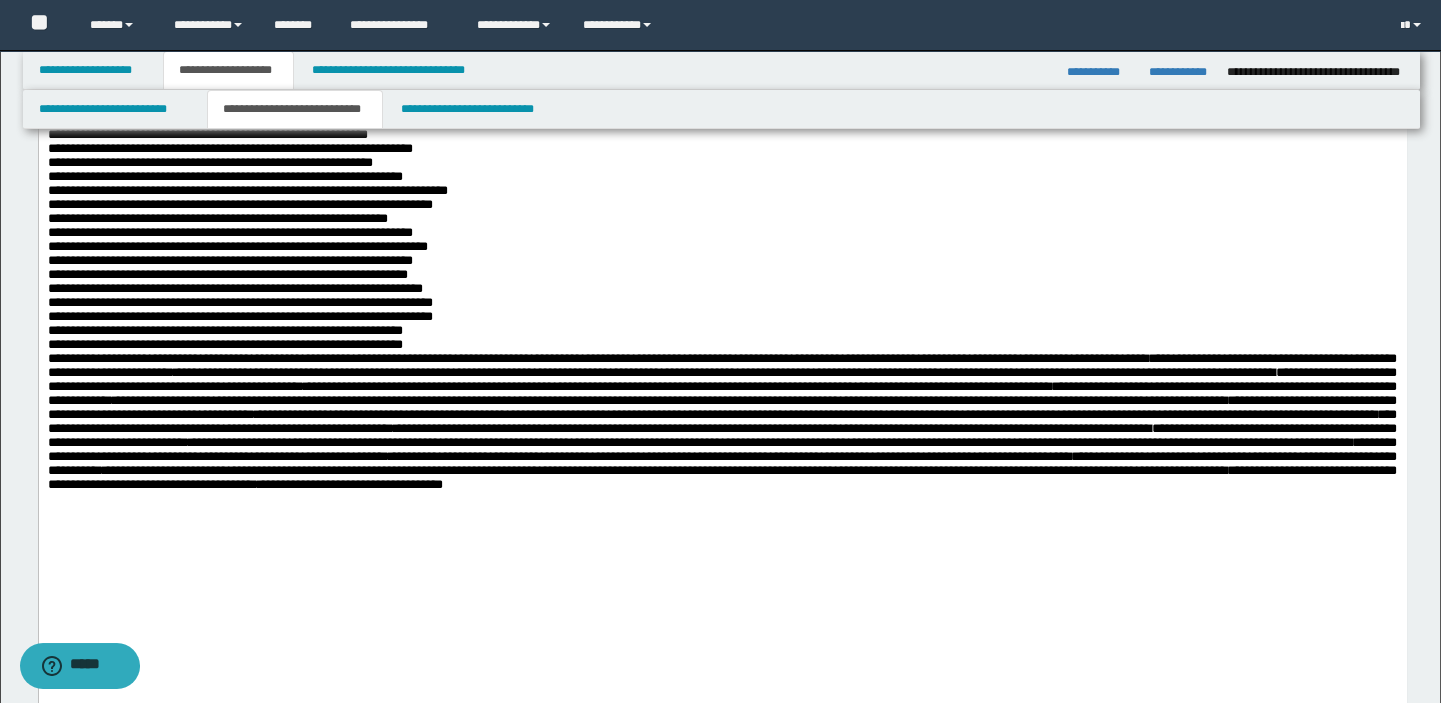 scroll, scrollTop: 1090, scrollLeft: 0, axis: vertical 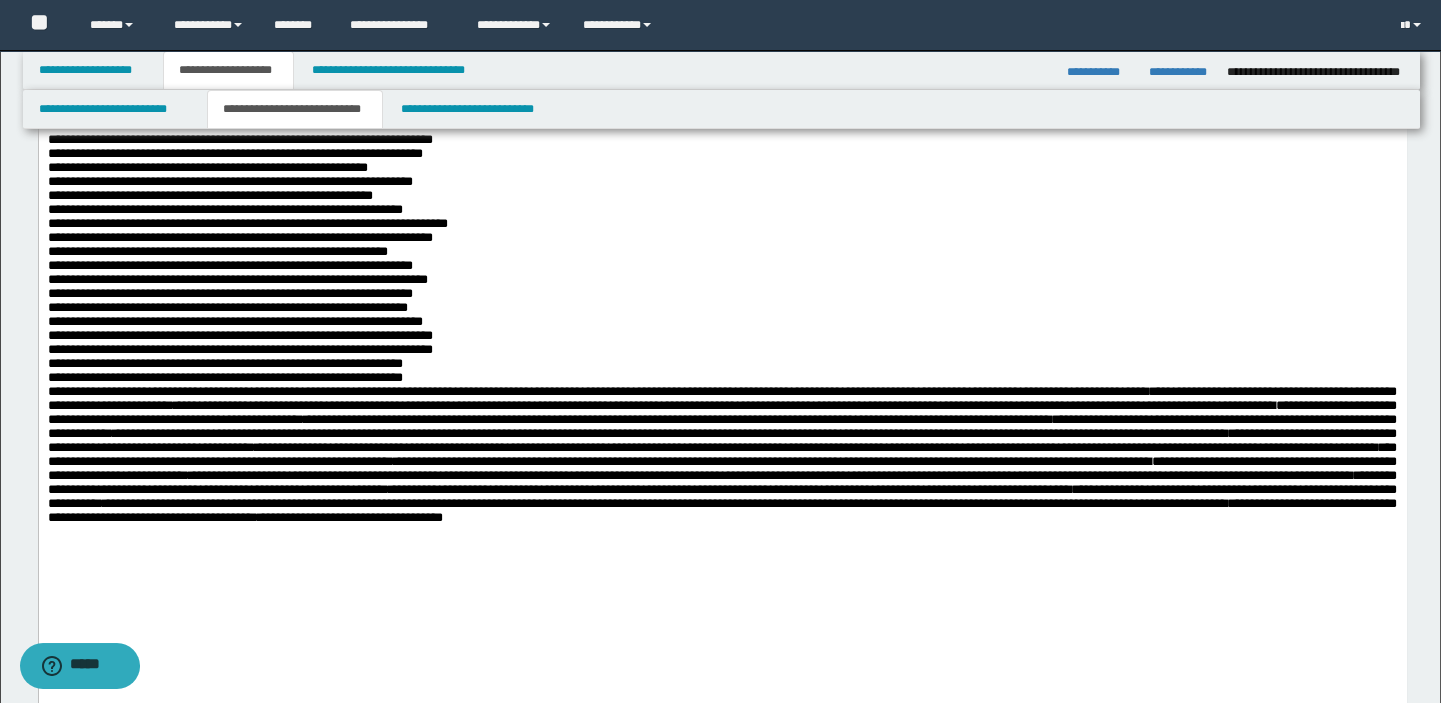 click on "**********" at bounding box center [721, 37] 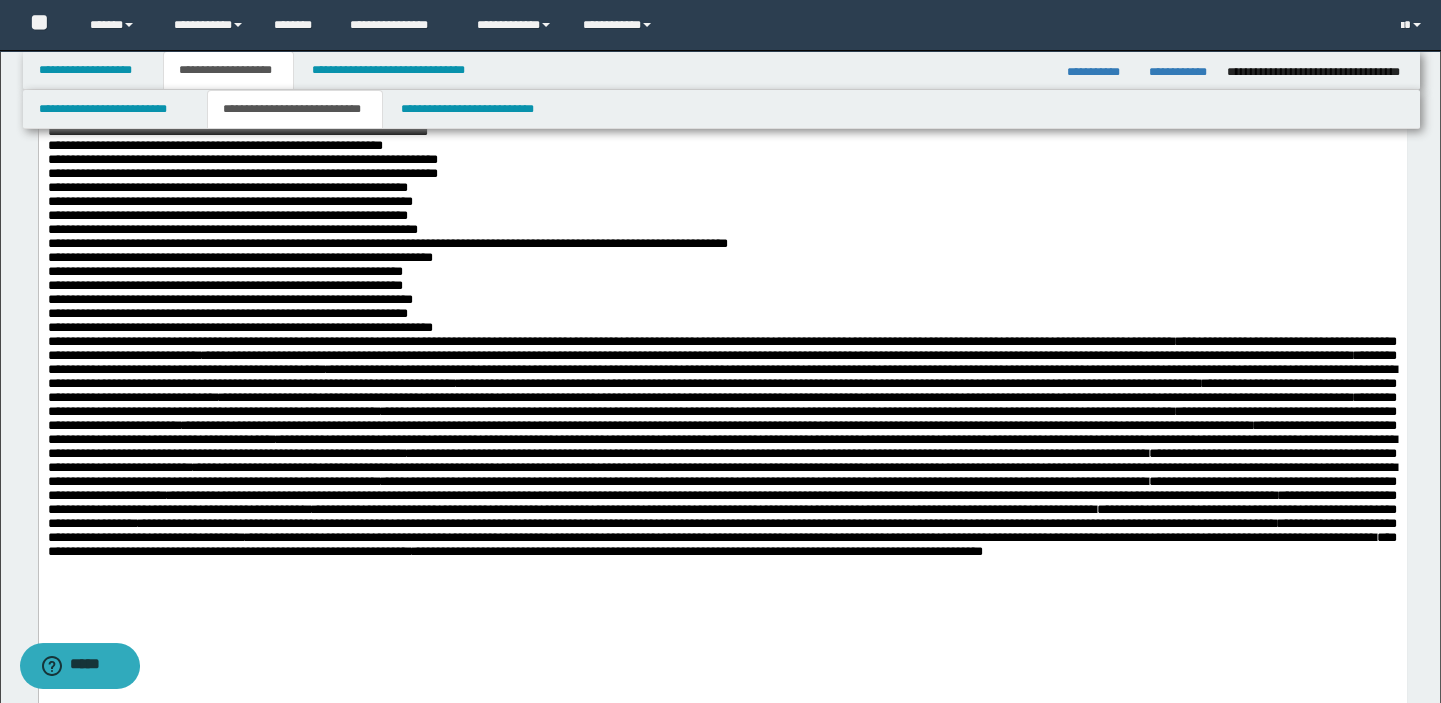scroll, scrollTop: 727, scrollLeft: 0, axis: vertical 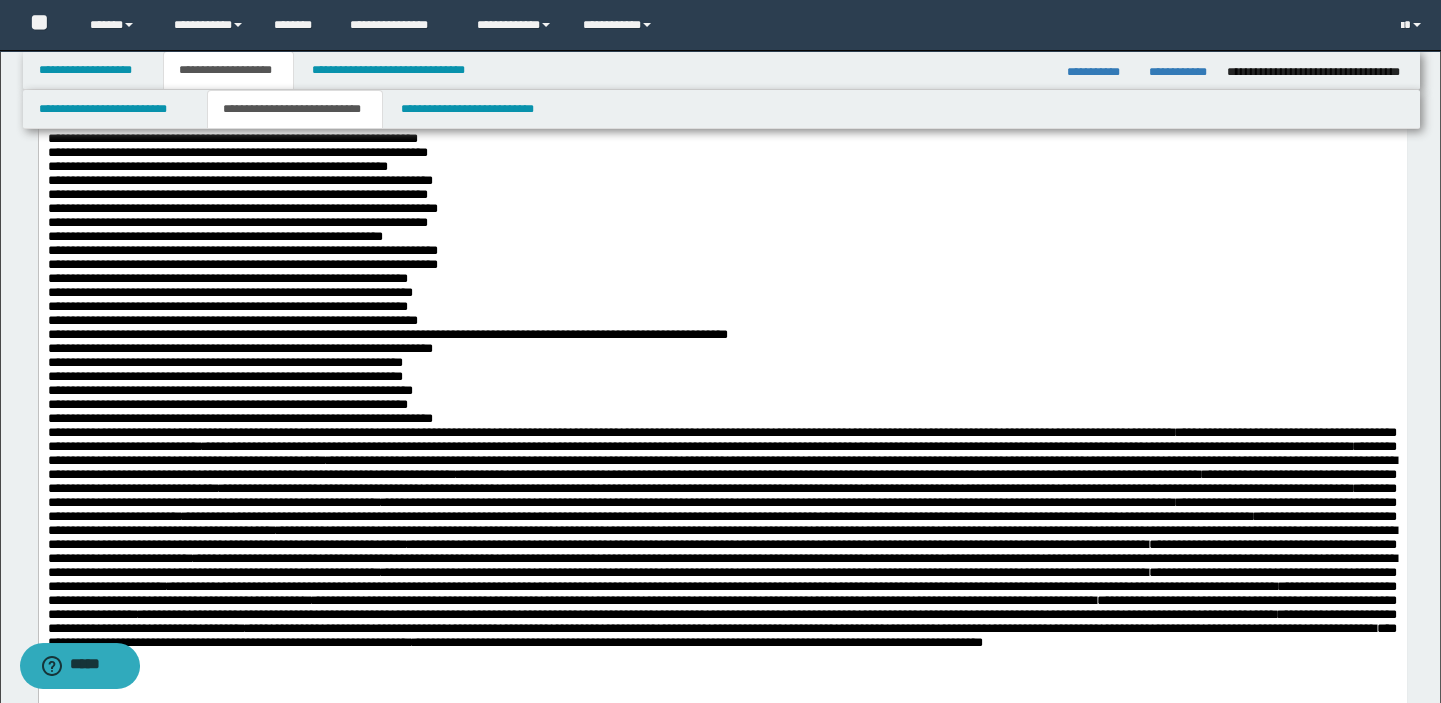 click on "**********" at bounding box center [721, 300] 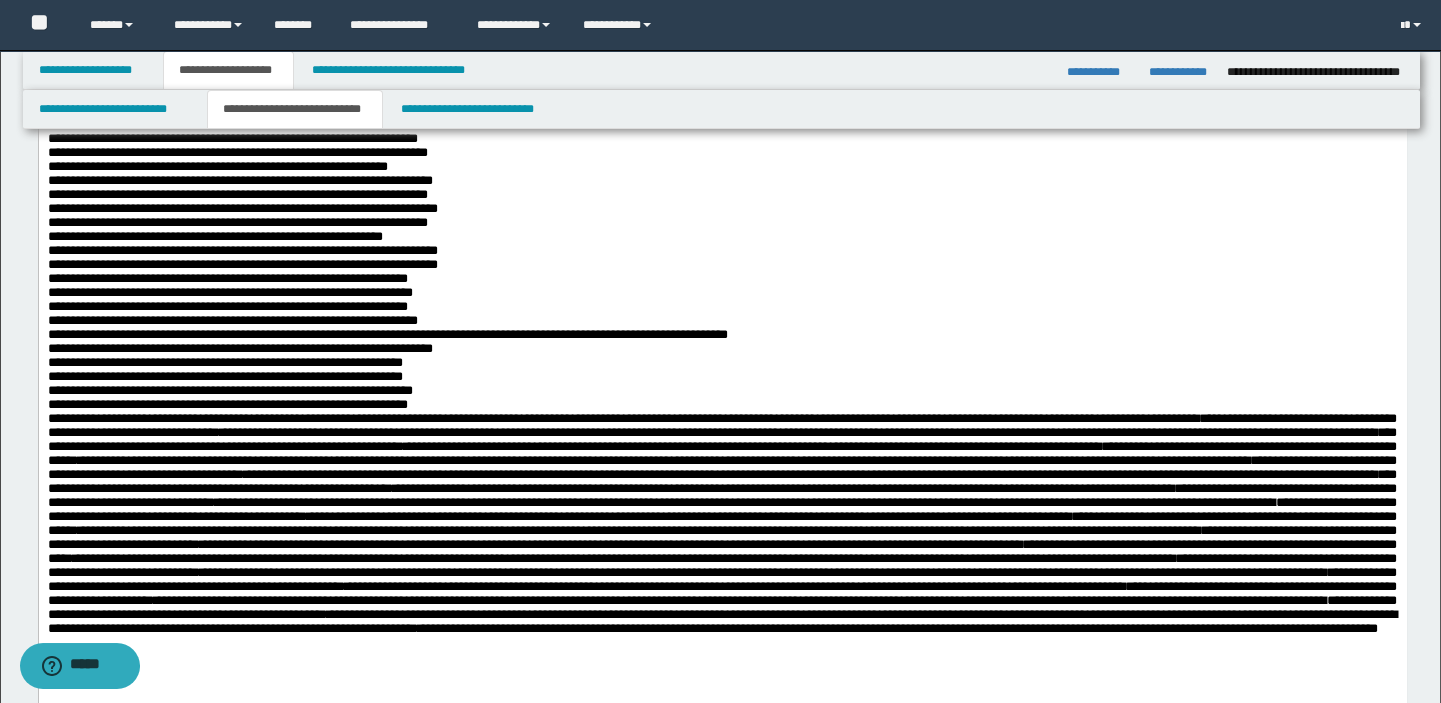 click on "**********" at bounding box center (721, 292) 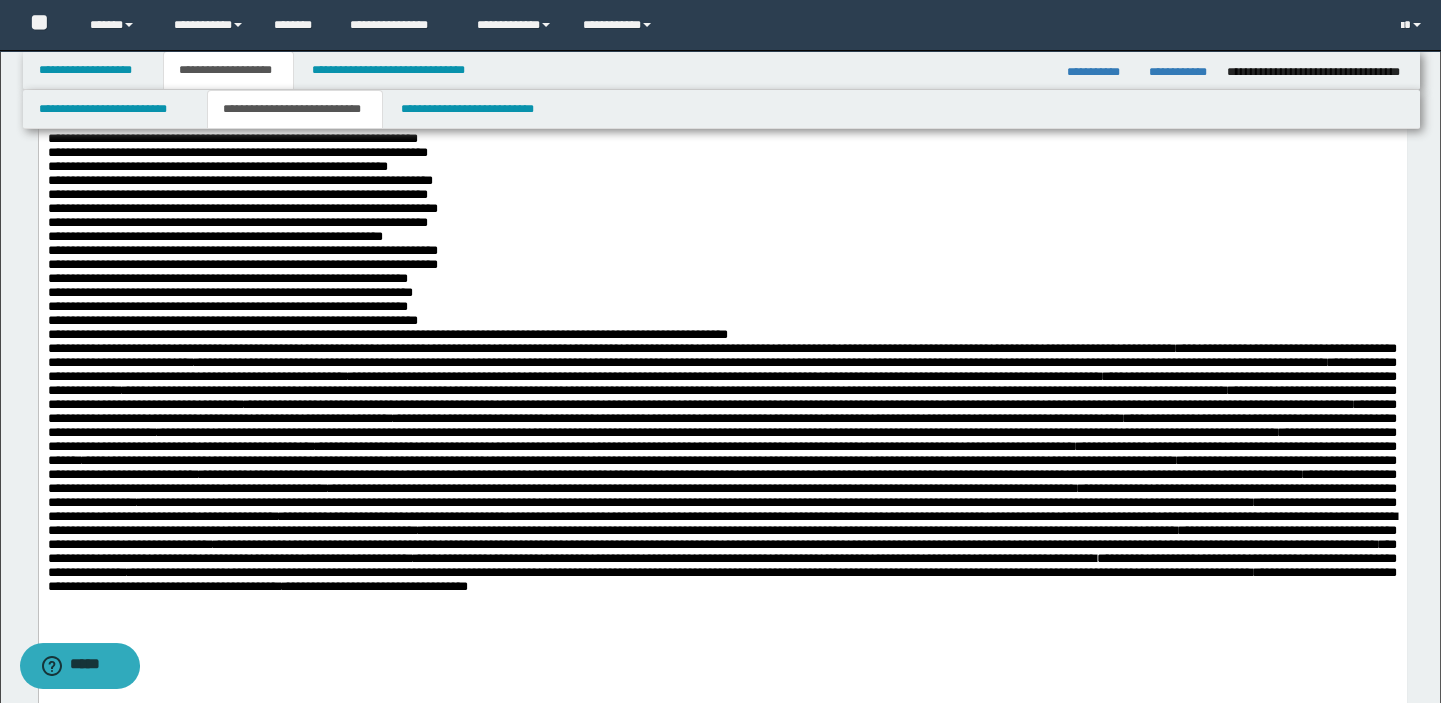 click on "**********" at bounding box center [721, 269] 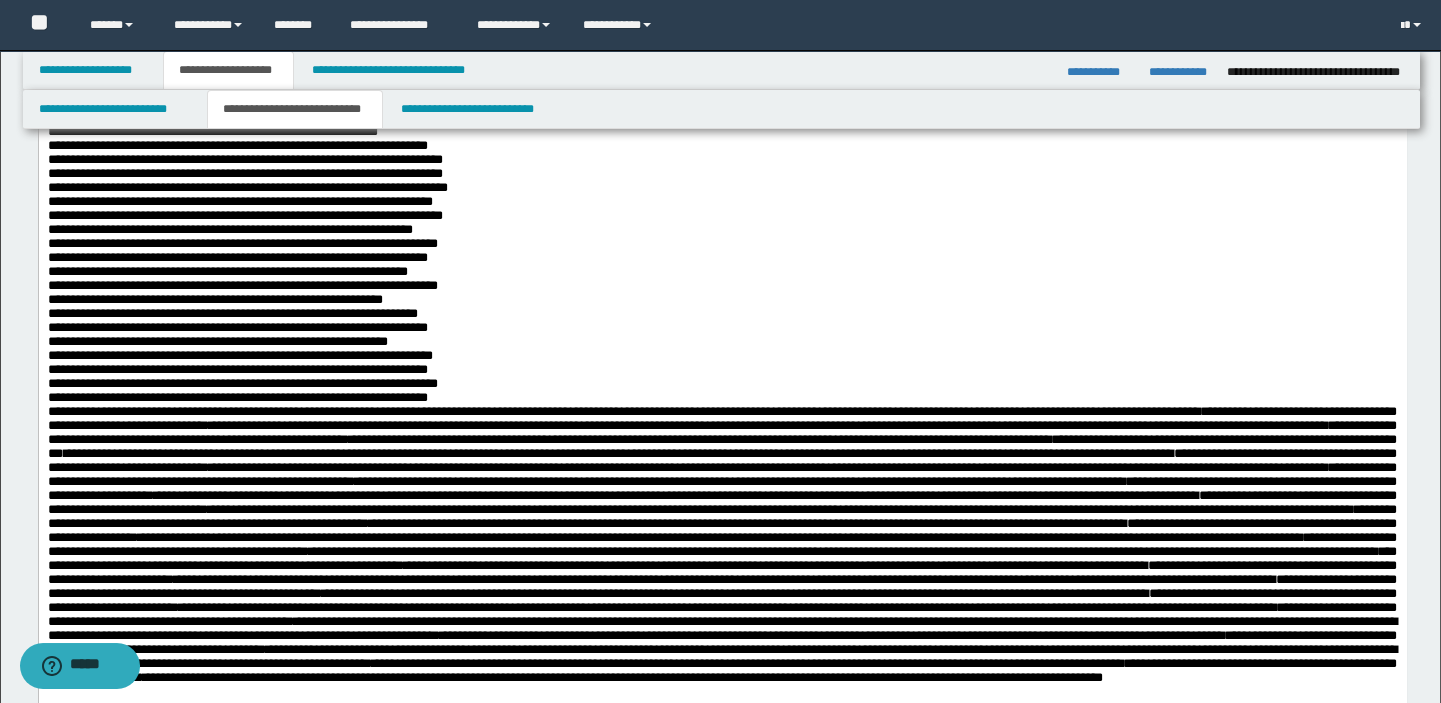 scroll, scrollTop: 454, scrollLeft: 0, axis: vertical 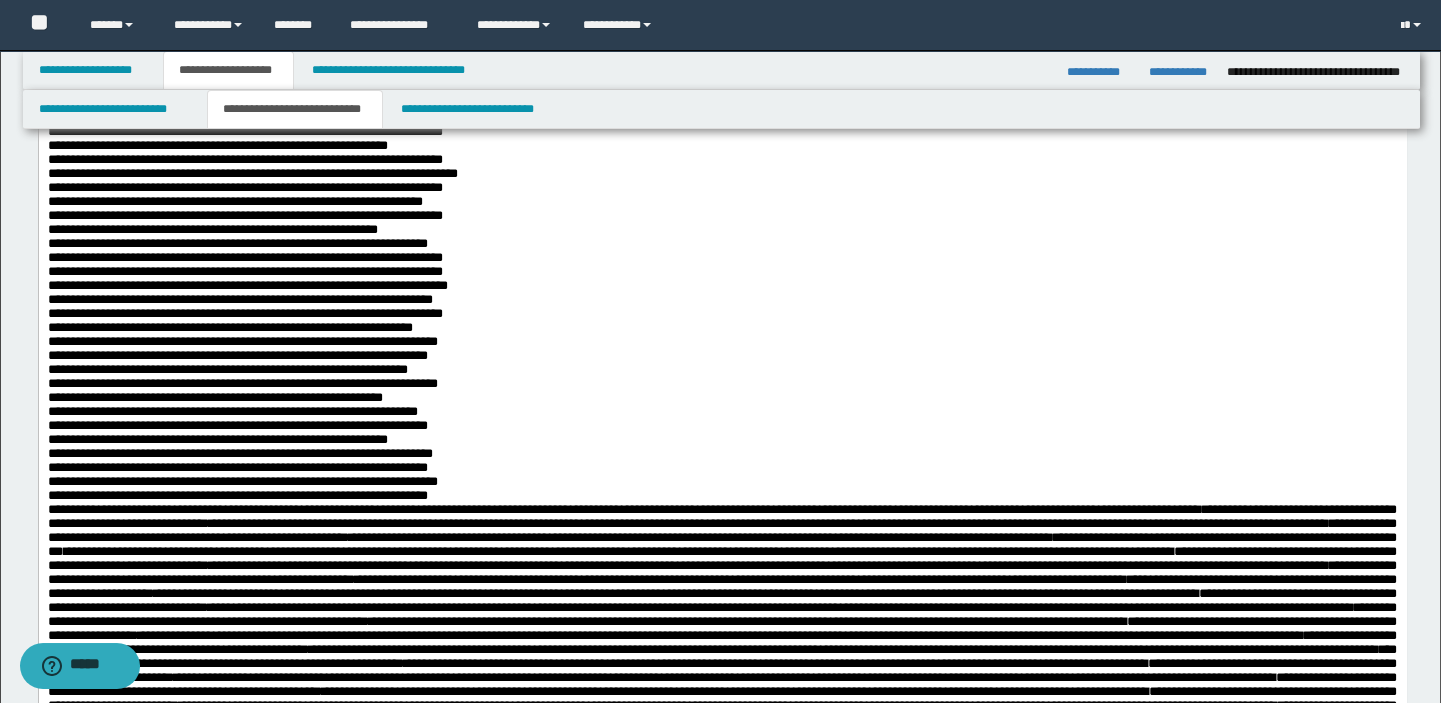 click on "**********" at bounding box center [721, 511] 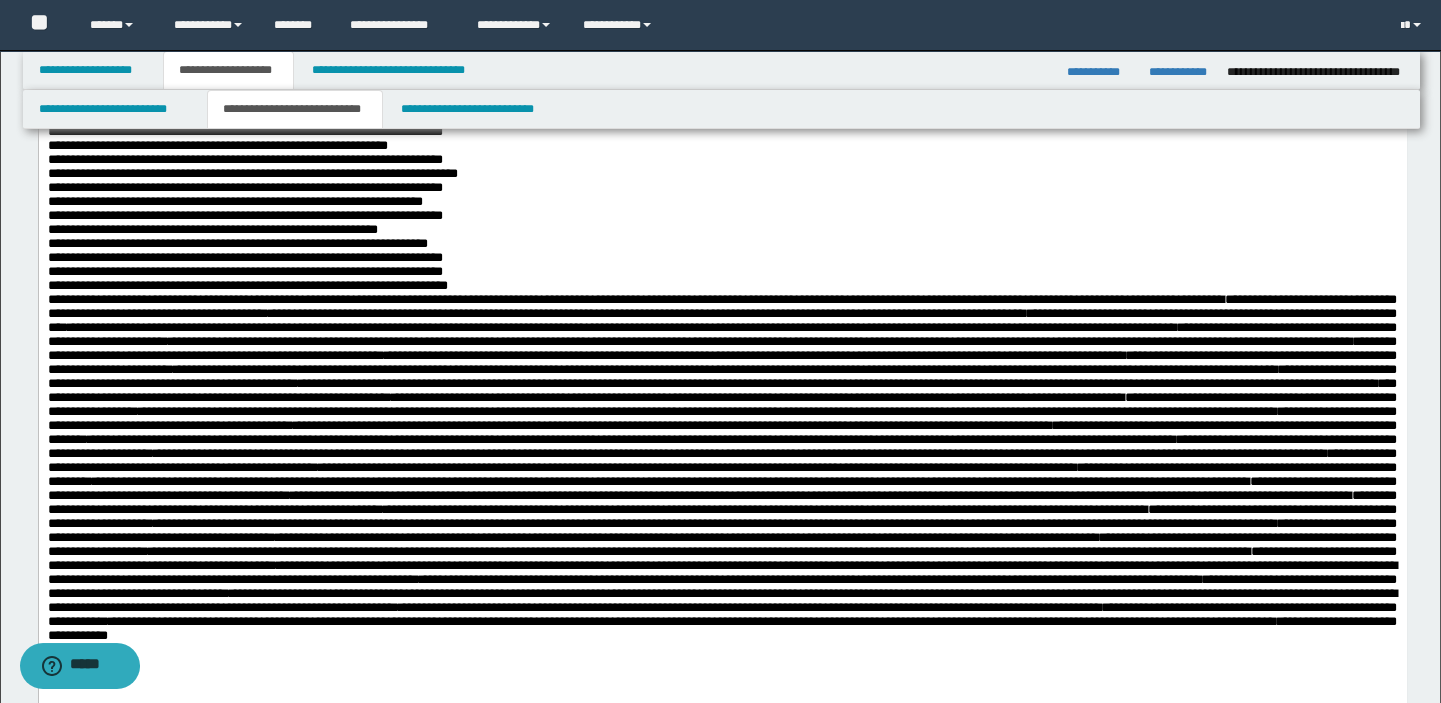 click on "**********" at bounding box center (721, 442) 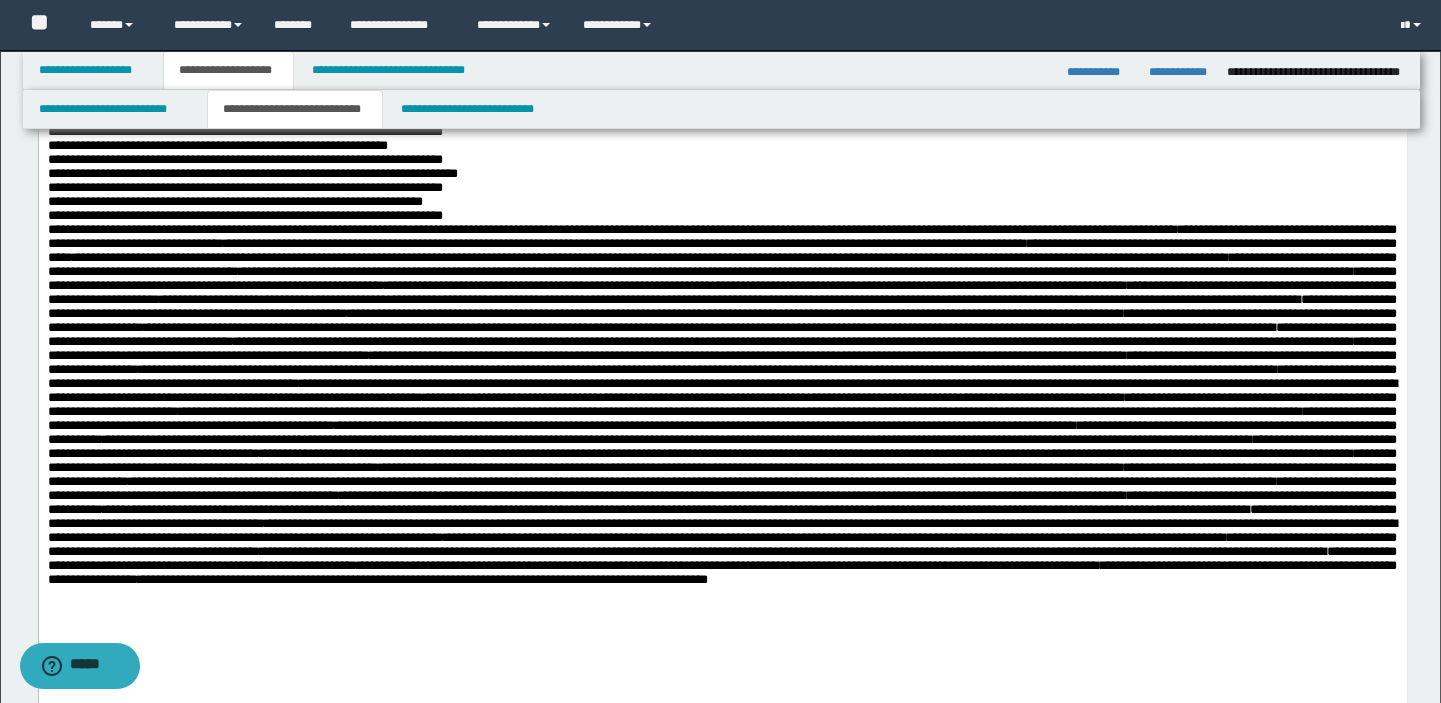 click on "**********" at bounding box center (721, 426) 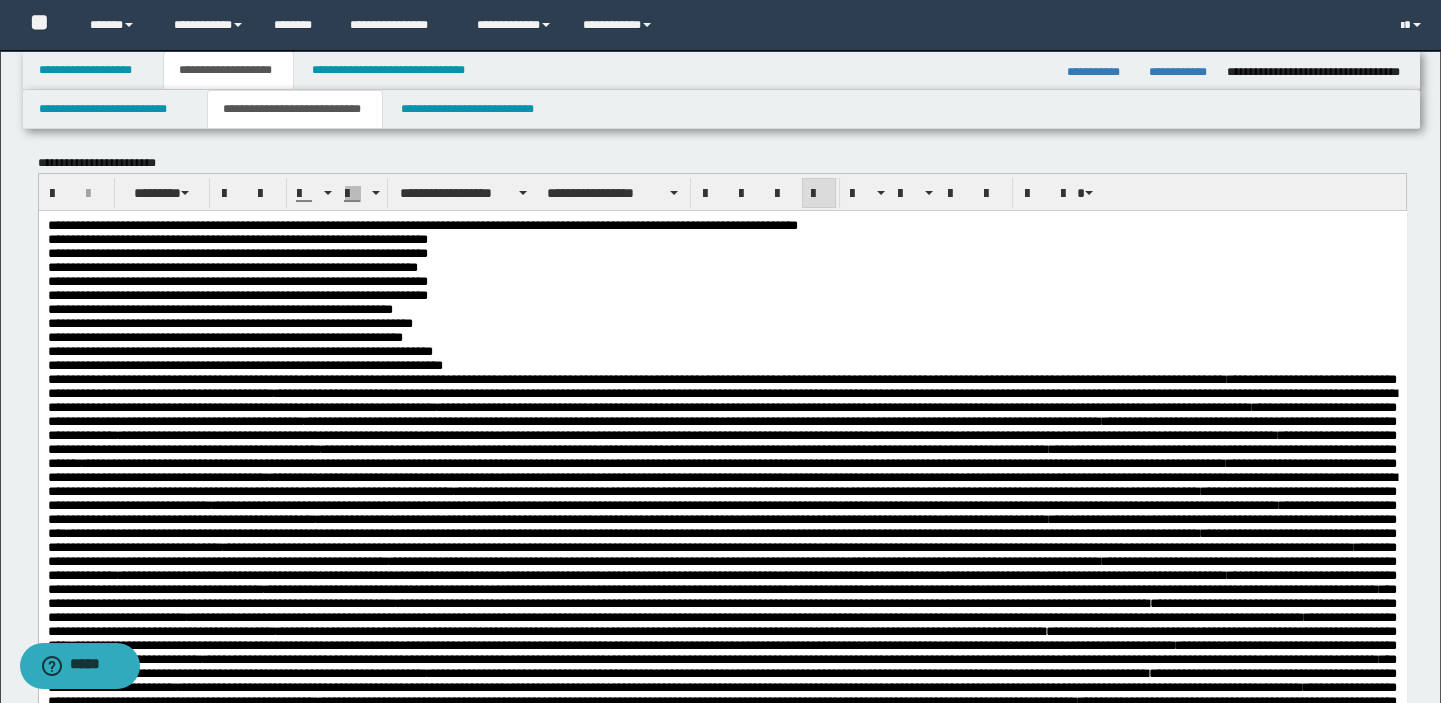 scroll, scrollTop: 181, scrollLeft: 0, axis: vertical 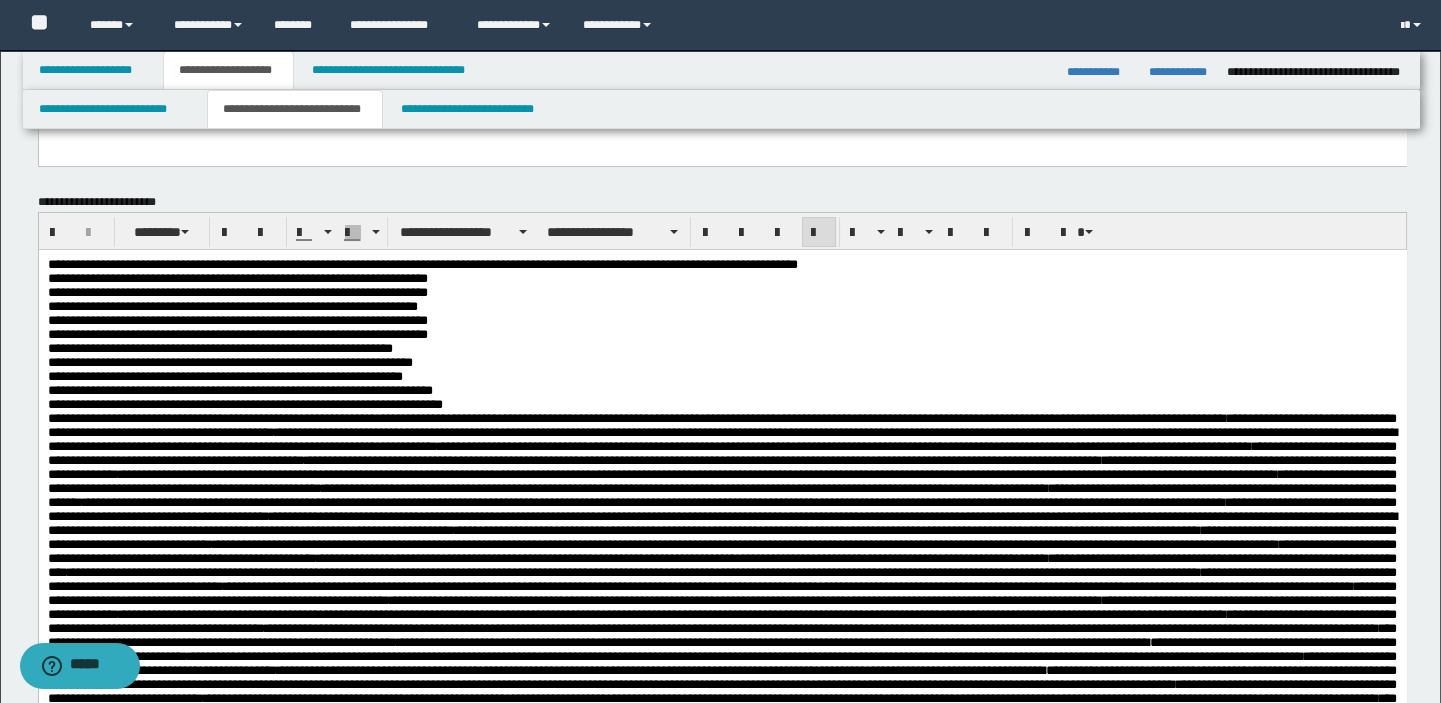click on "**********" at bounding box center [721, 667] 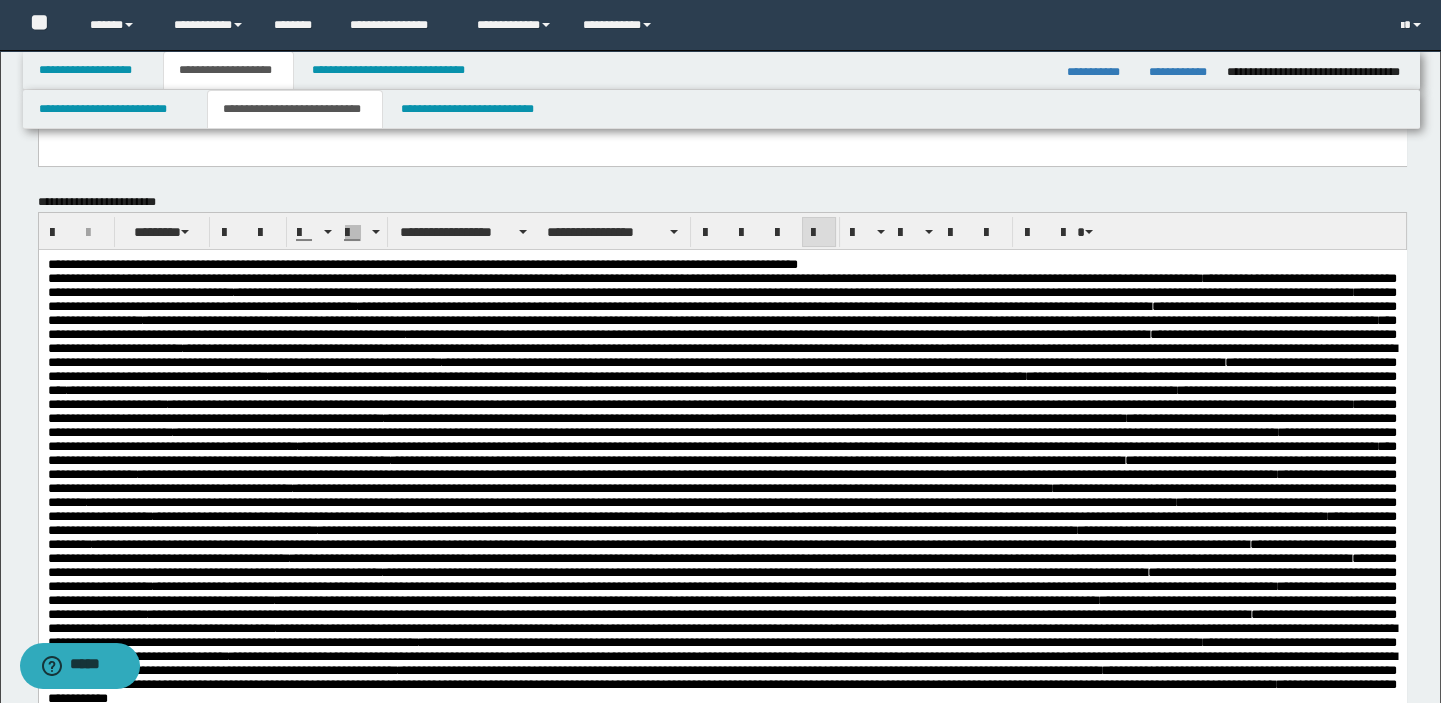 click on "**********" at bounding box center (721, 629) 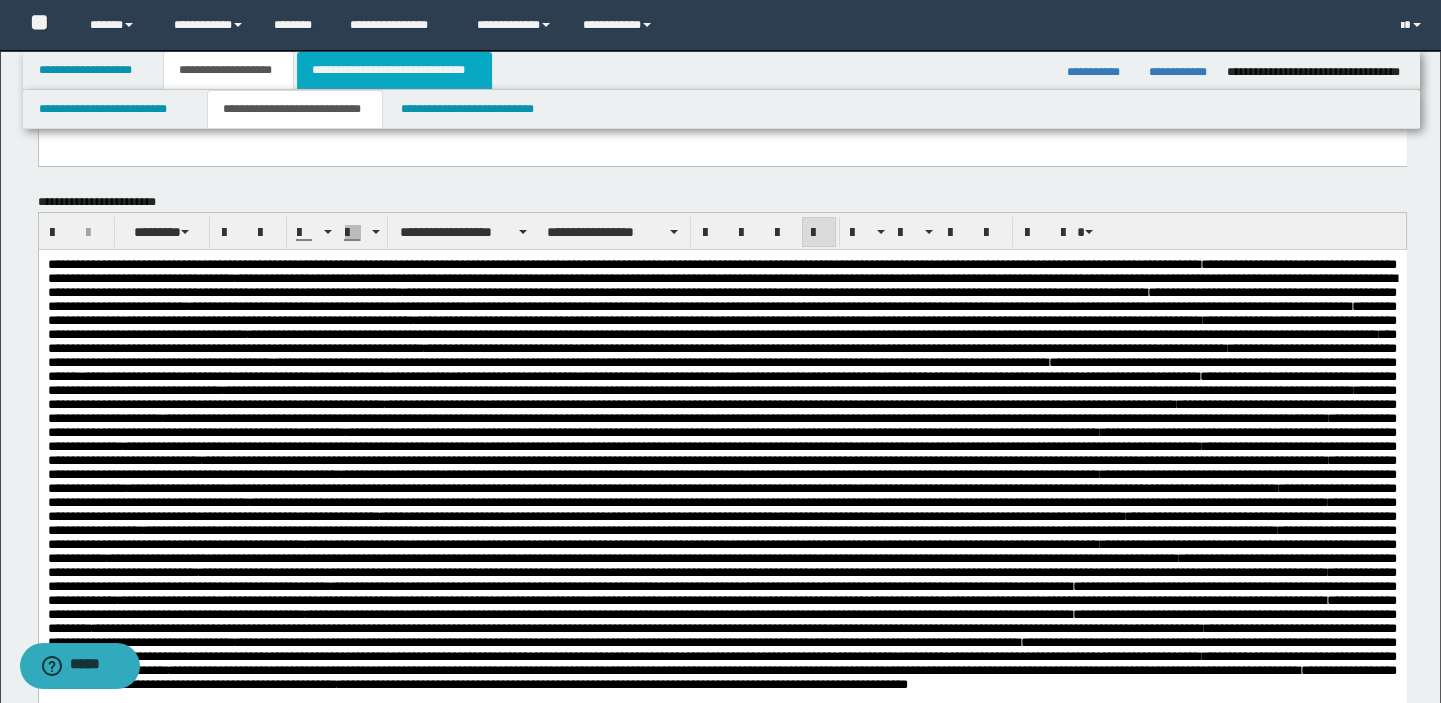 click on "**********" at bounding box center (394, 70) 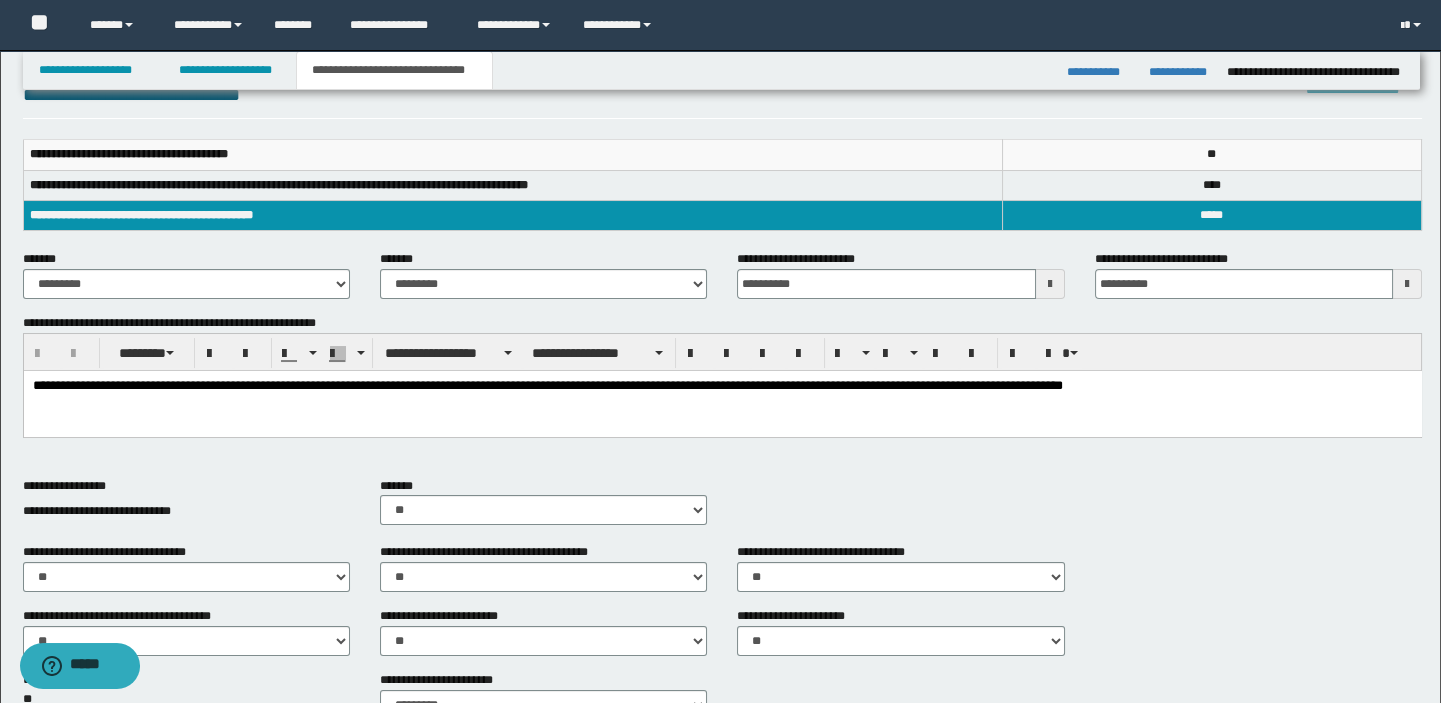 scroll, scrollTop: 332, scrollLeft: 0, axis: vertical 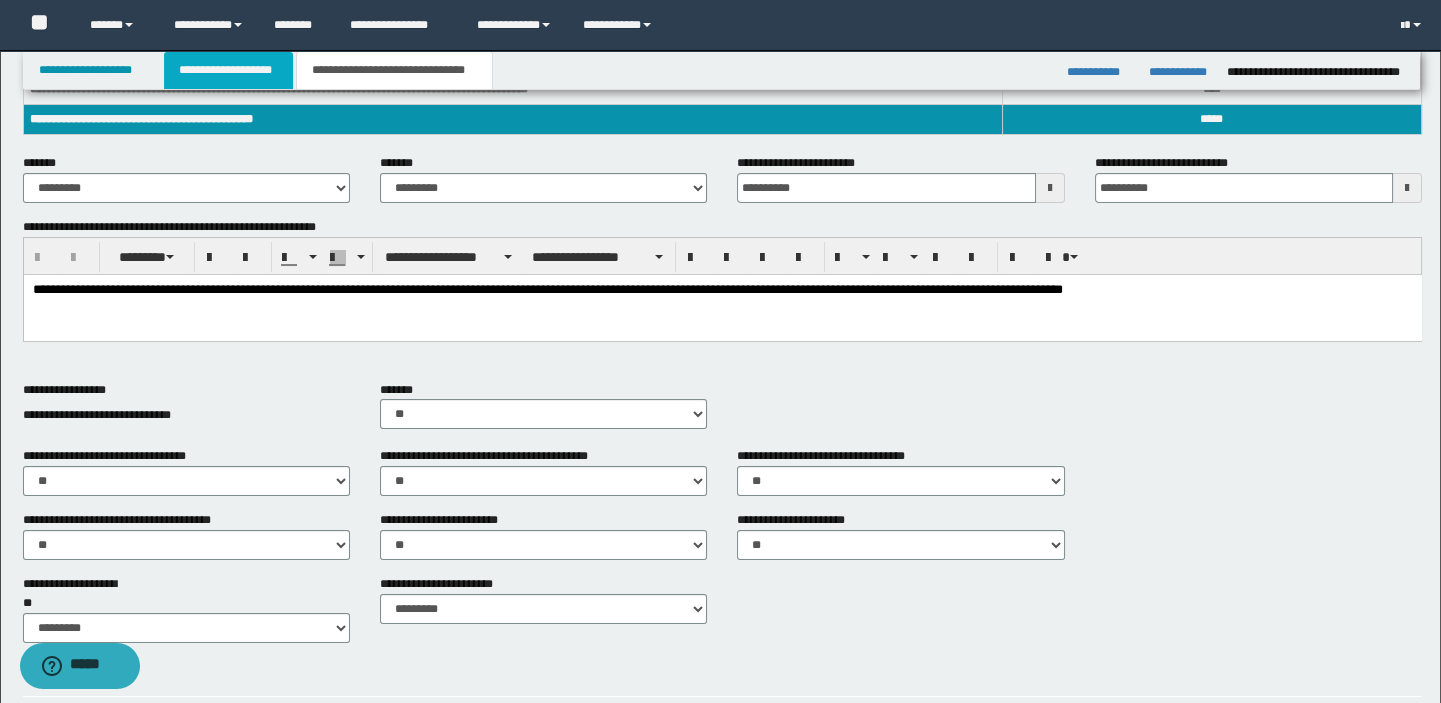 click on "**********" at bounding box center [228, 70] 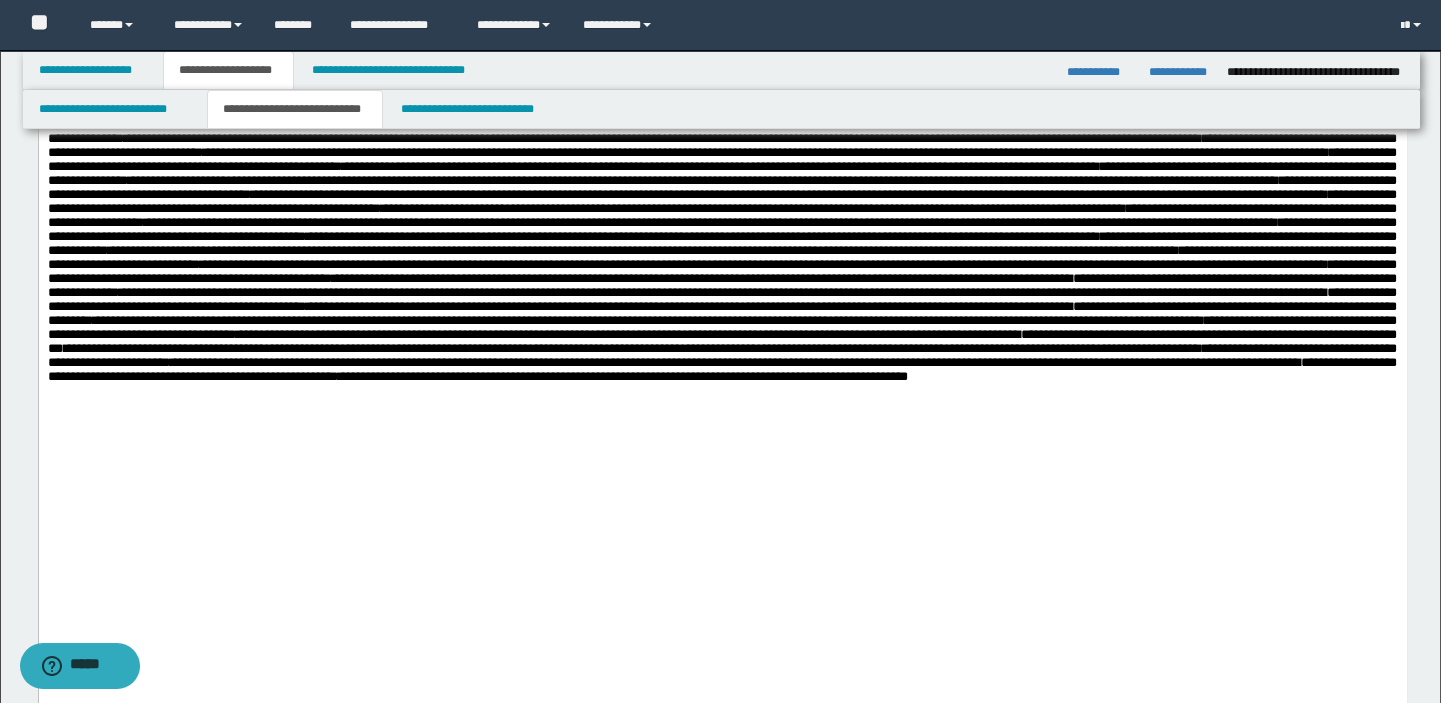 scroll, scrollTop: 545, scrollLeft: 0, axis: vertical 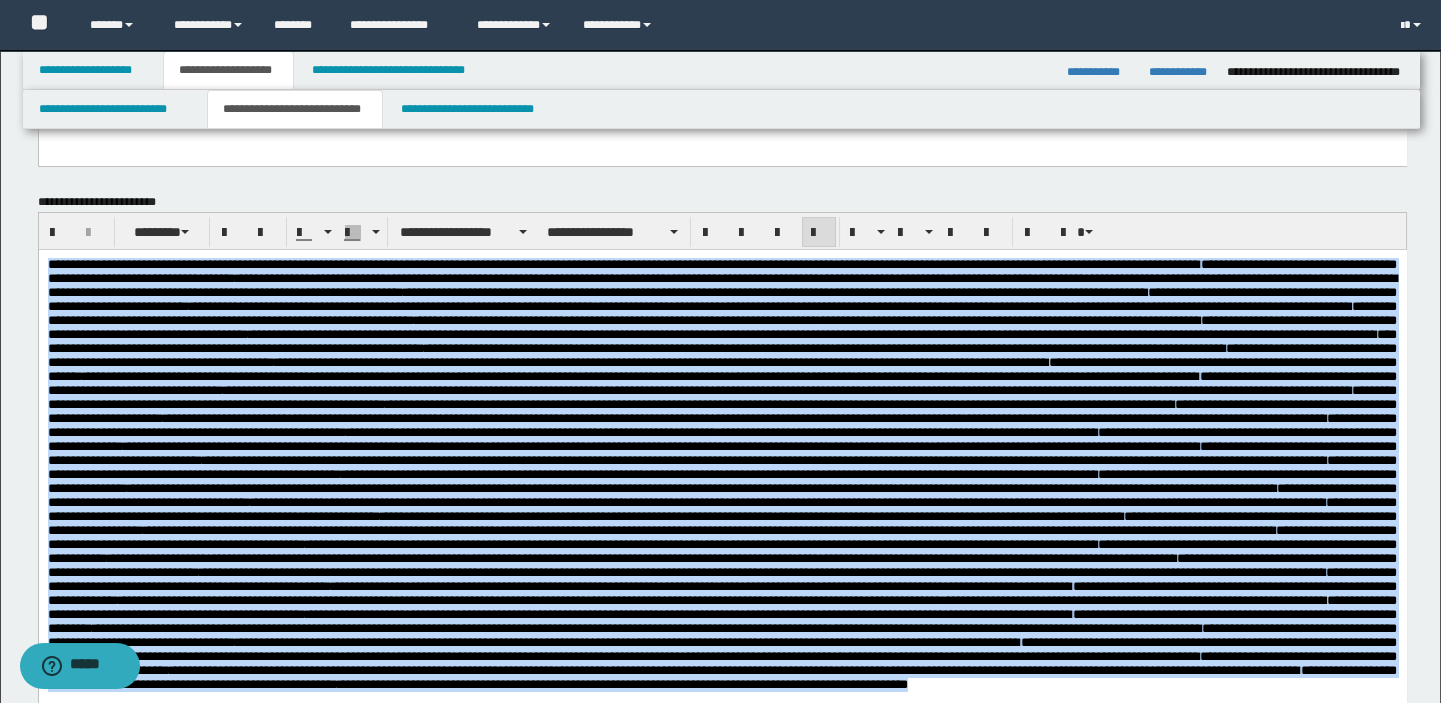 drag, startPoint x: 1076, startPoint y: 991, endPoint x: 17, endPoint y: 250, distance: 1292.5022 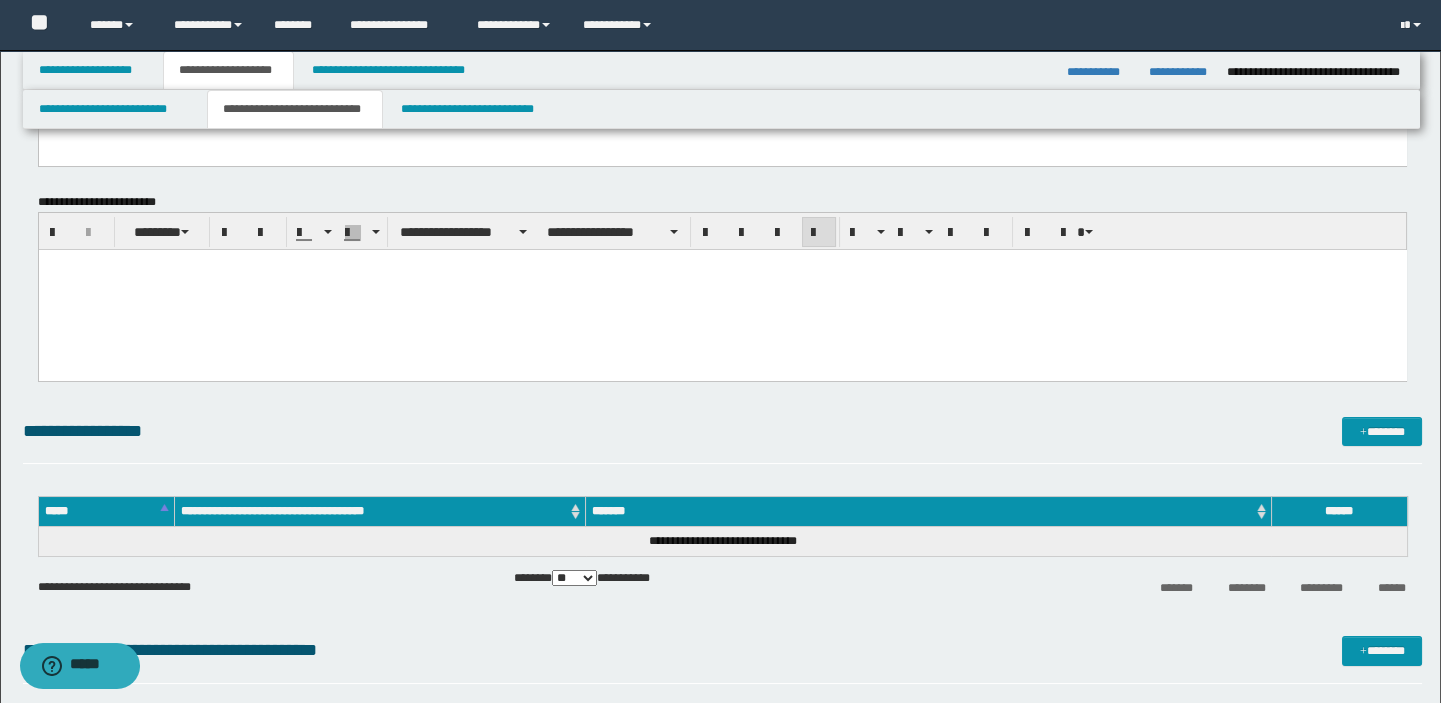 scroll, scrollTop: 0, scrollLeft: 0, axis: both 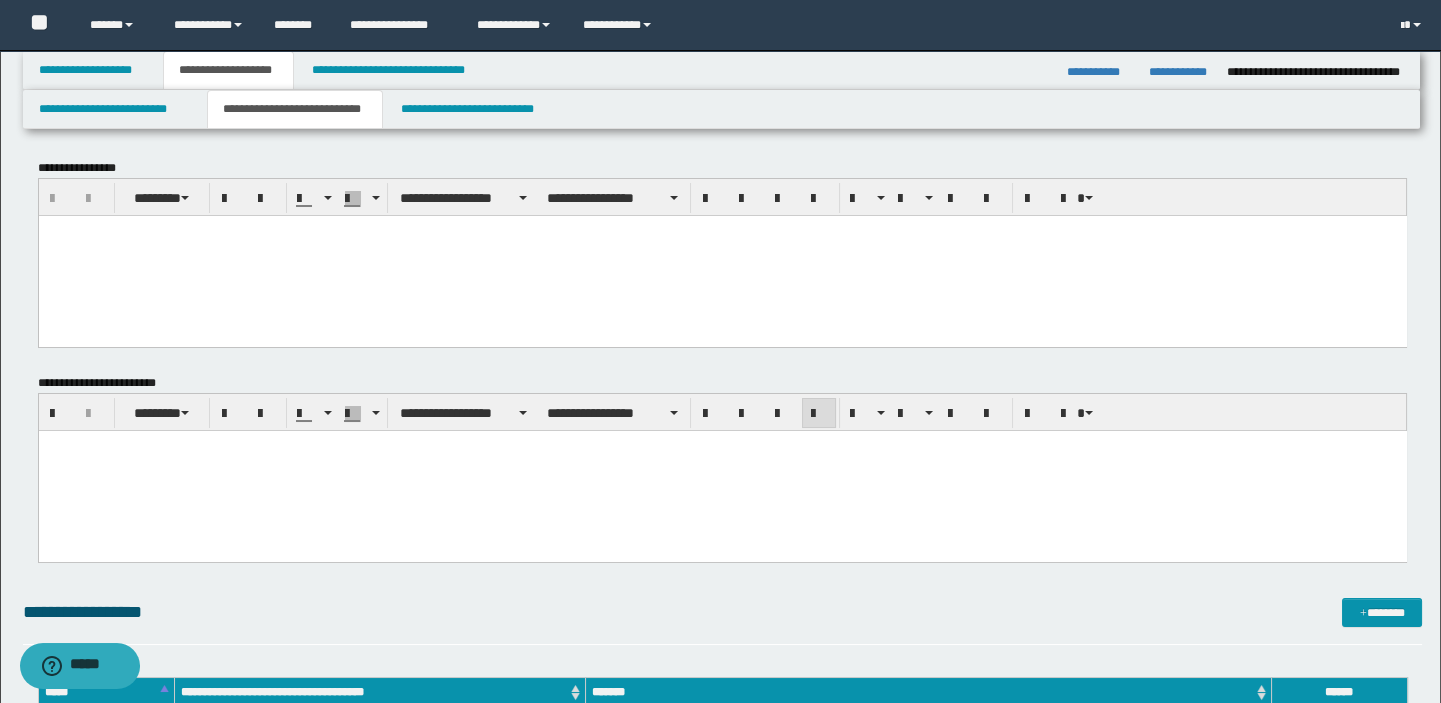 click at bounding box center (722, 230) 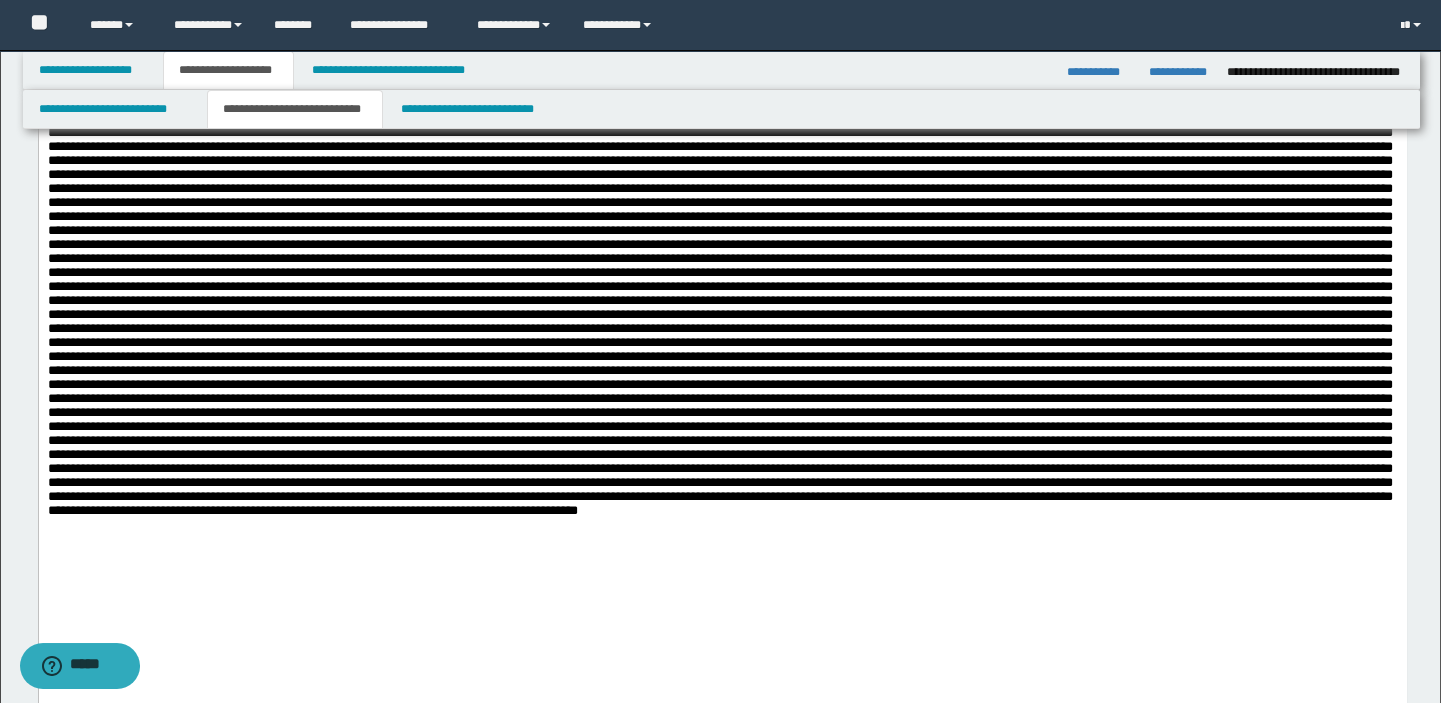 scroll, scrollTop: 0, scrollLeft: 0, axis: both 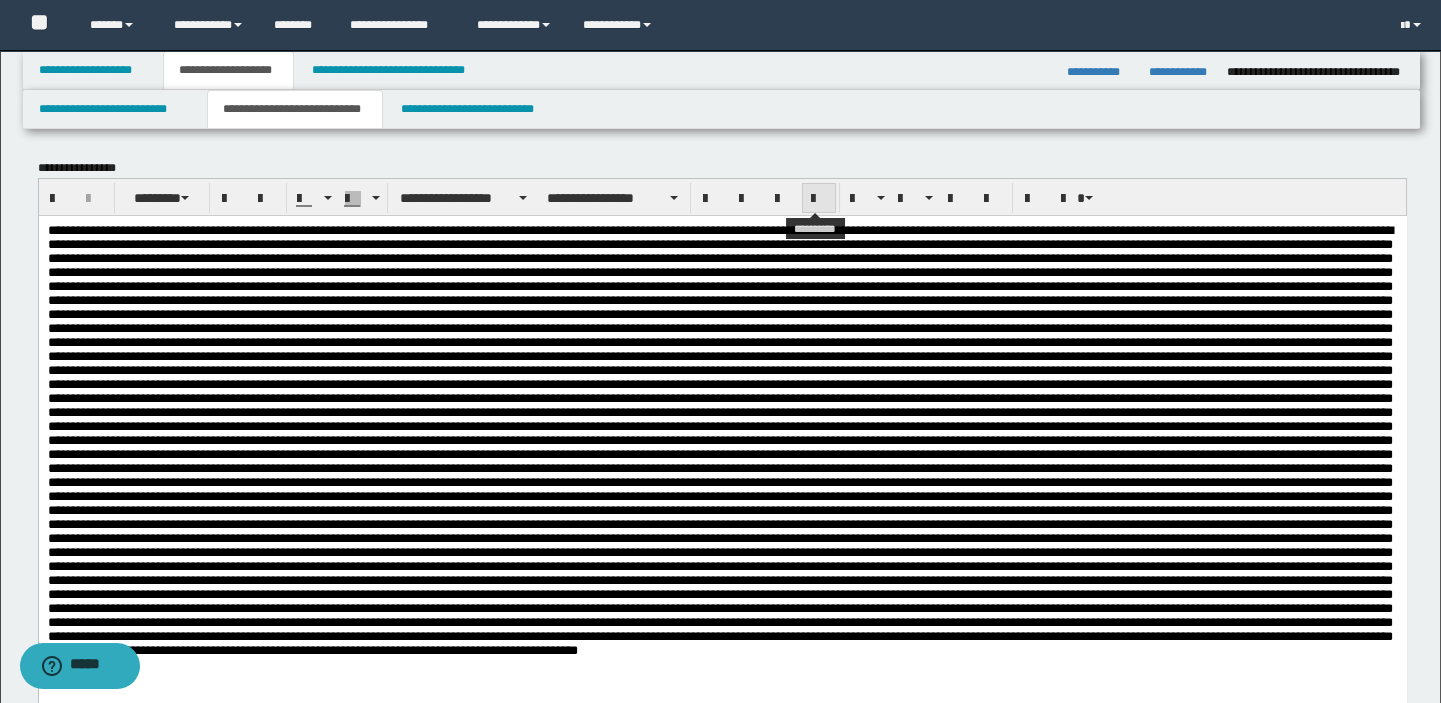 click at bounding box center [819, 199] 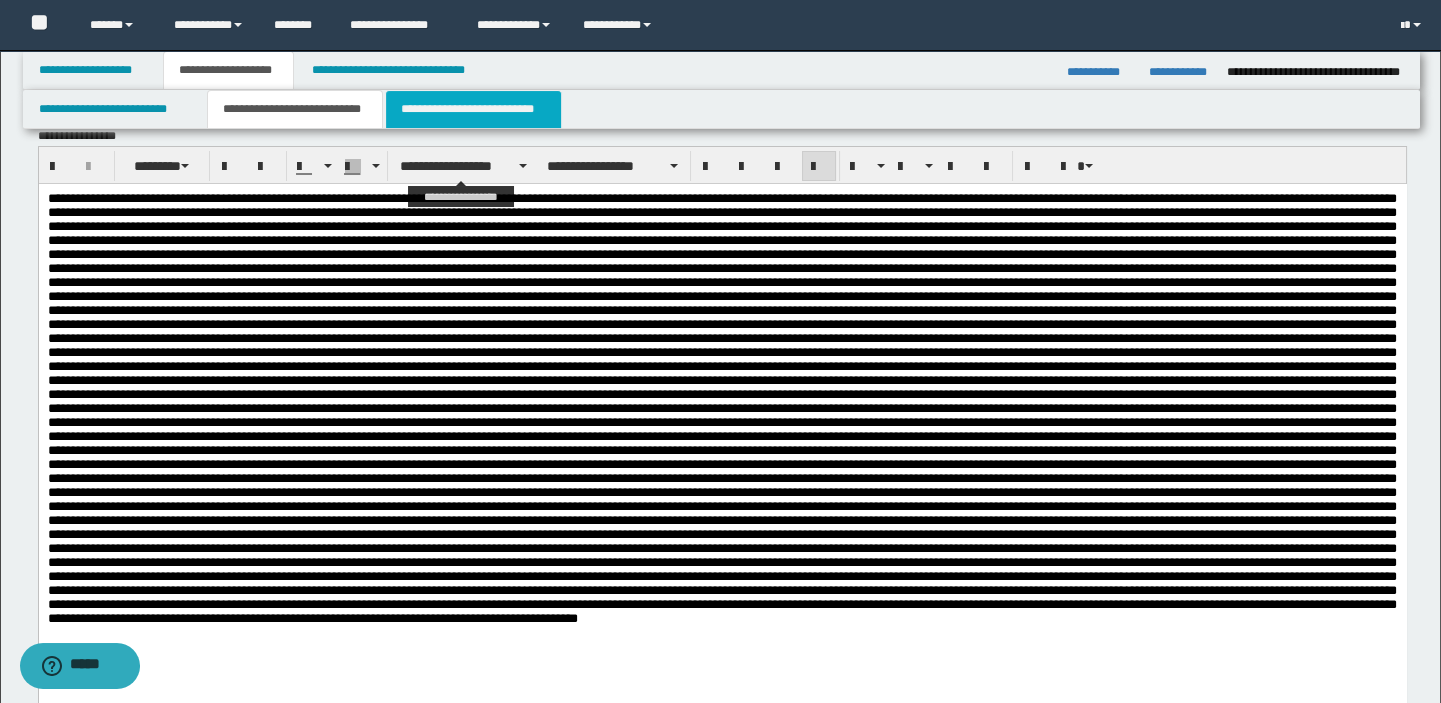 scroll, scrollTop: 0, scrollLeft: 0, axis: both 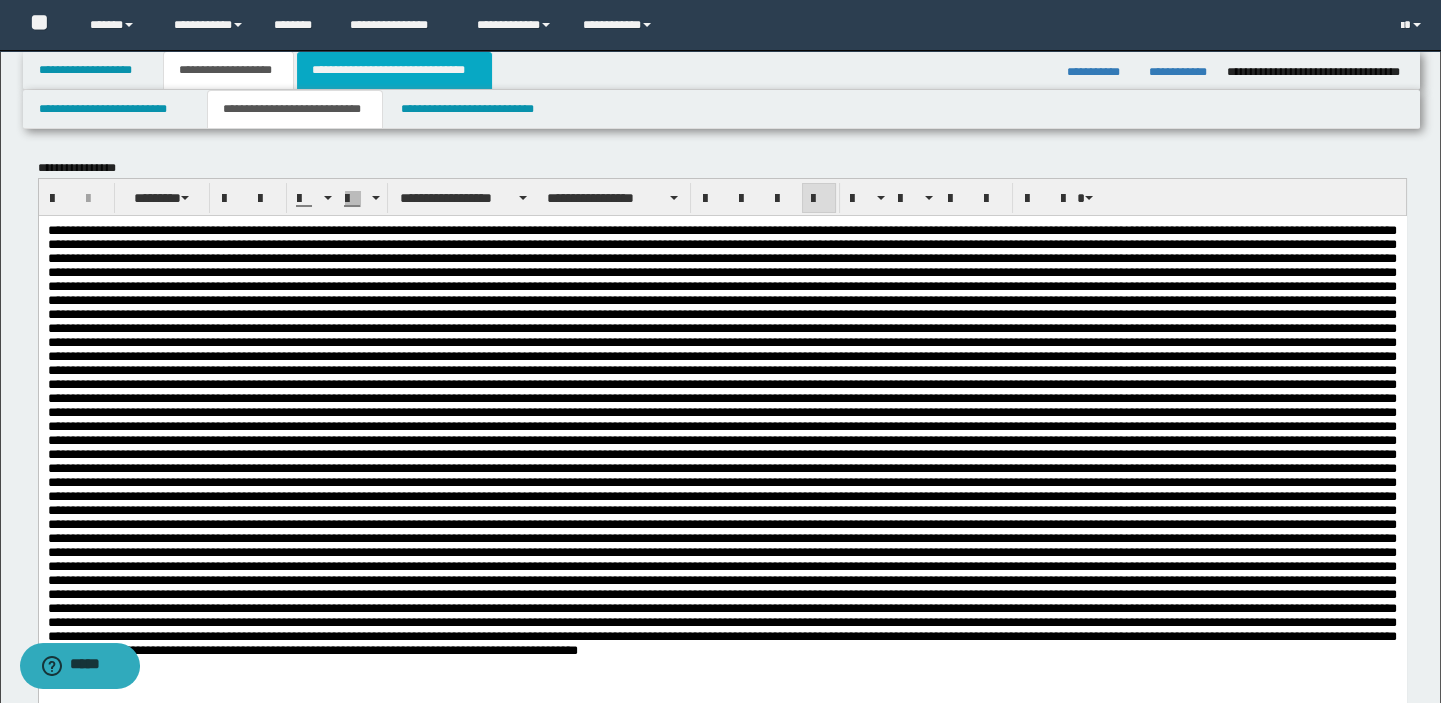 click on "**********" at bounding box center [394, 70] 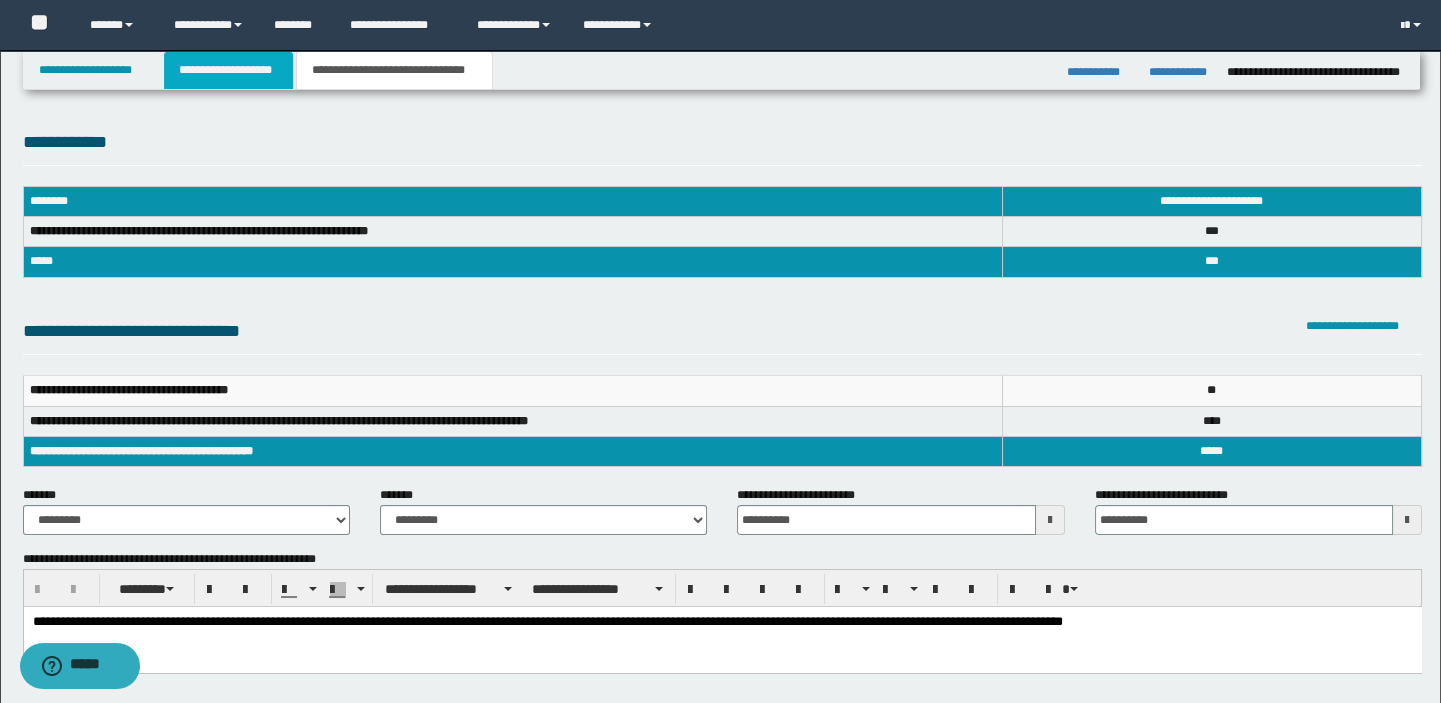 click on "**********" at bounding box center [228, 70] 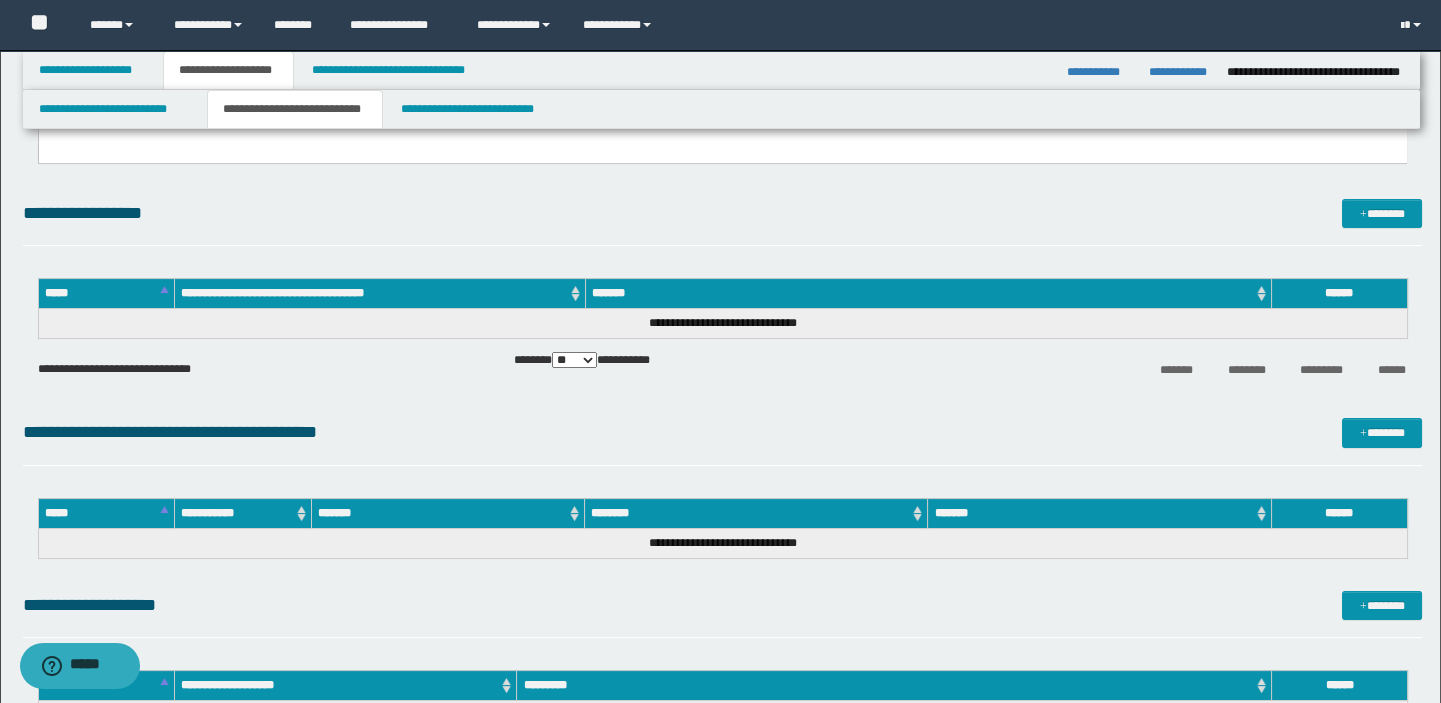 scroll, scrollTop: 954, scrollLeft: 0, axis: vertical 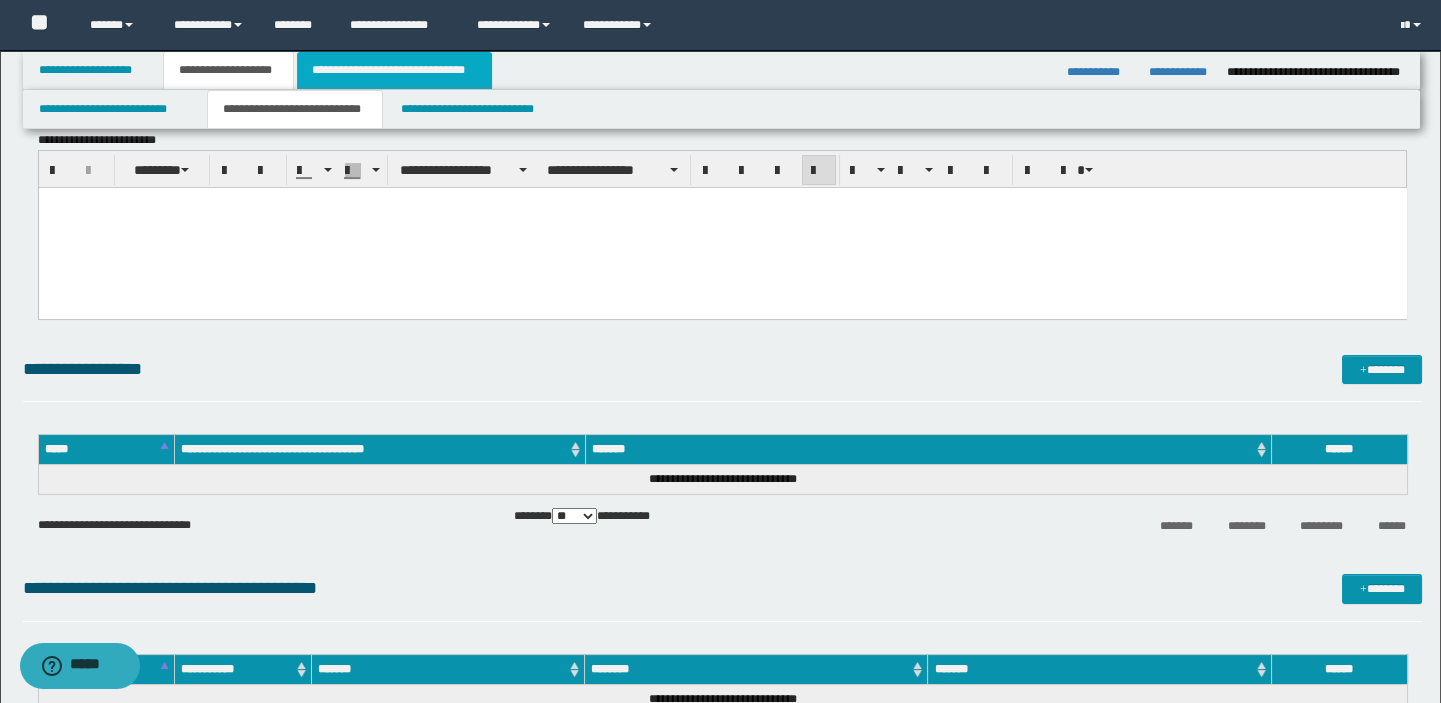 click on "**********" at bounding box center [394, 70] 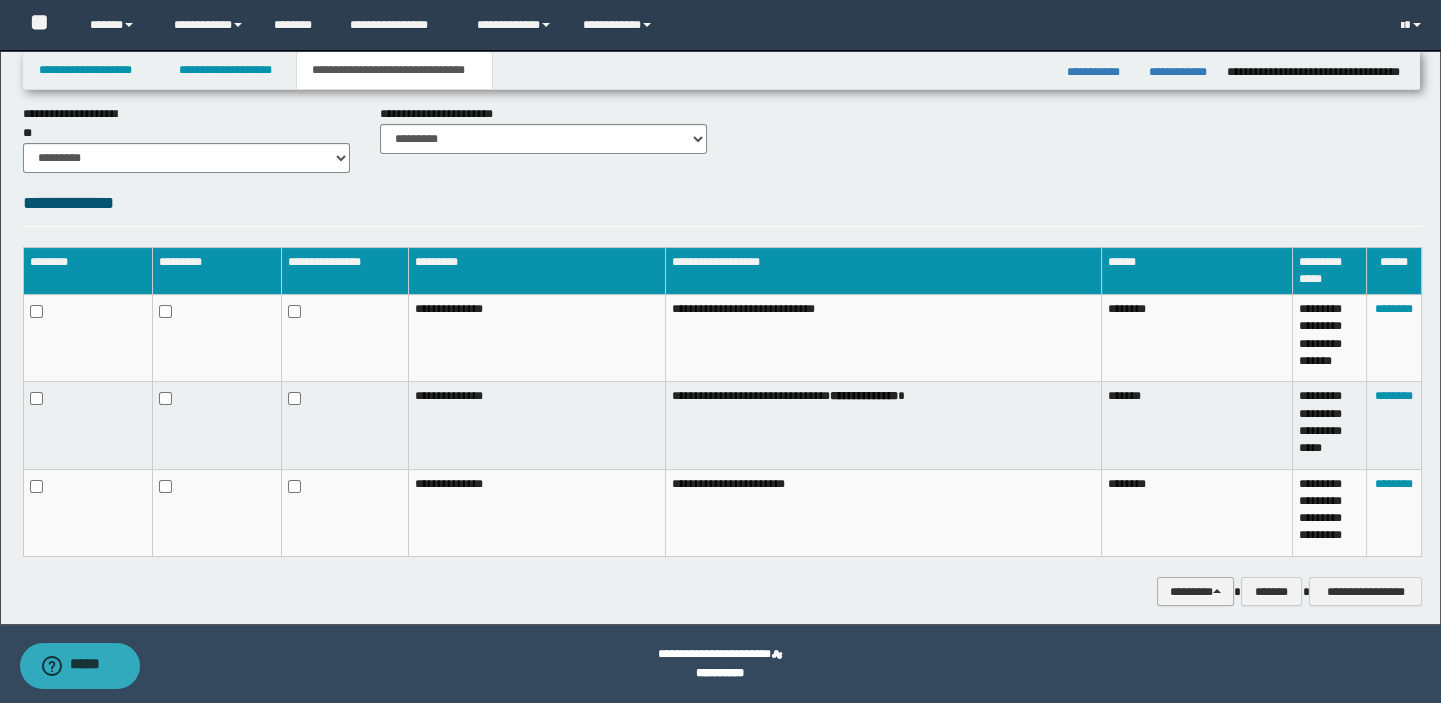 click on "********" at bounding box center (1195, 592) 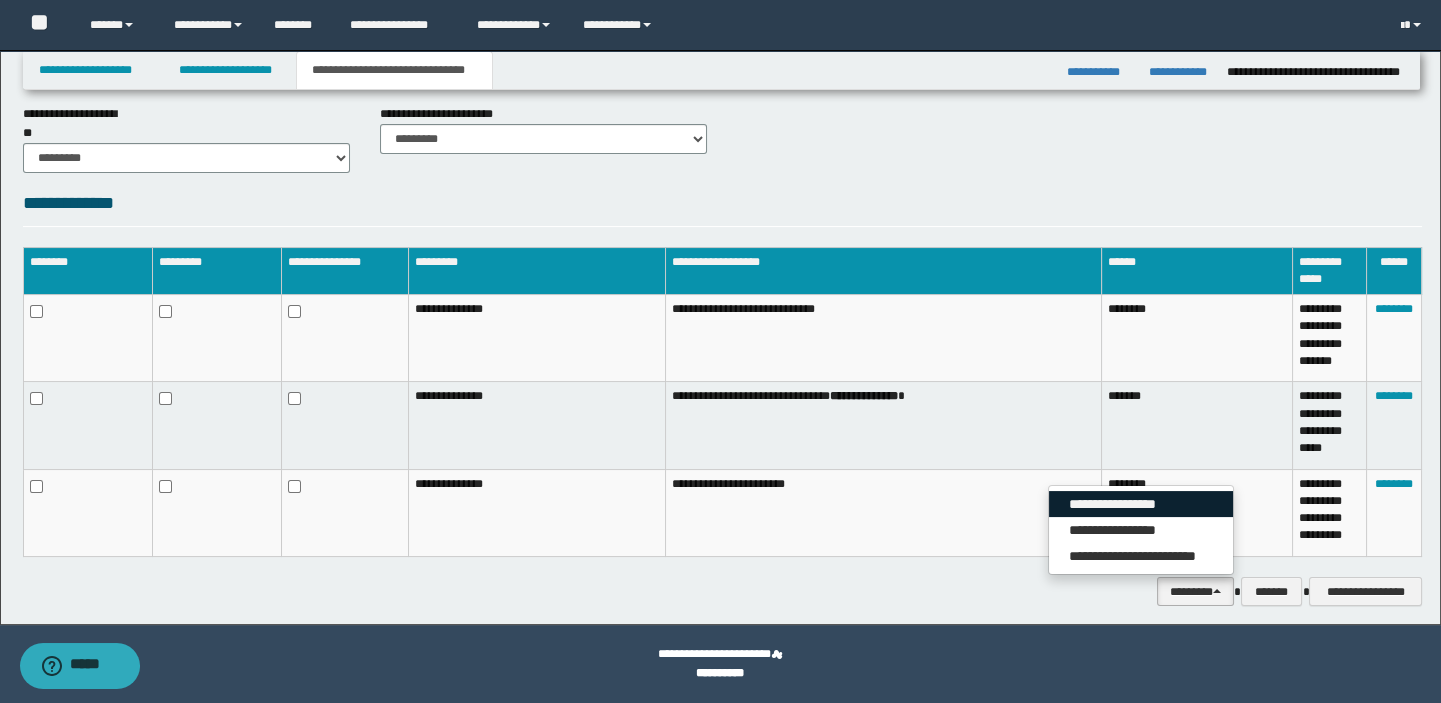 click on "**********" at bounding box center [1141, 504] 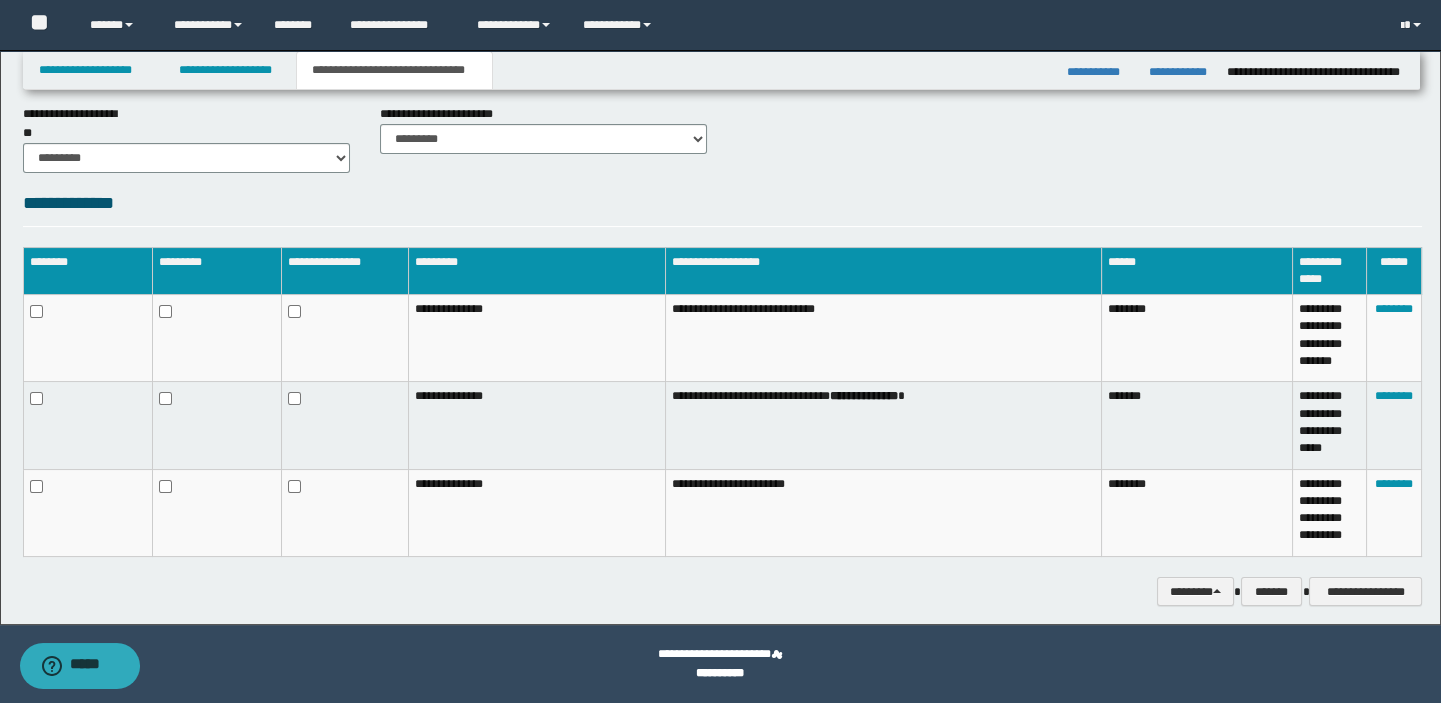 click on "**********" at bounding box center (394, 70) 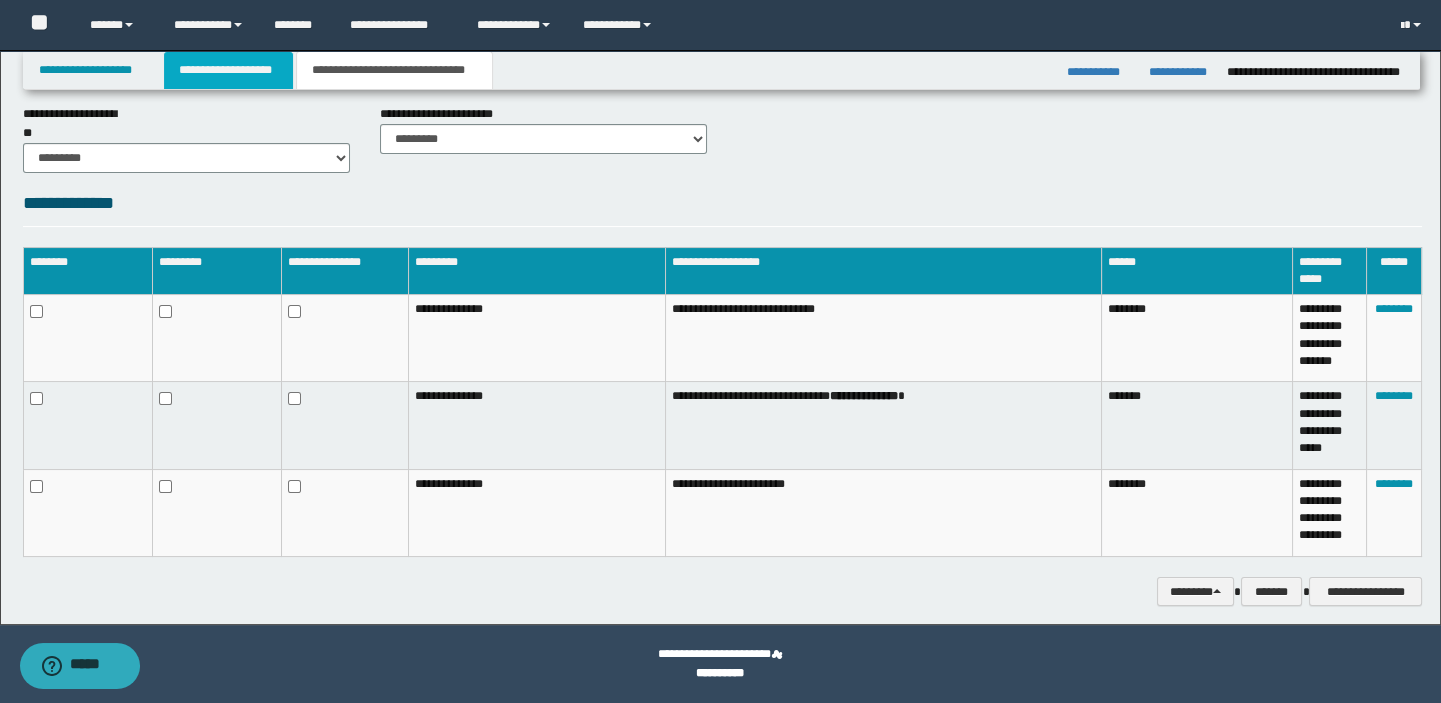 drag, startPoint x: 236, startPoint y: 71, endPoint x: 254, endPoint y: 74, distance: 18.248287 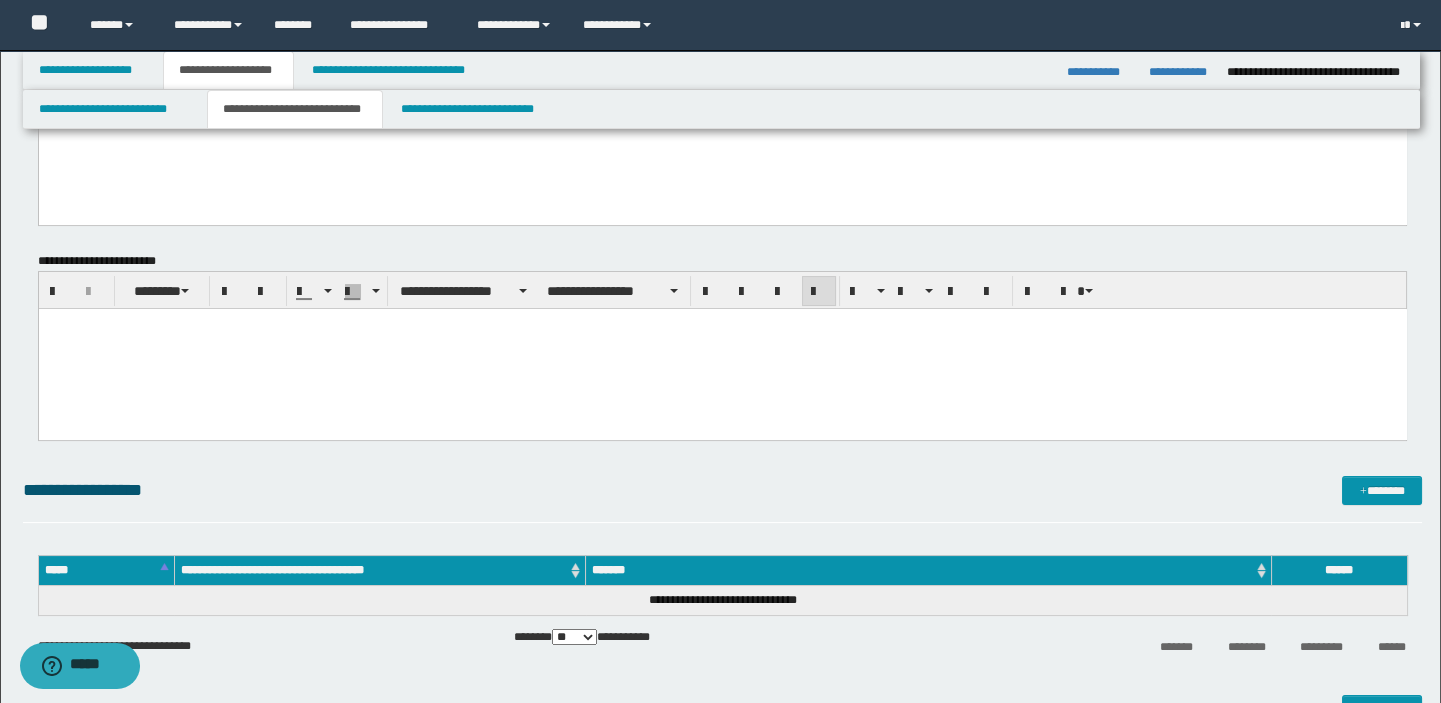 click at bounding box center (722, -221) 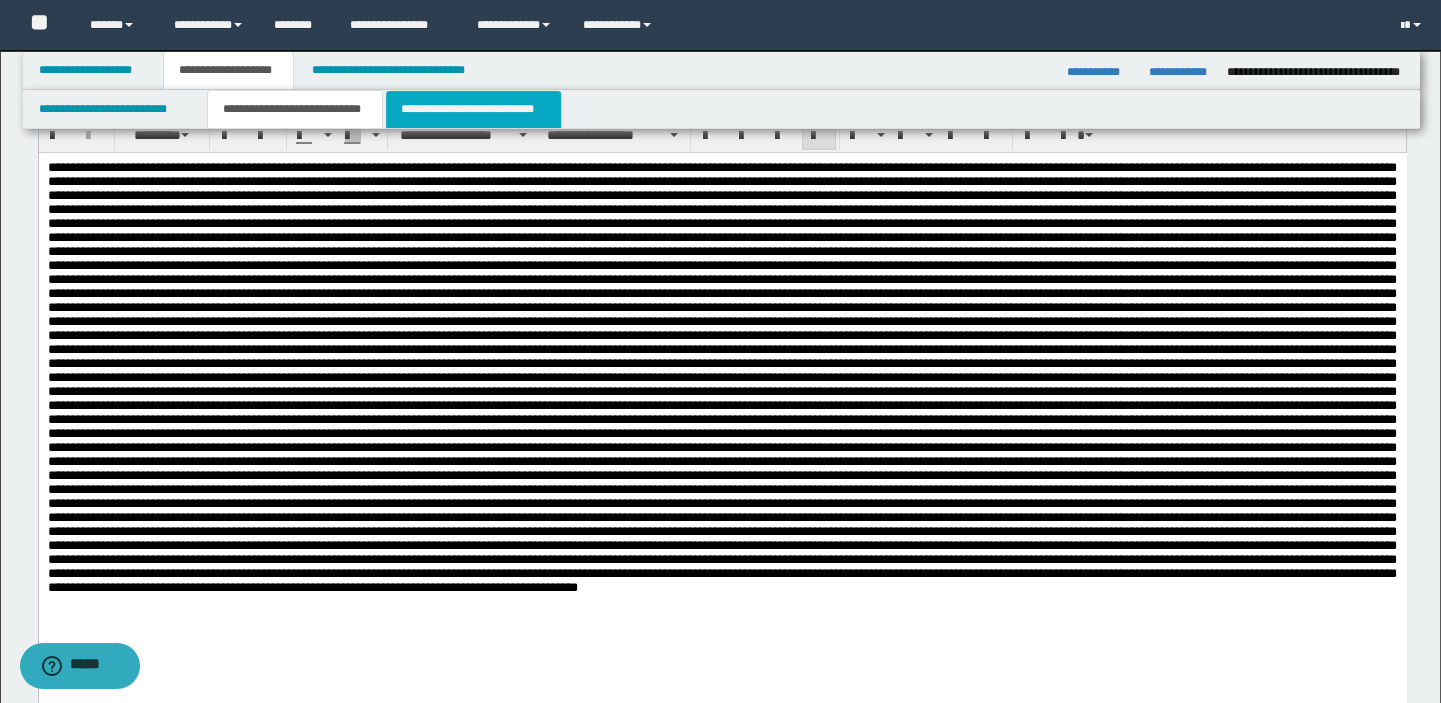 scroll, scrollTop: 0, scrollLeft: 0, axis: both 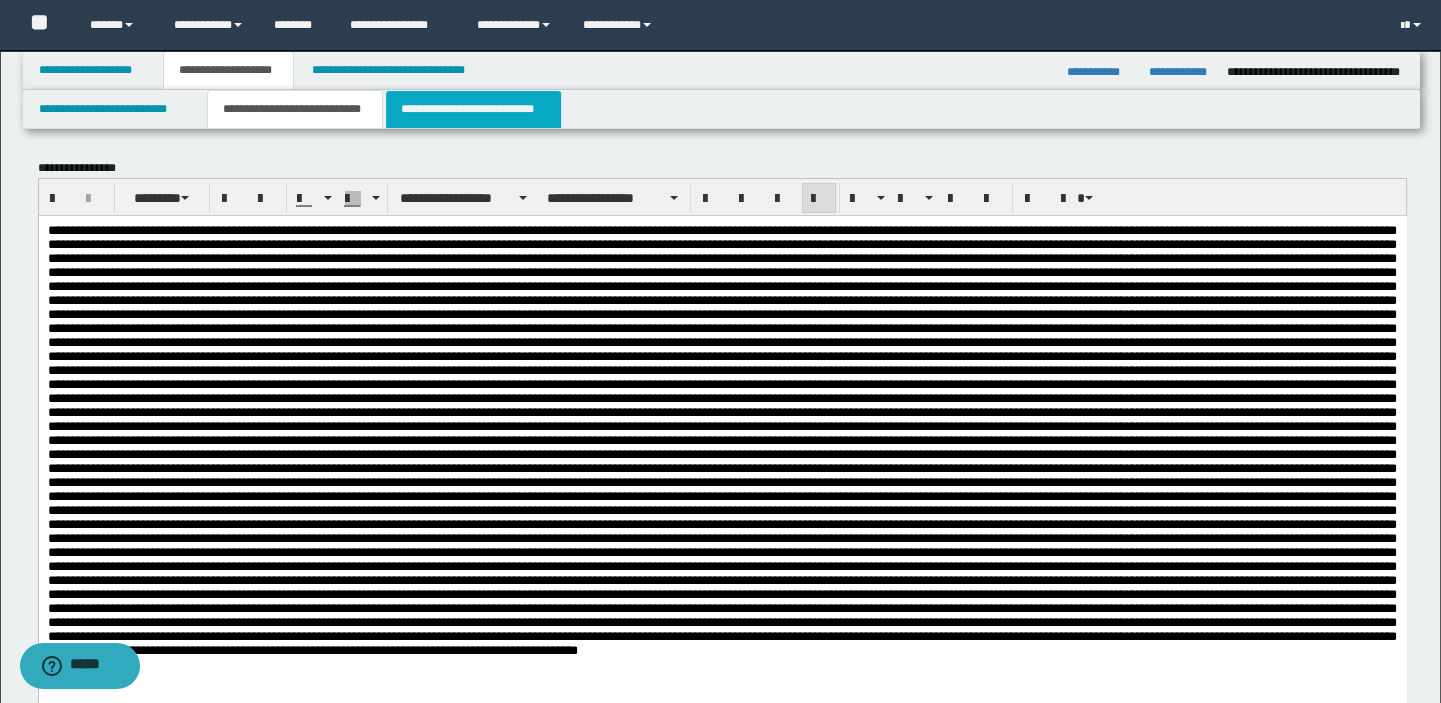 click on "**********" at bounding box center (473, 109) 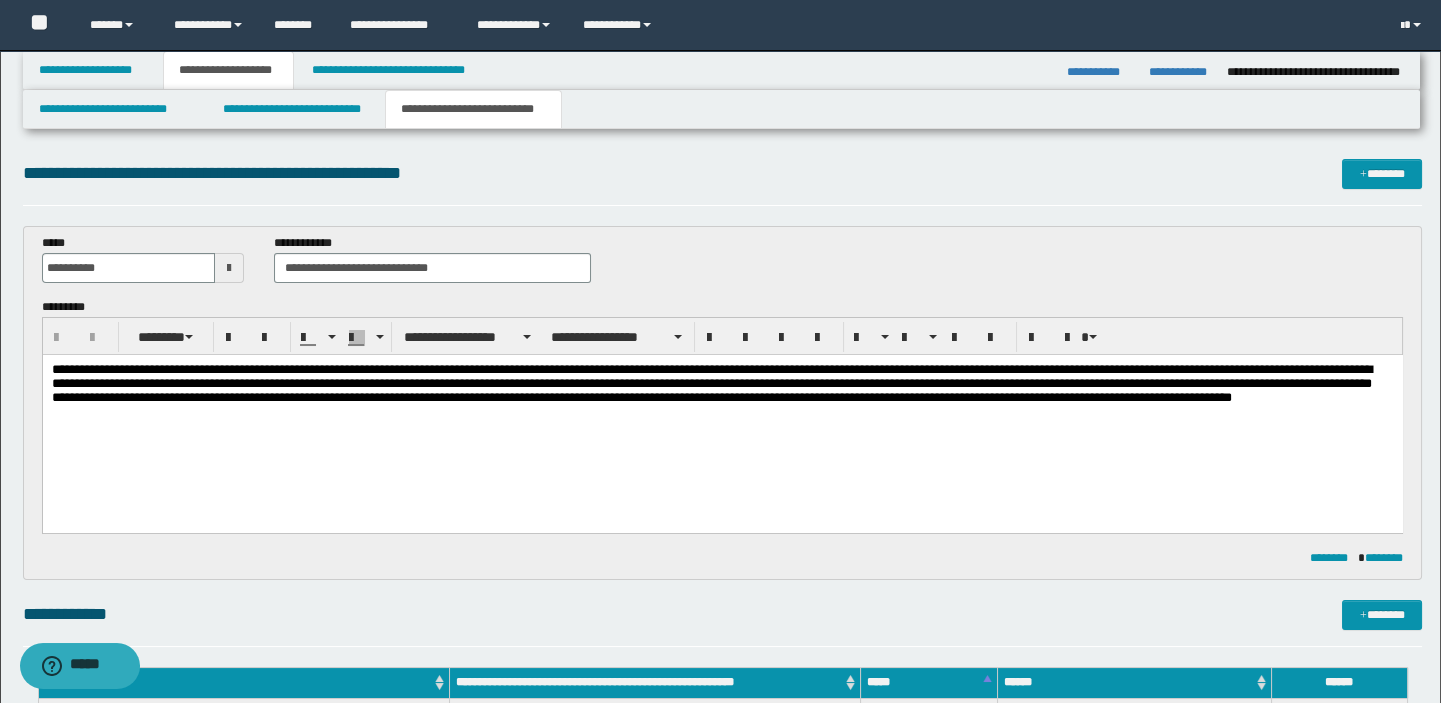 scroll, scrollTop: 0, scrollLeft: 0, axis: both 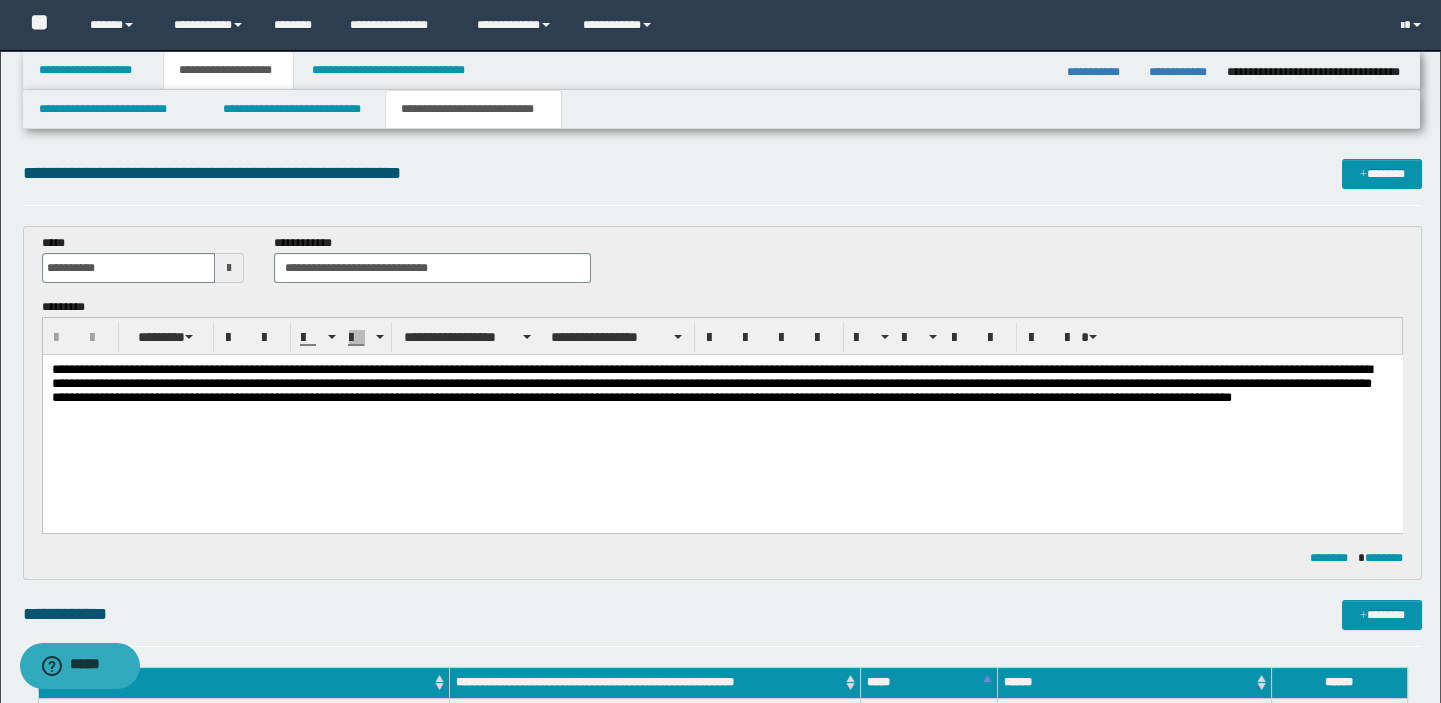 click on "**********" at bounding box center [722, 394] 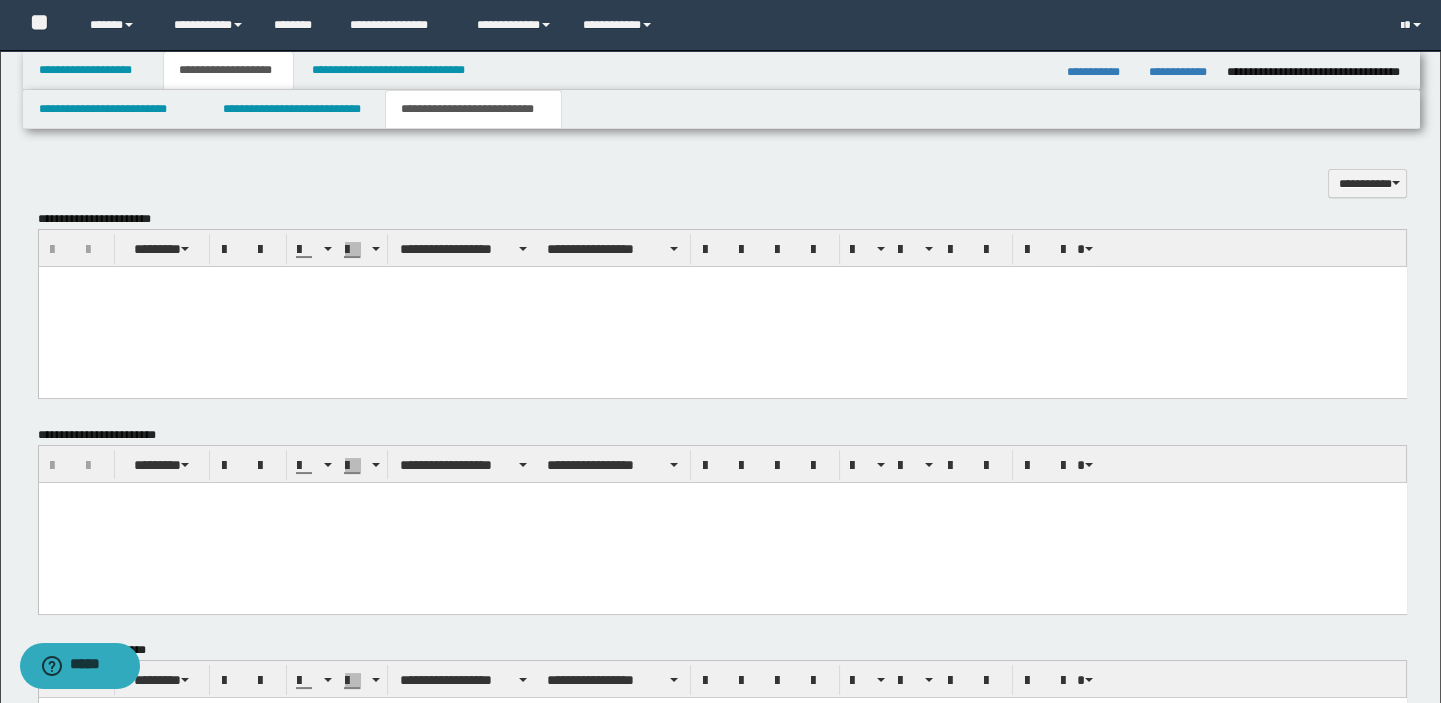 scroll, scrollTop: 919, scrollLeft: 0, axis: vertical 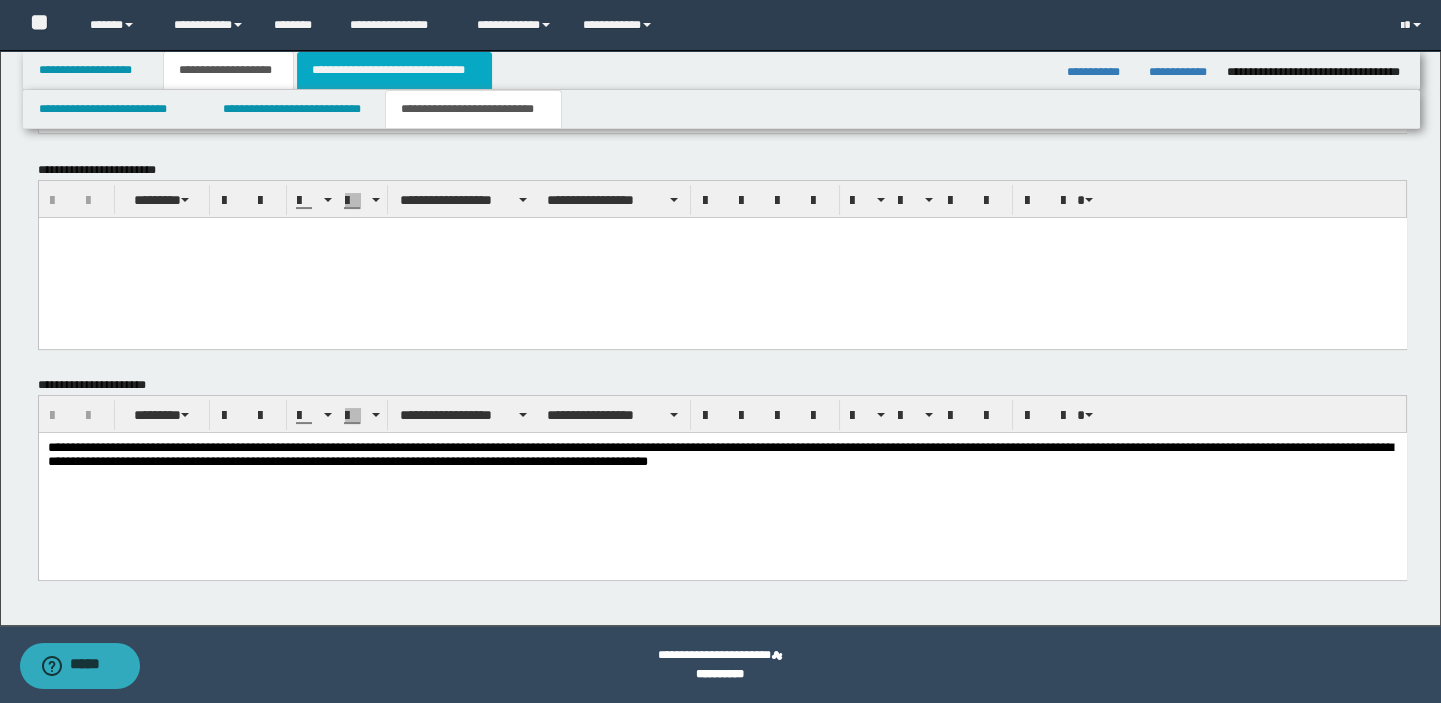click on "**********" at bounding box center (394, 70) 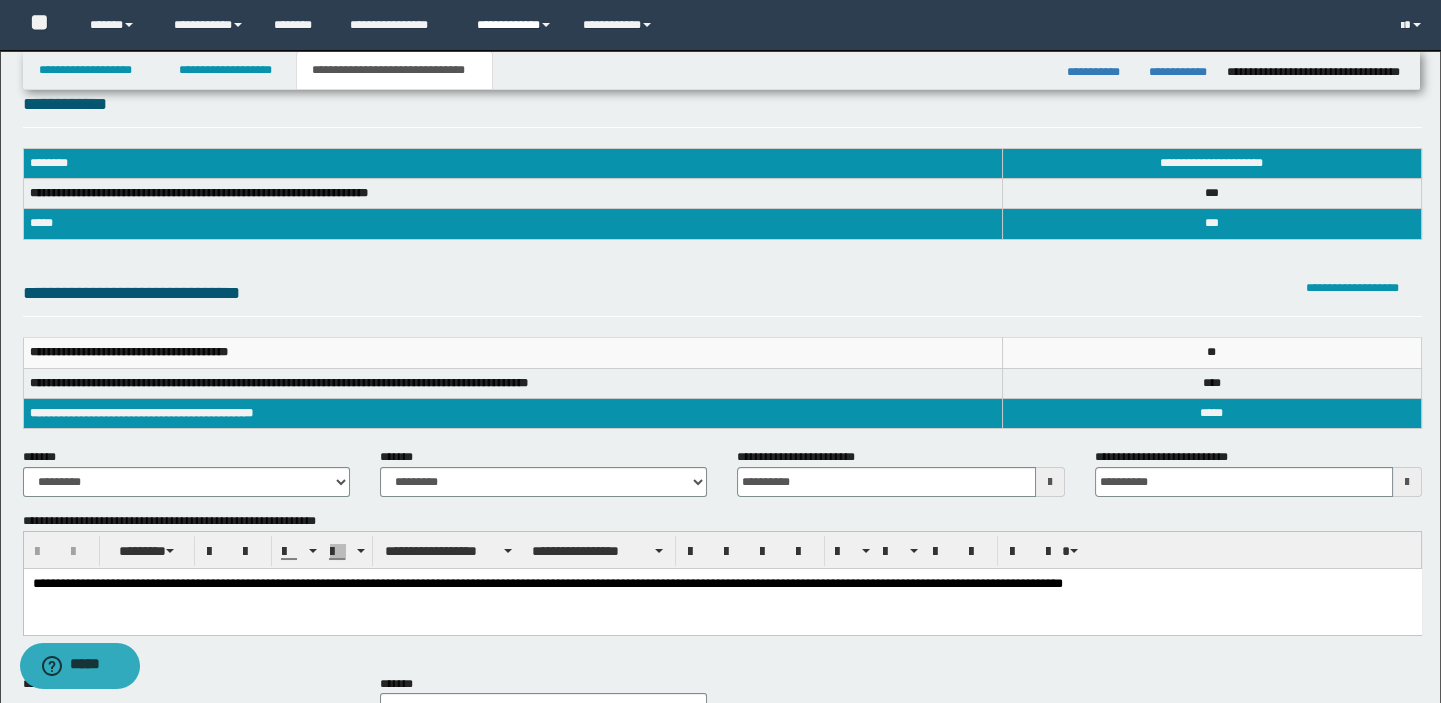 scroll, scrollTop: 0, scrollLeft: 0, axis: both 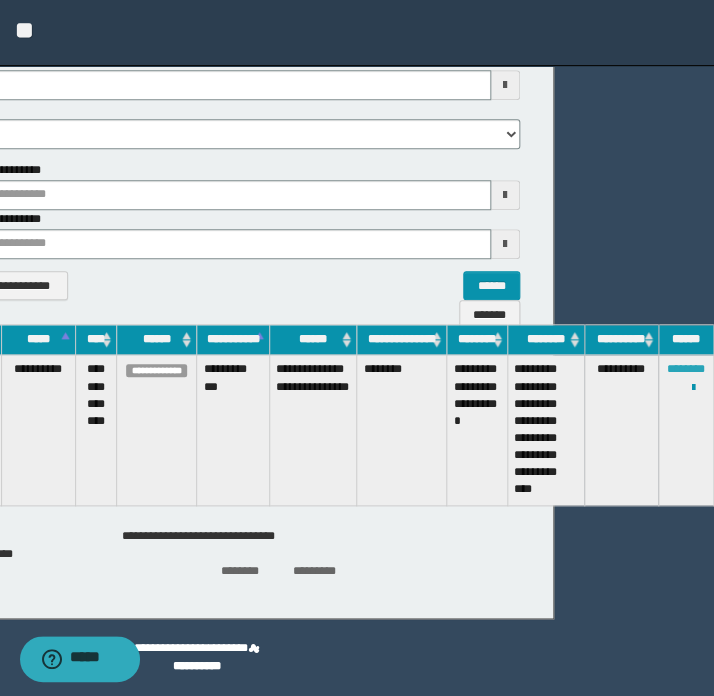 click on "********" at bounding box center [686, 369] 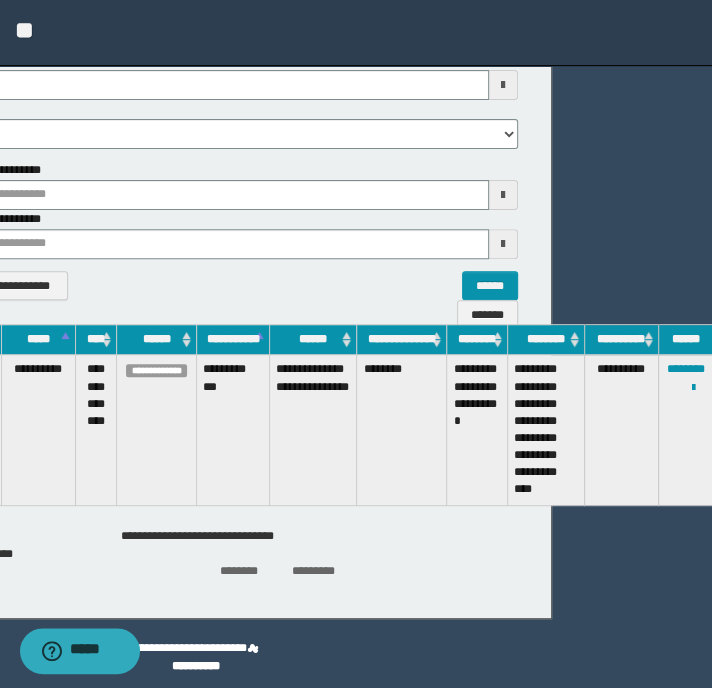 scroll, scrollTop: 276, scrollLeft: 30, axis: both 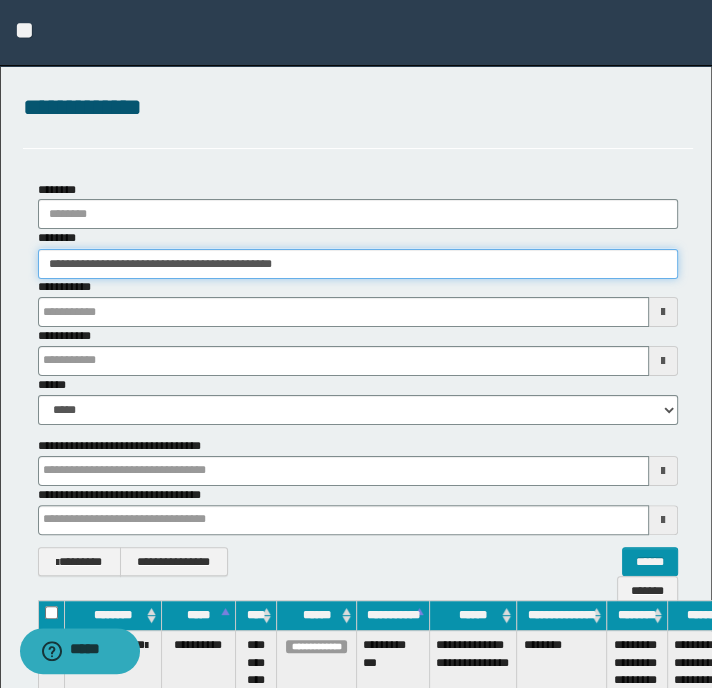 drag, startPoint x: 226, startPoint y: 240, endPoint x: 4, endPoint y: 230, distance: 222.22511 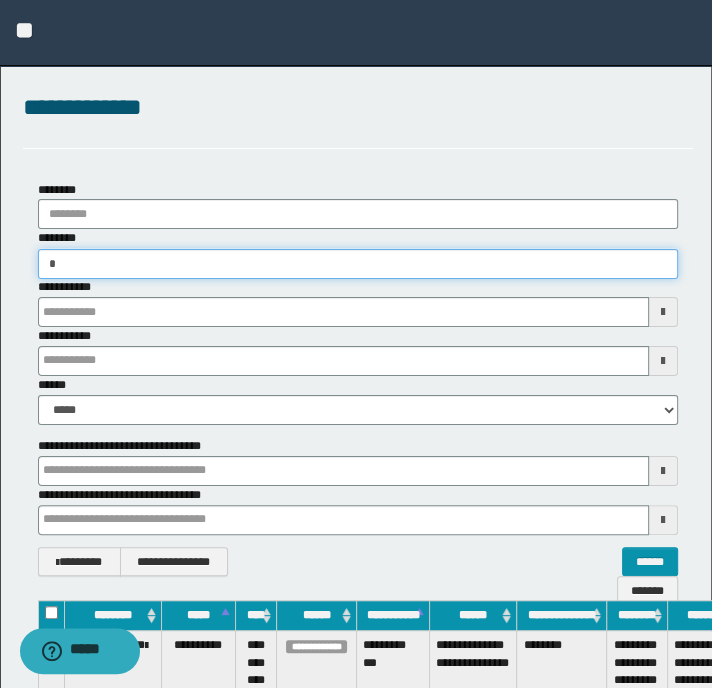 type on "**" 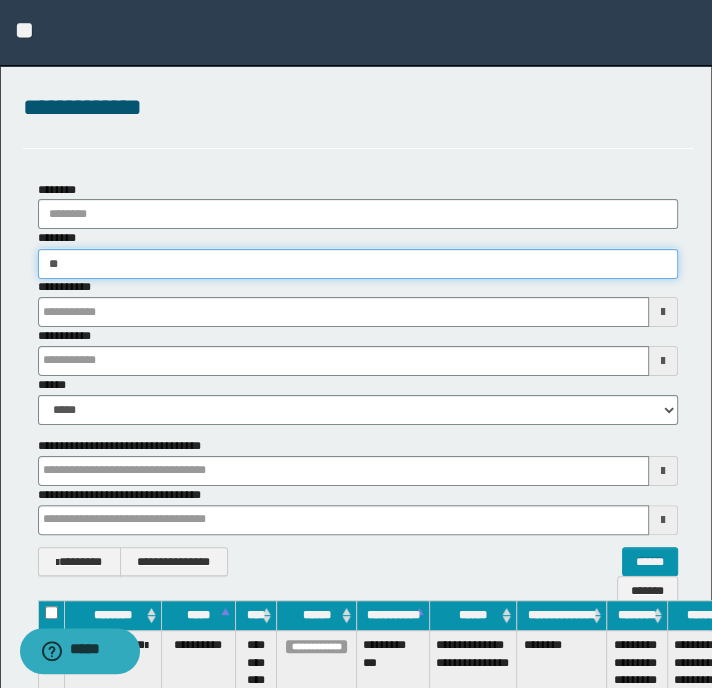 type on "**" 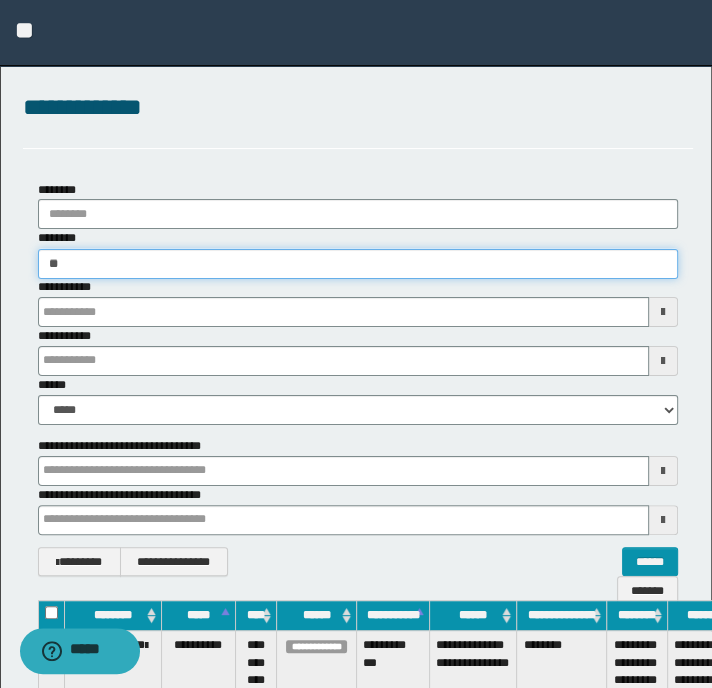 type 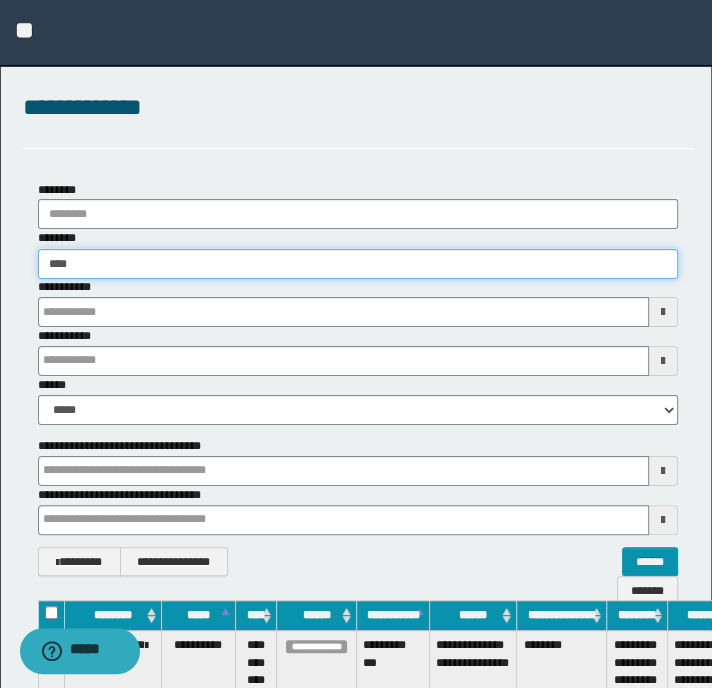 type on "*****" 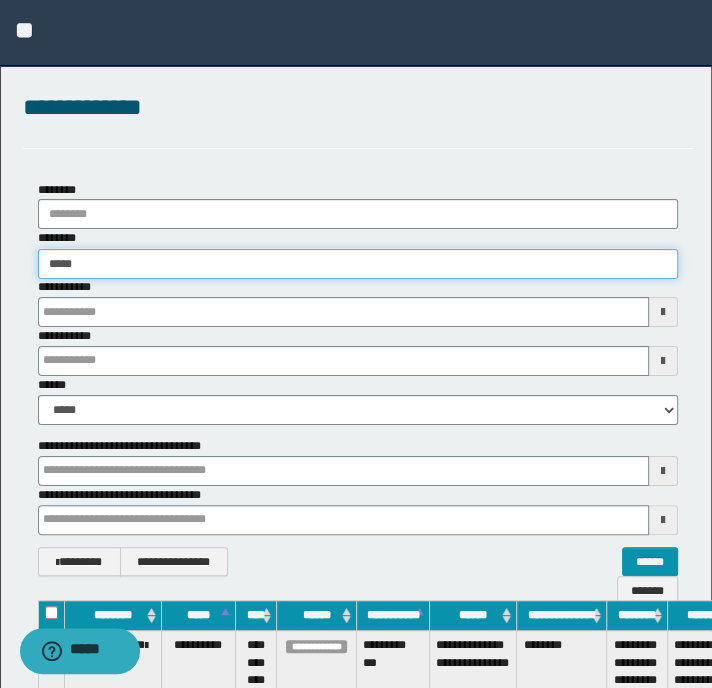 type on "*****" 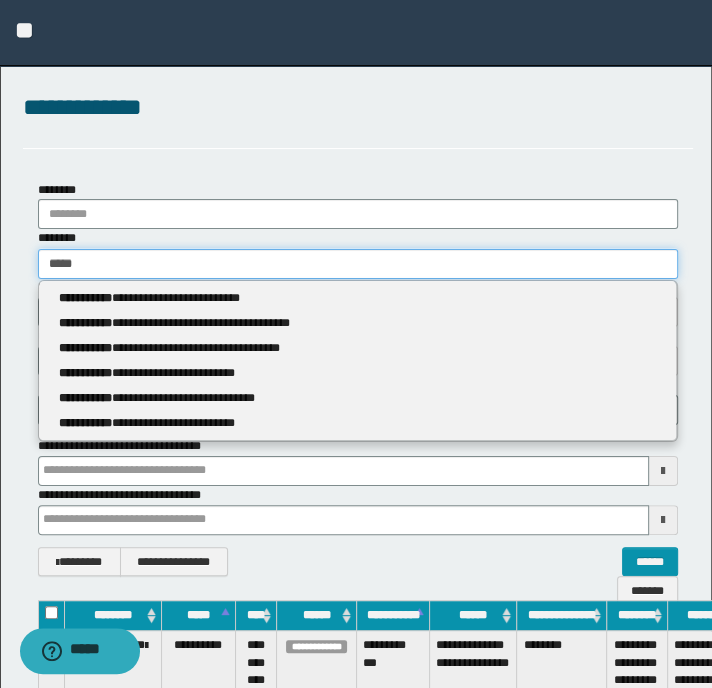 type 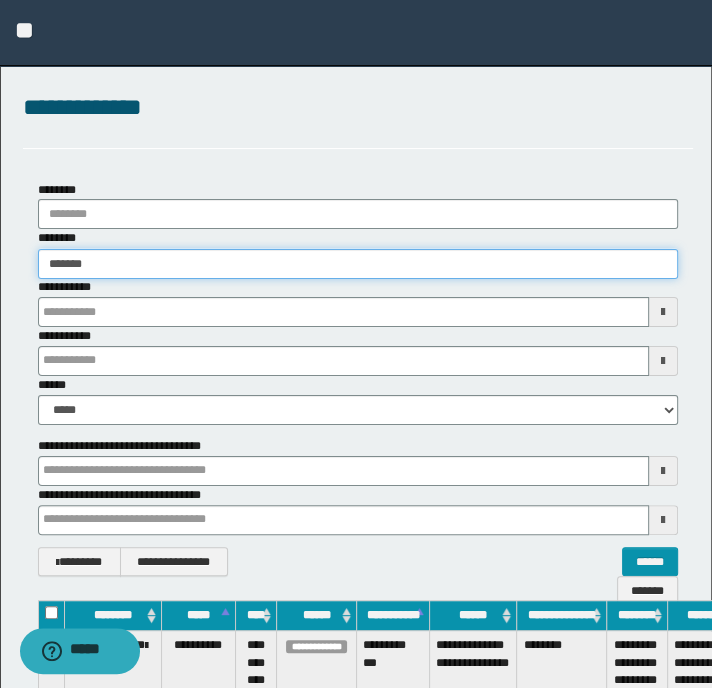 type on "********" 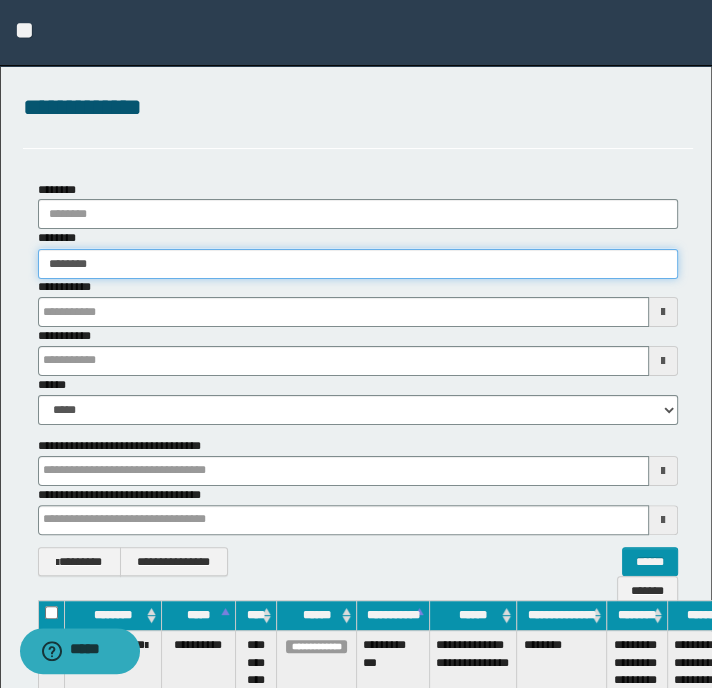 type on "********" 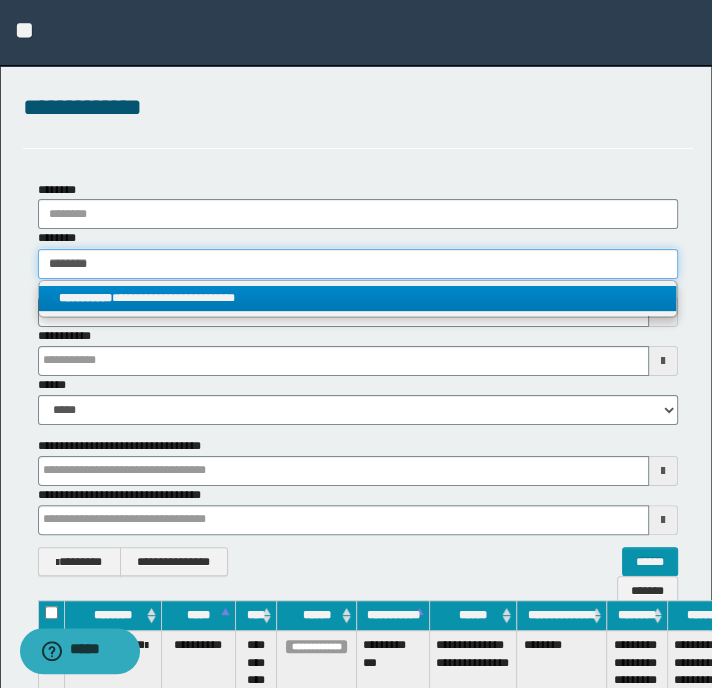 type on "********" 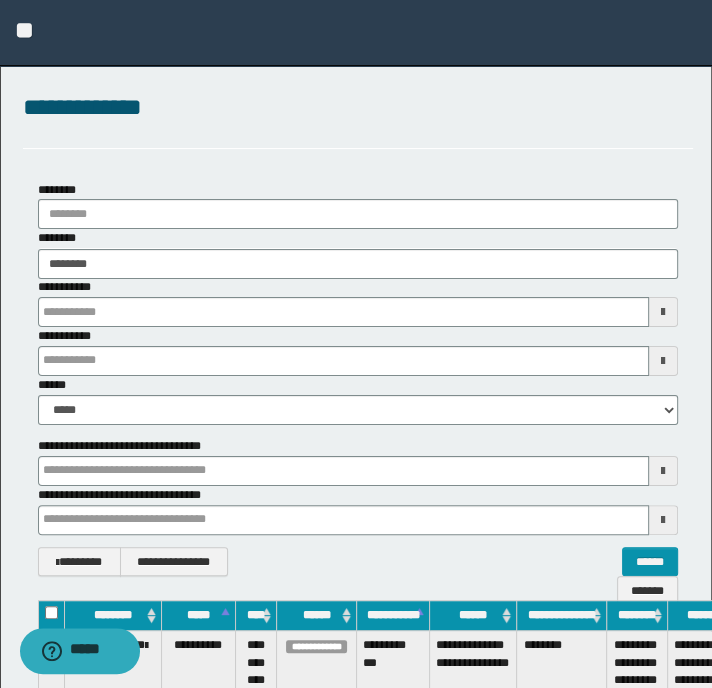 click on "**********" at bounding box center (358, 351) 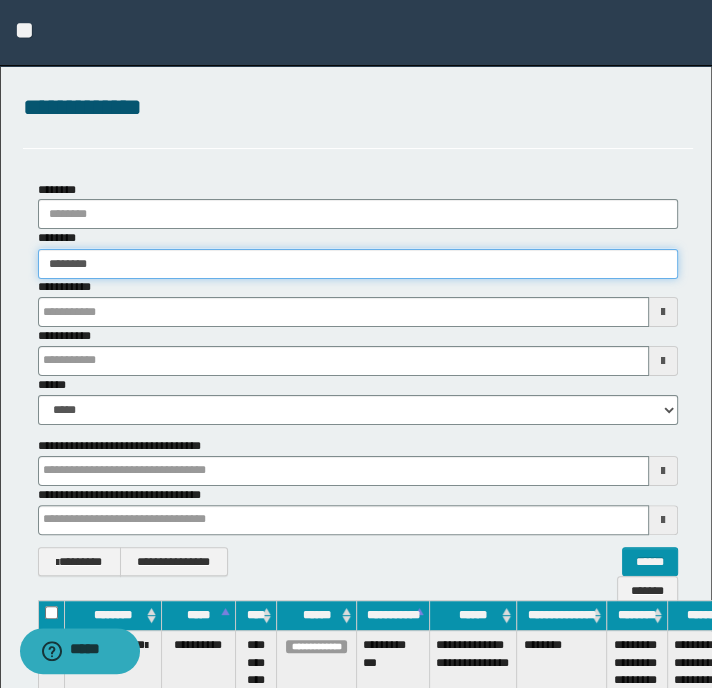 type on "********" 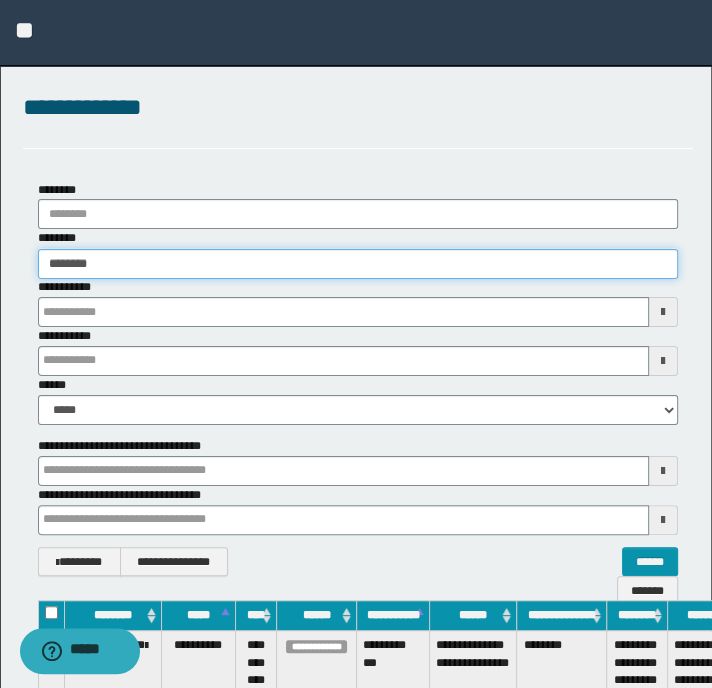click on "********" at bounding box center [358, 264] 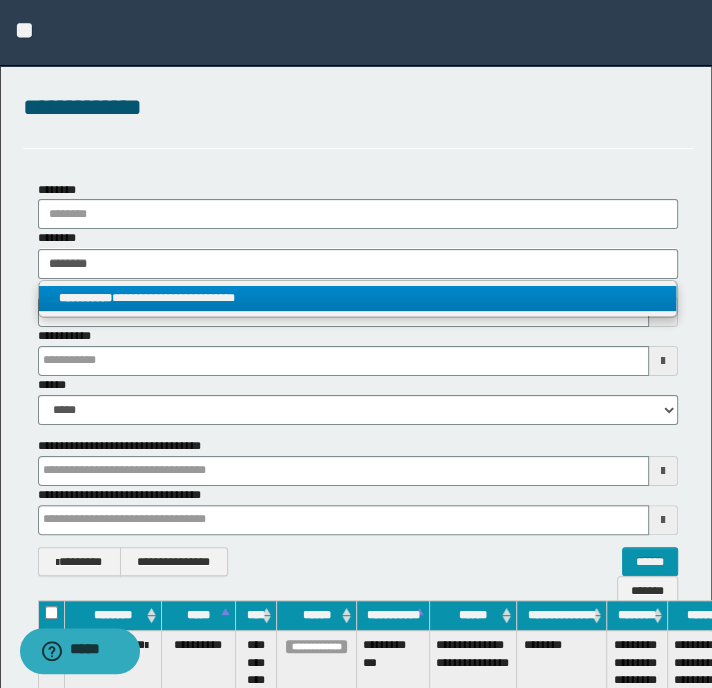 click on "**********" at bounding box center (358, 298) 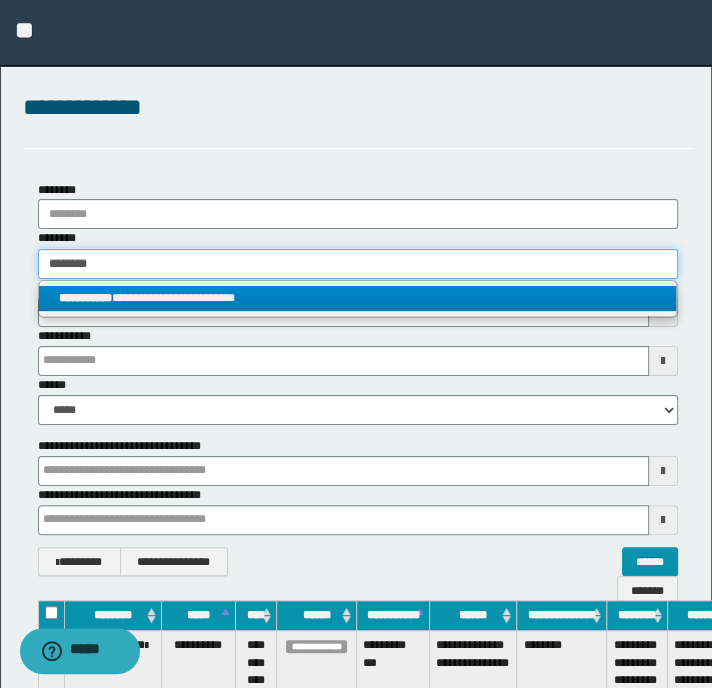 type 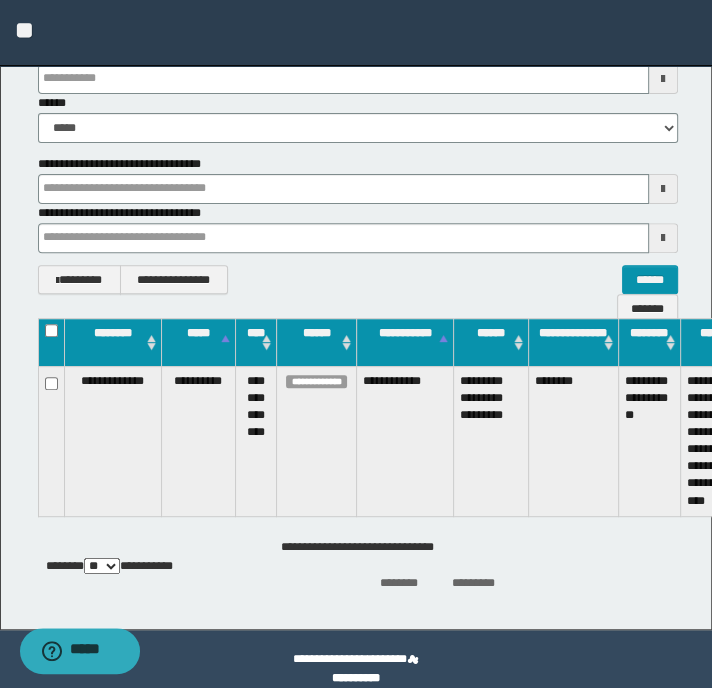 scroll, scrollTop: 300, scrollLeft: 0, axis: vertical 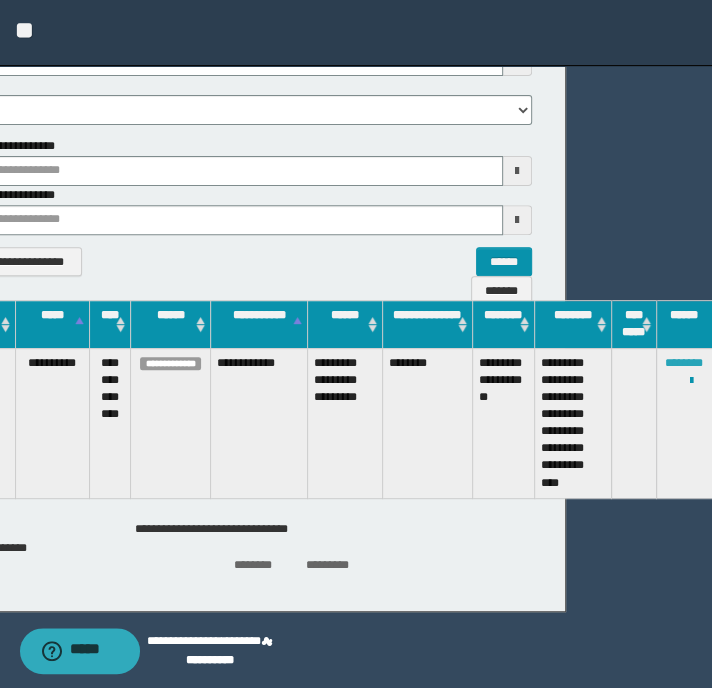 click on "********" at bounding box center [684, 363] 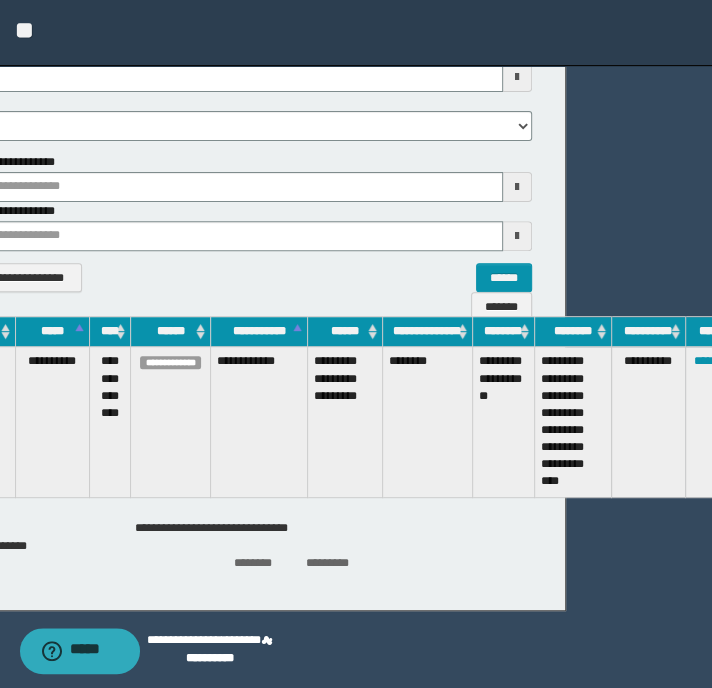 scroll, scrollTop: 284, scrollLeft: 146, axis: both 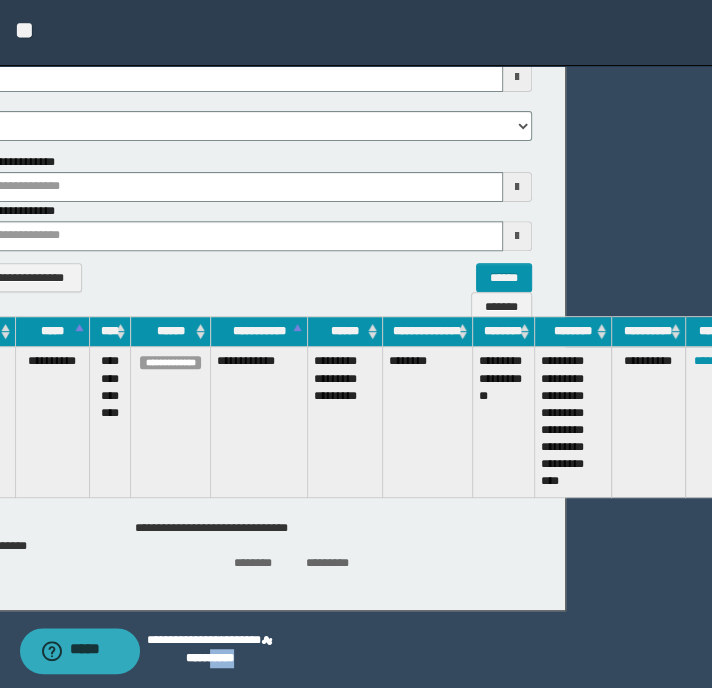drag, startPoint x: 256, startPoint y: 689, endPoint x: 208, endPoint y: 706, distance: 50.92151 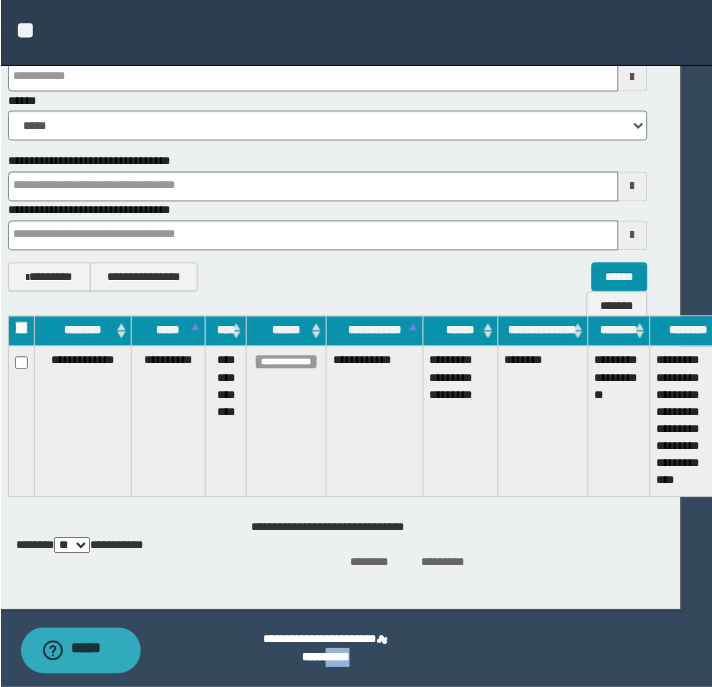 scroll, scrollTop: 284, scrollLeft: 0, axis: vertical 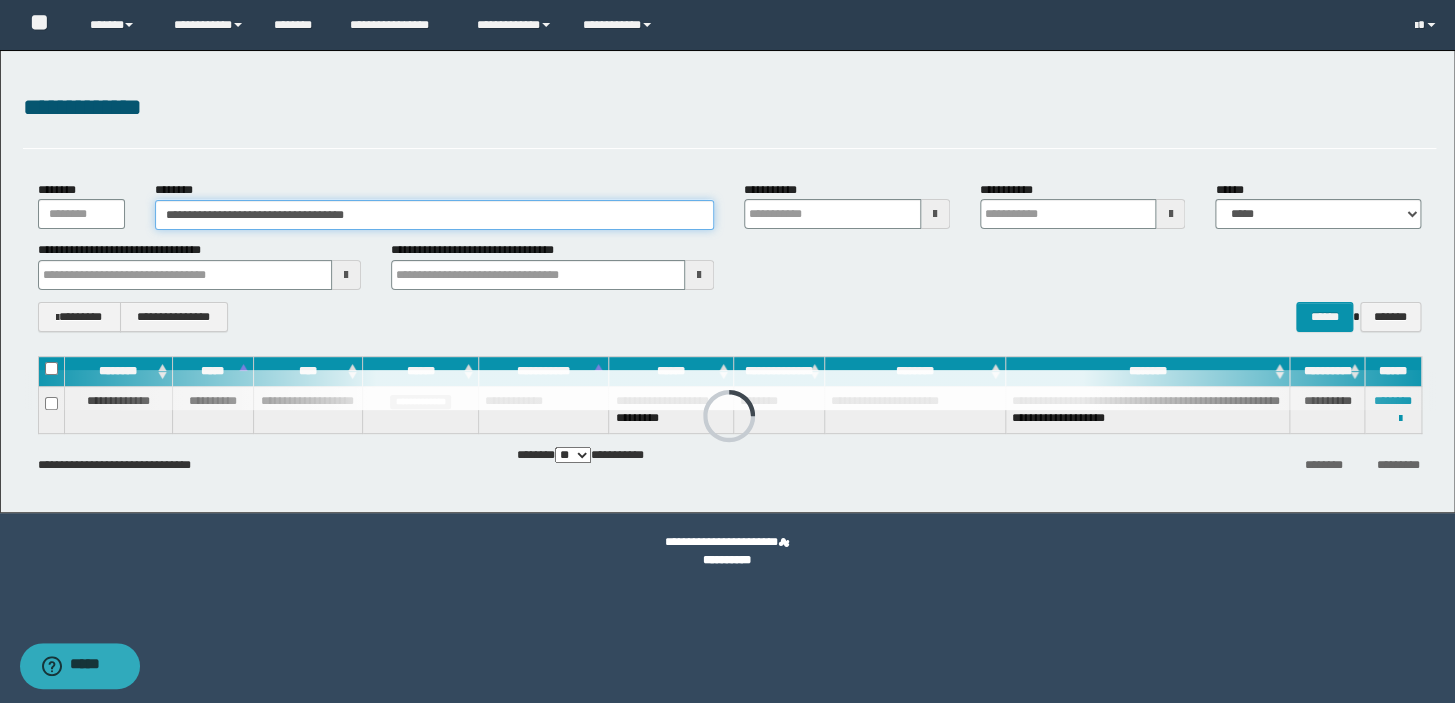 drag, startPoint x: 435, startPoint y: 220, endPoint x: 0, endPoint y: 181, distance: 436.74478 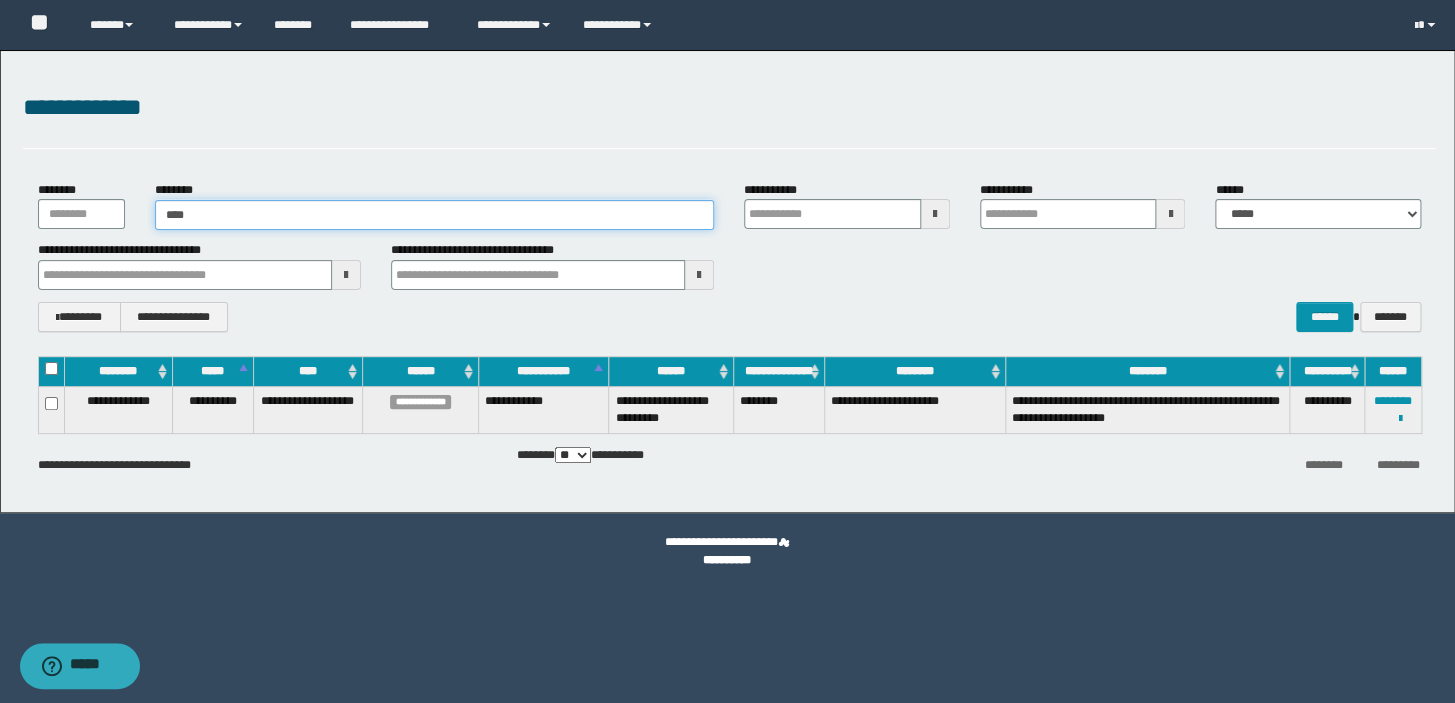 type on "*****" 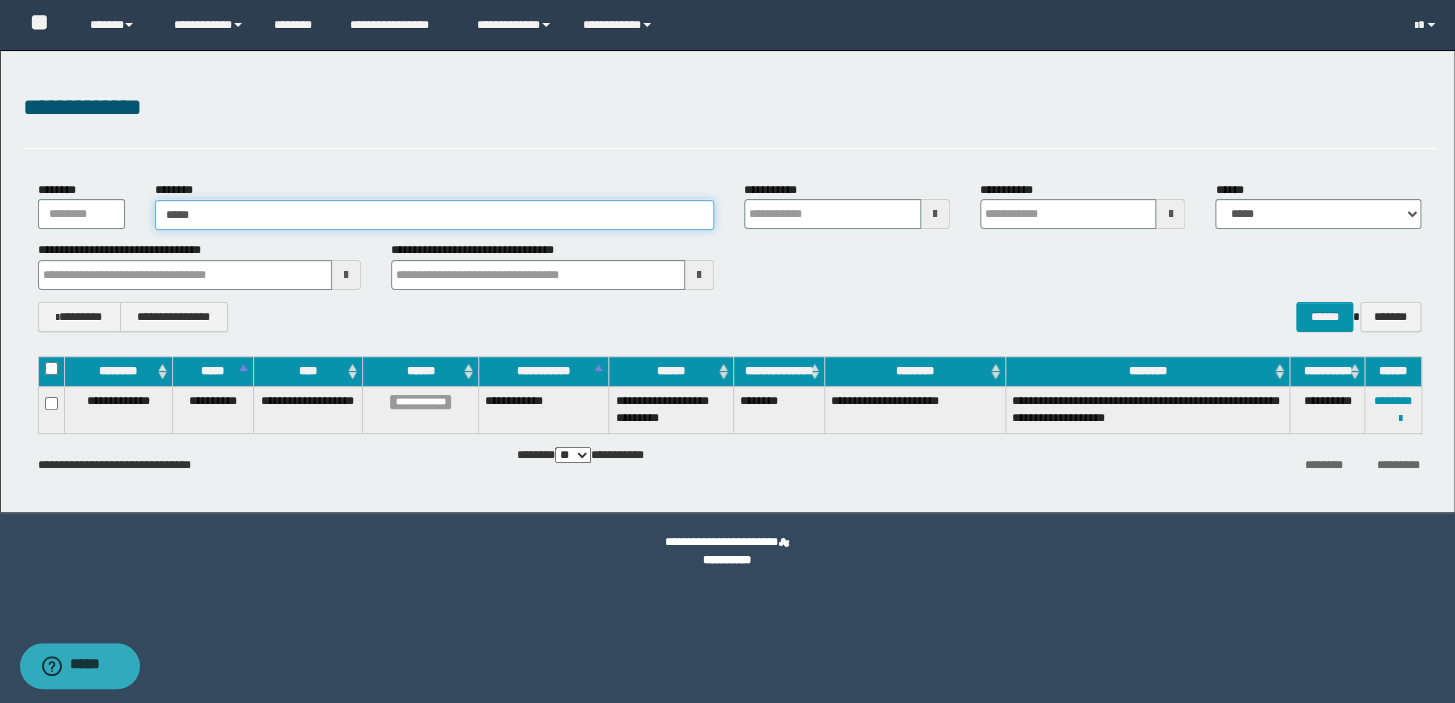 type on "*****" 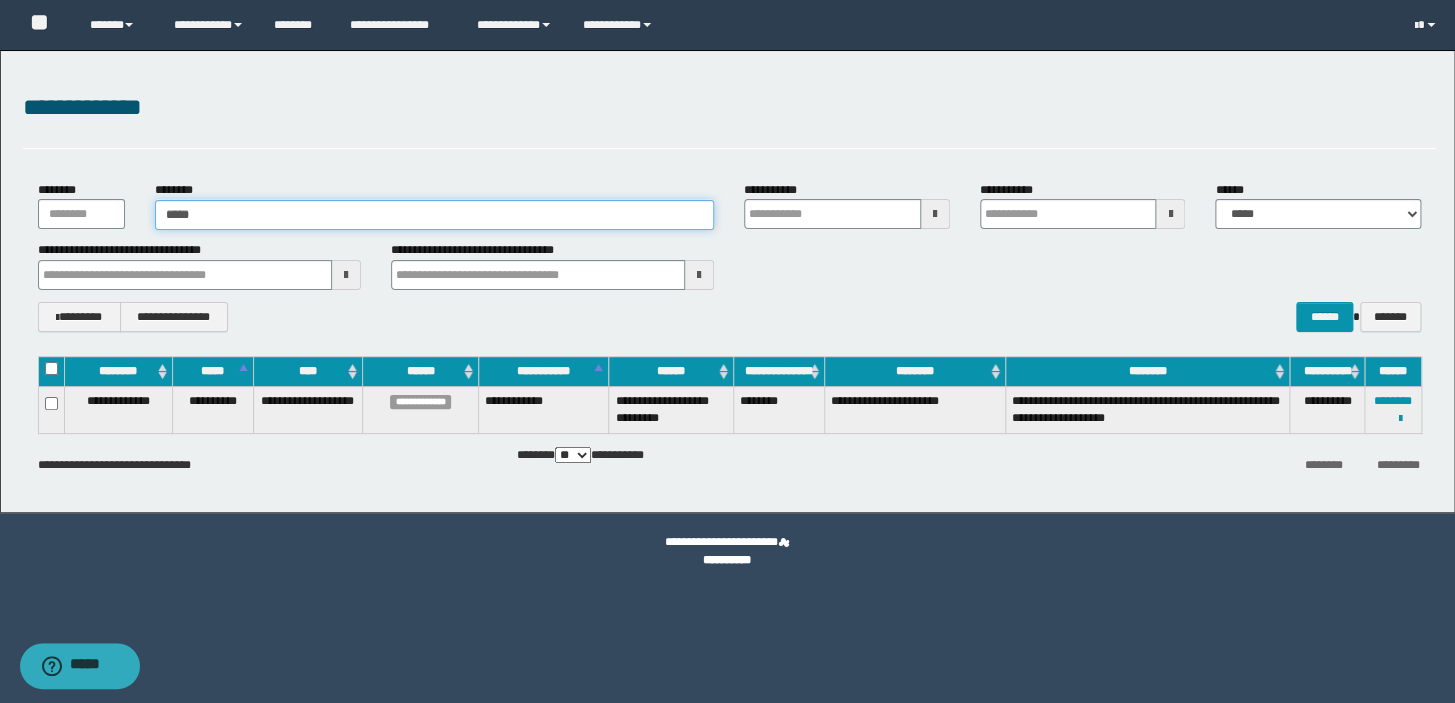 type on "******" 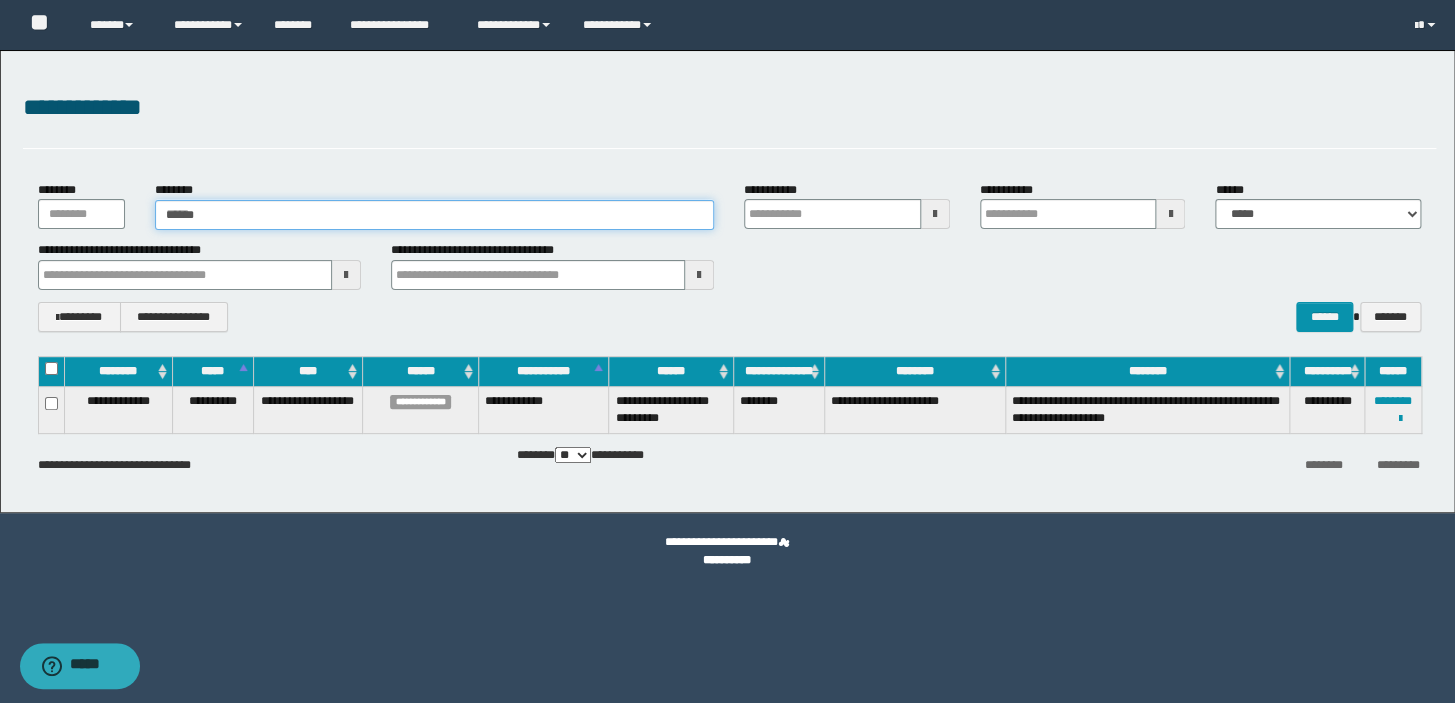 type 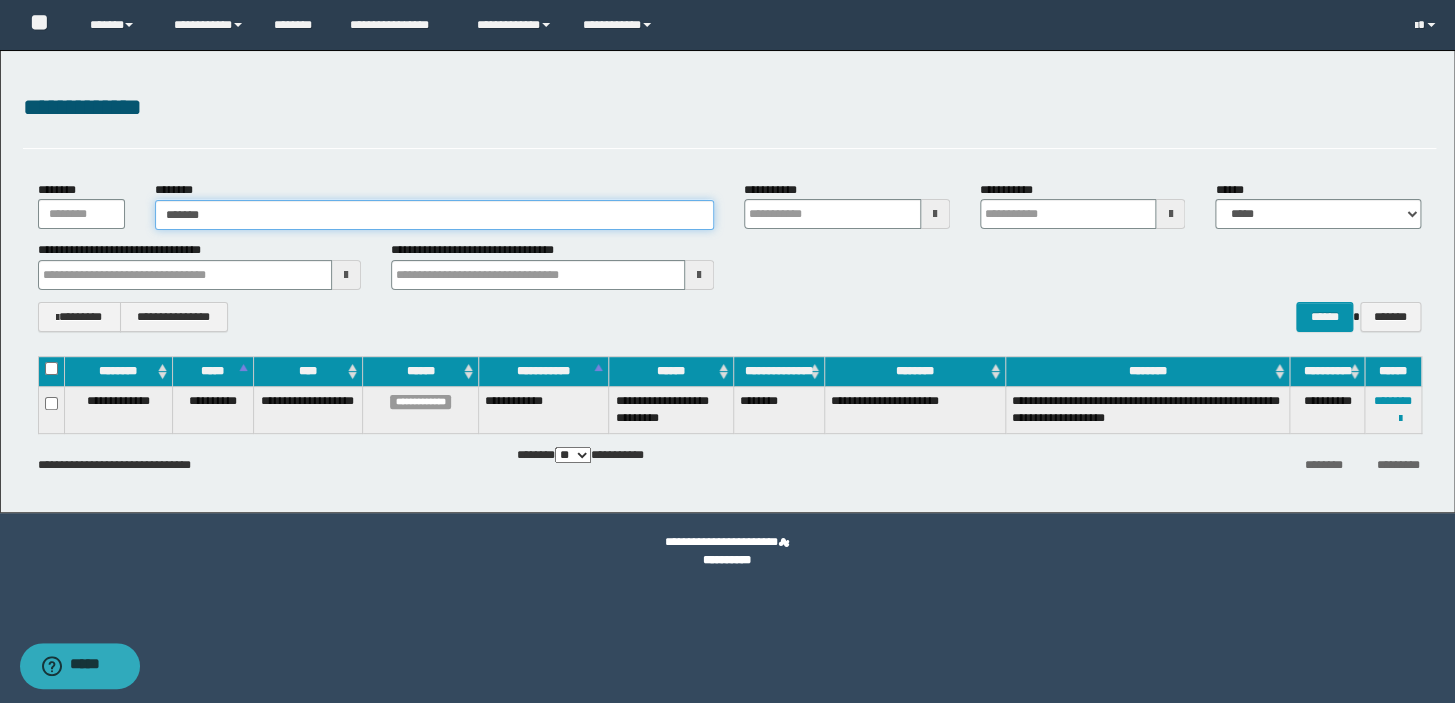 type on "******" 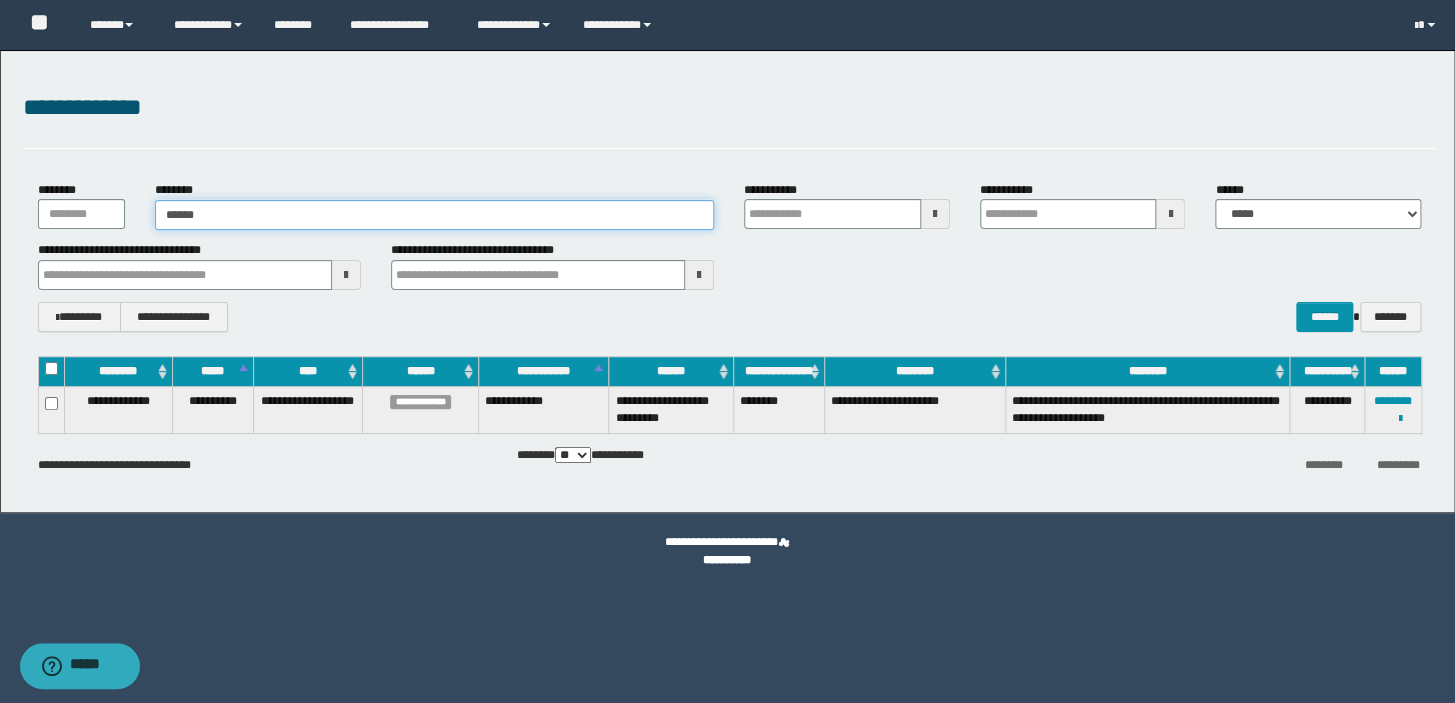 type on "******" 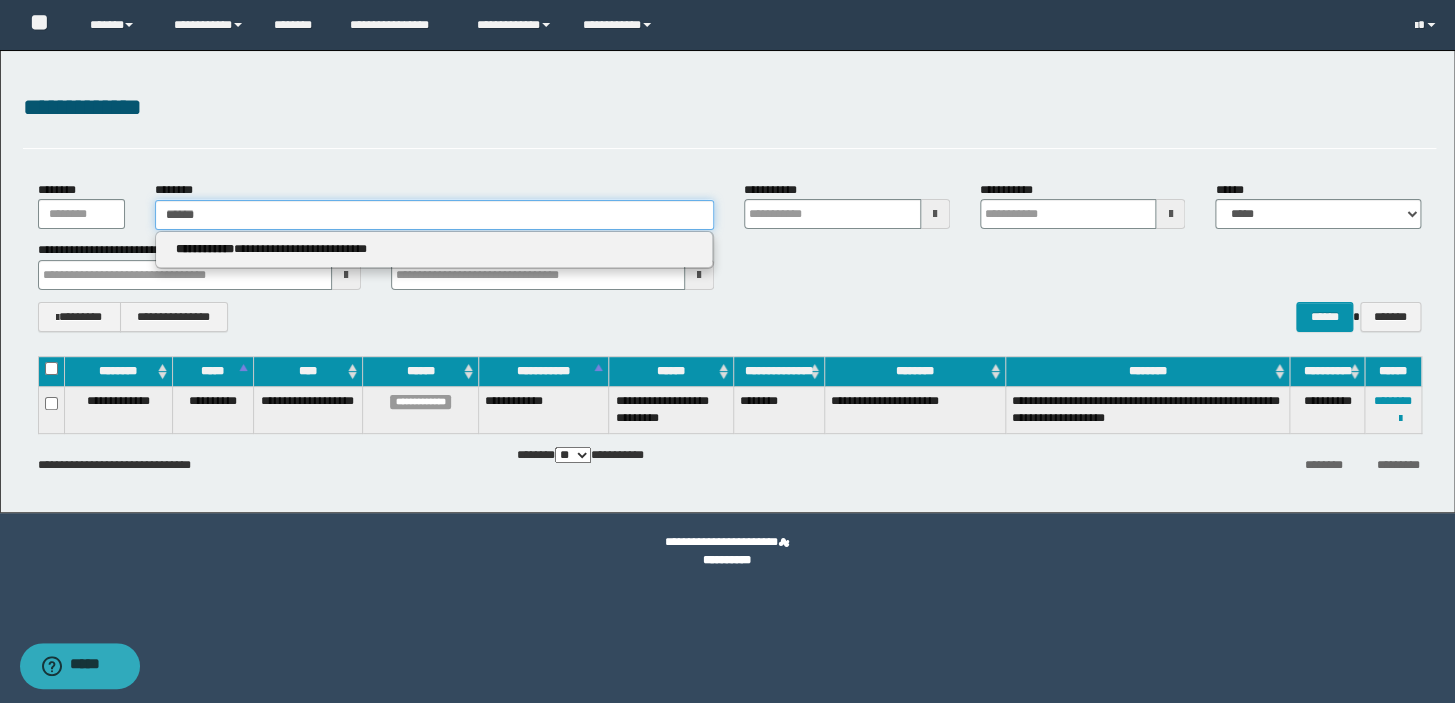 type 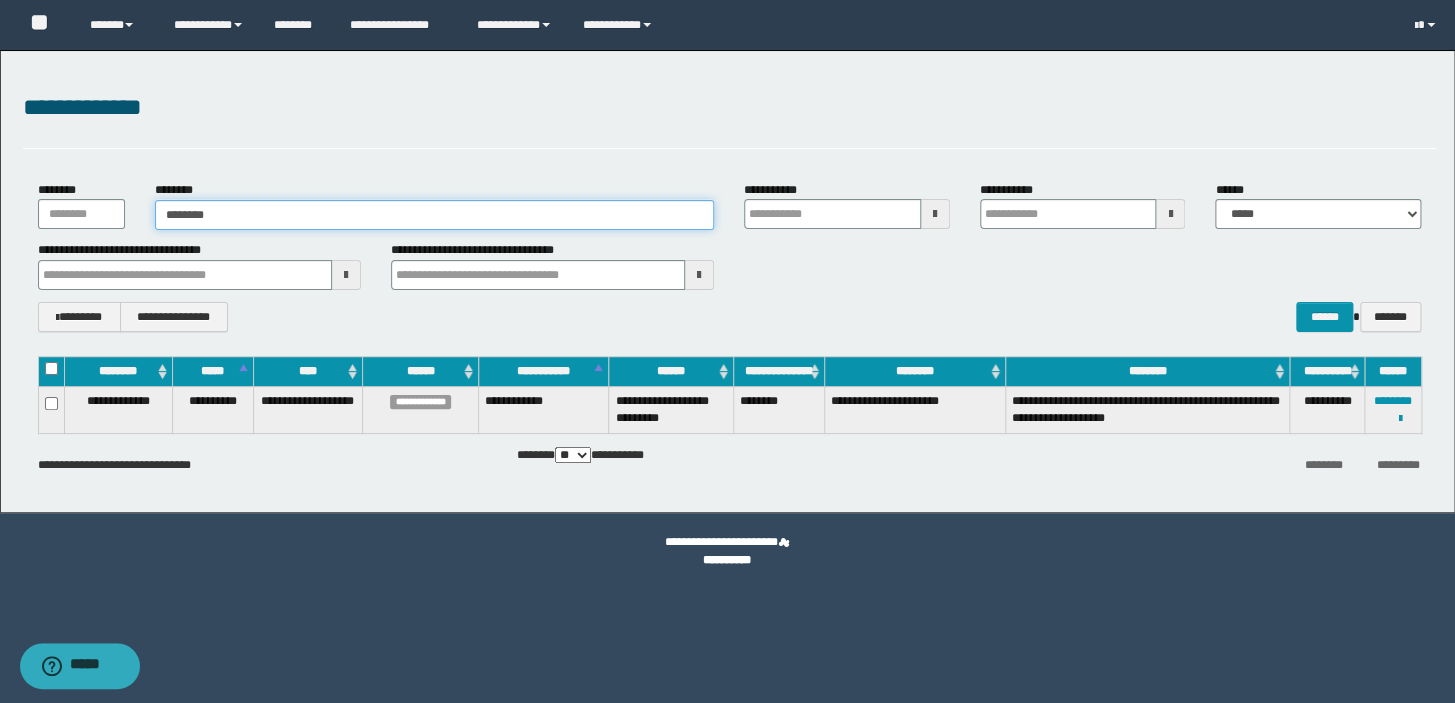 type on "*******" 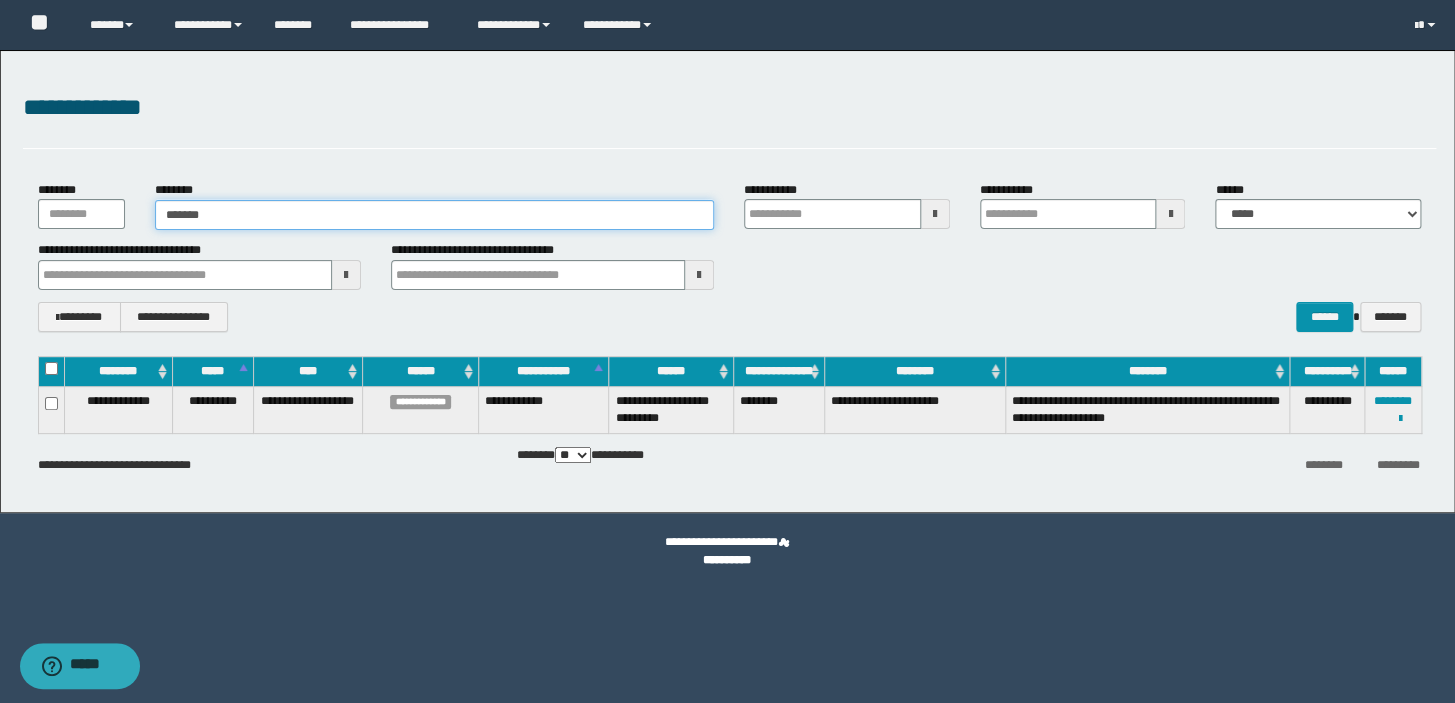 type on "*******" 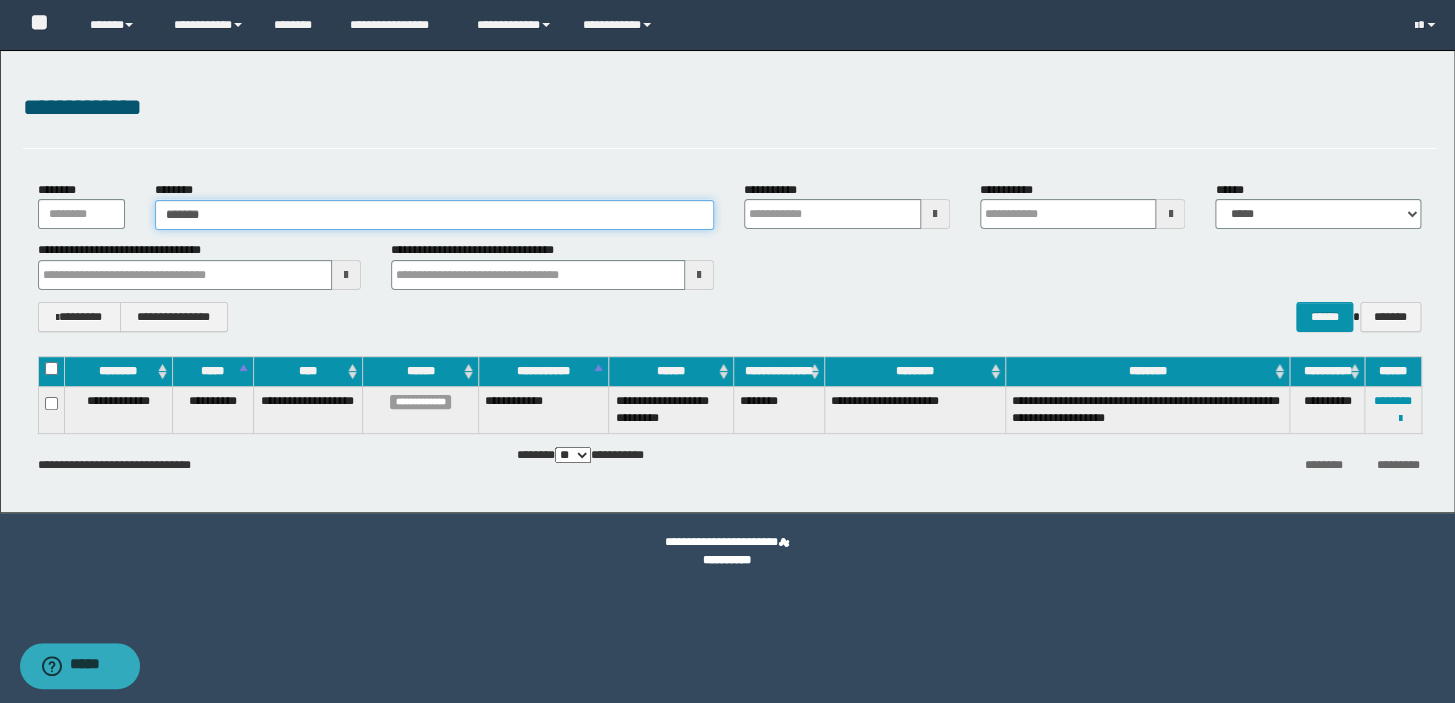 type 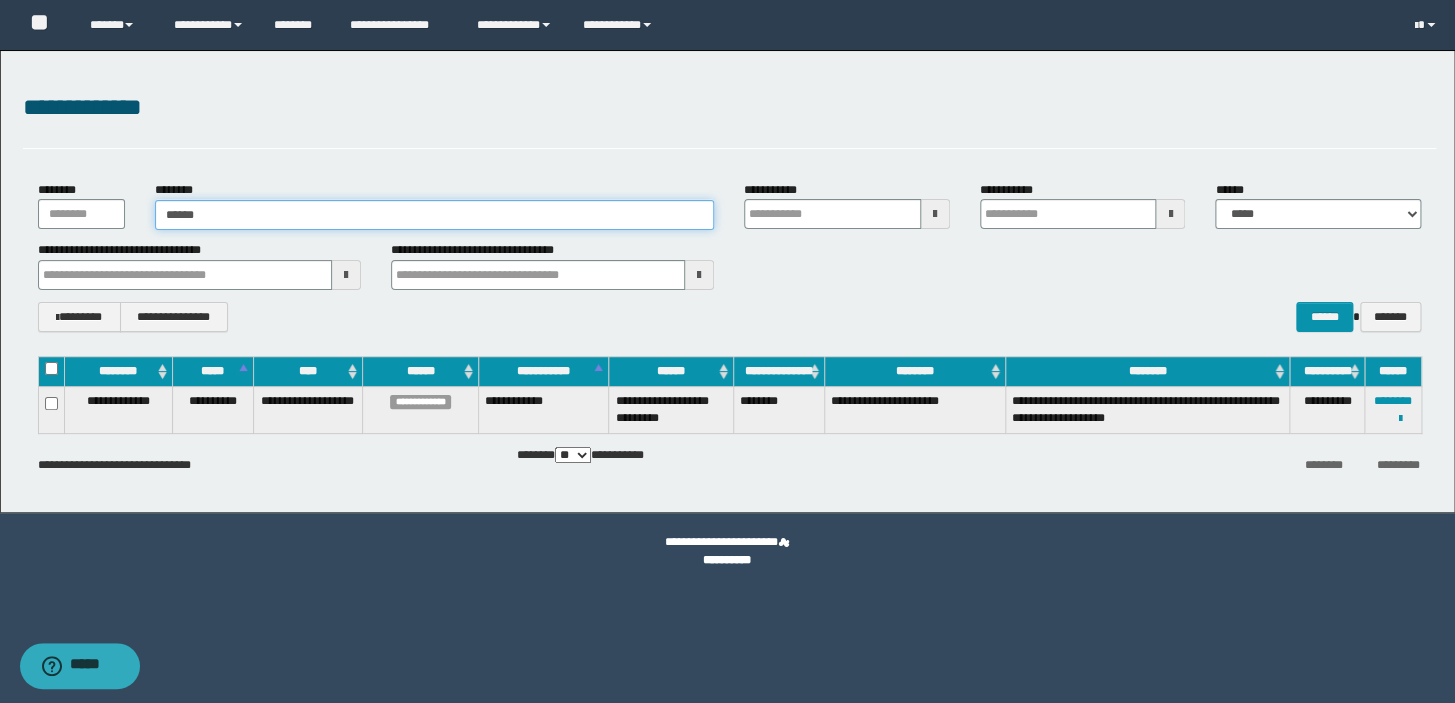 type on "******" 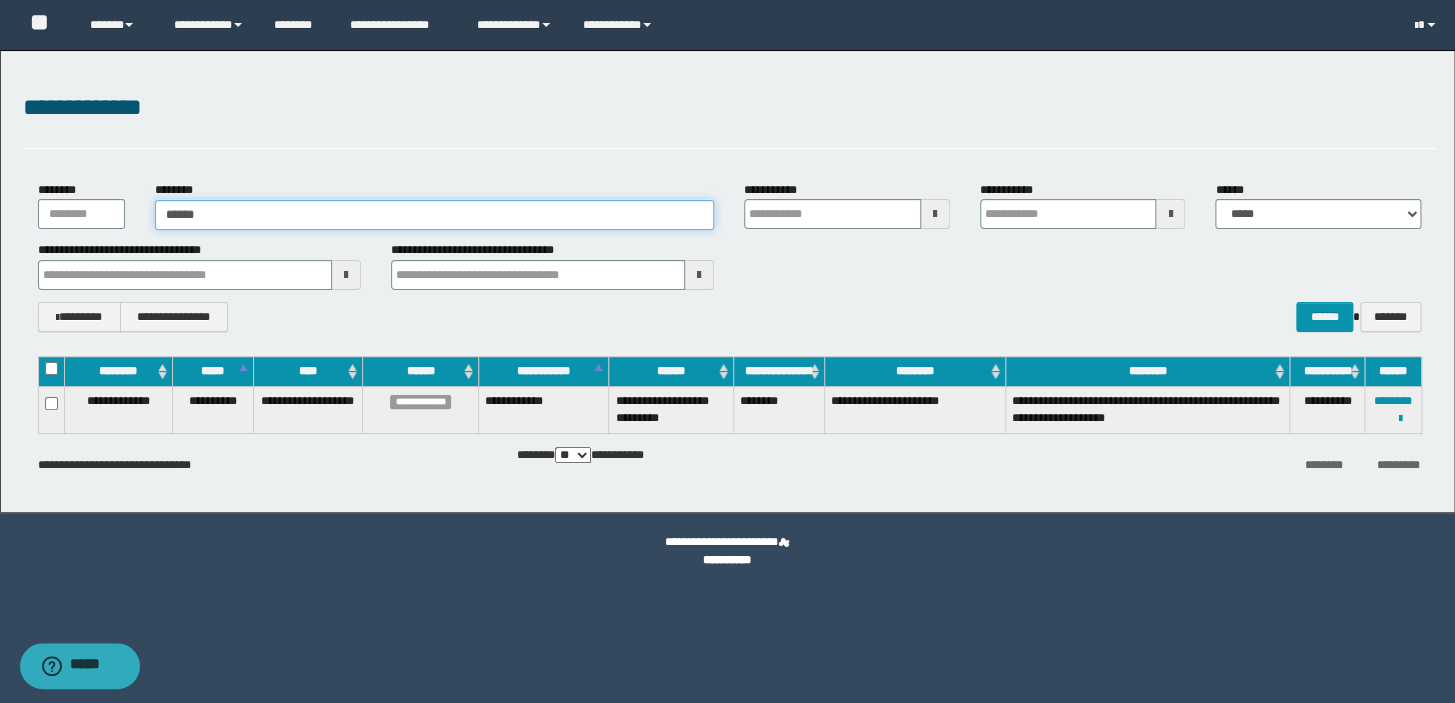 type 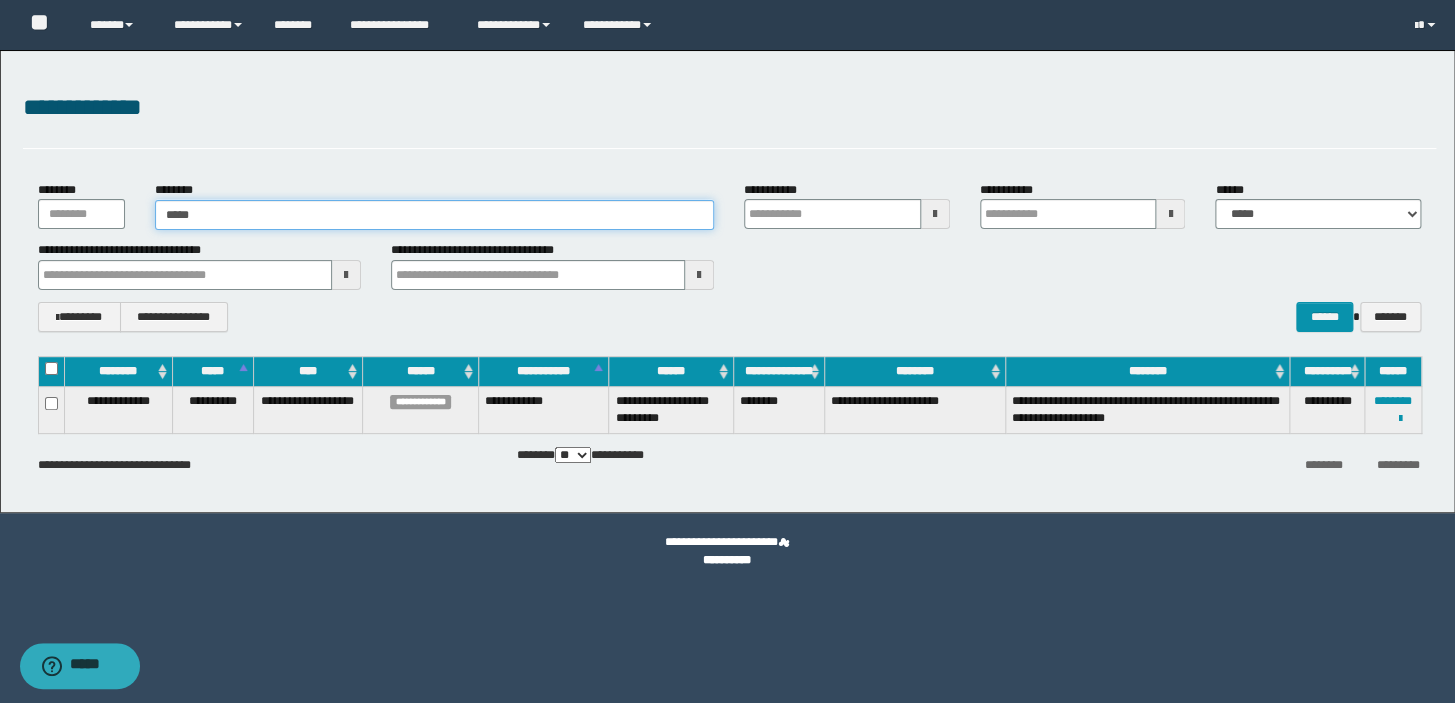 type on "*****" 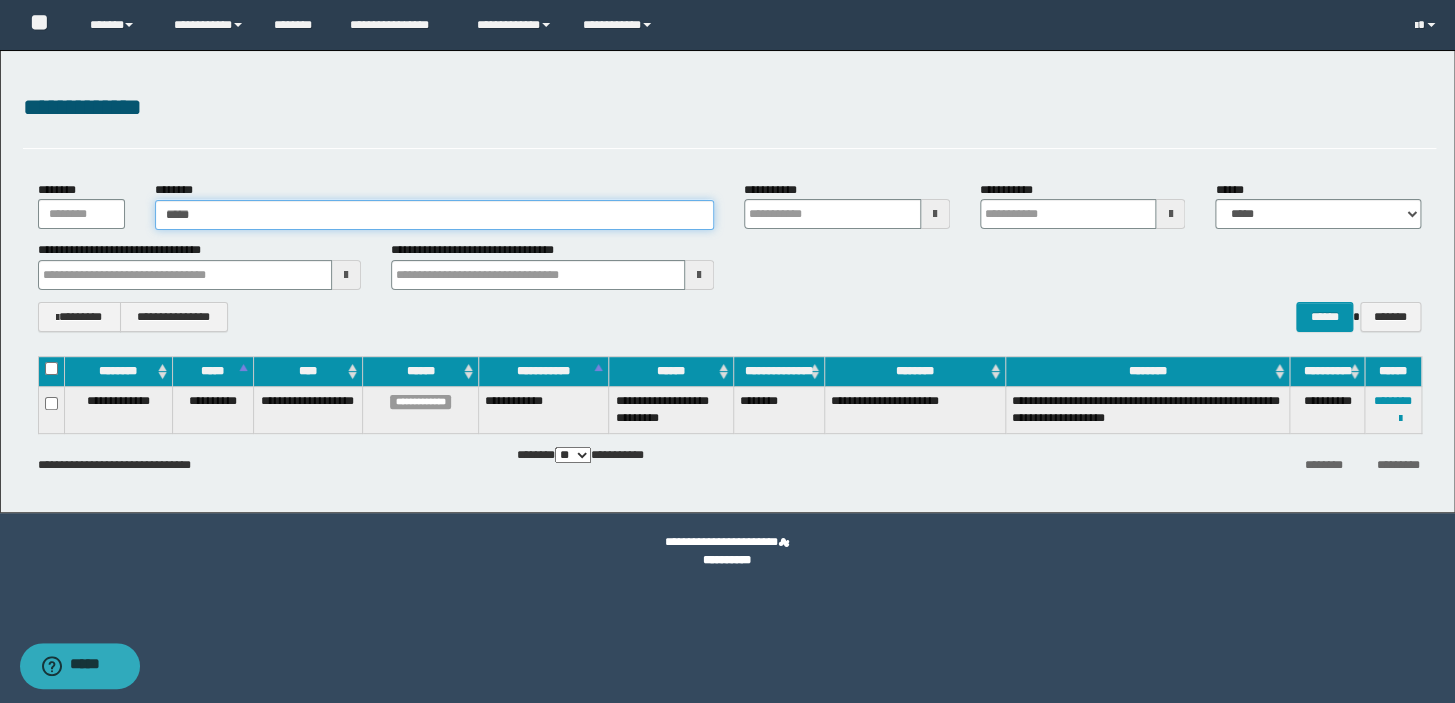 type 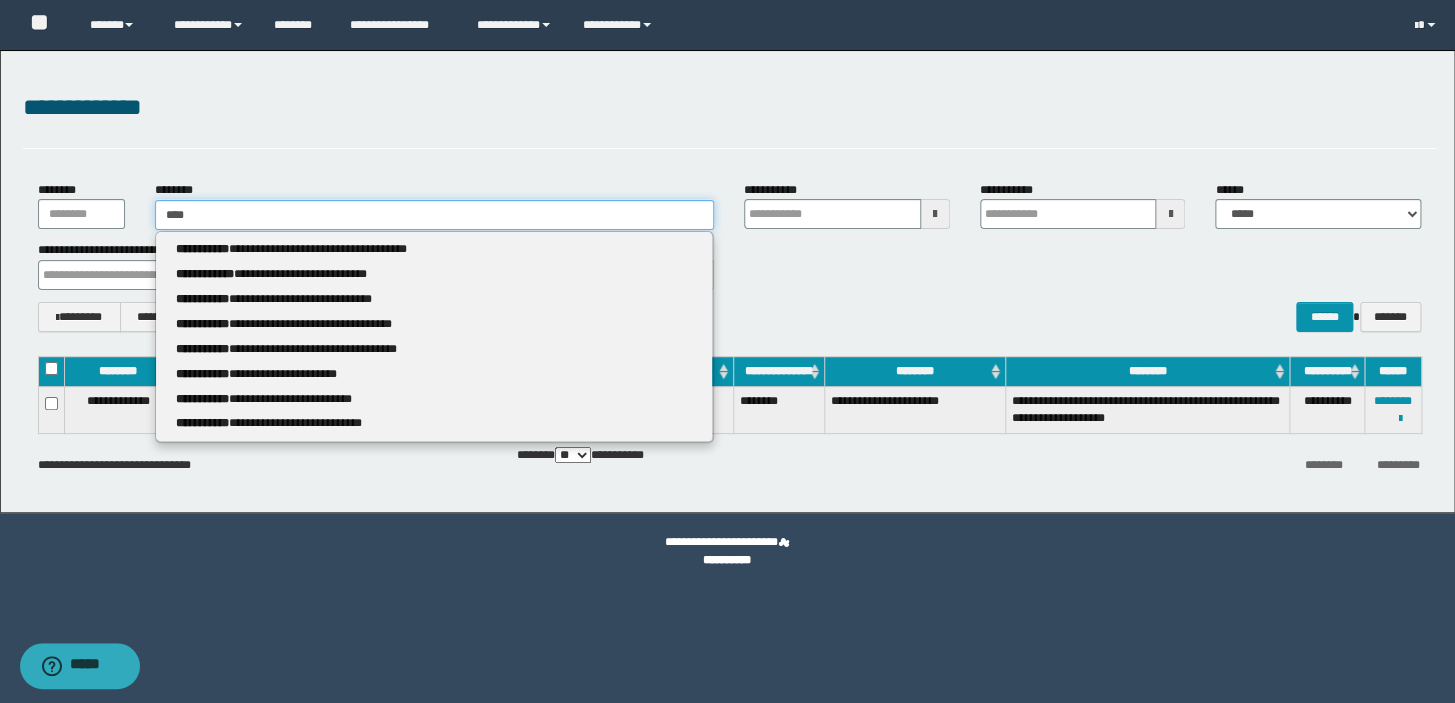 type on "****" 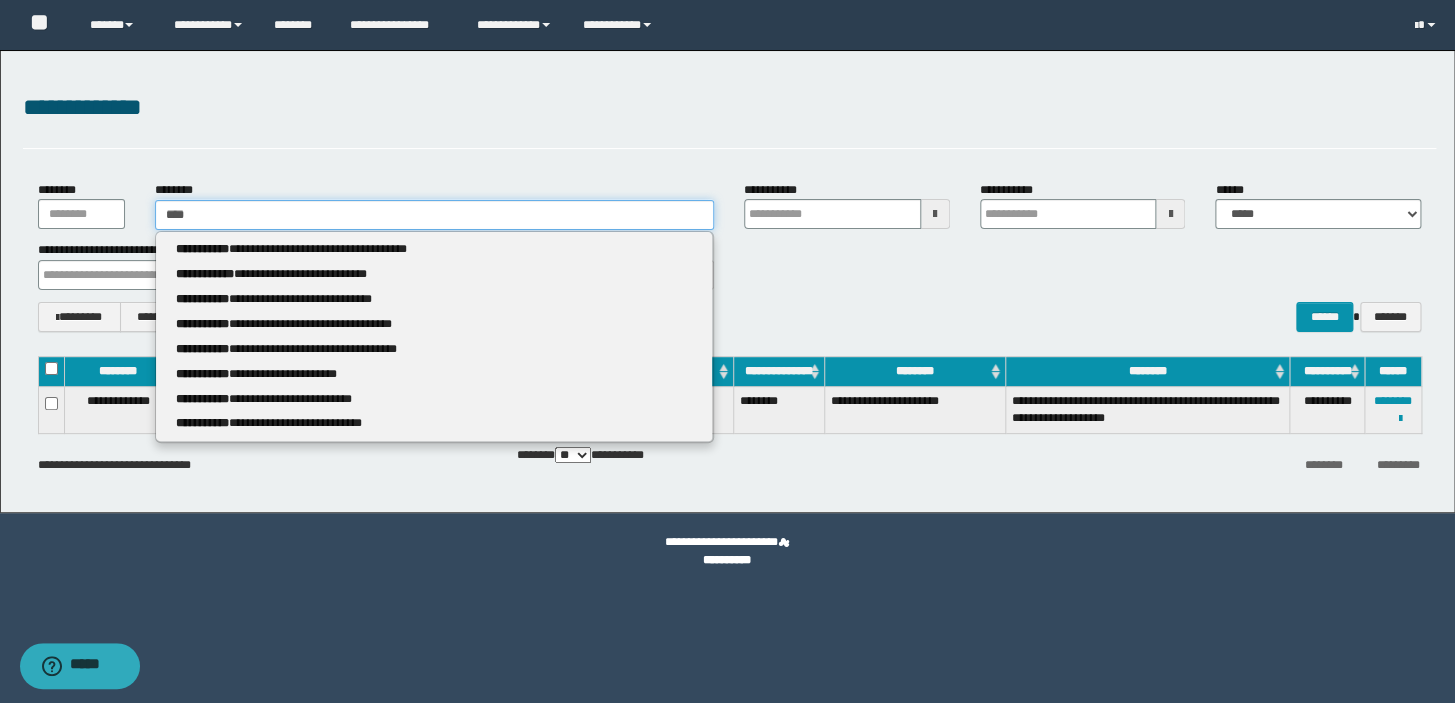 type 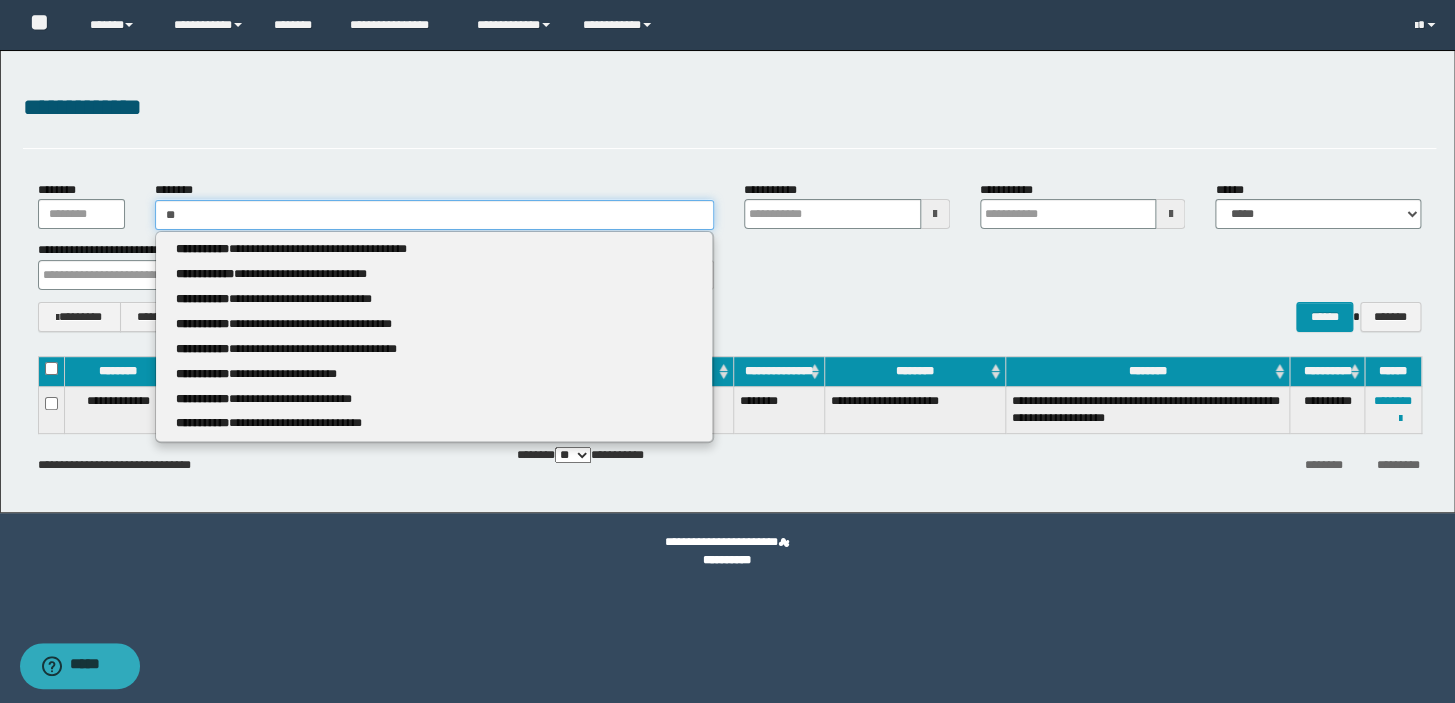 type on "*" 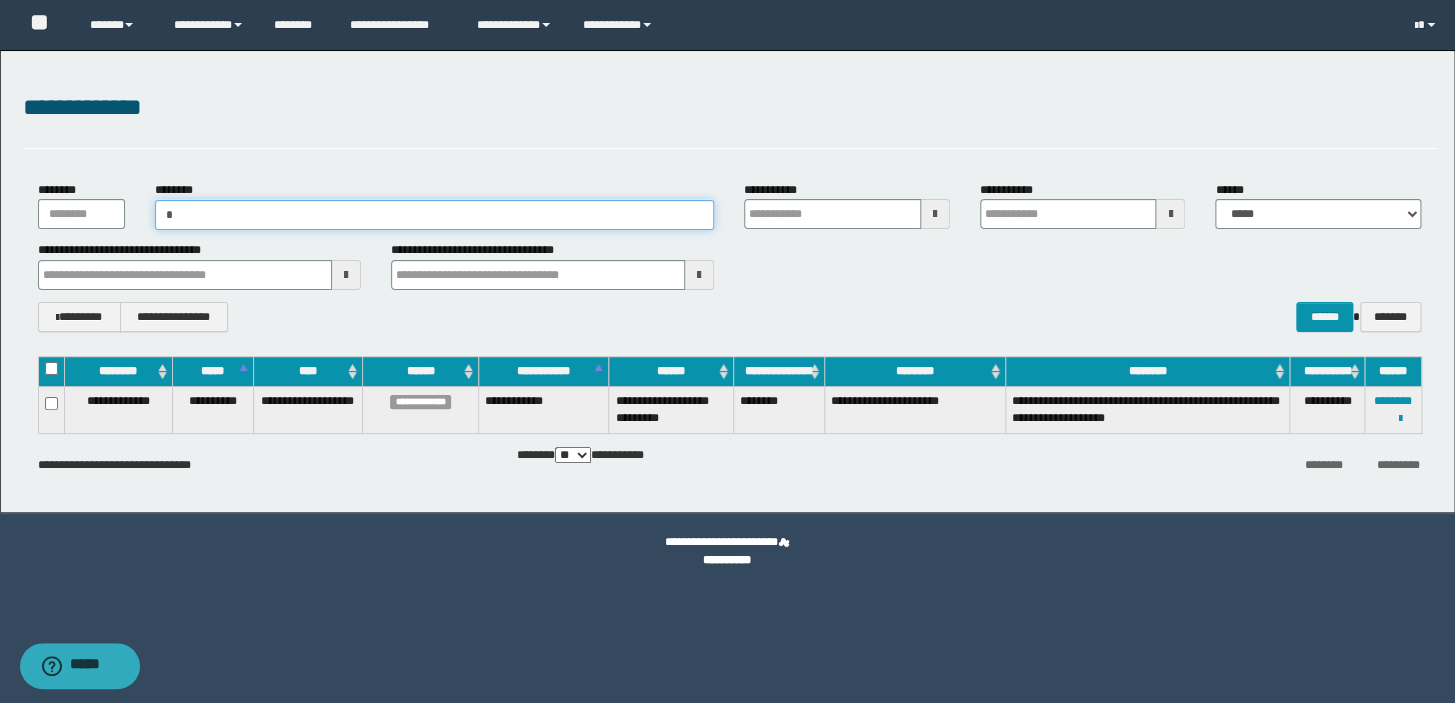 type on "**" 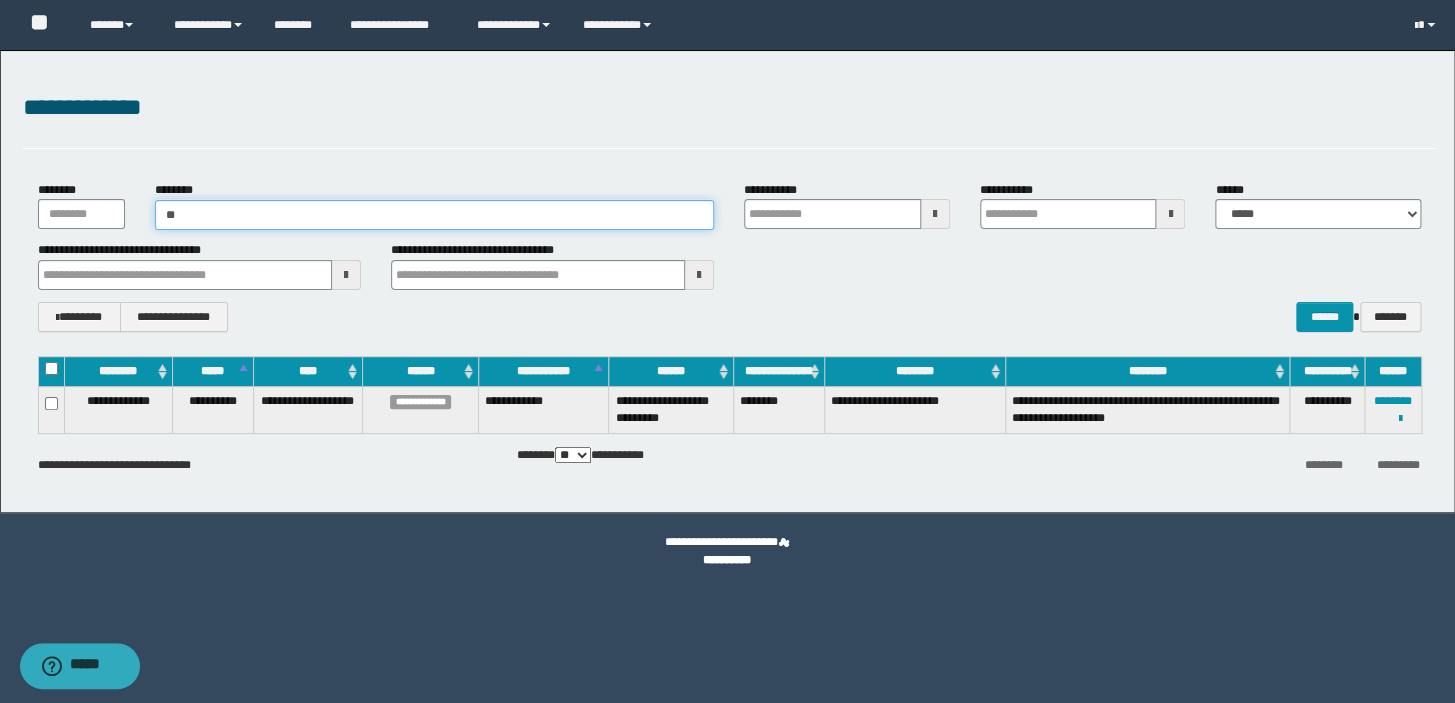 type on "**" 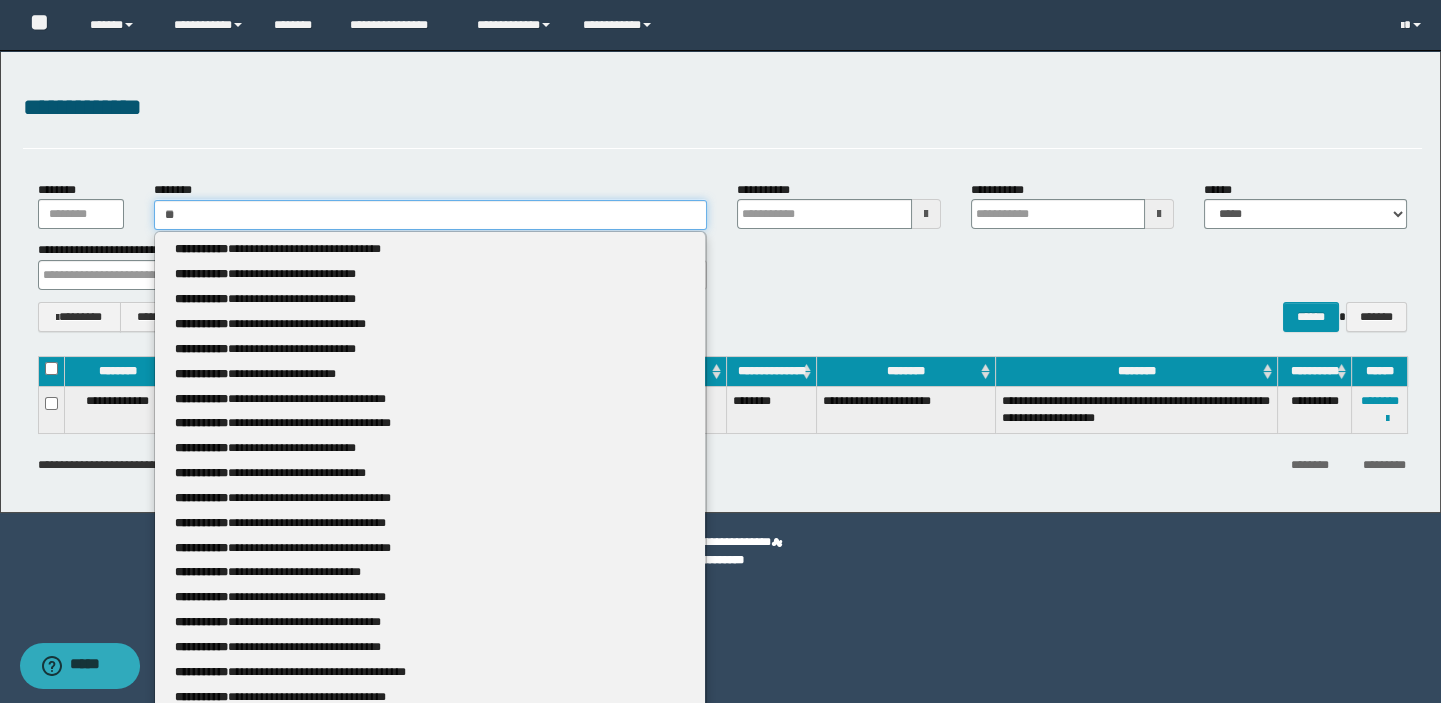 type 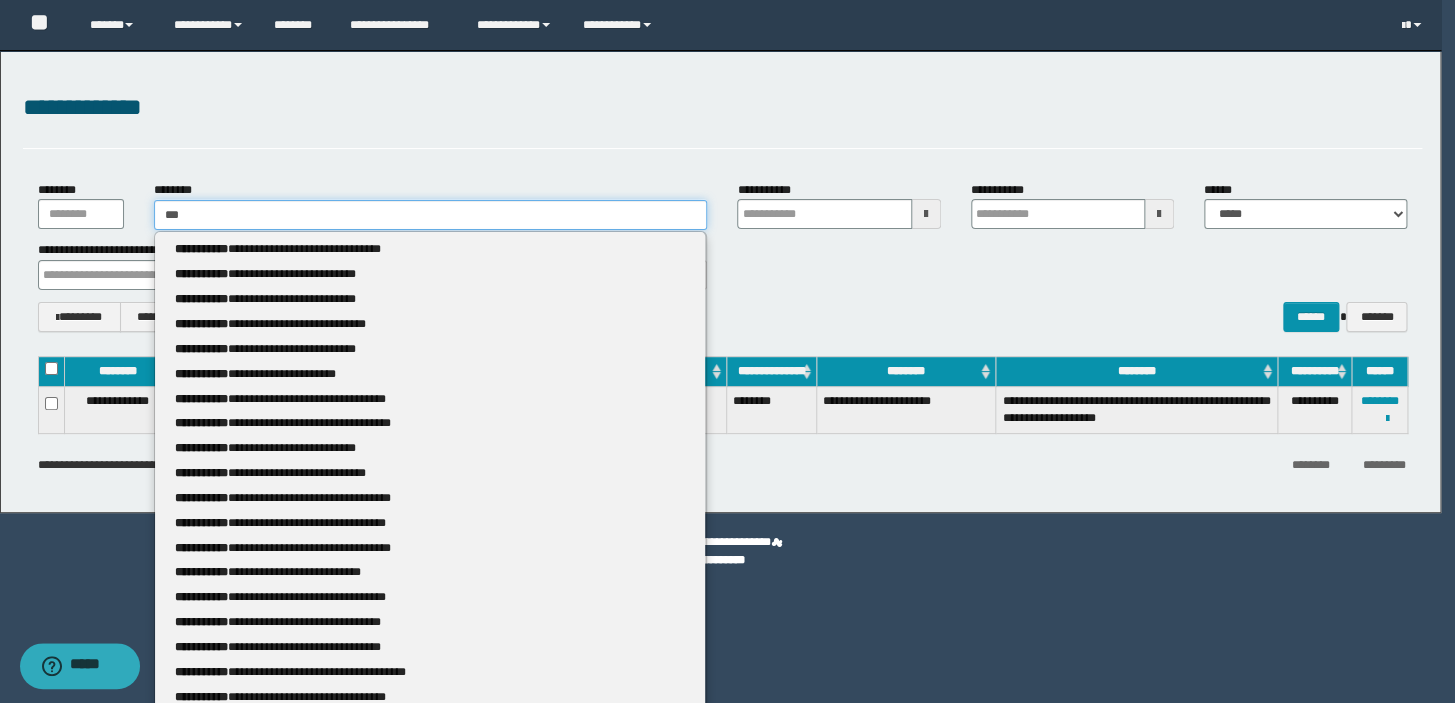 type on "****" 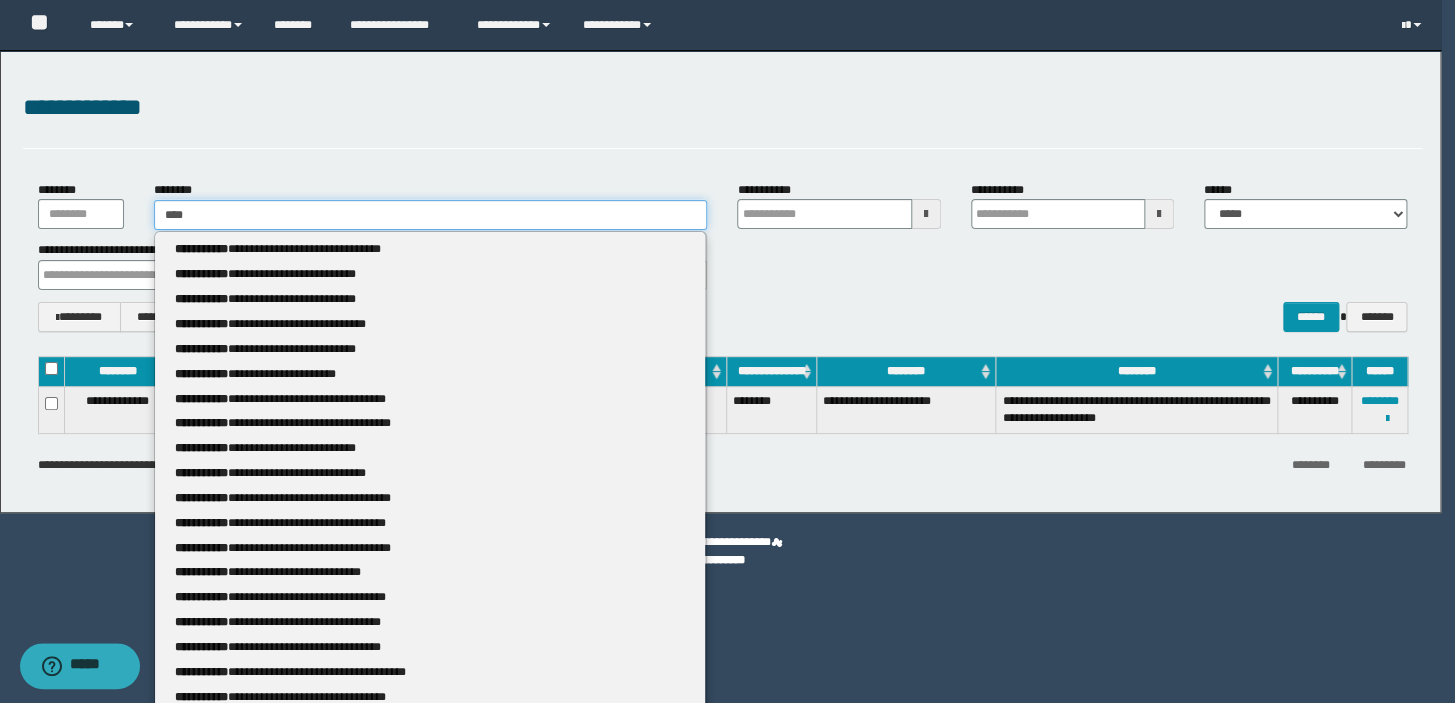 type on "****" 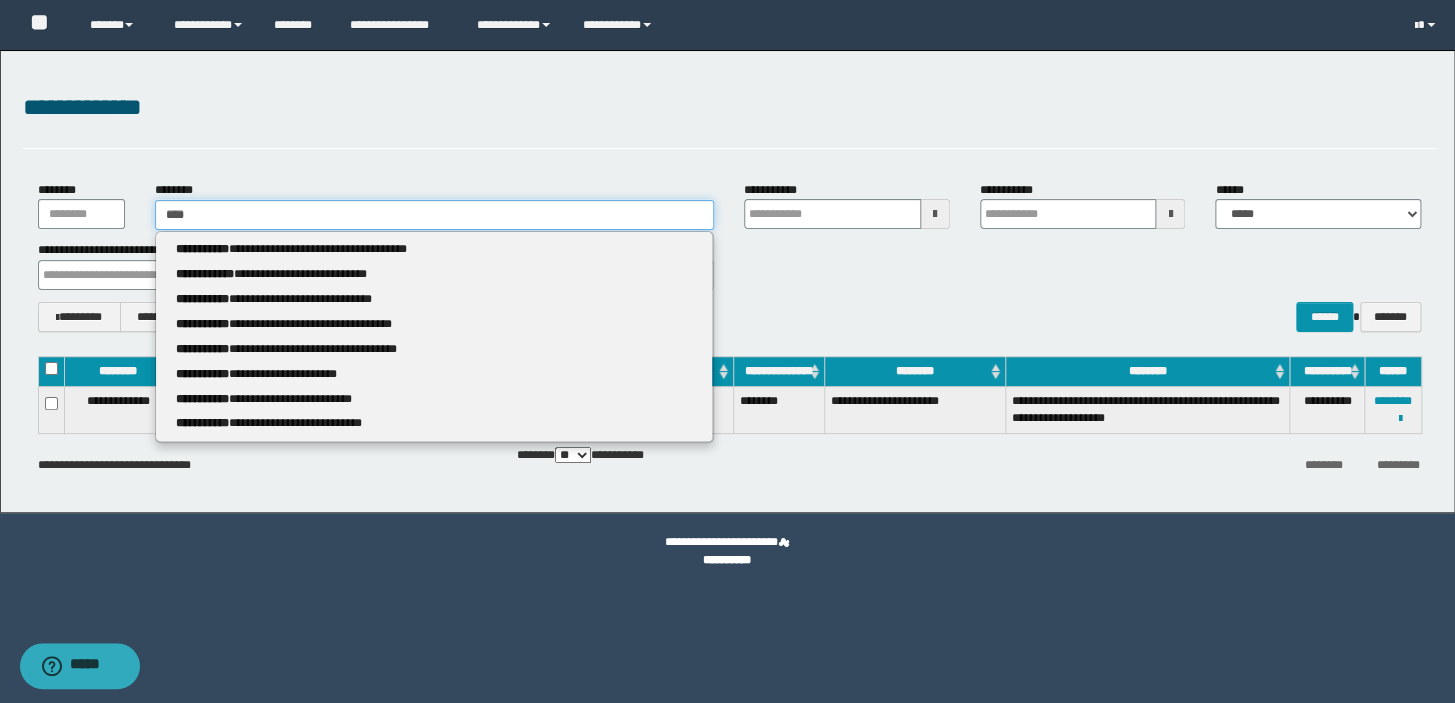 type 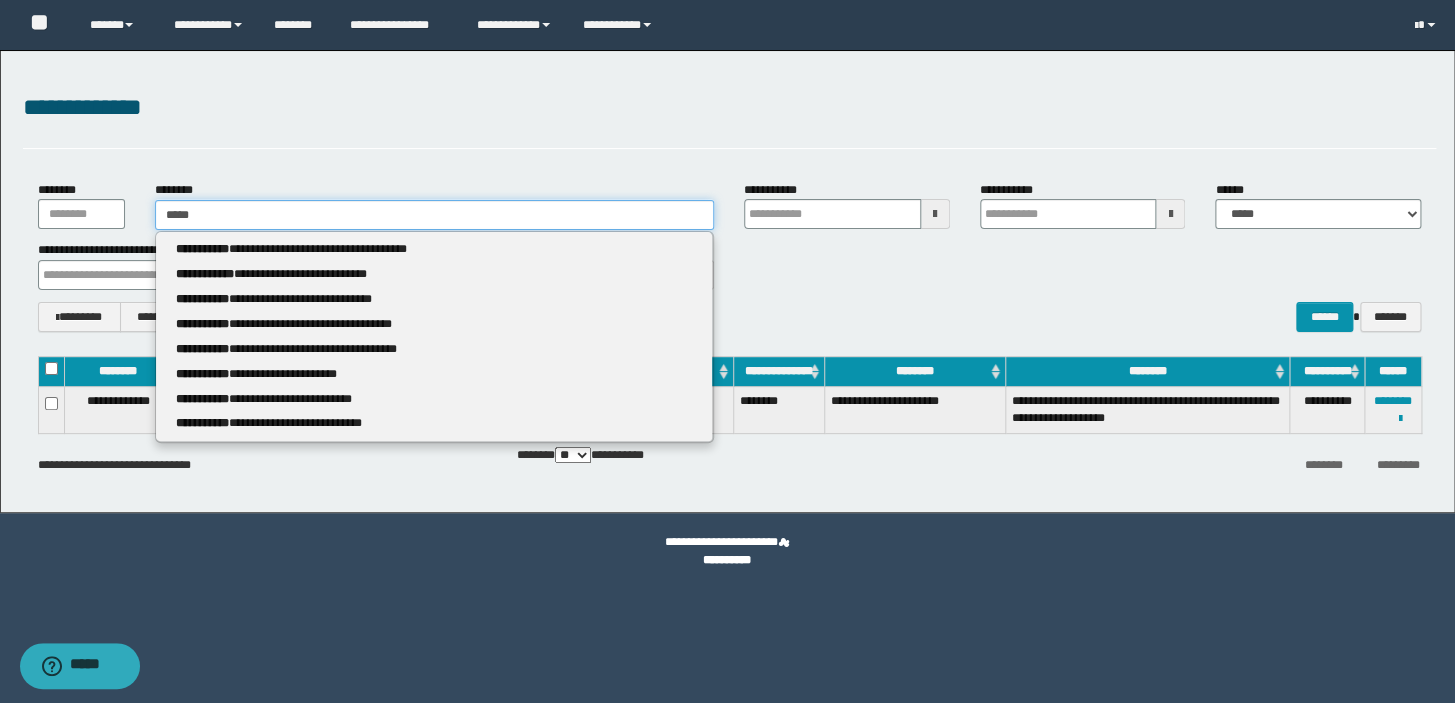 type on "*****" 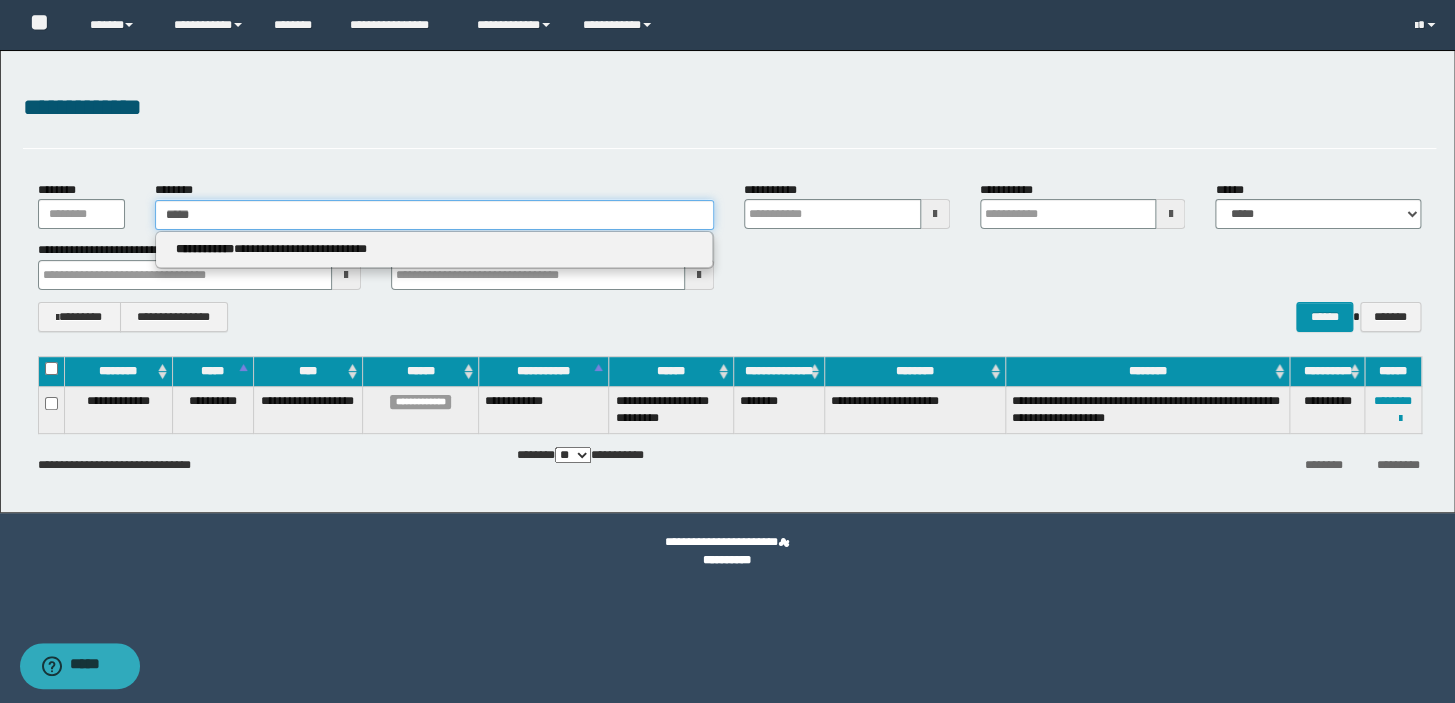 type 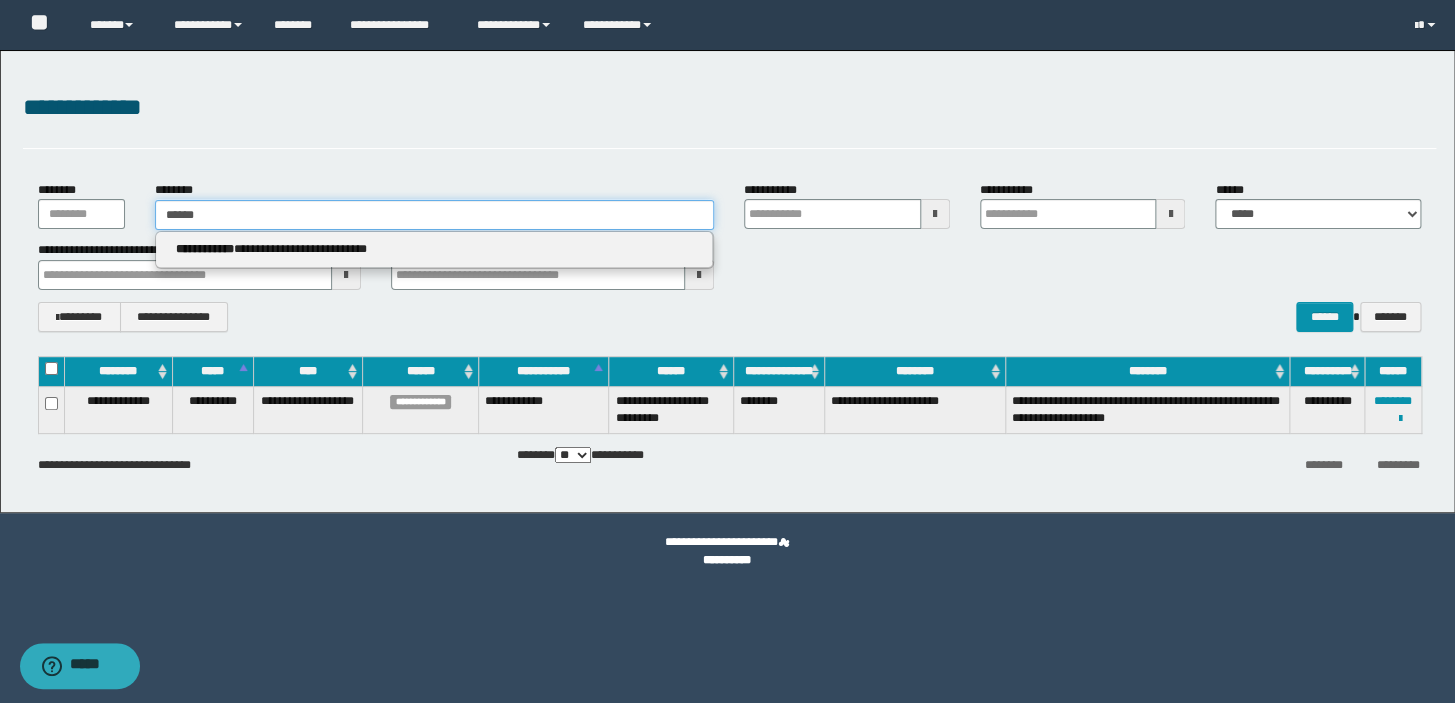 type on "******" 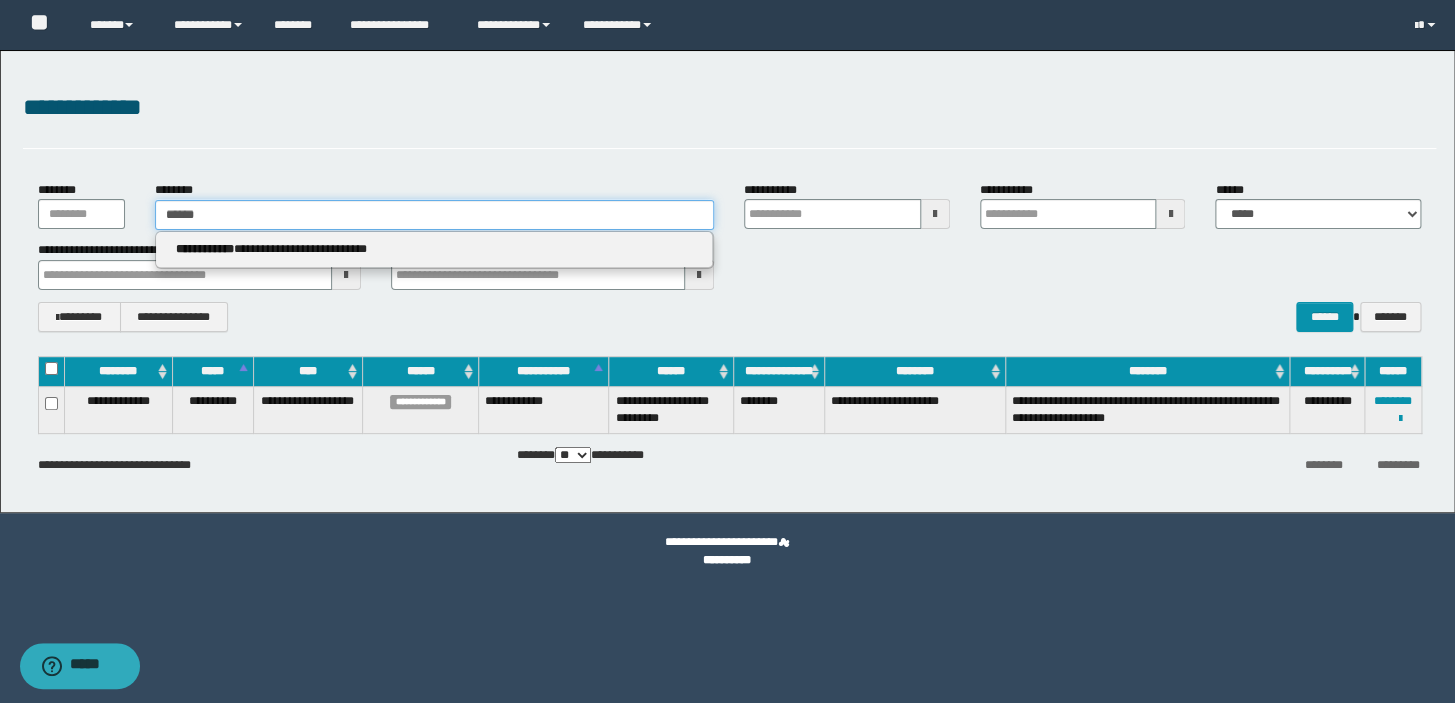 type 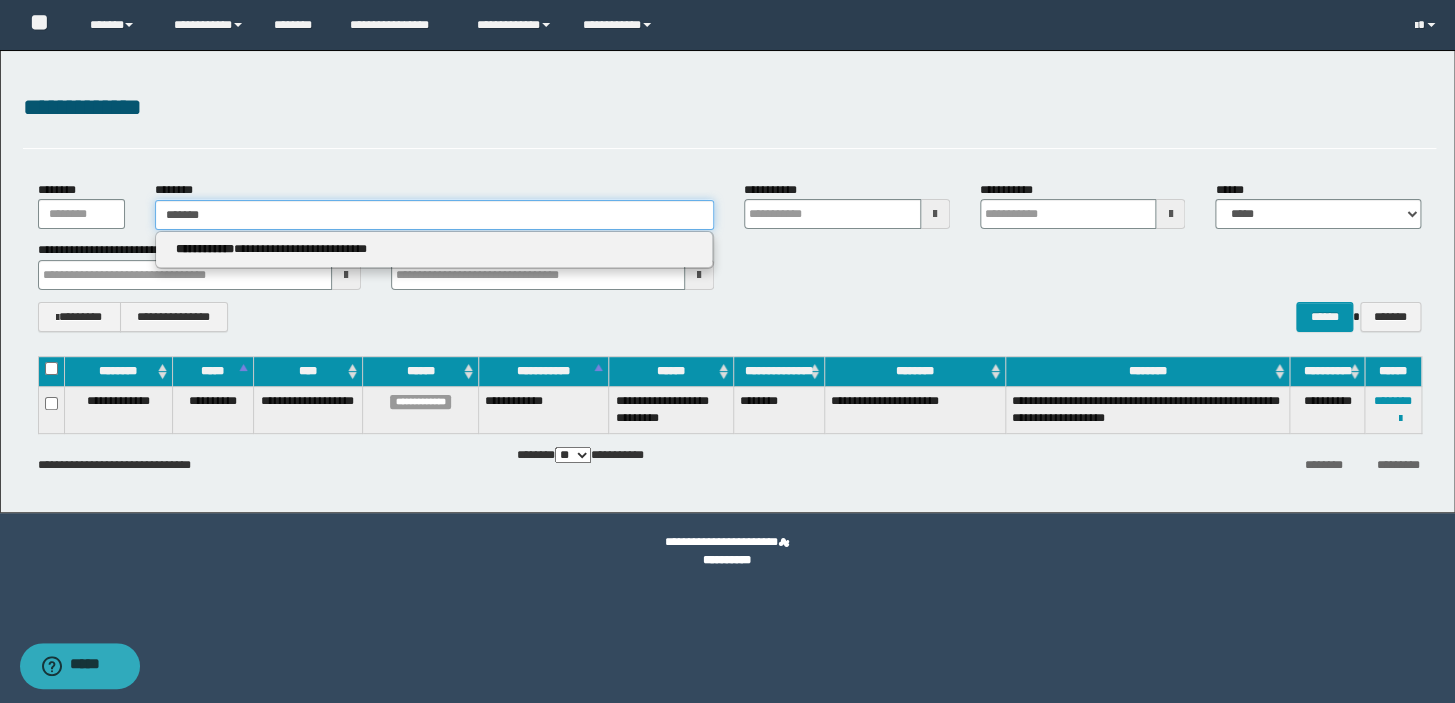 type on "*******" 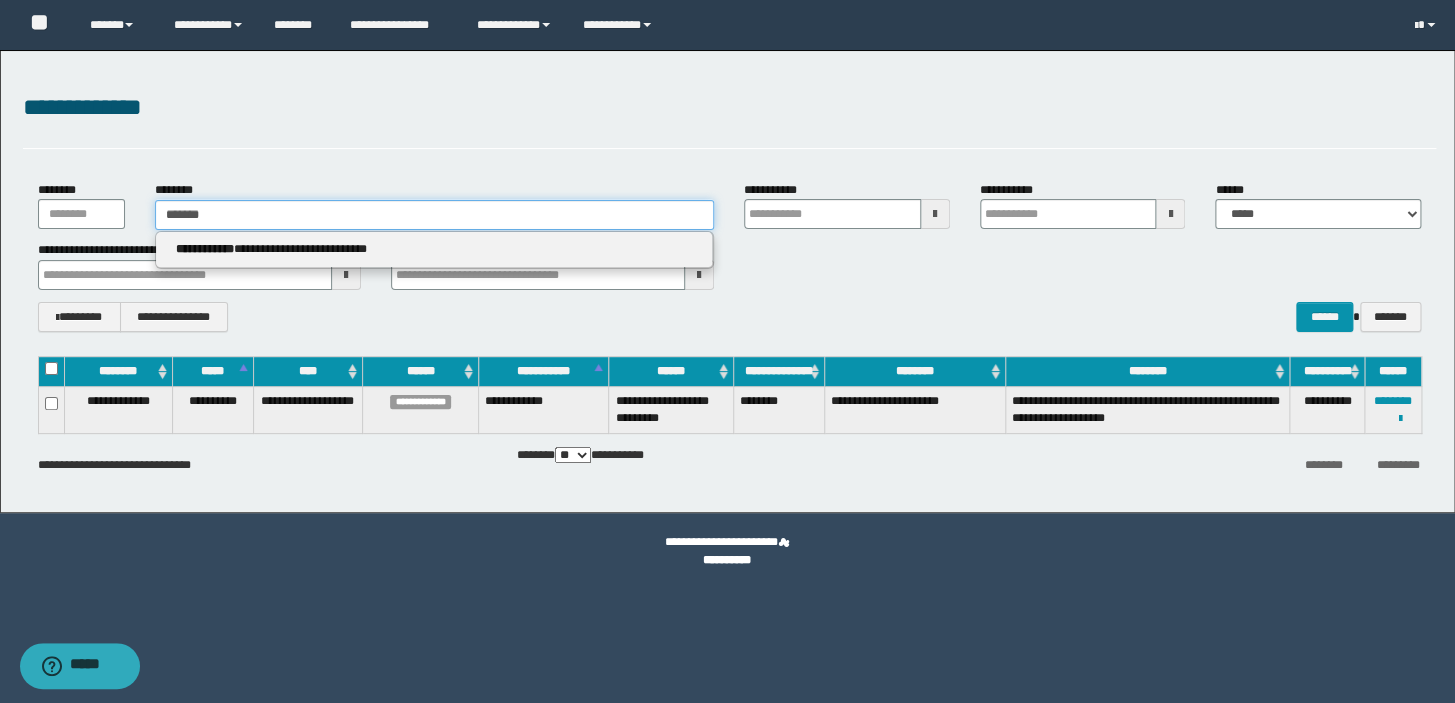 type 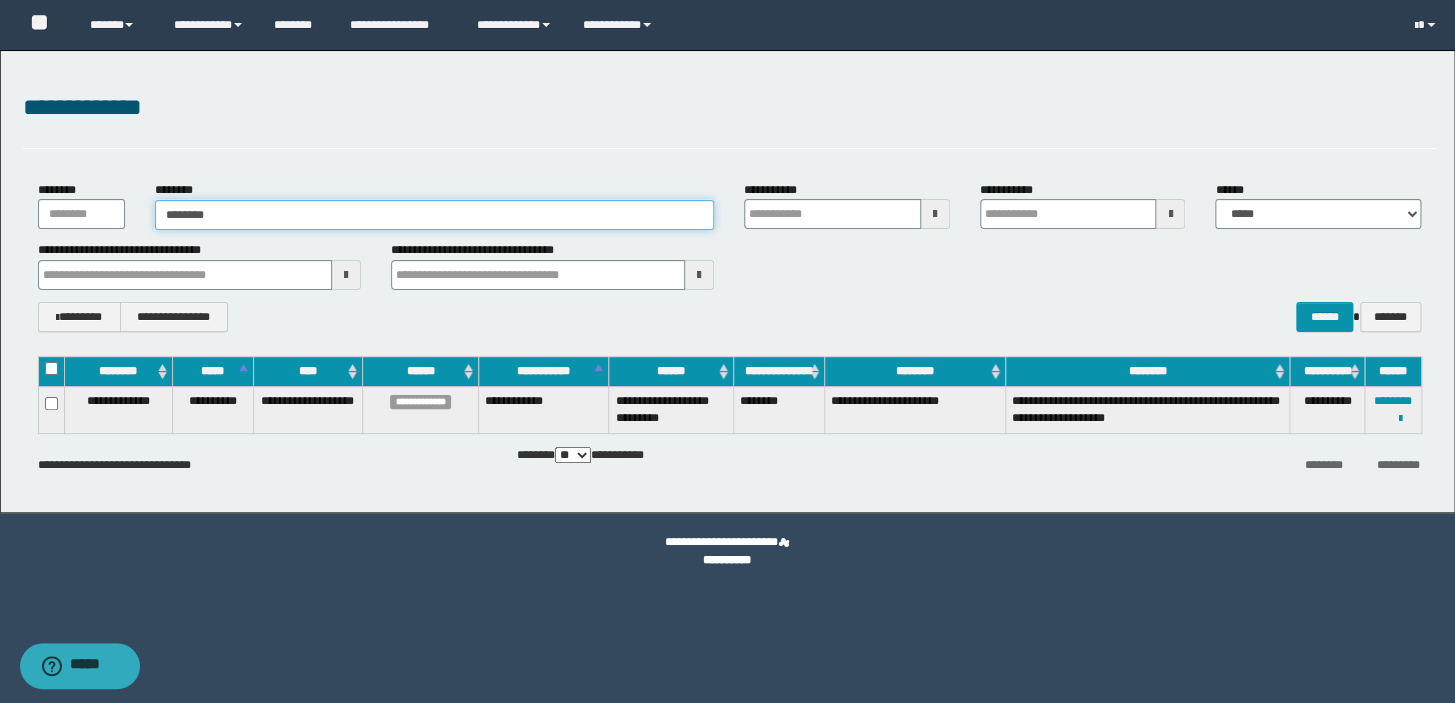 click on "********" at bounding box center (434, 215) 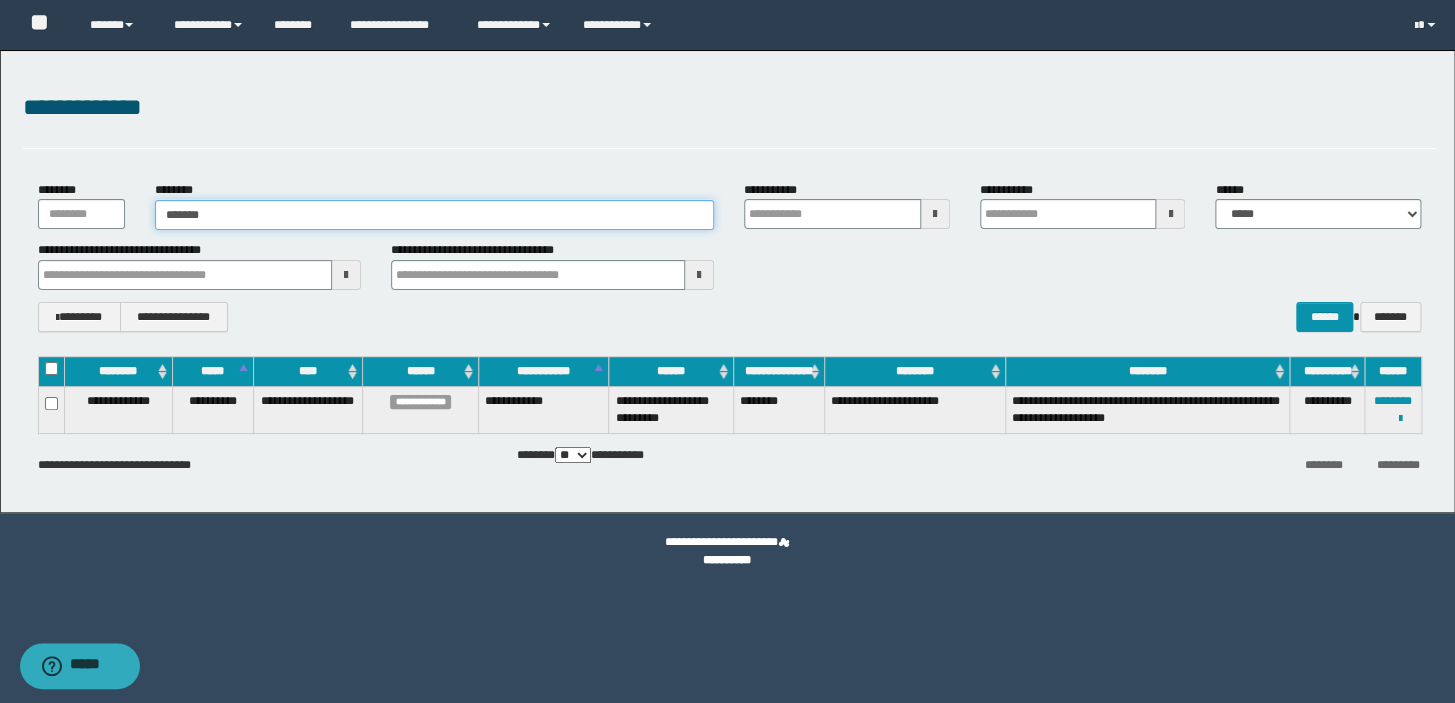 type on "*******" 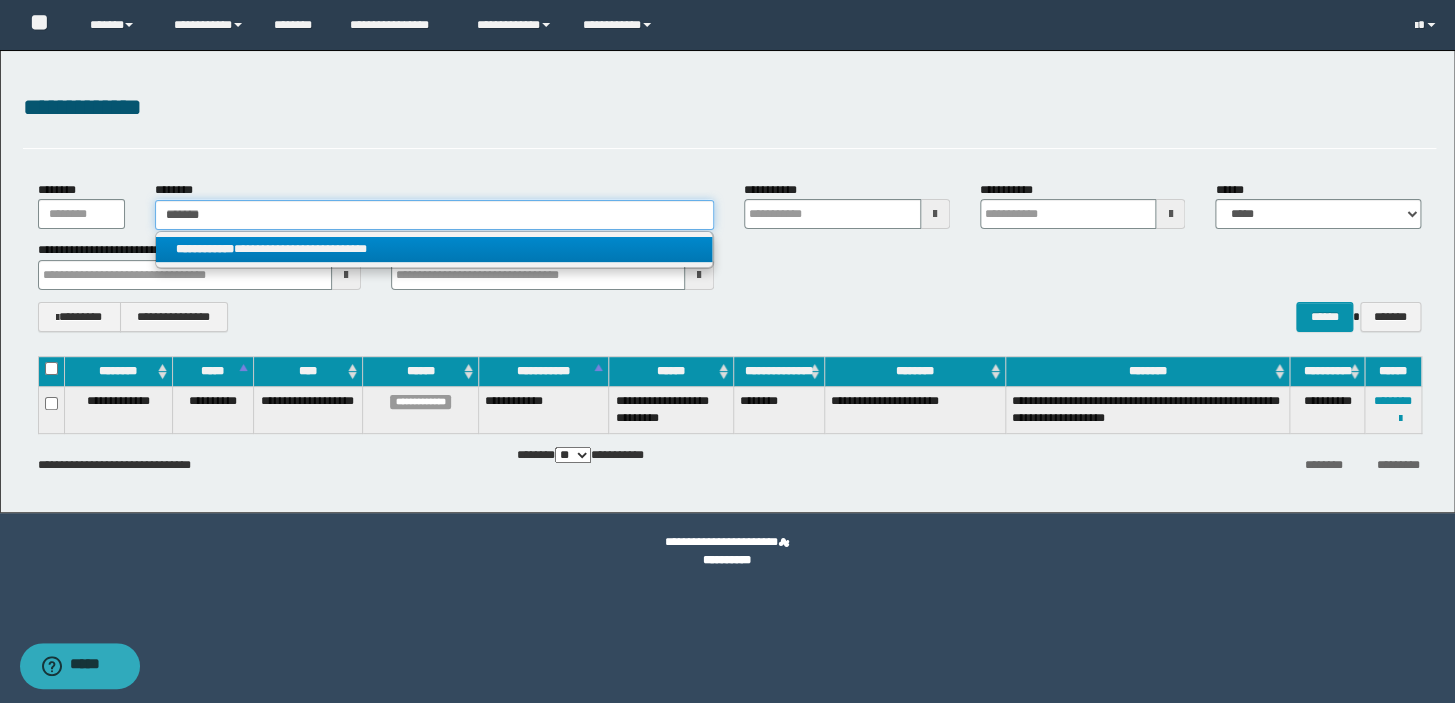 type on "*******" 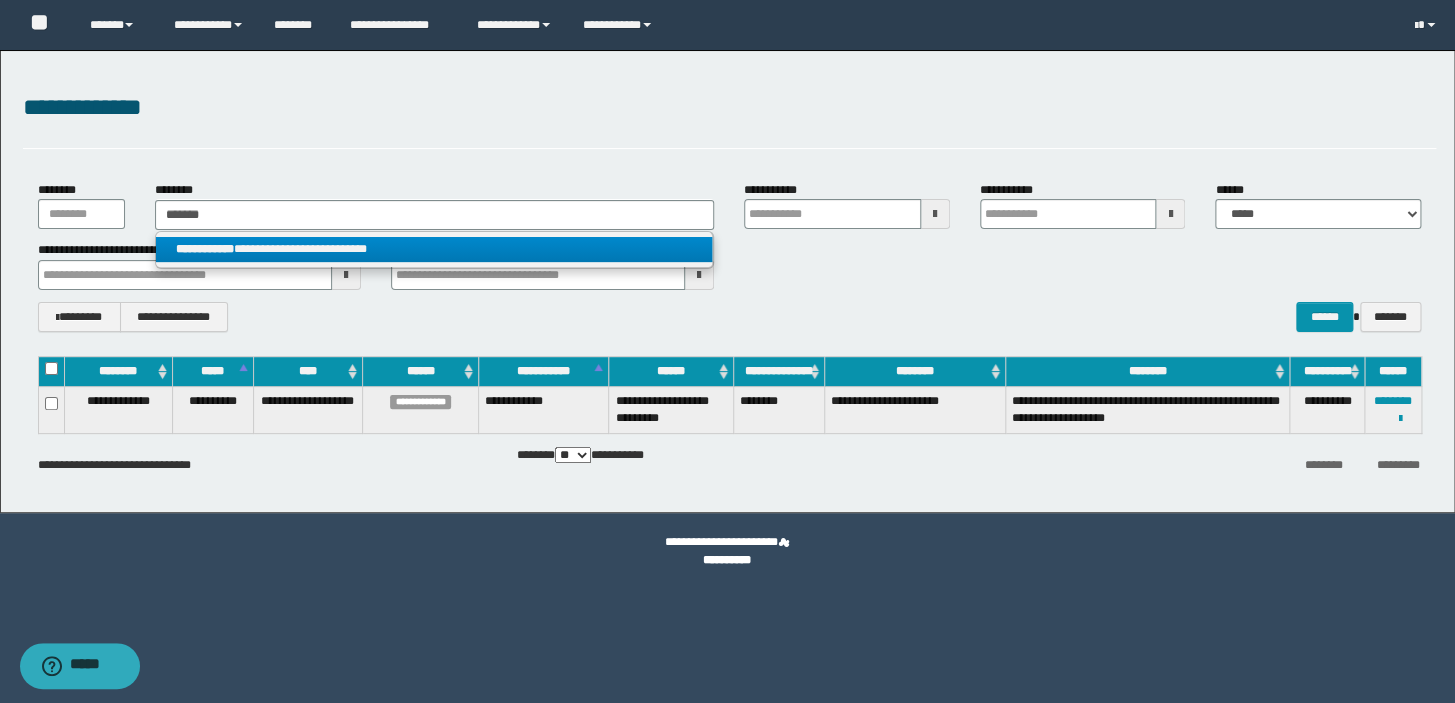 click on "**********" at bounding box center [434, 249] 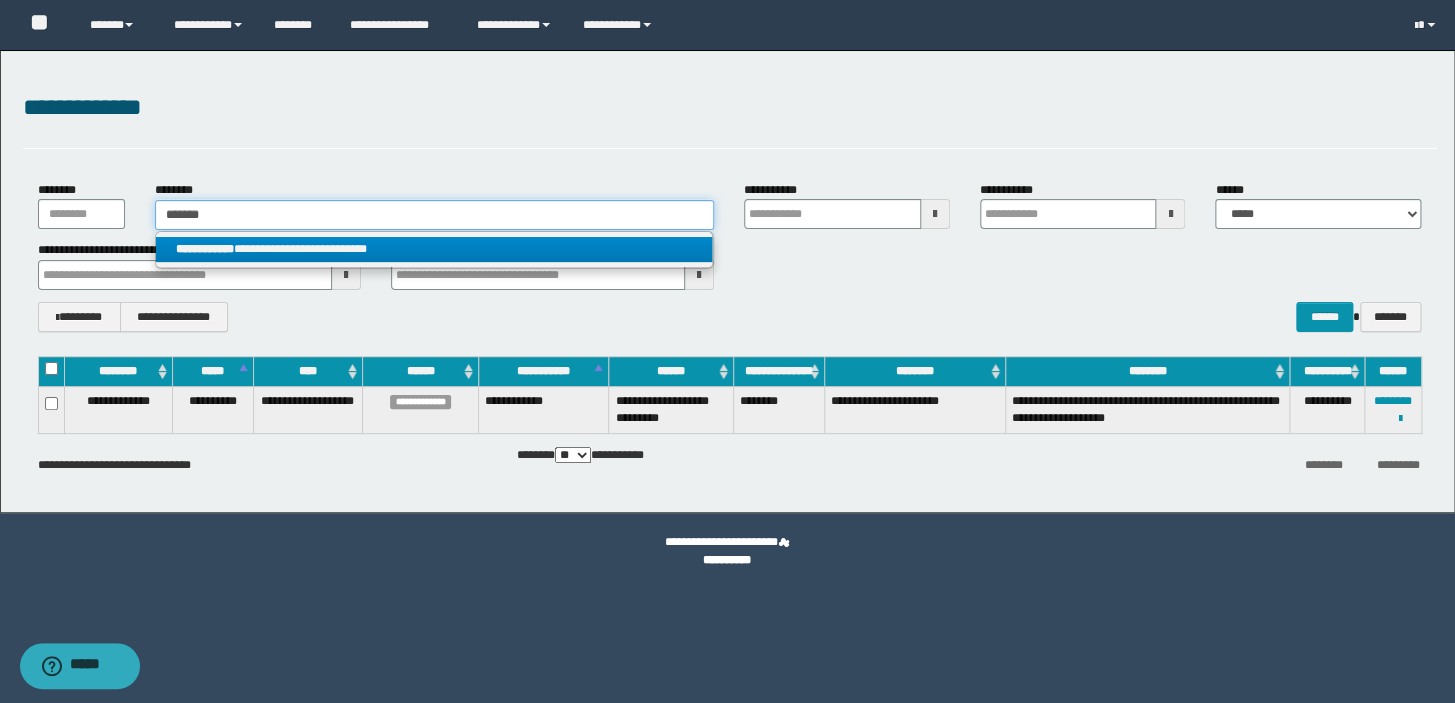type 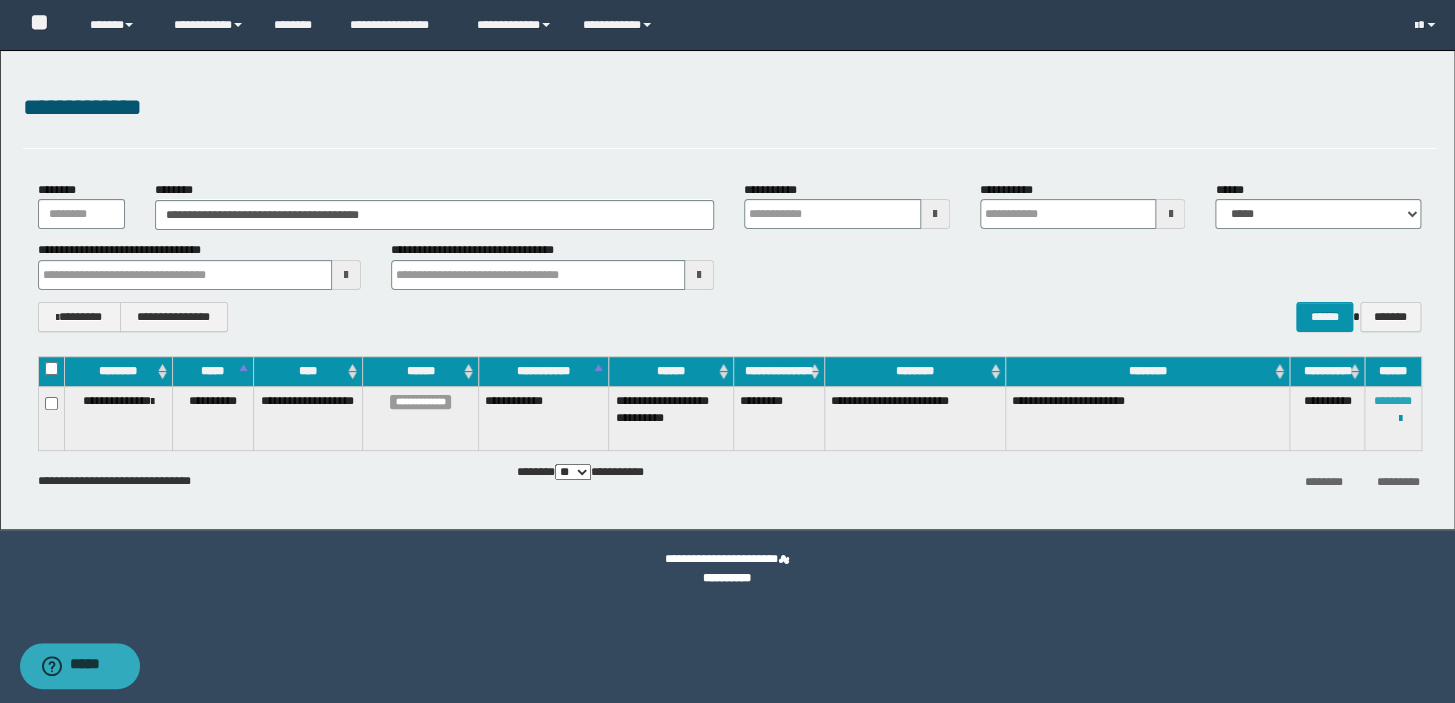 click on "********" at bounding box center [1393, 401] 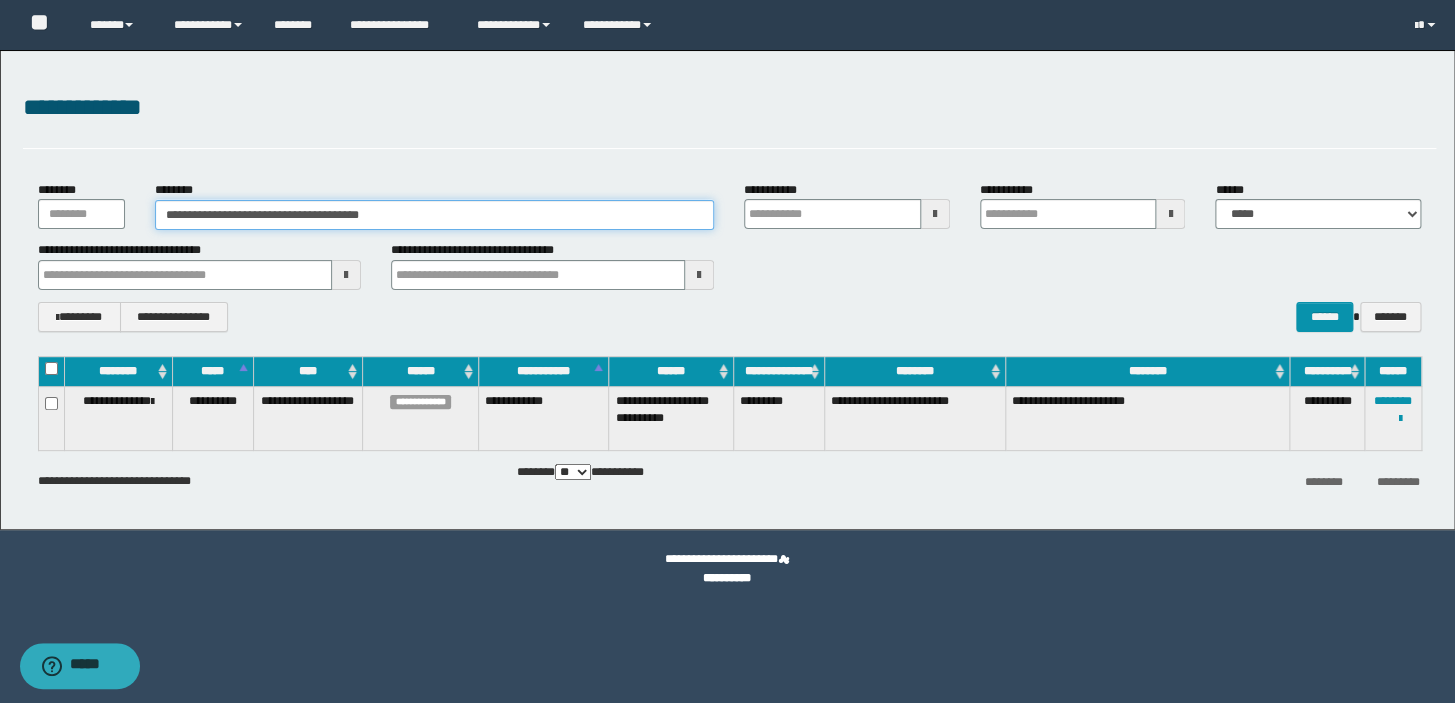drag, startPoint x: 439, startPoint y: 222, endPoint x: 0, endPoint y: 187, distance: 440.393 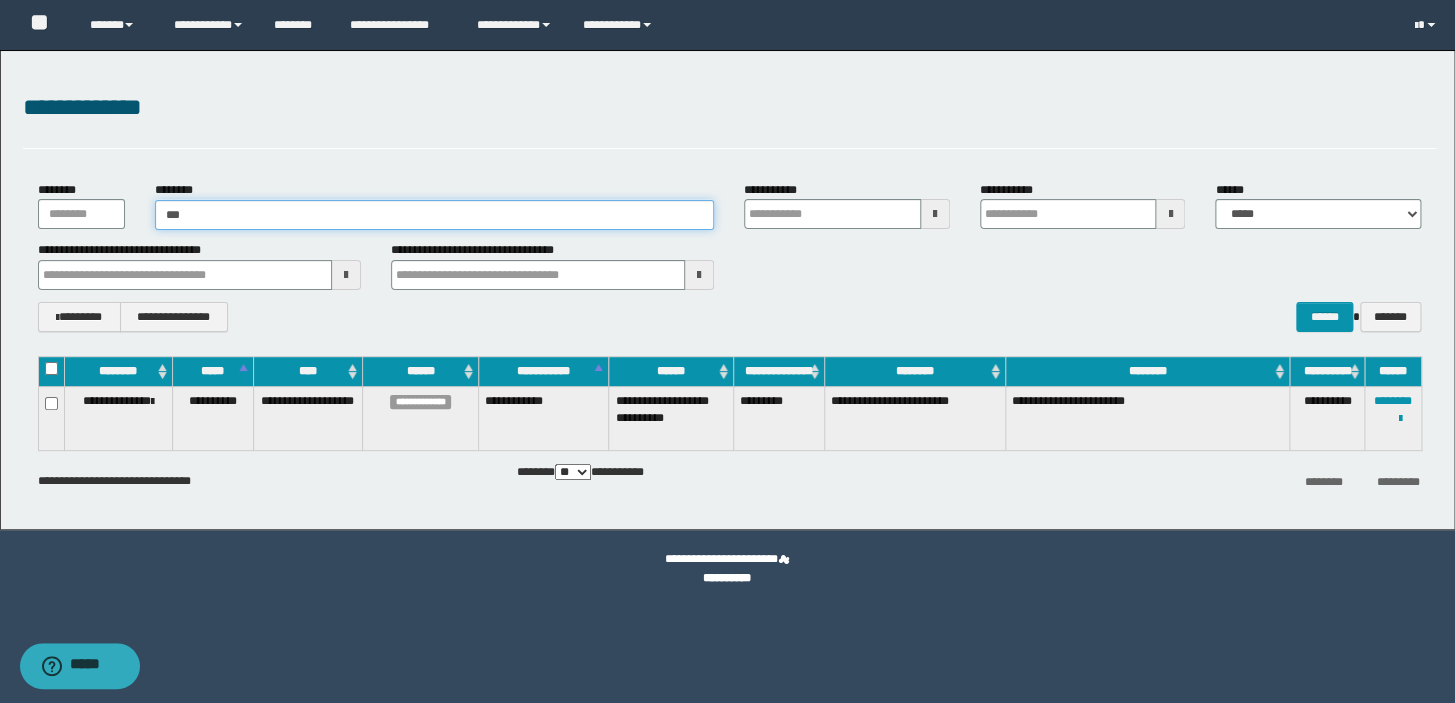 type on "****" 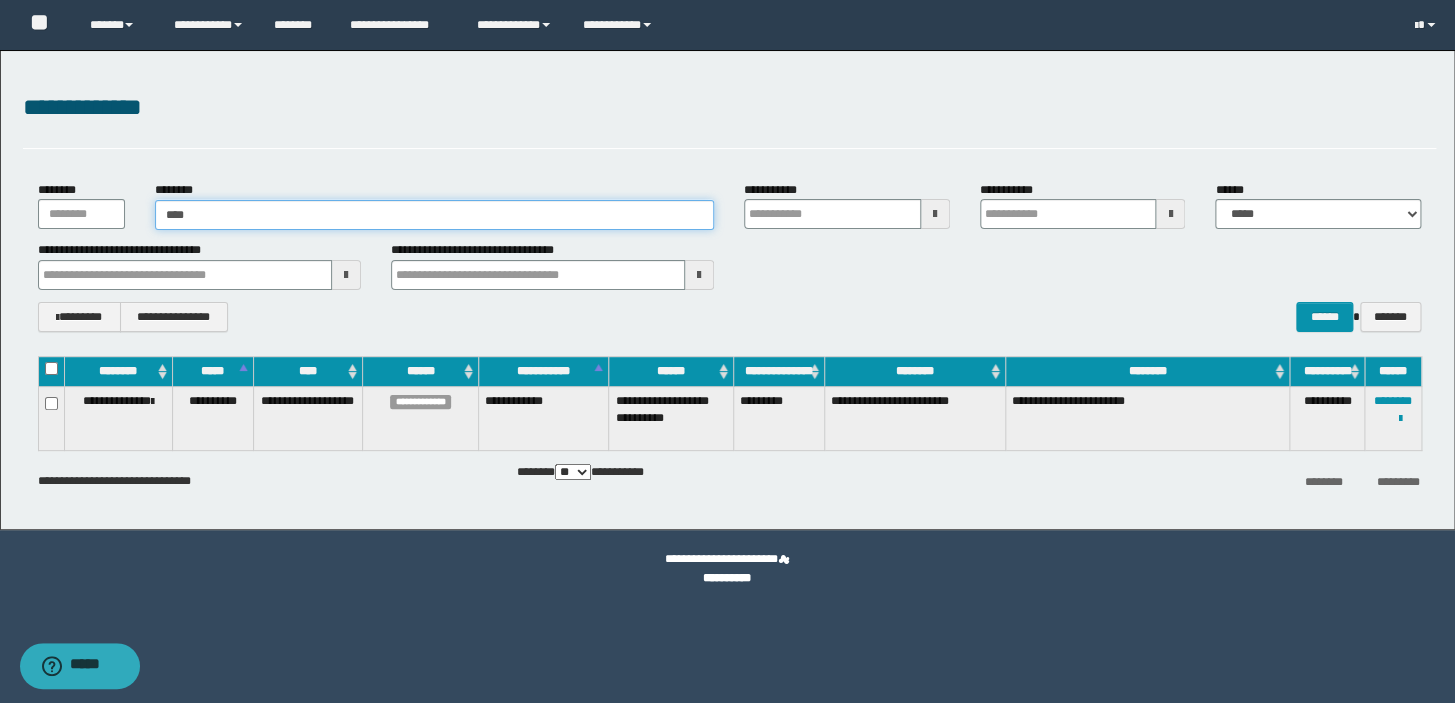 type on "****" 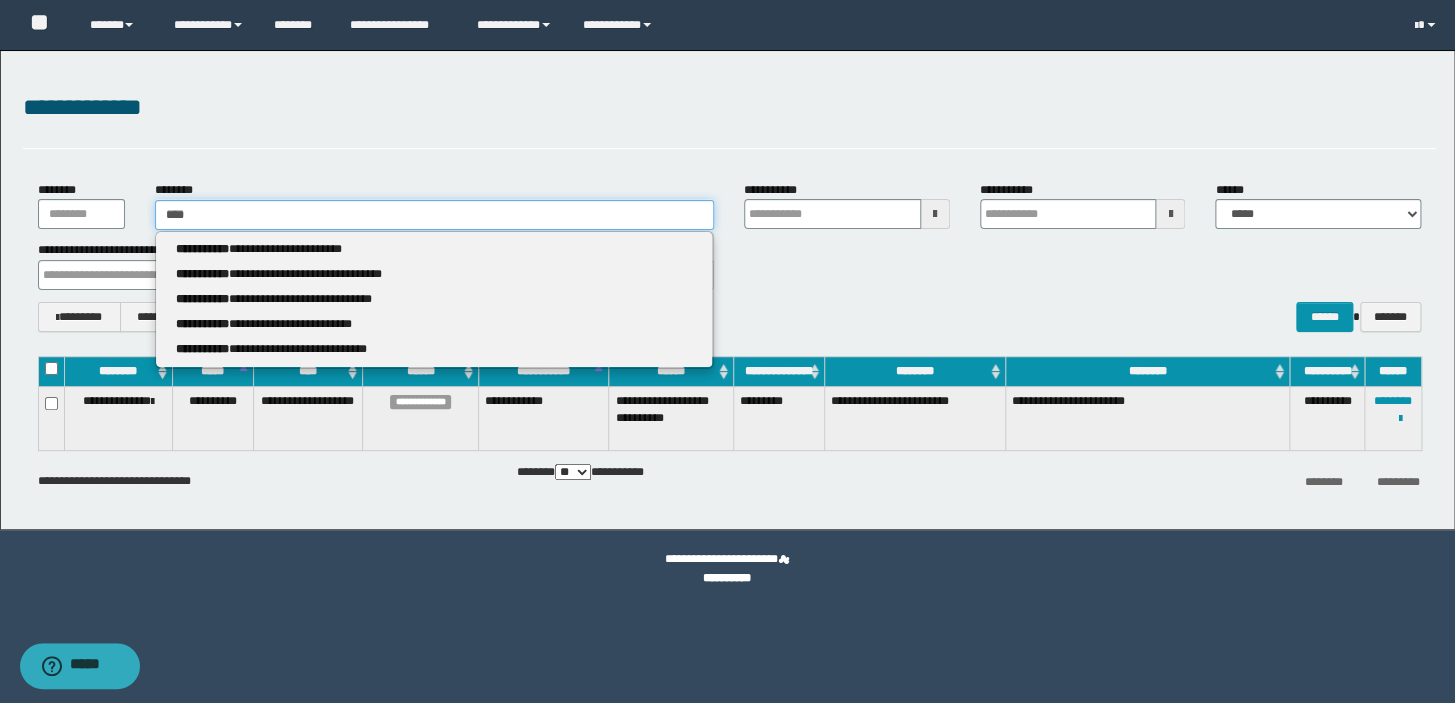 type 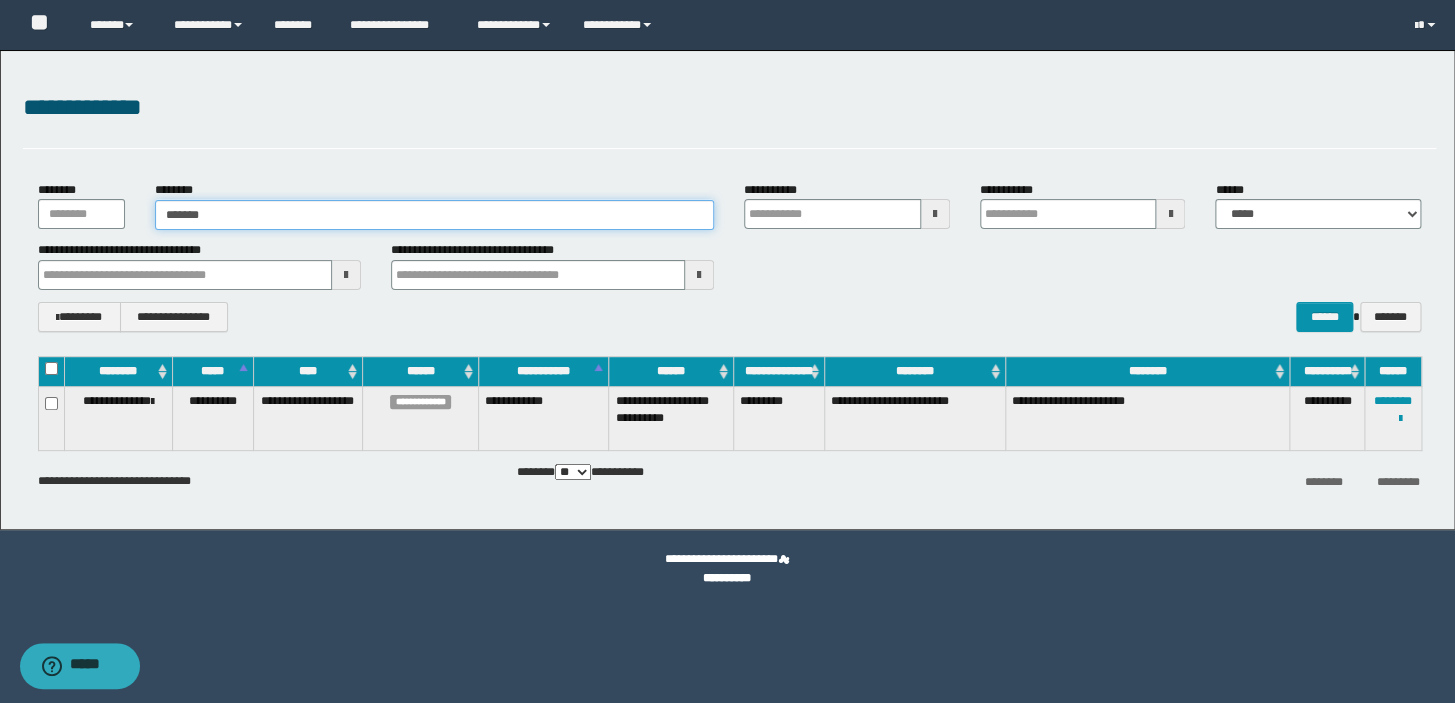 type on "********" 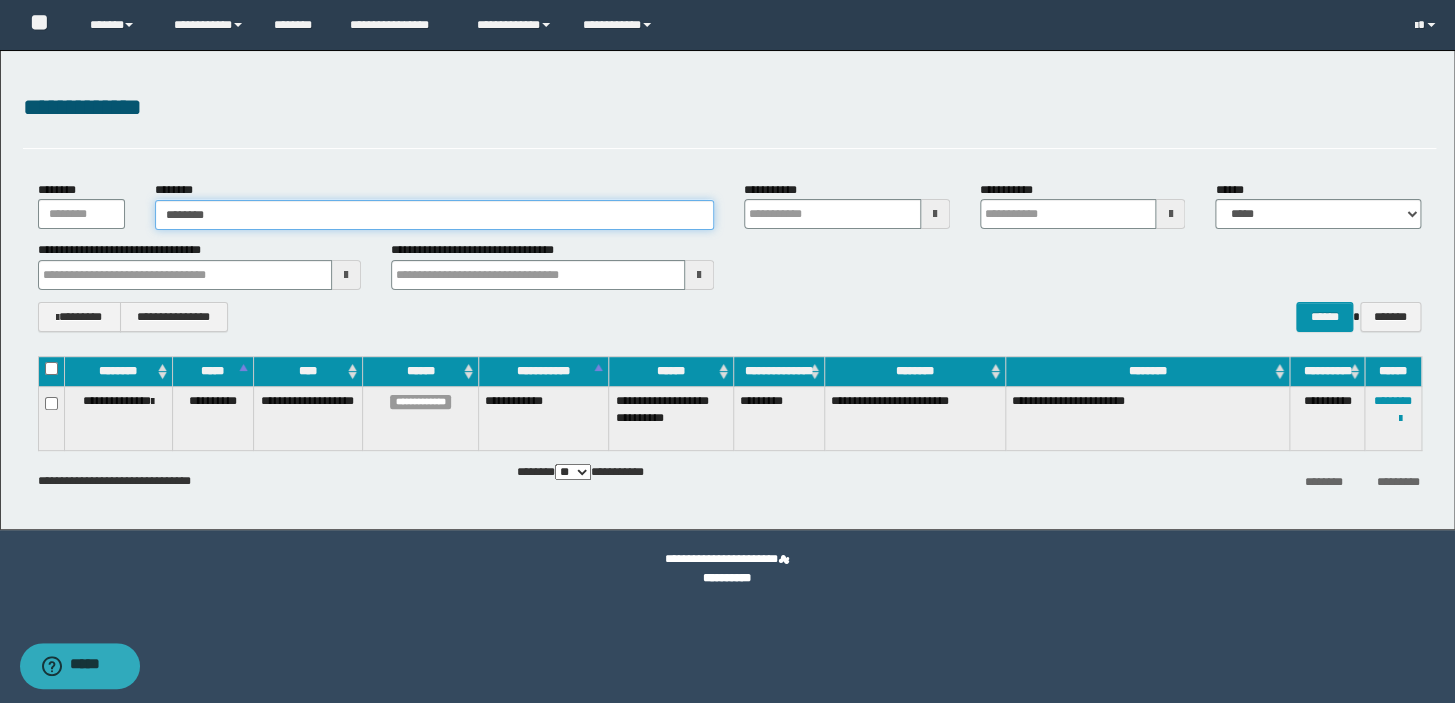 type on "********" 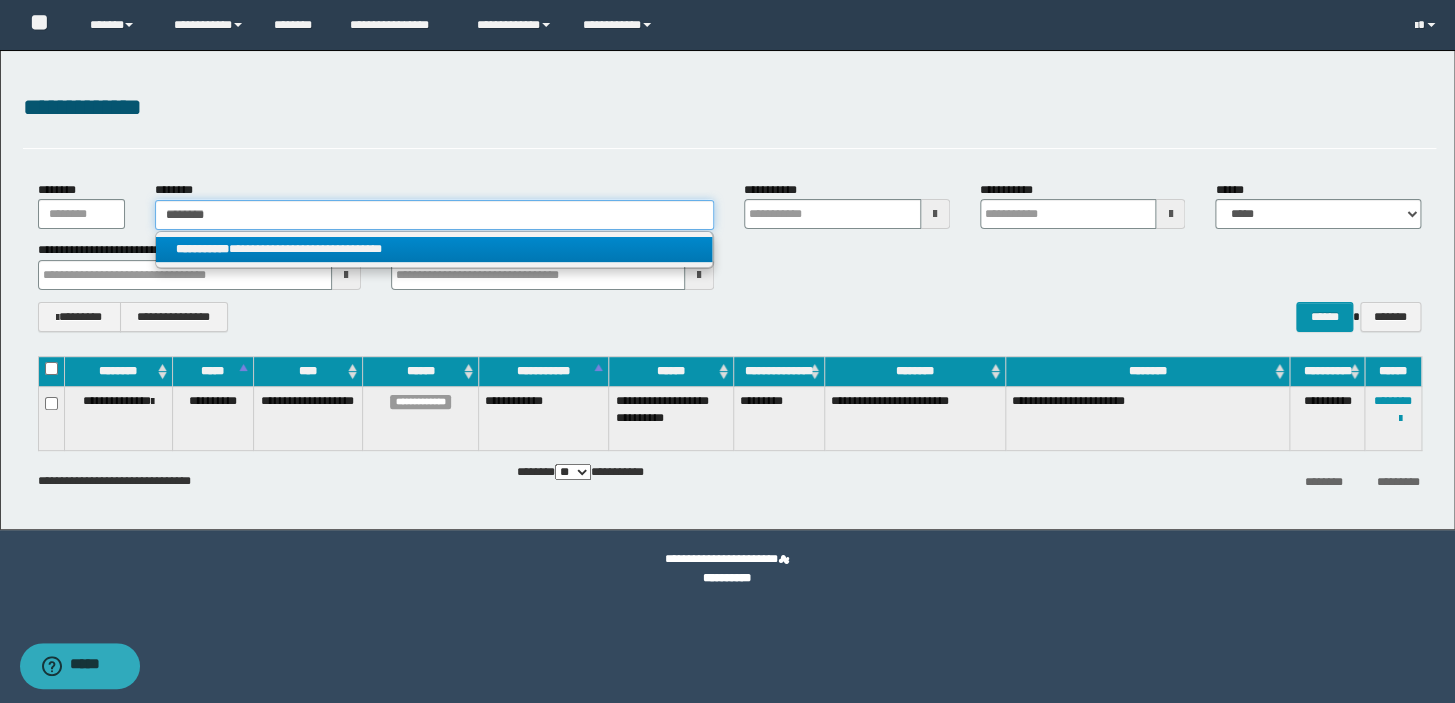 type on "********" 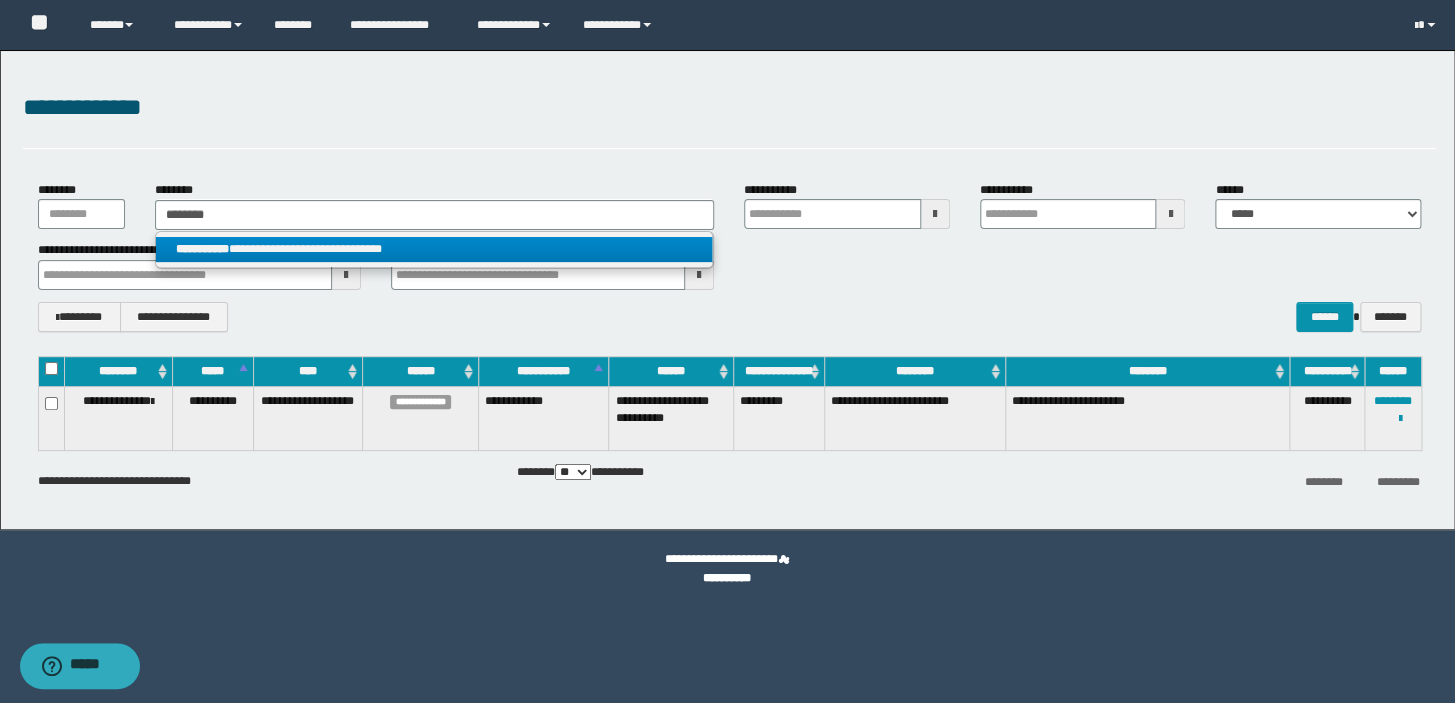 click on "**********" at bounding box center [202, 249] 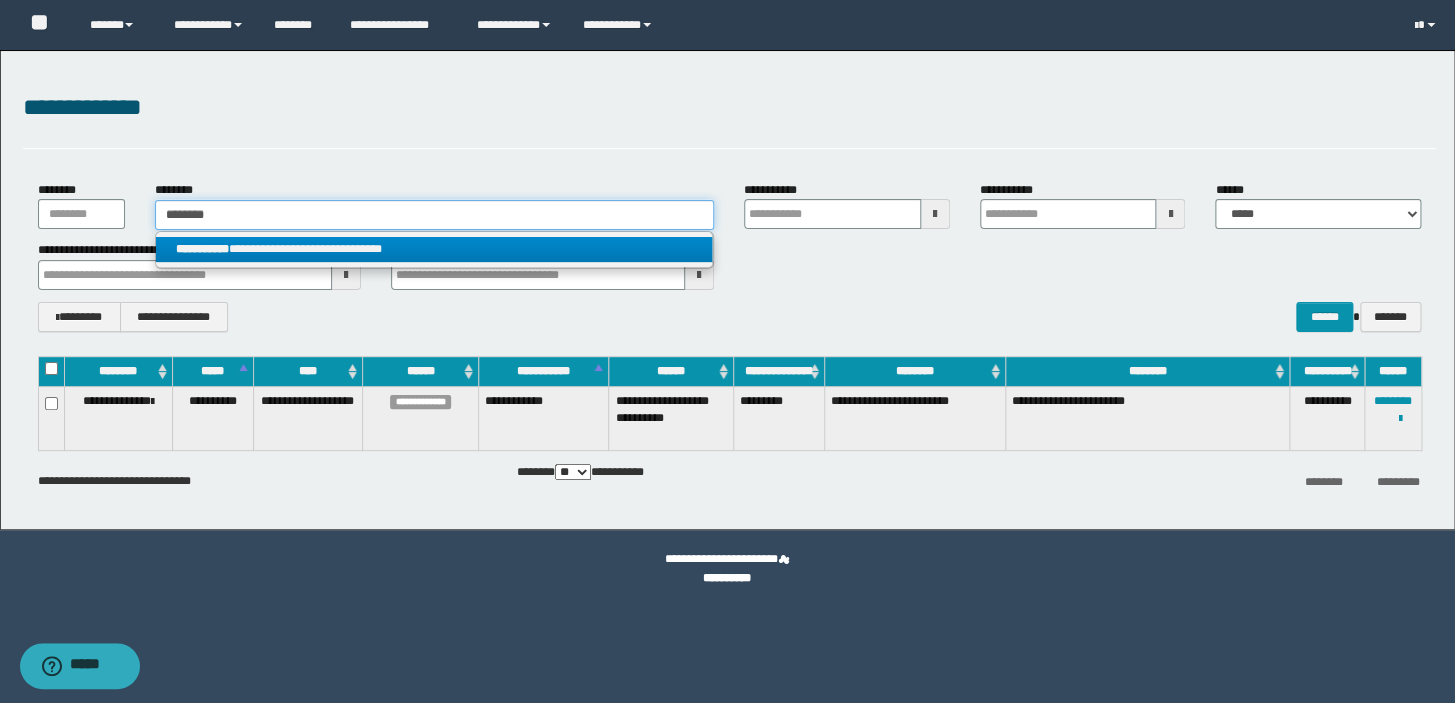type 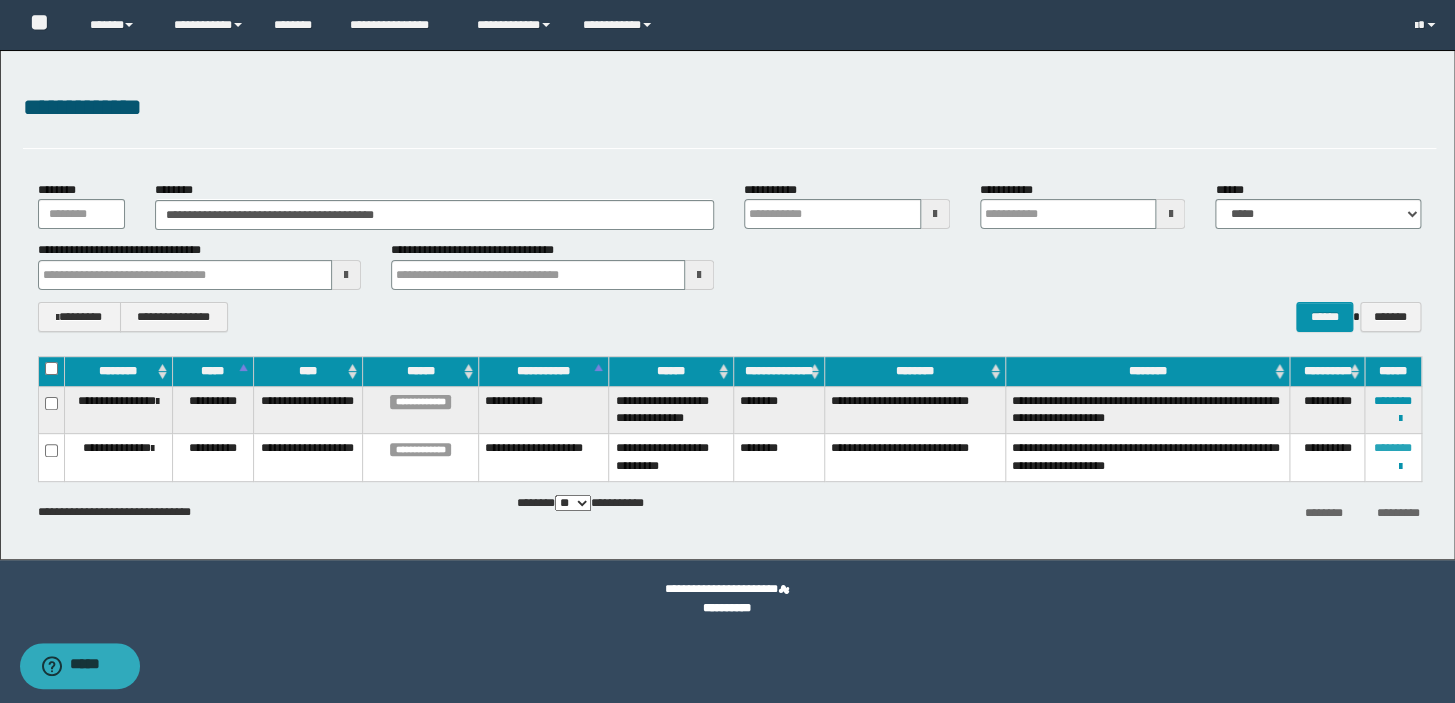click on "********" at bounding box center [1393, 448] 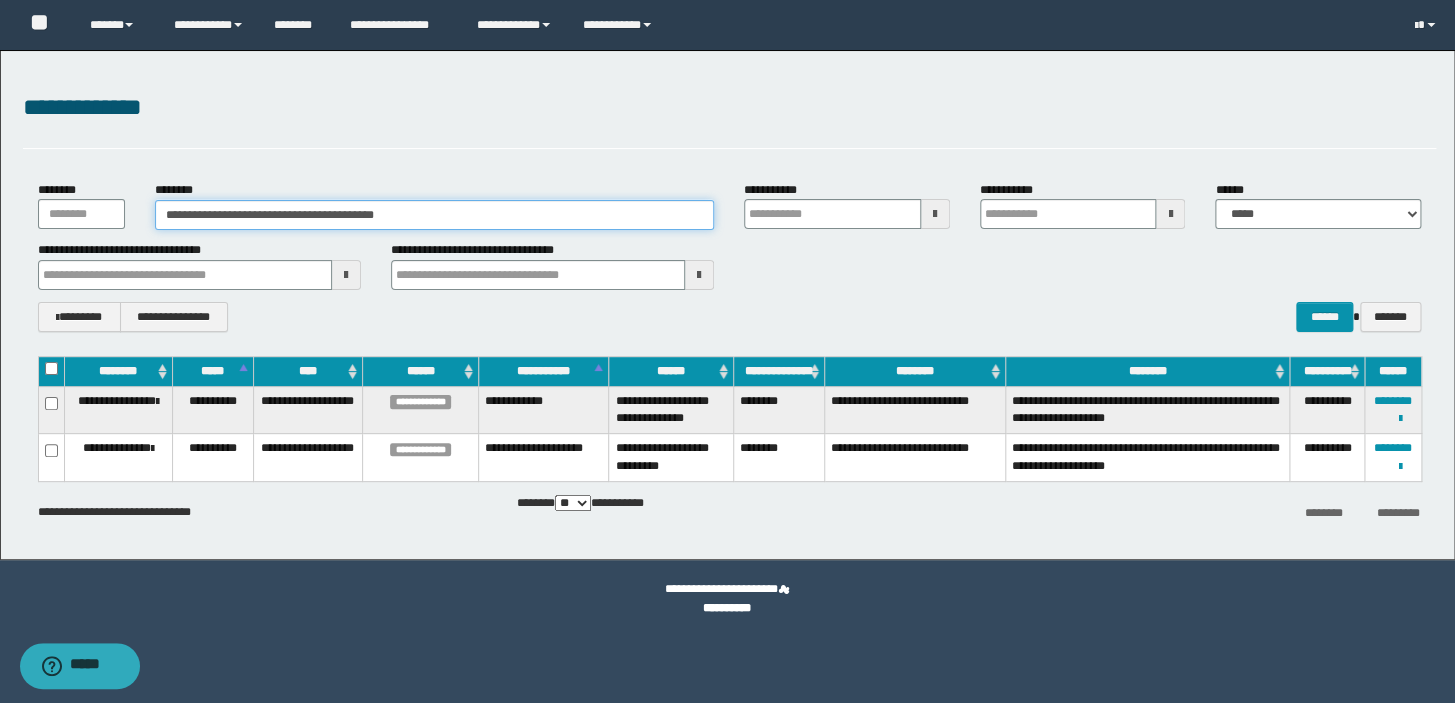 drag, startPoint x: 445, startPoint y: 218, endPoint x: 32, endPoint y: 164, distance: 416.51532 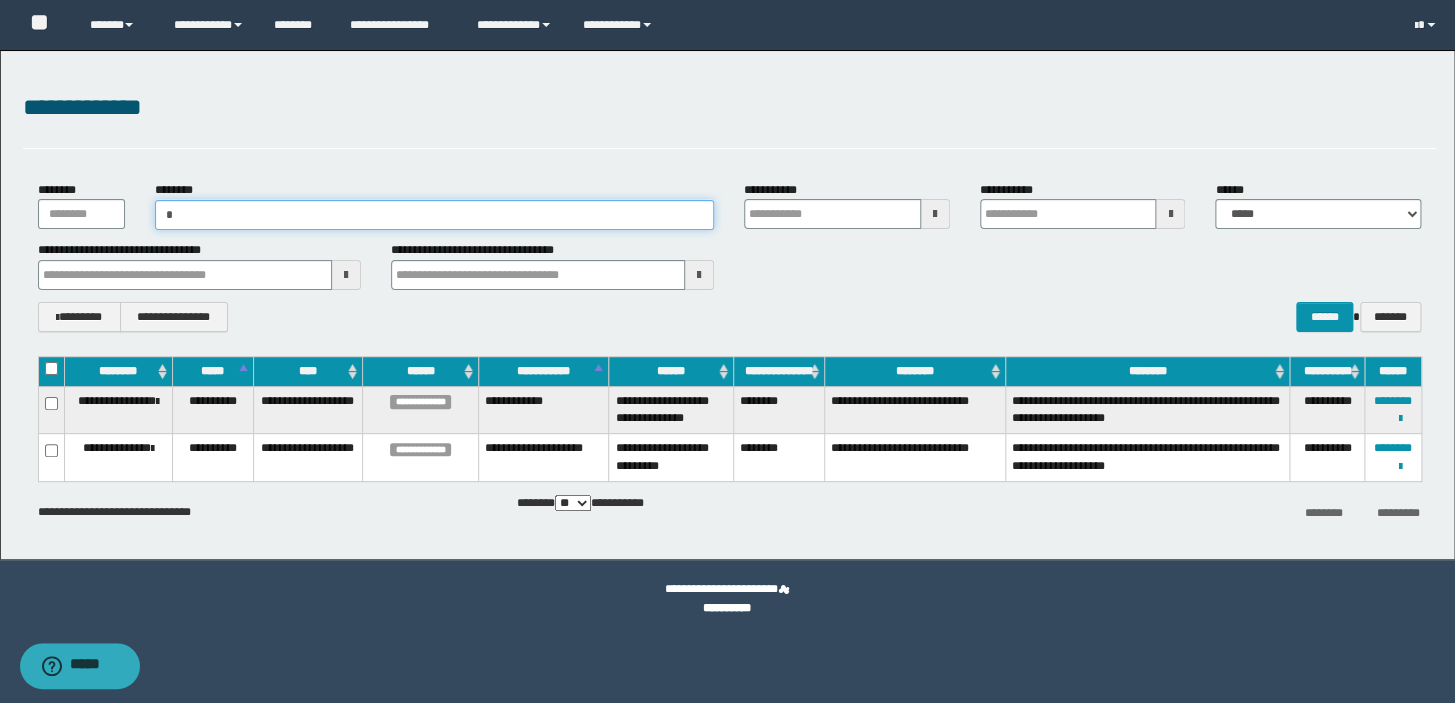 type on "**" 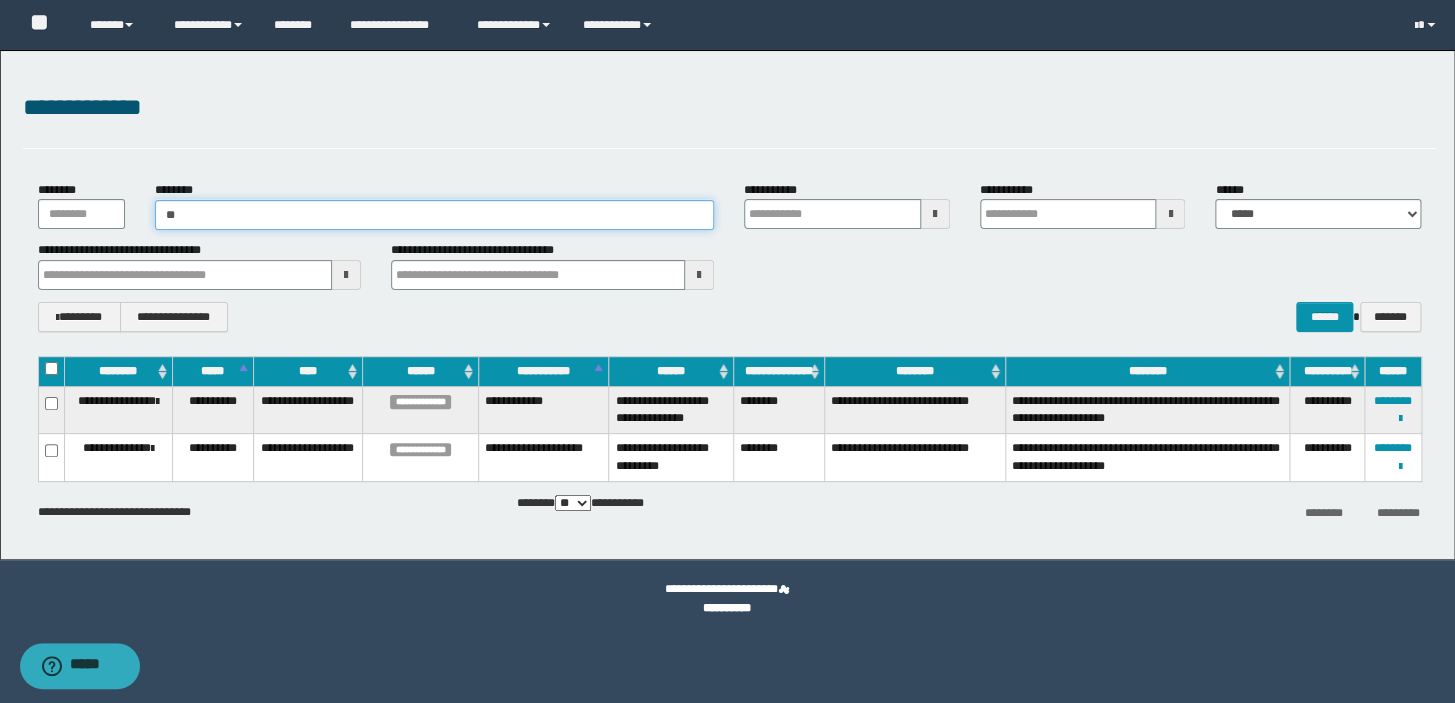 type on "**" 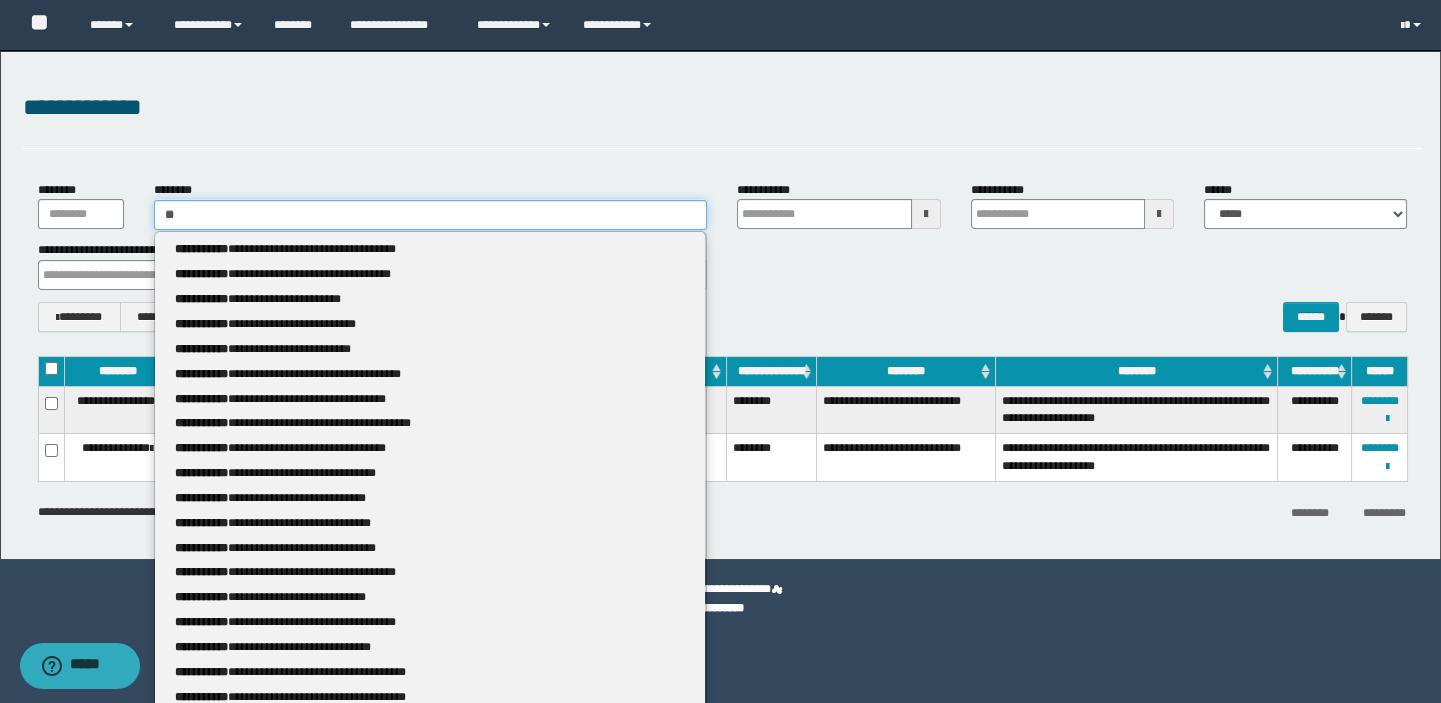 type 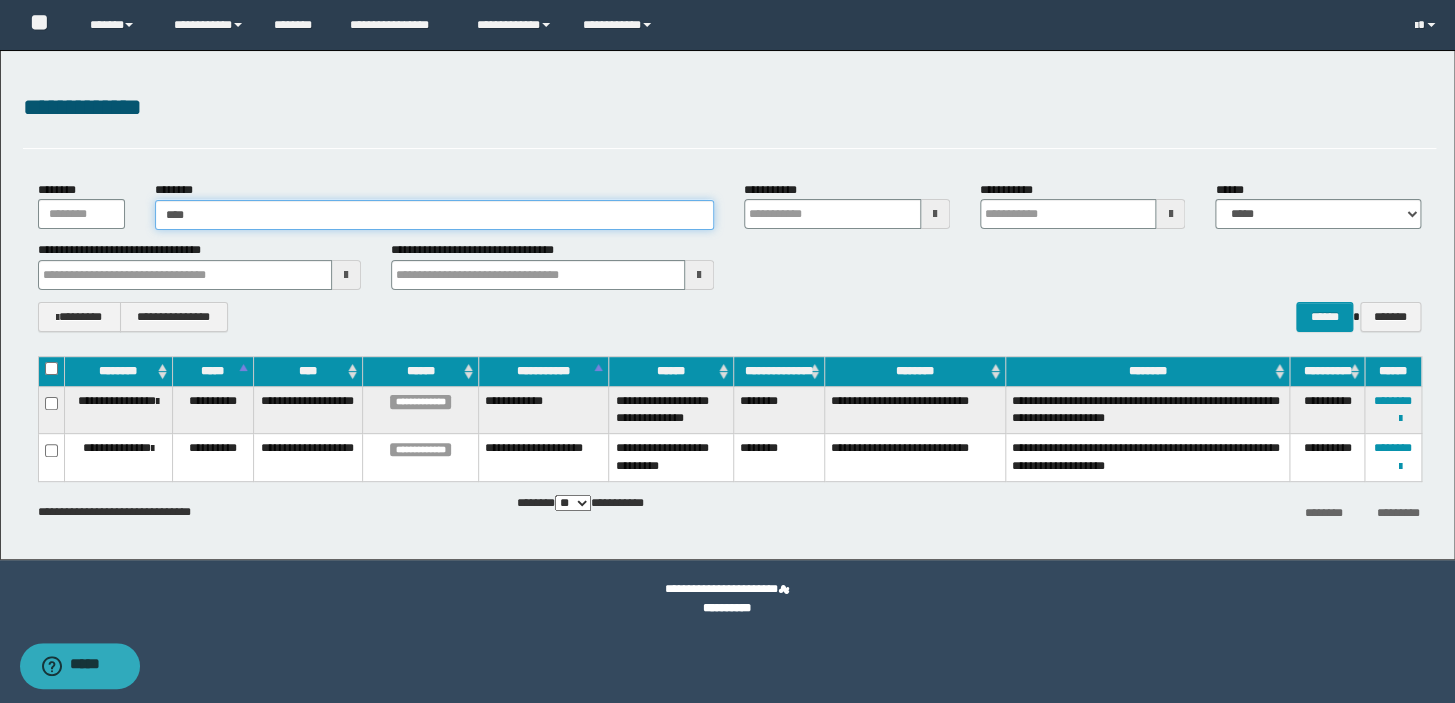 type on "*****" 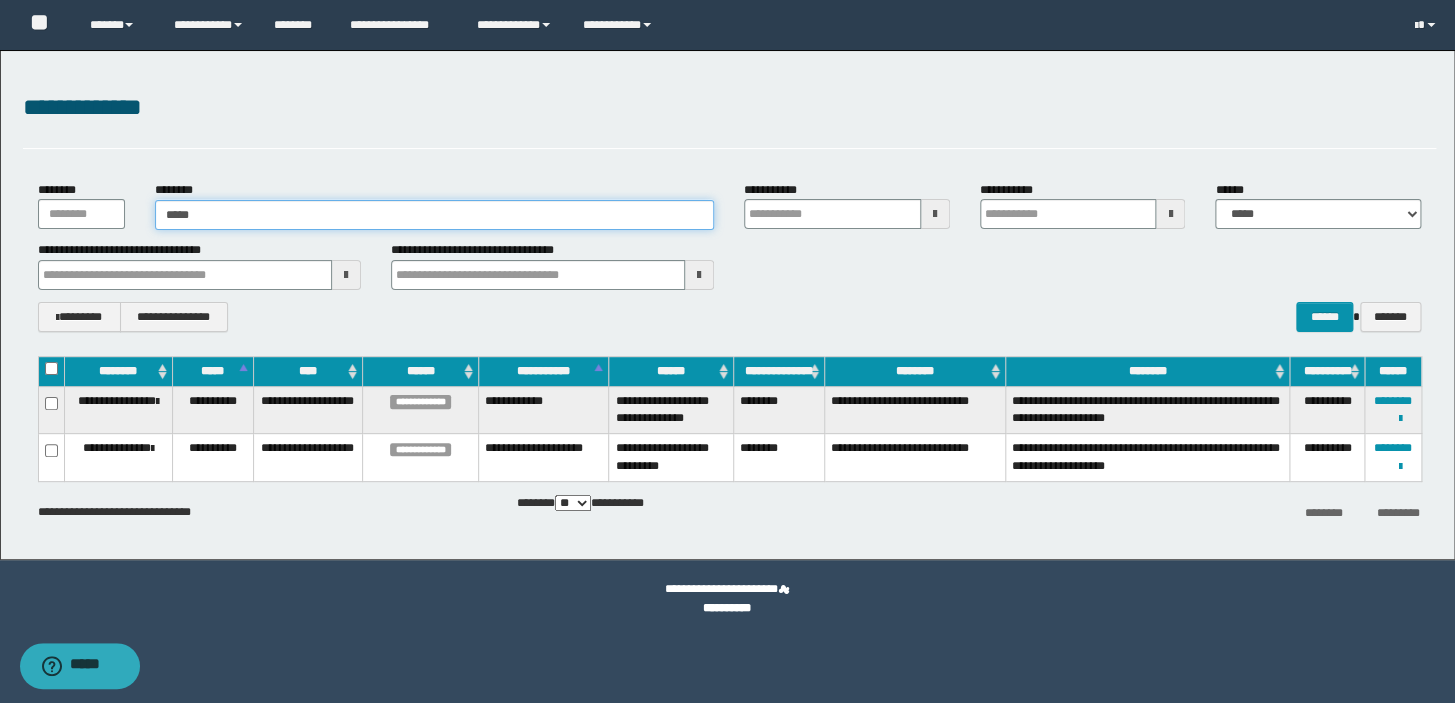 type on "*****" 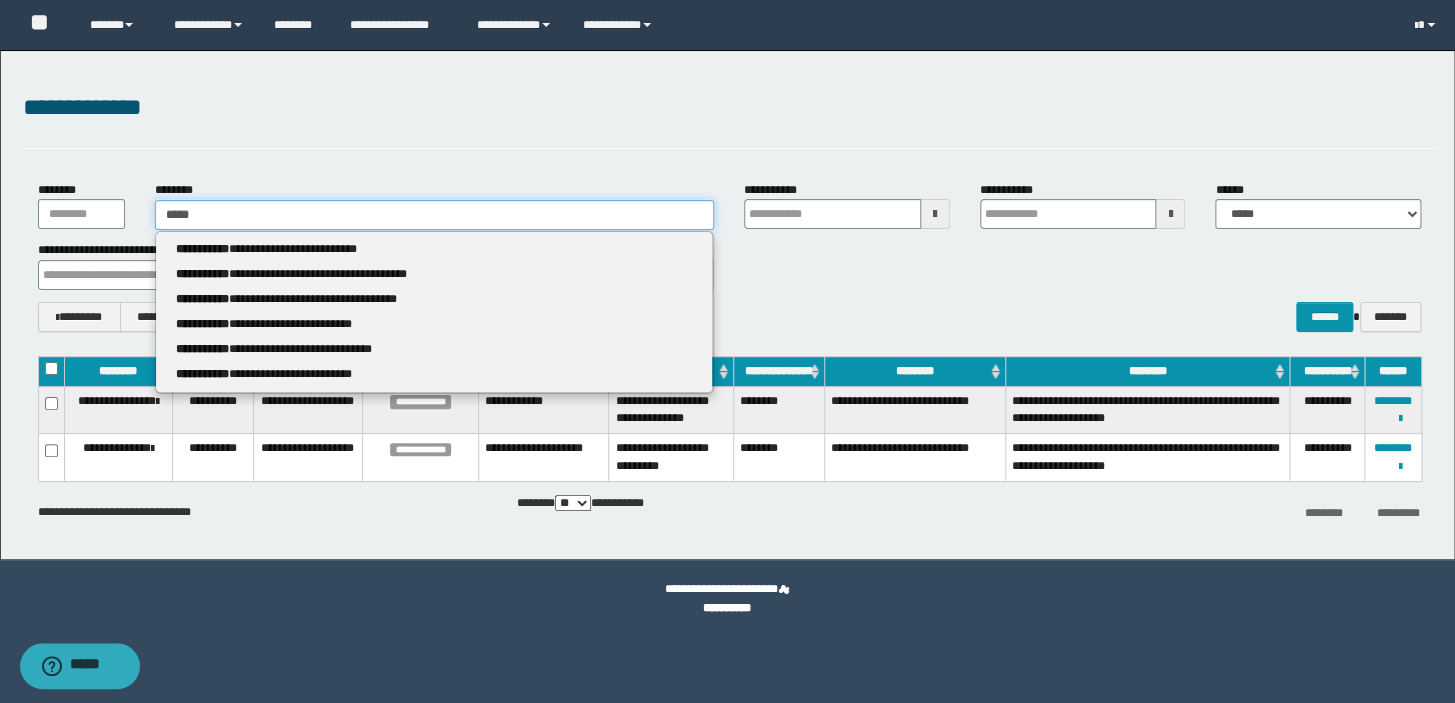 type 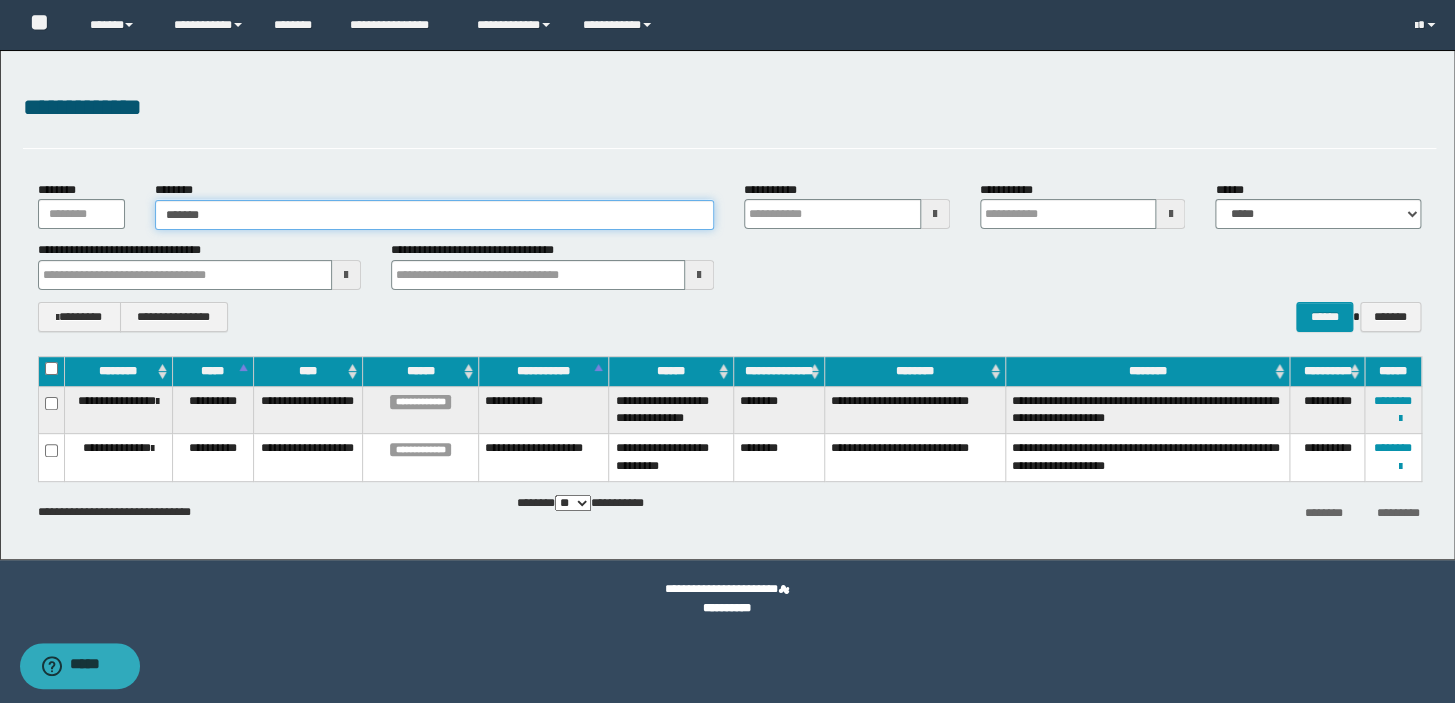type on "********" 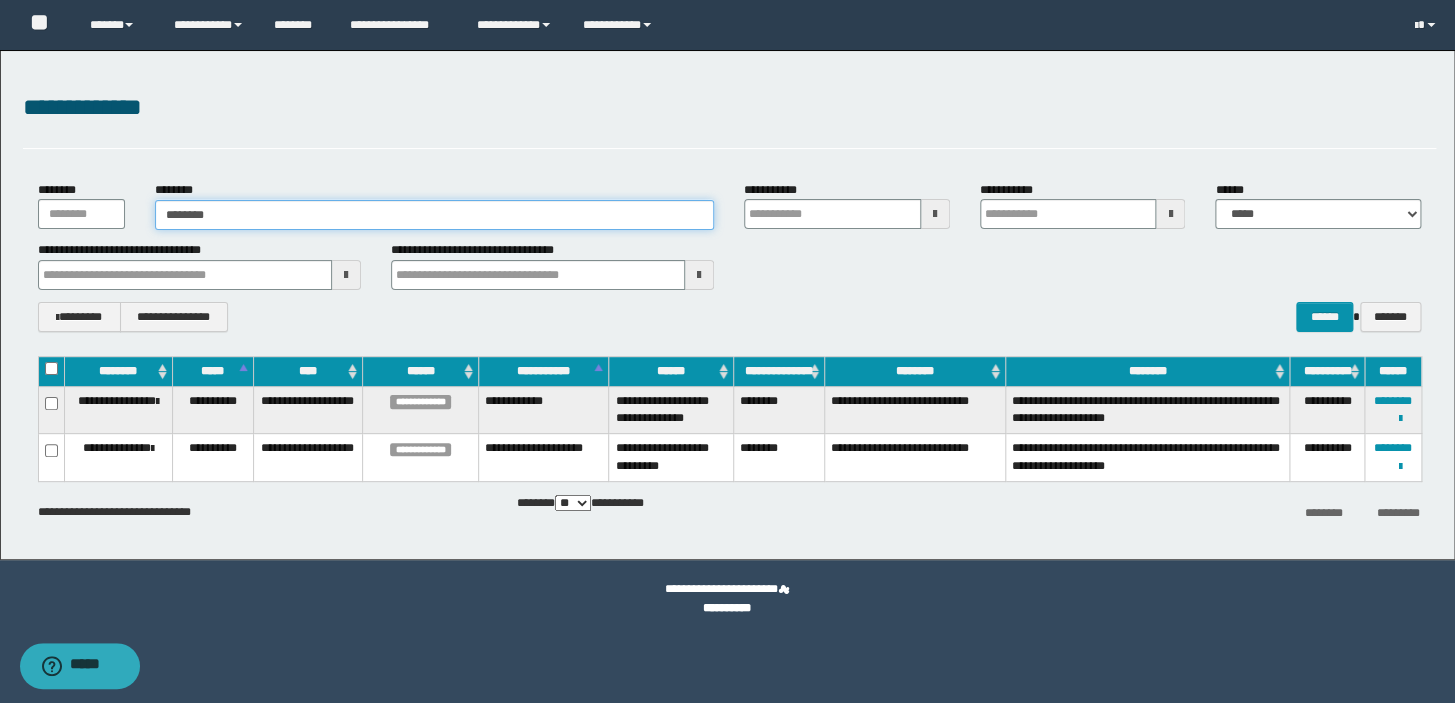 type on "********" 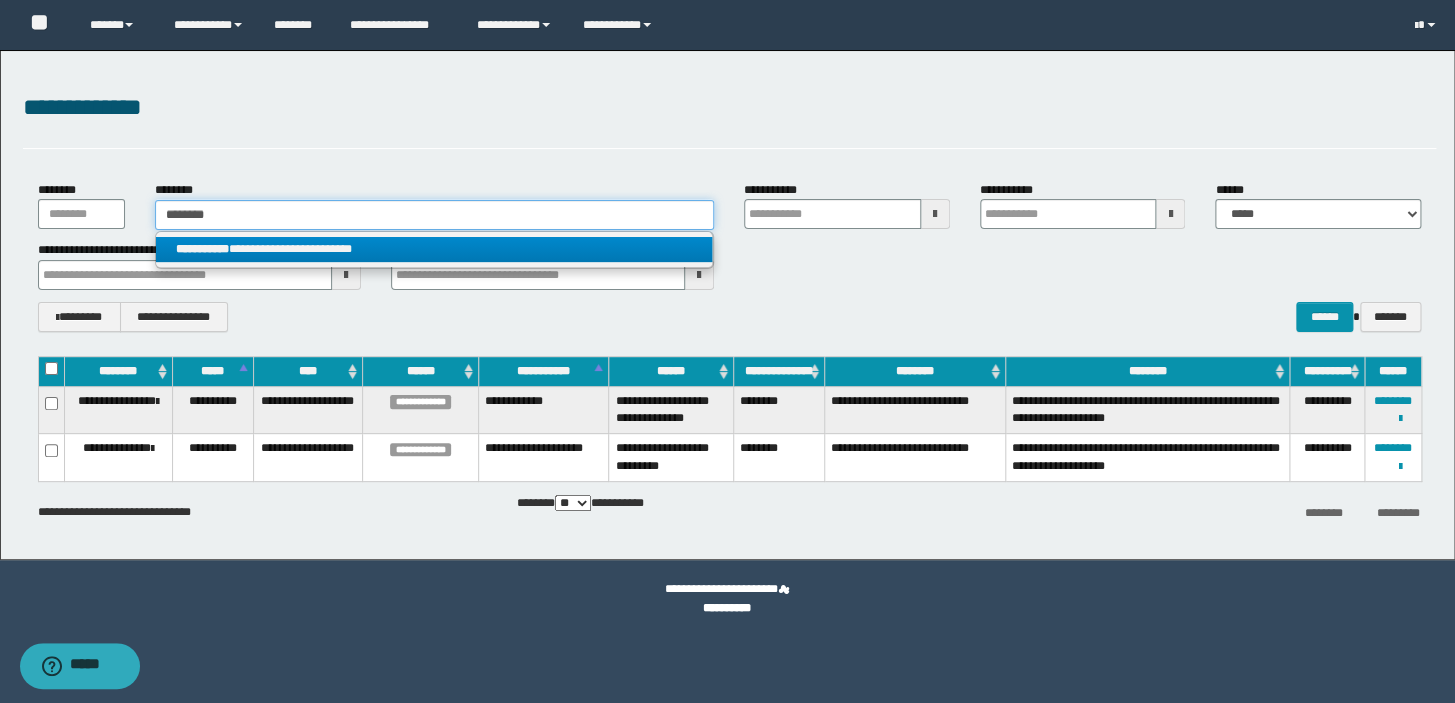 type on "********" 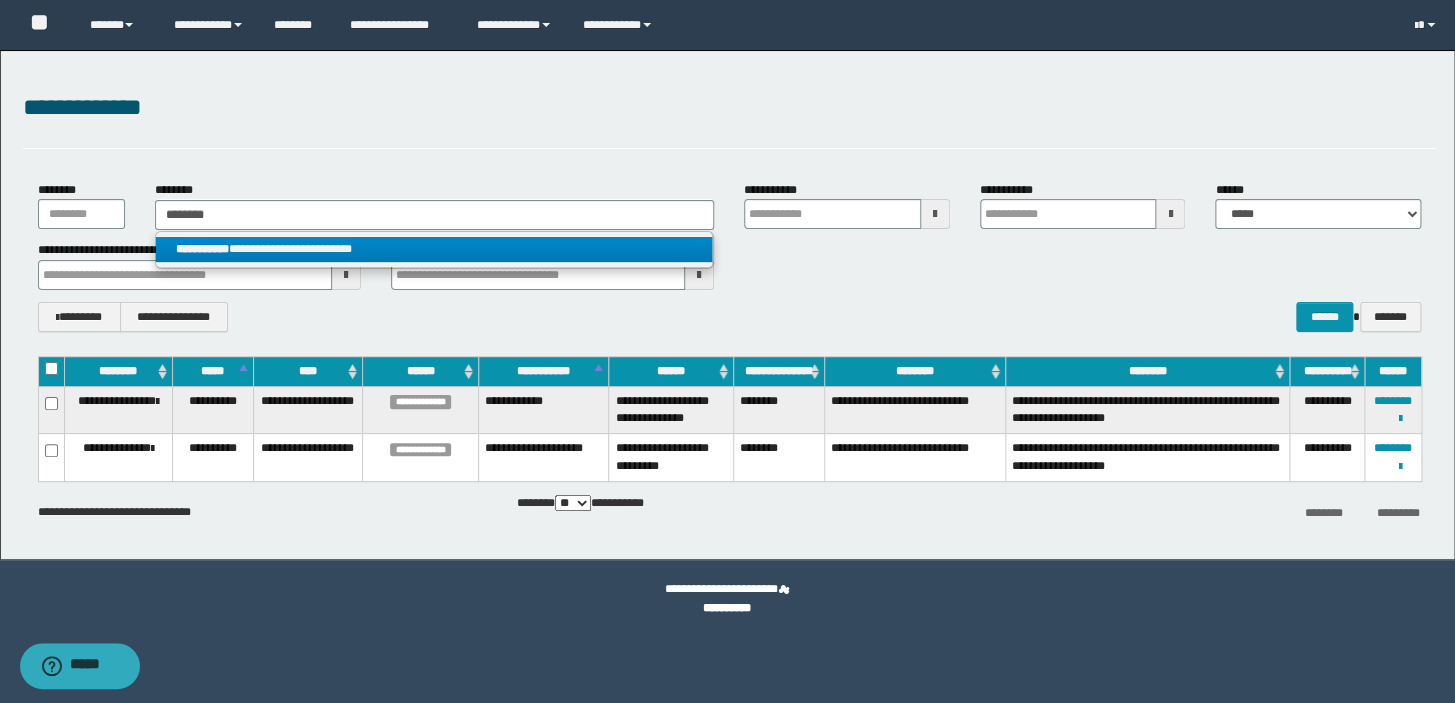 click on "**********" at bounding box center (434, 249) 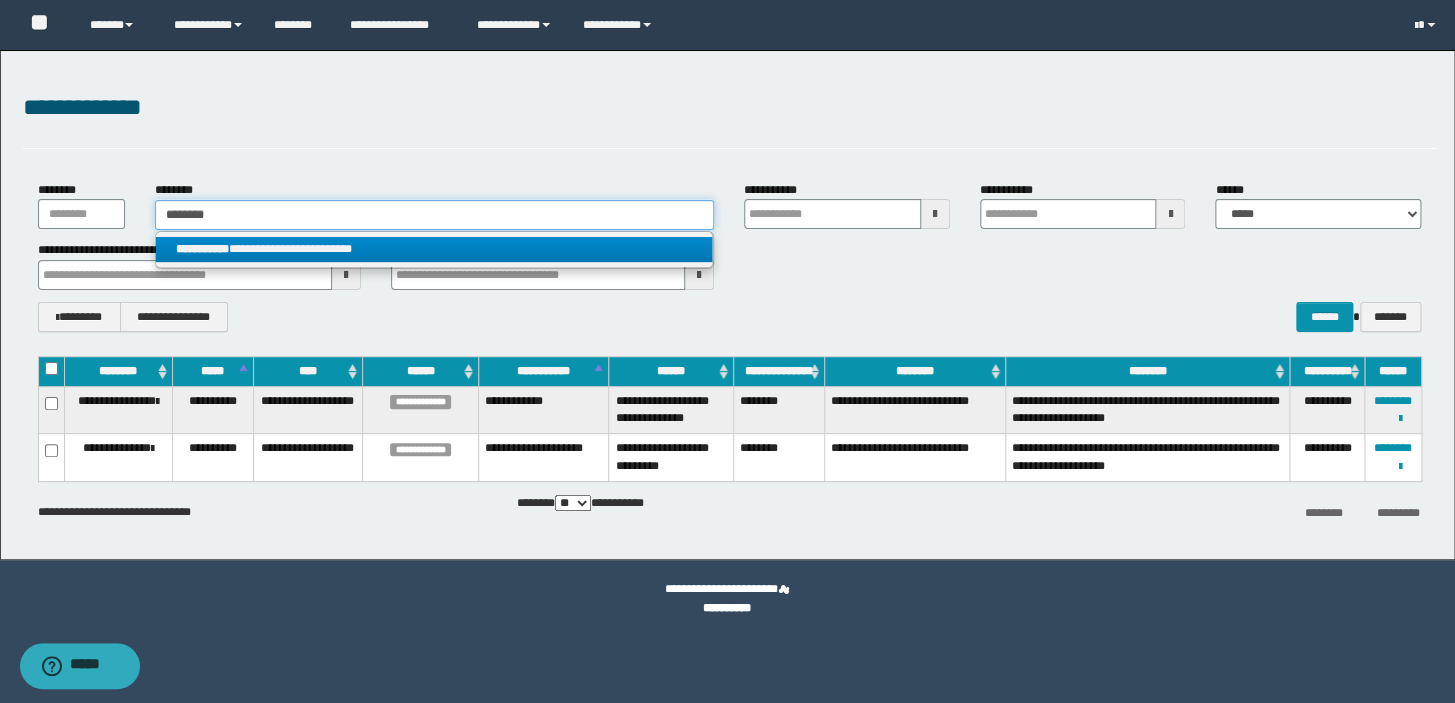 type 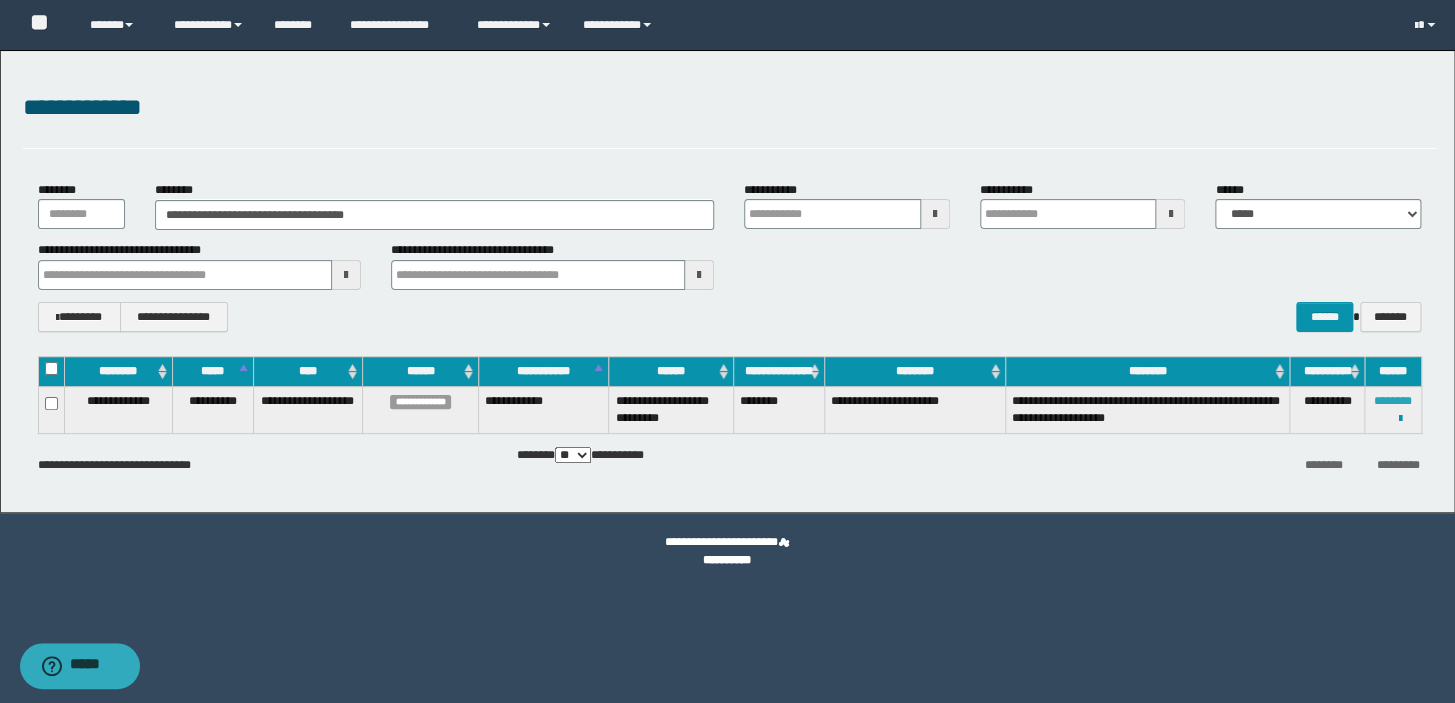 click on "********" at bounding box center [1393, 401] 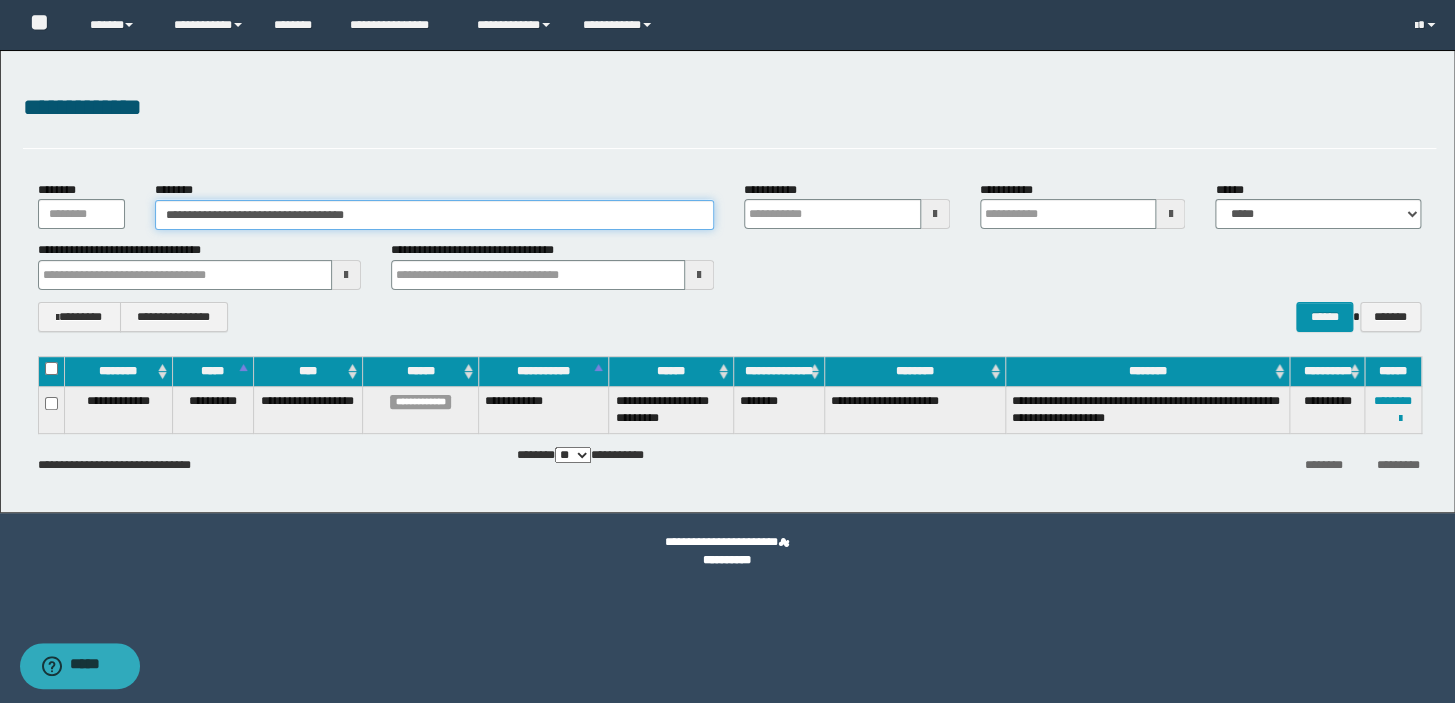 drag, startPoint x: 417, startPoint y: 210, endPoint x: 0, endPoint y: 171, distance: 418.81976 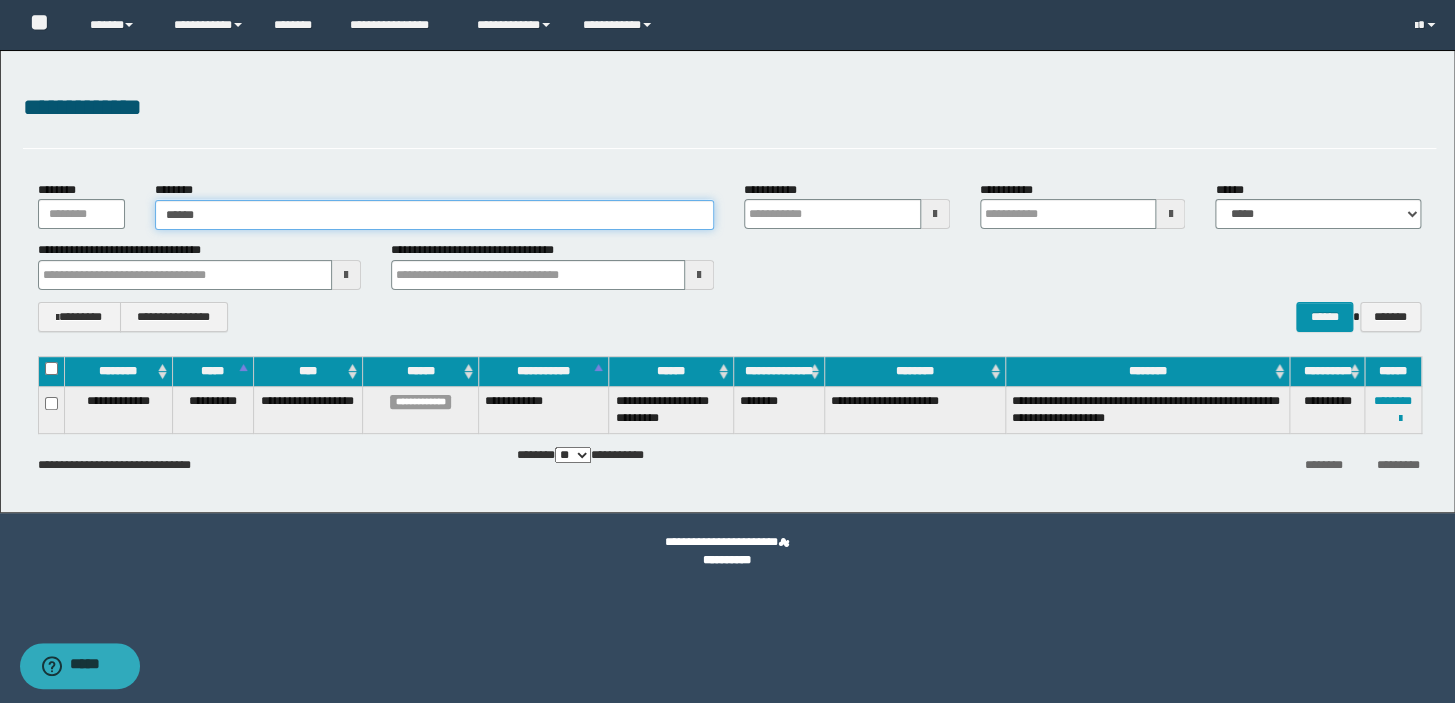 type on "*******" 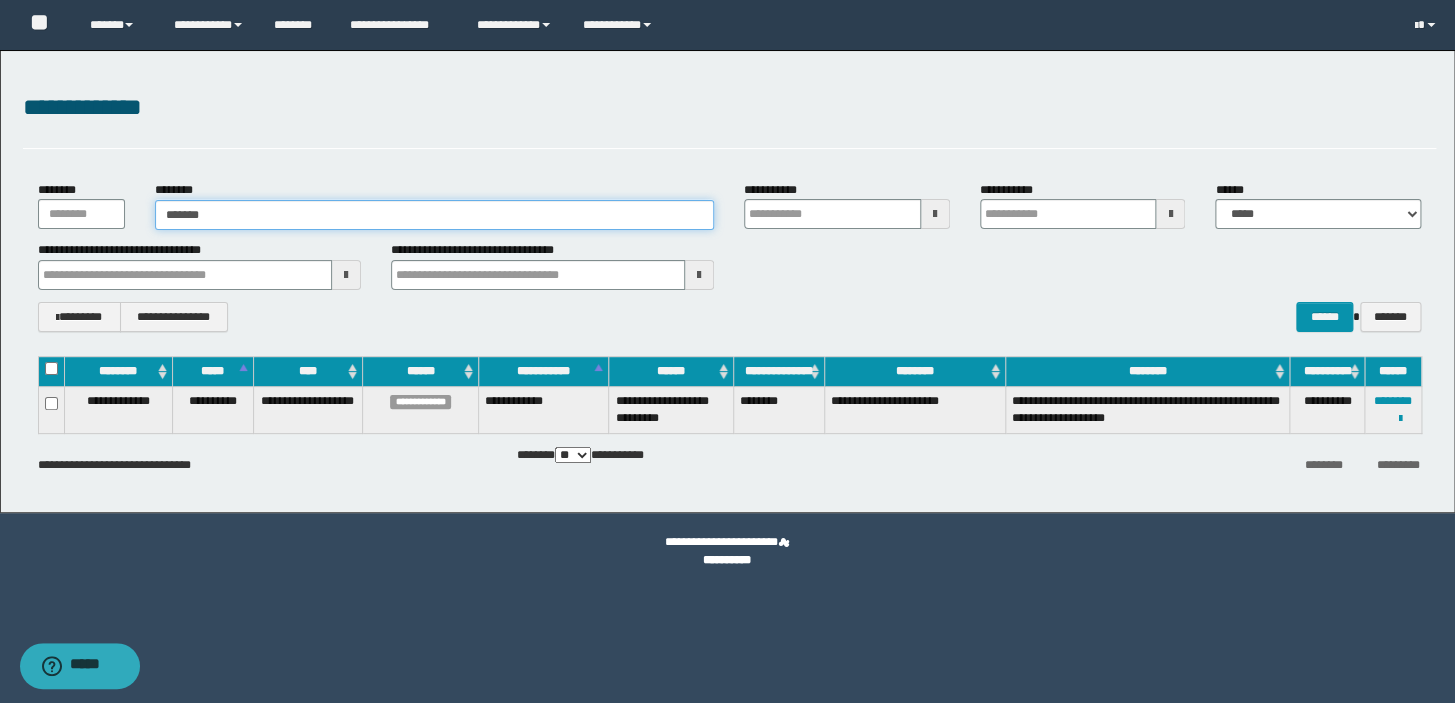 type on "*******" 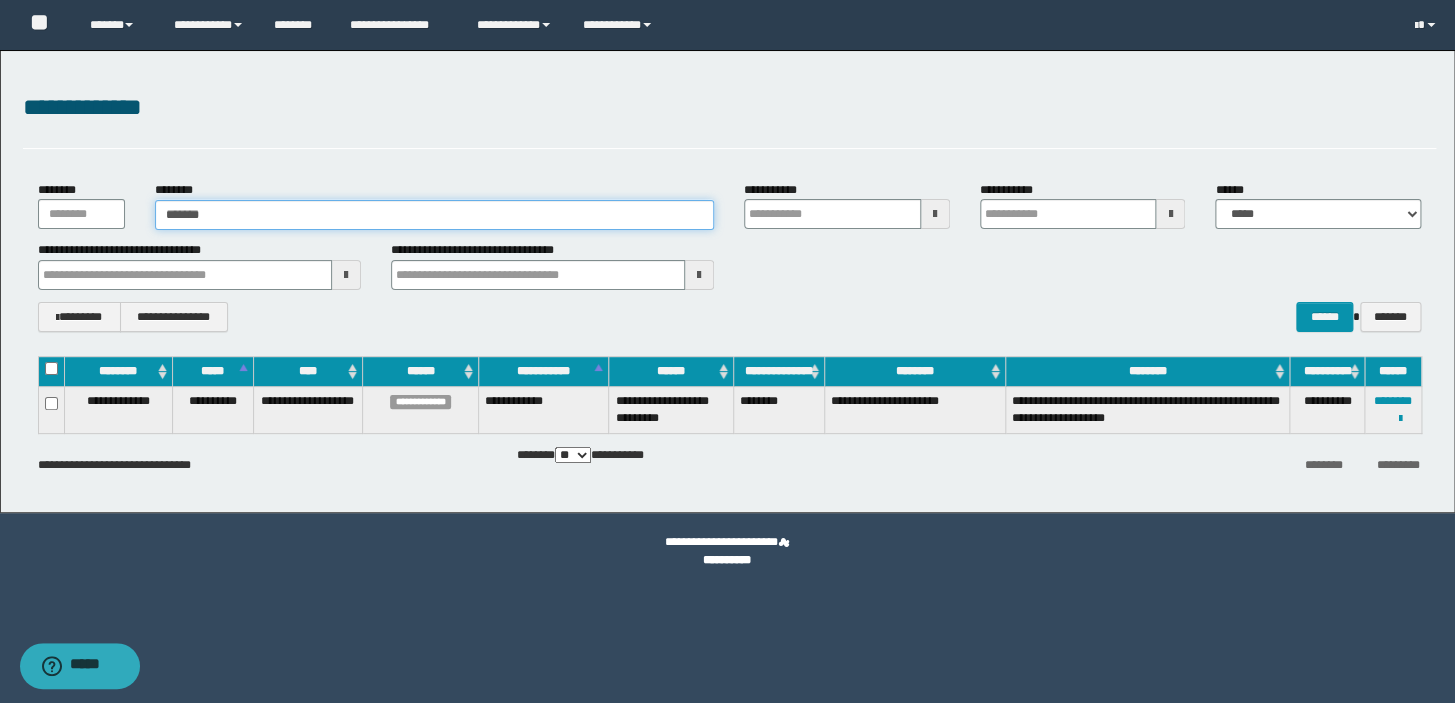 type 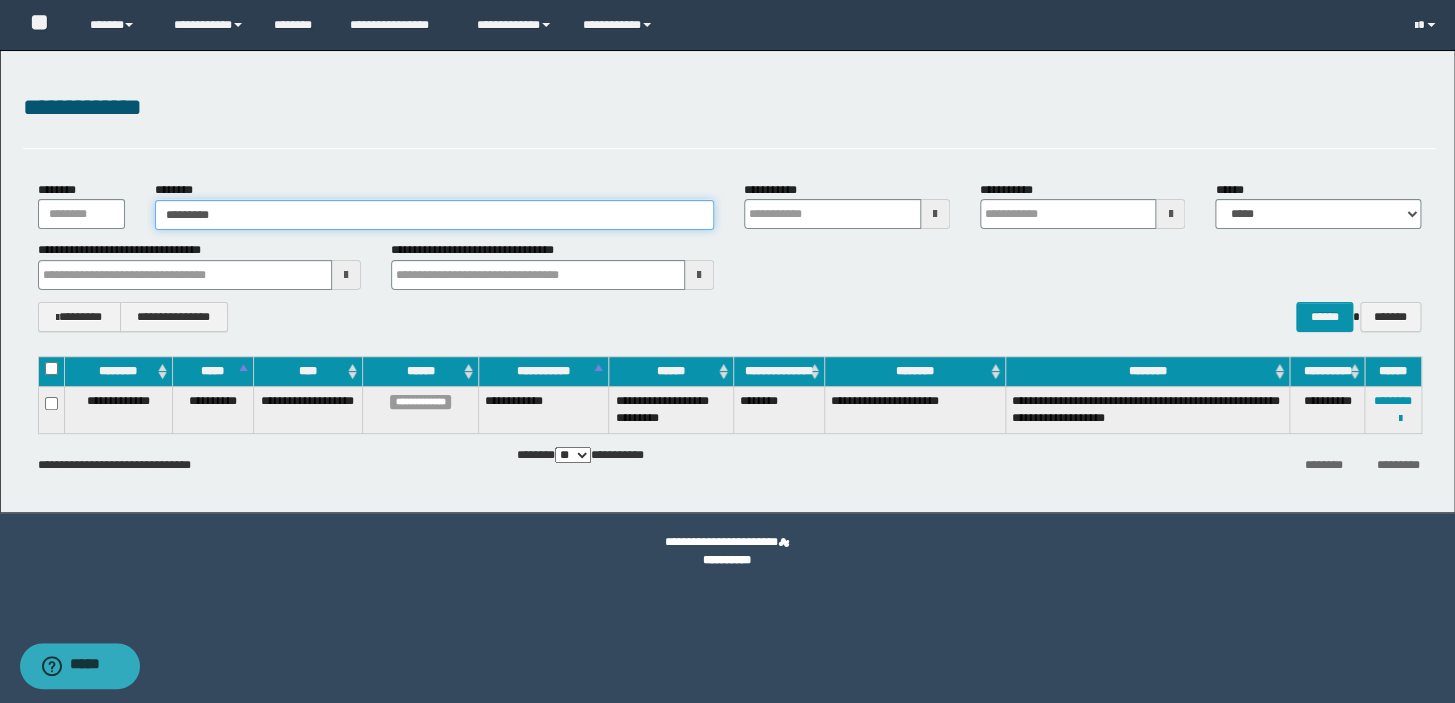 type on "**********" 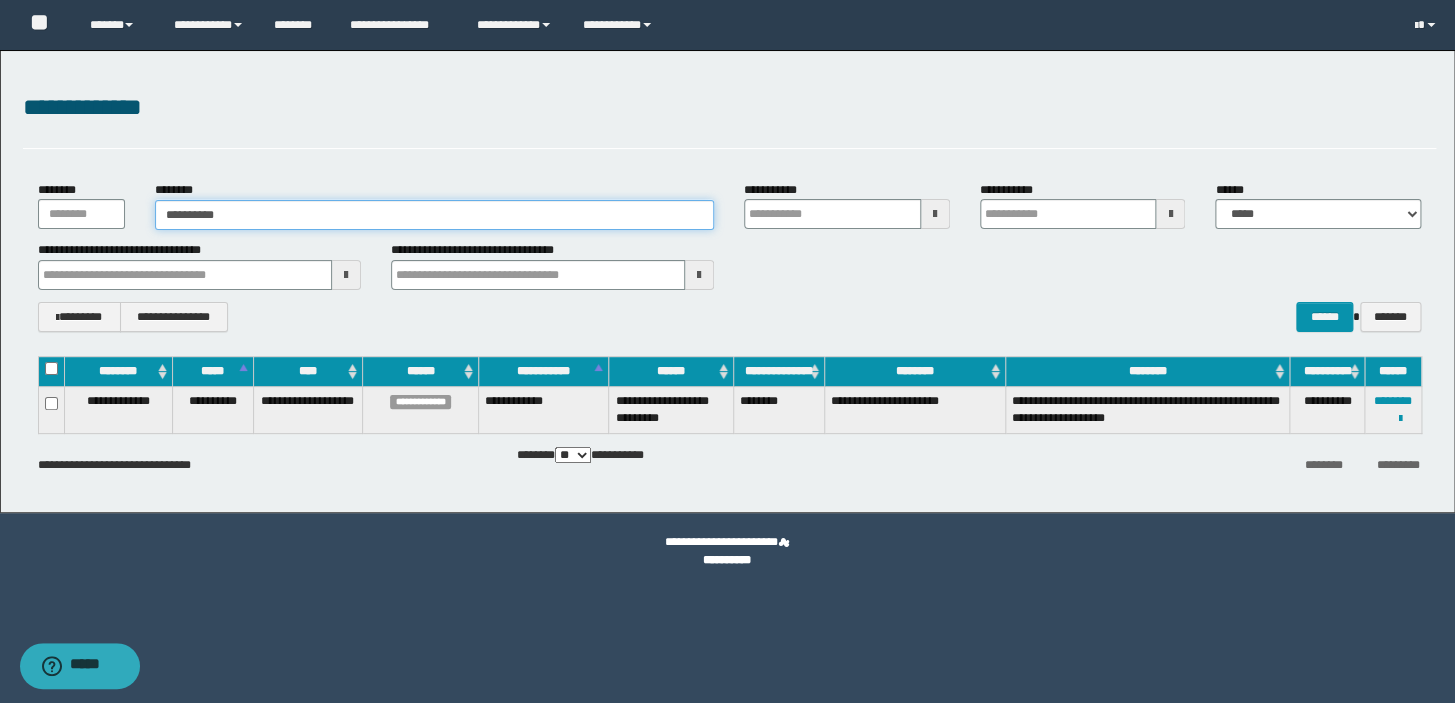 type on "**********" 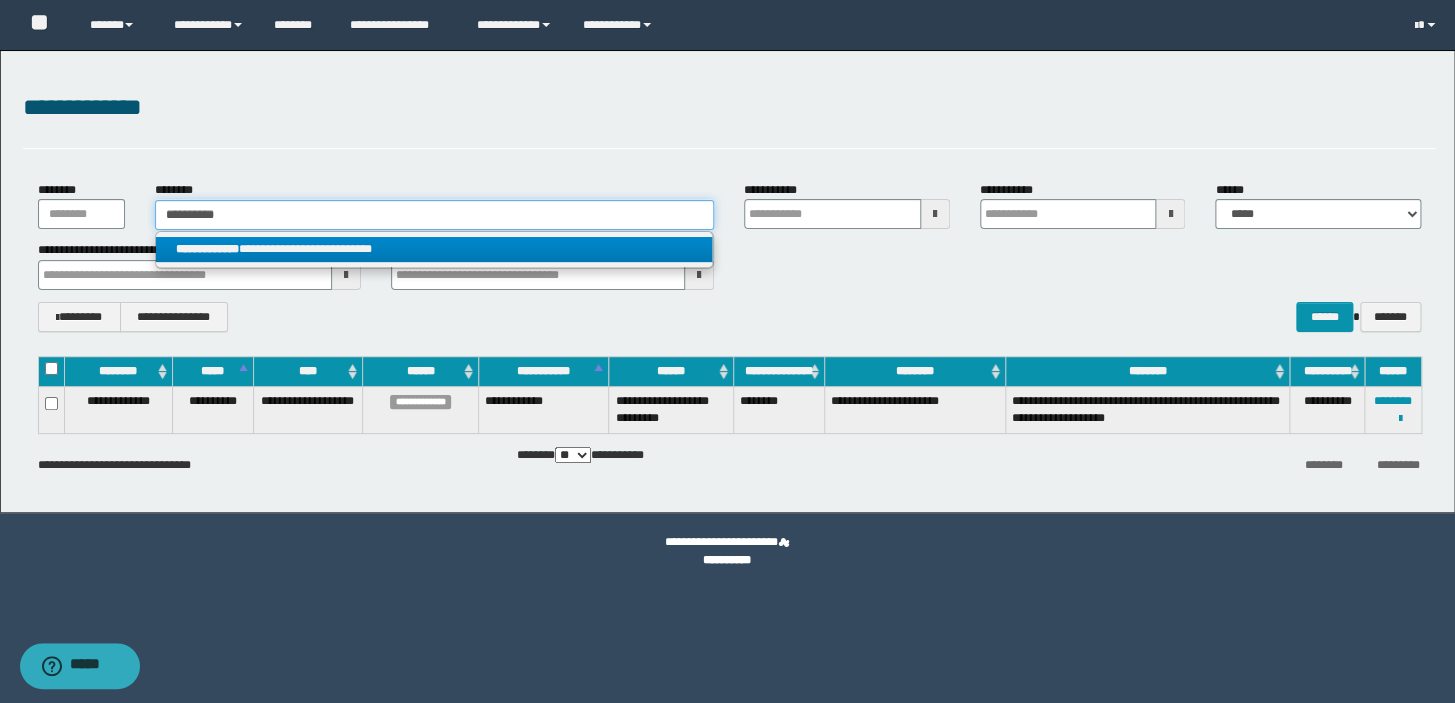 type on "**********" 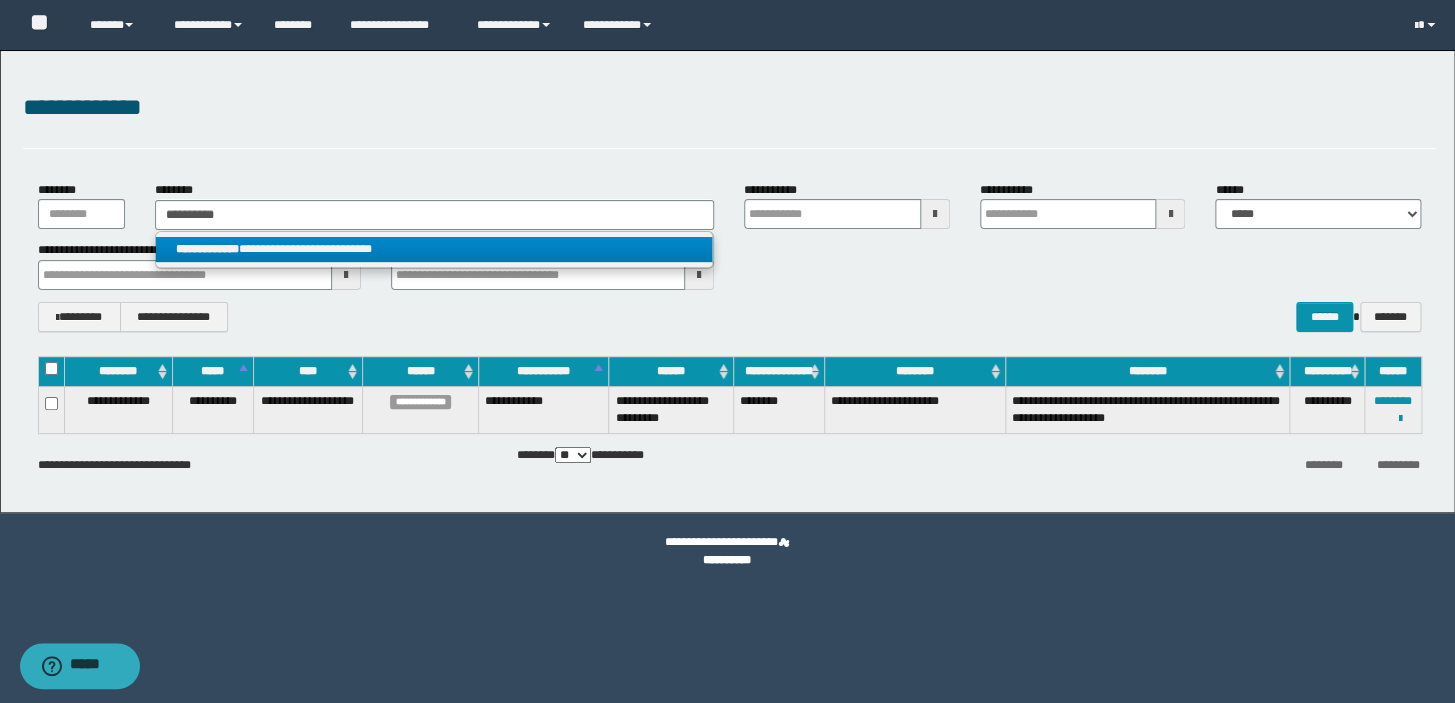 click on "**********" at bounding box center (434, 249) 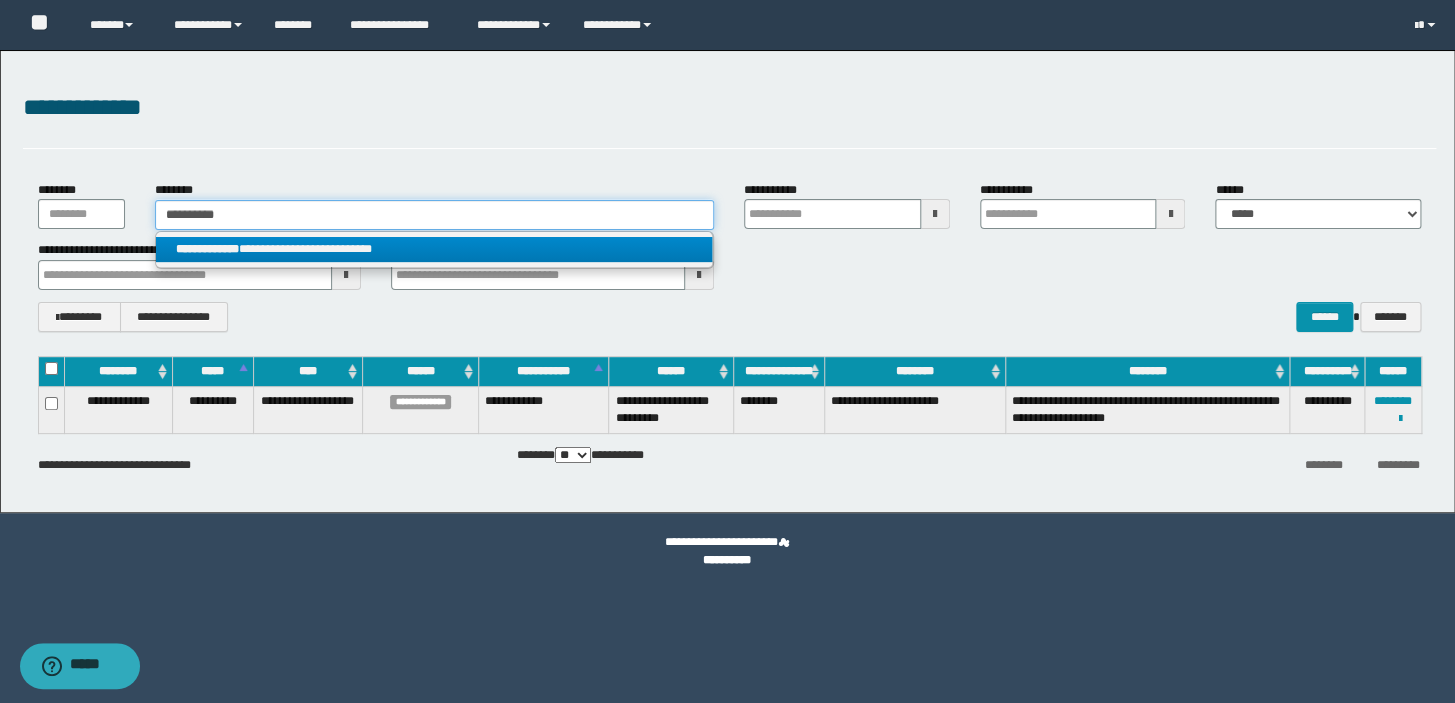 type 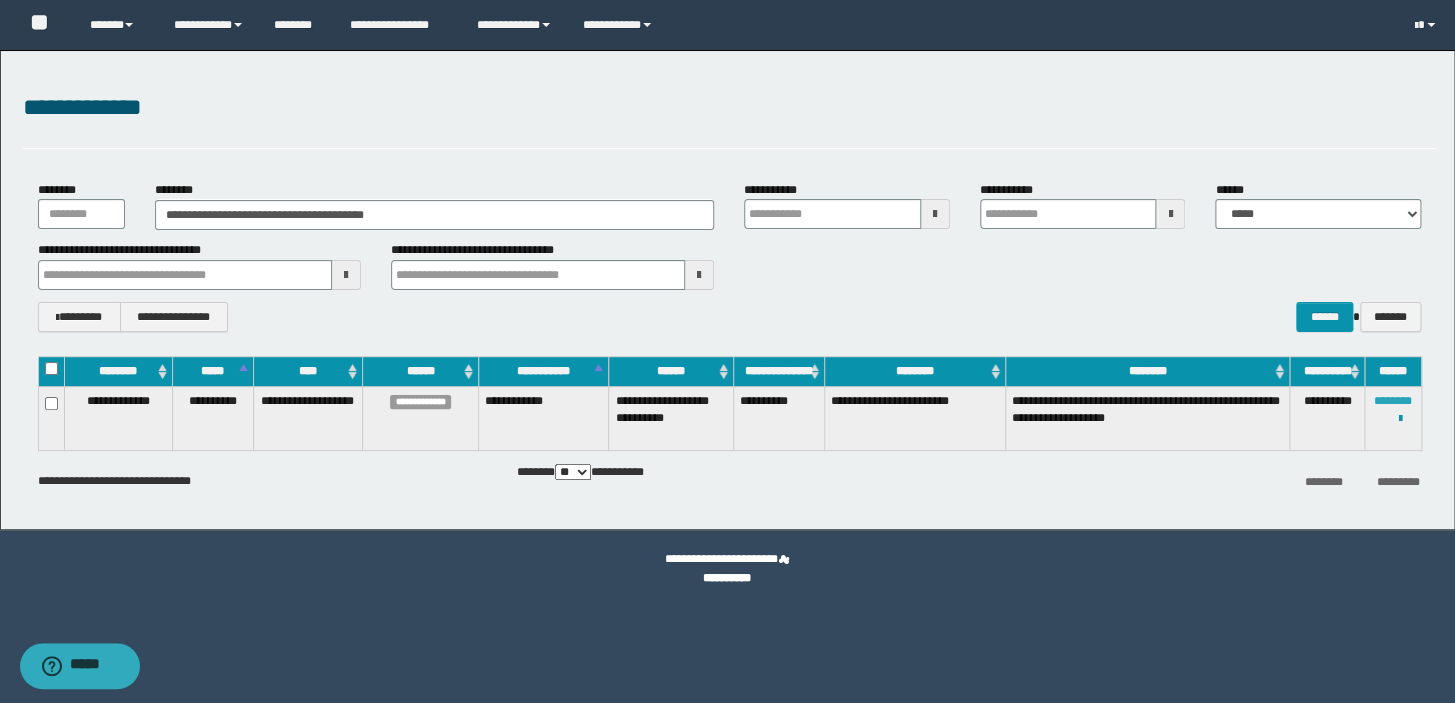 click on "********" at bounding box center [1393, 401] 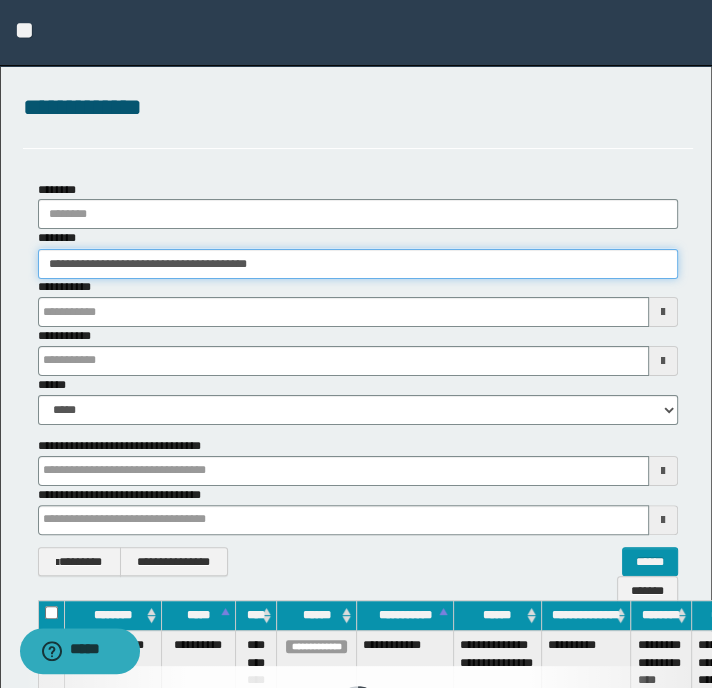 drag, startPoint x: 304, startPoint y: 272, endPoint x: -1, endPoint y: 163, distance: 323.89197 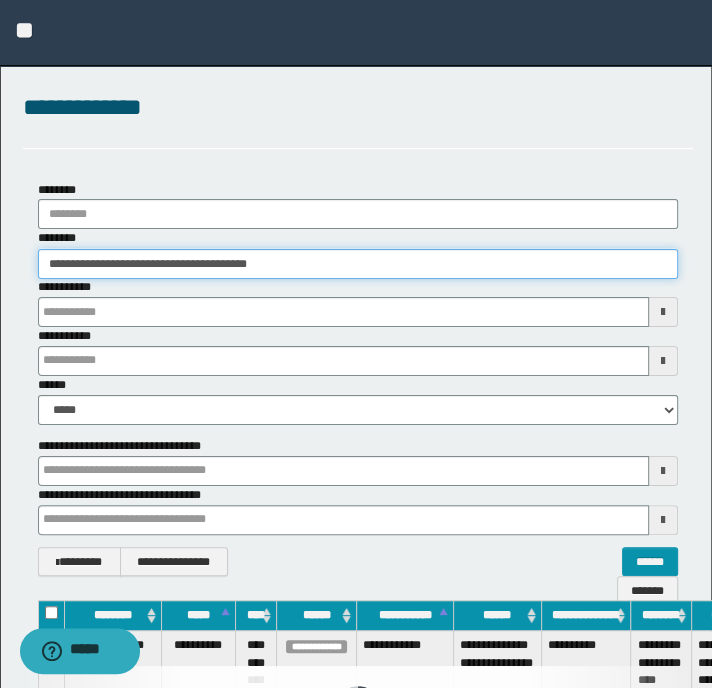 click on "**********" at bounding box center [356, 344] 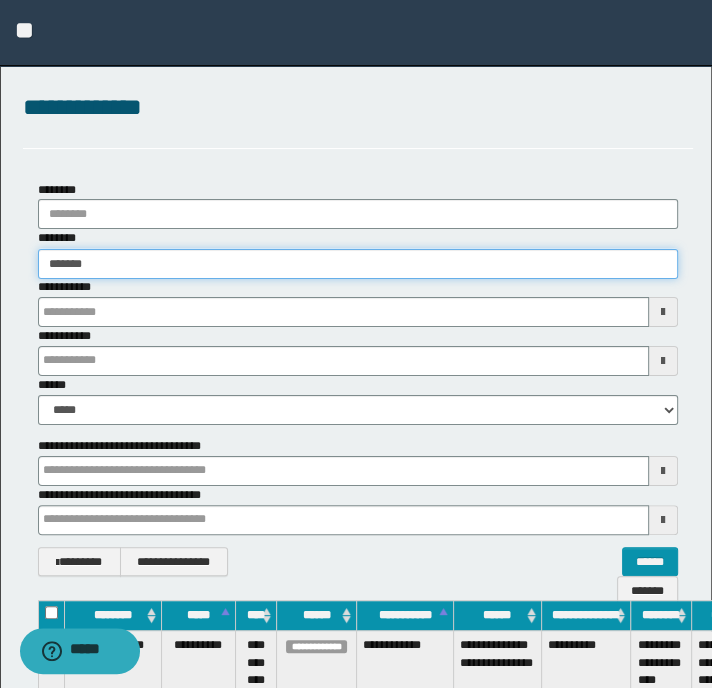type on "********" 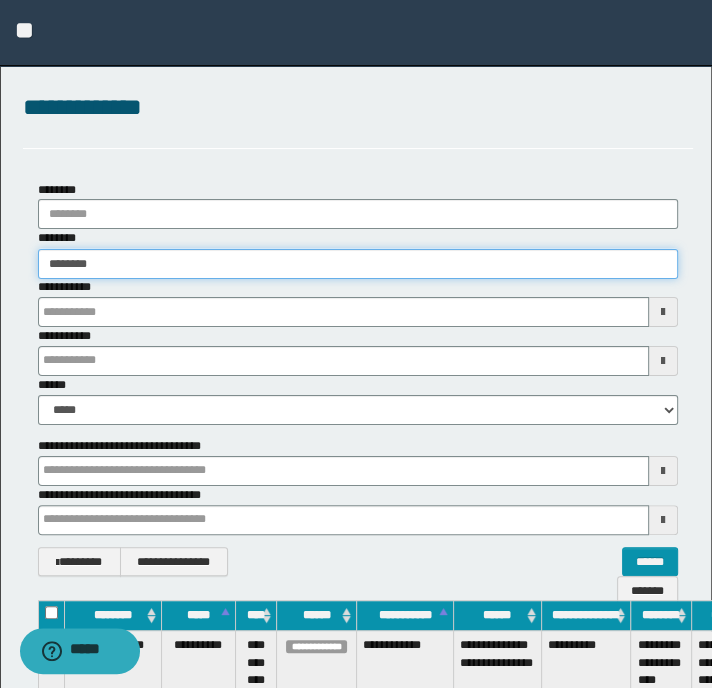 type on "********" 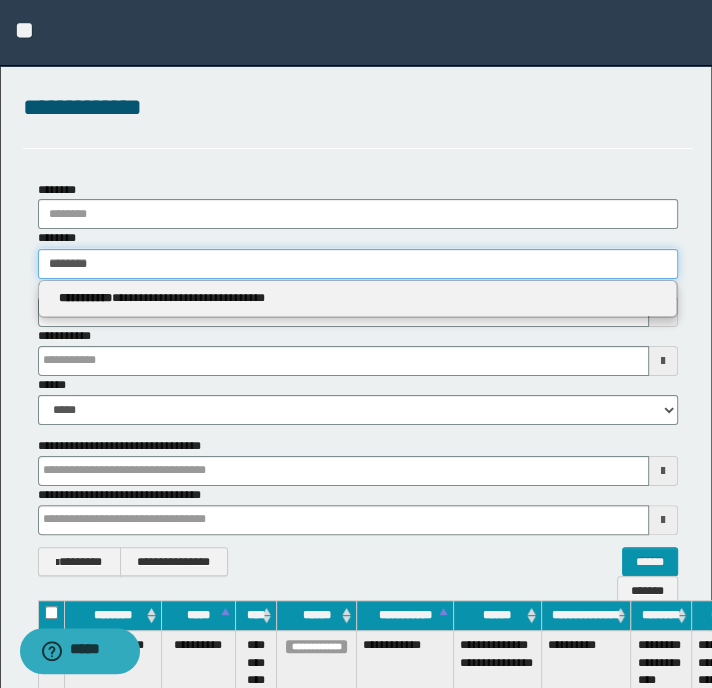 type on "********" 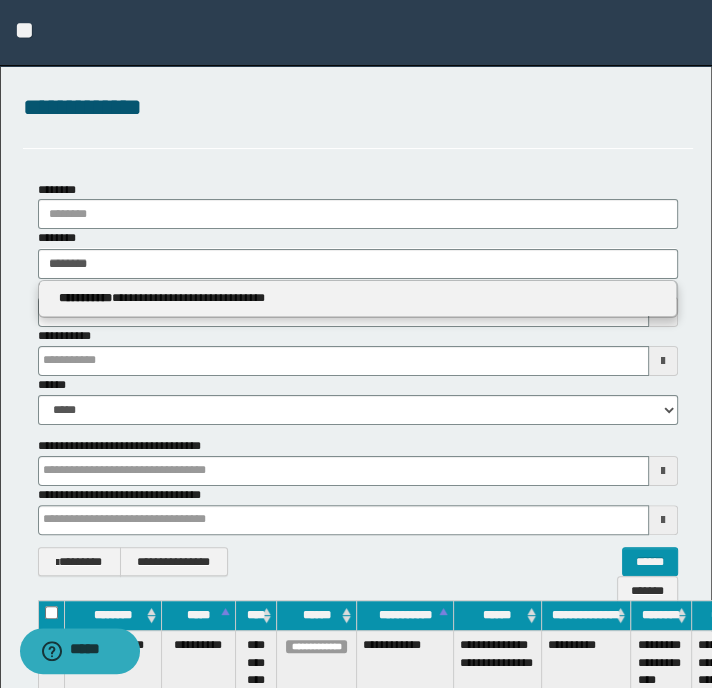 click on "**********" at bounding box center [358, 299] 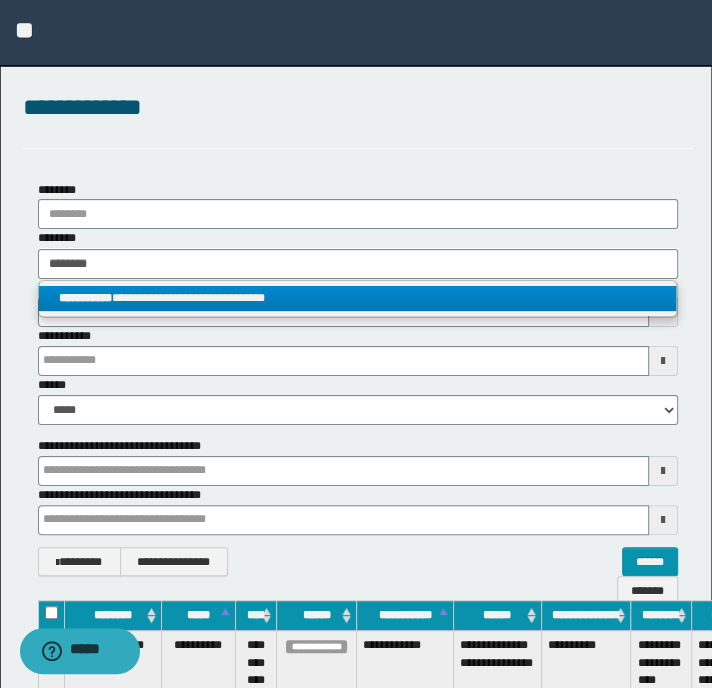 click on "**********" at bounding box center [358, 298] 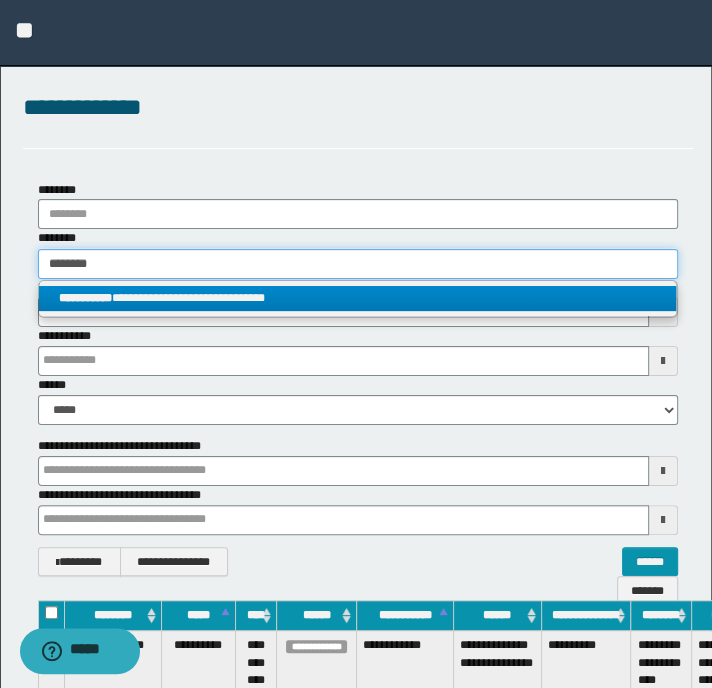type 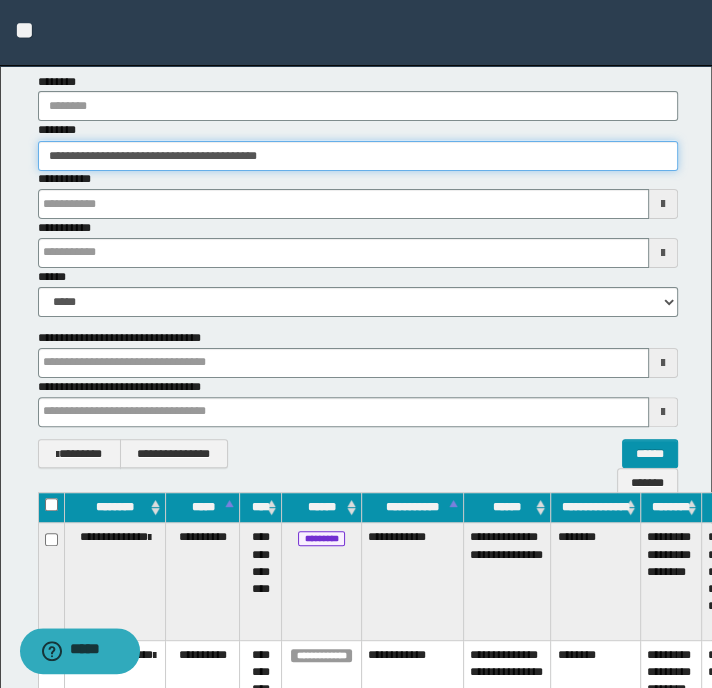 scroll, scrollTop: 348, scrollLeft: 0, axis: vertical 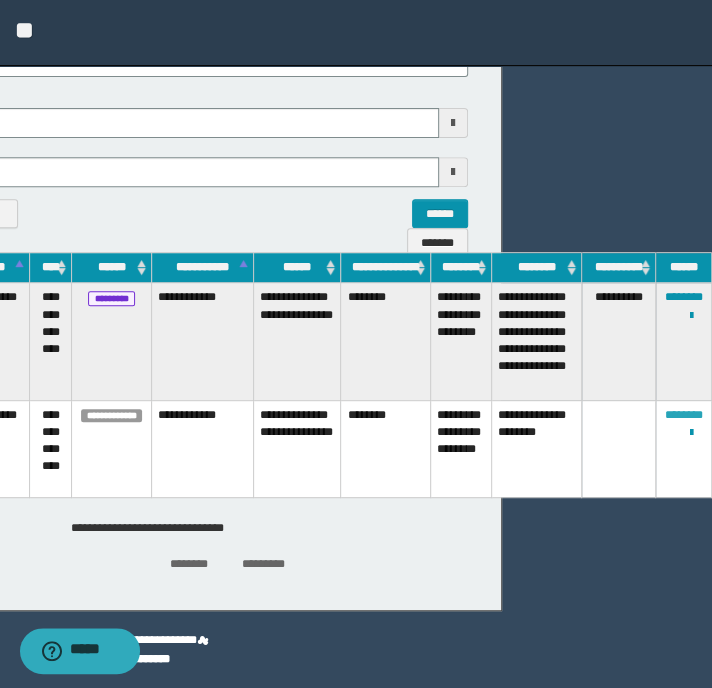 click on "********" at bounding box center [684, 415] 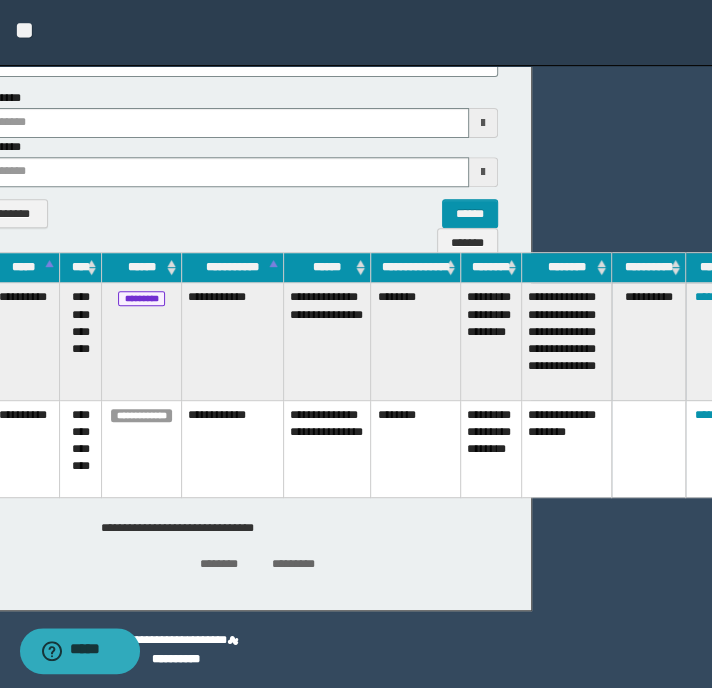scroll, scrollTop: 348, scrollLeft: 15, axis: both 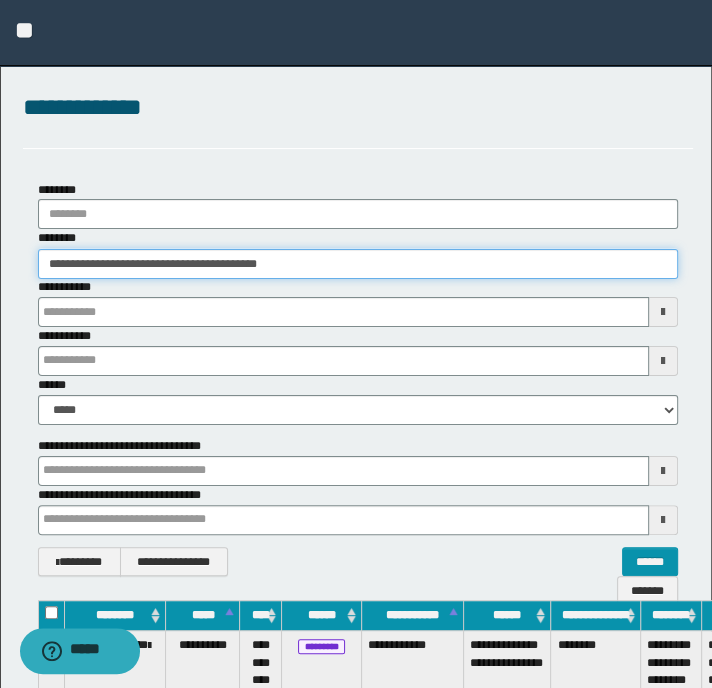 drag, startPoint x: 297, startPoint y: 267, endPoint x: 19, endPoint y: 267, distance: 278 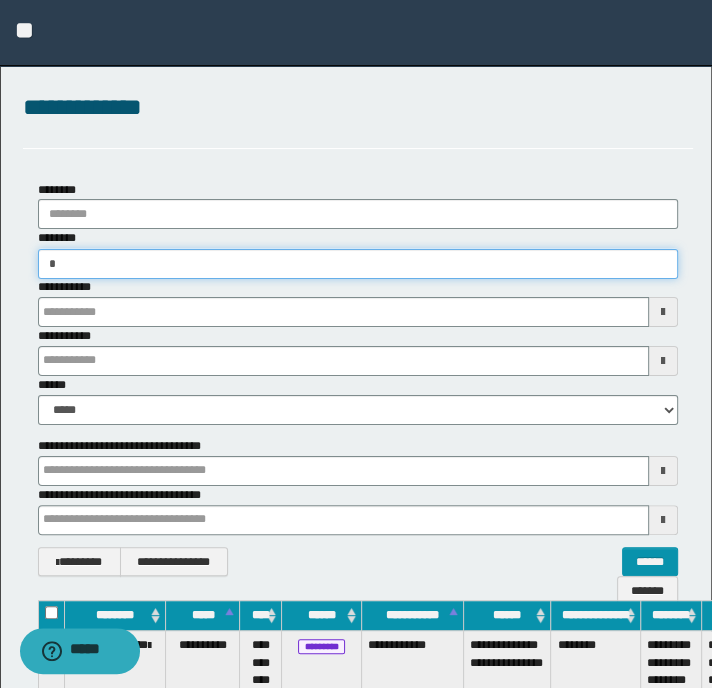 type on "**" 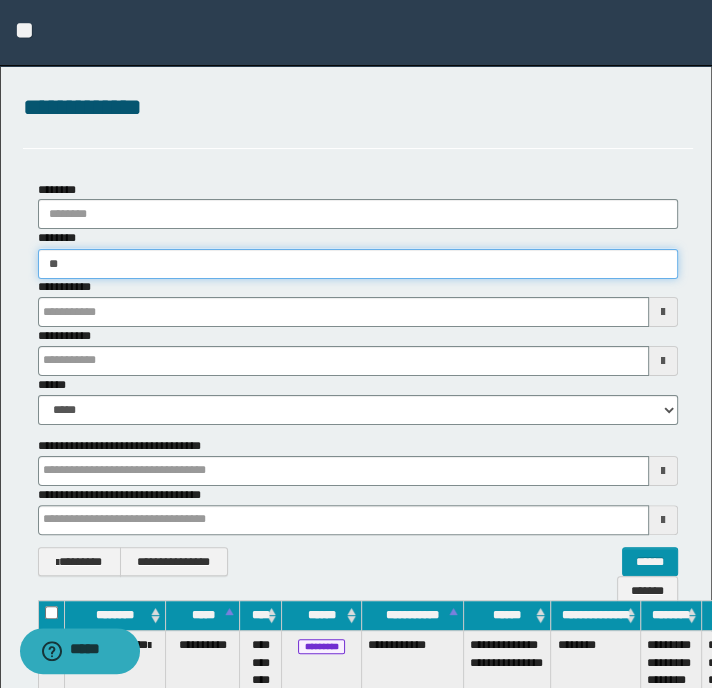 type on "**" 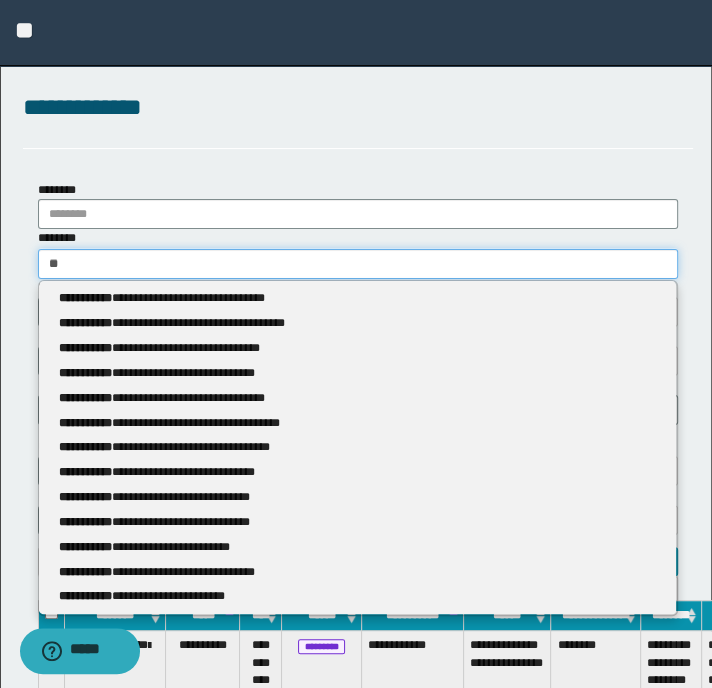 type 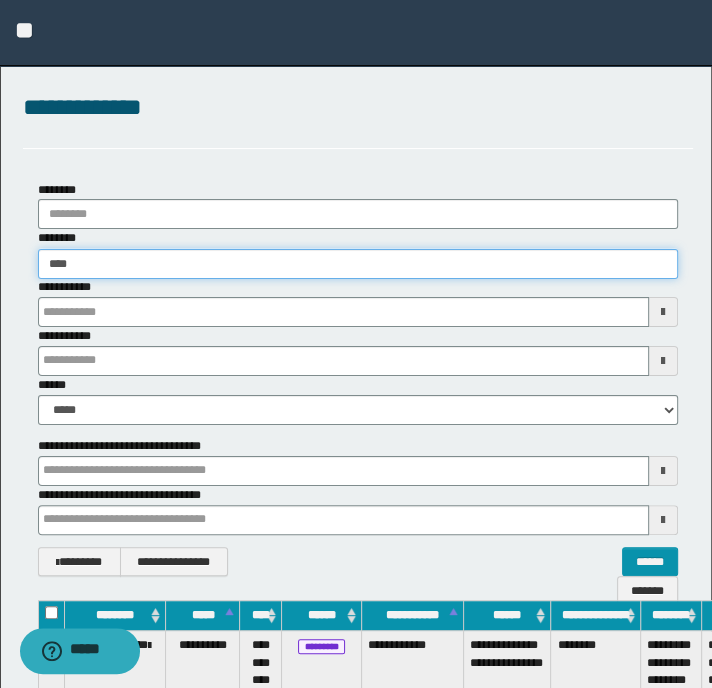 type on "*****" 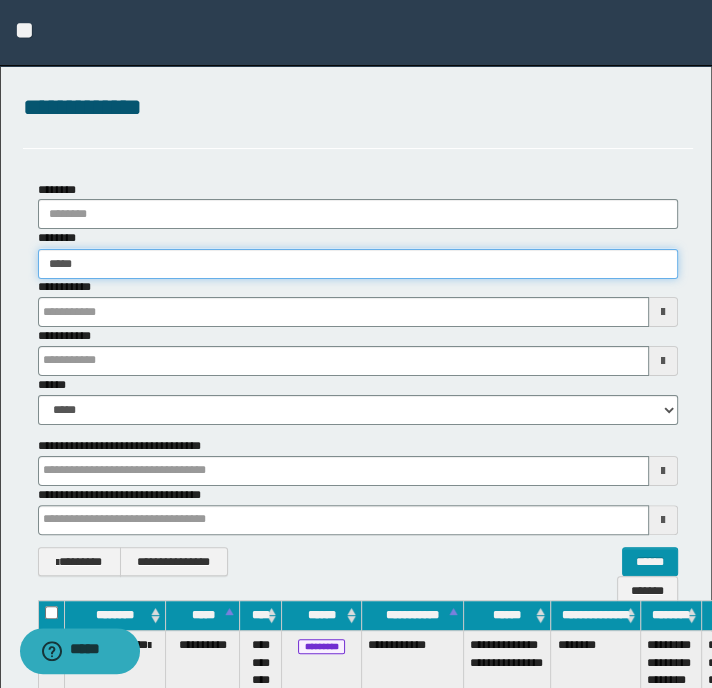 type on "*****" 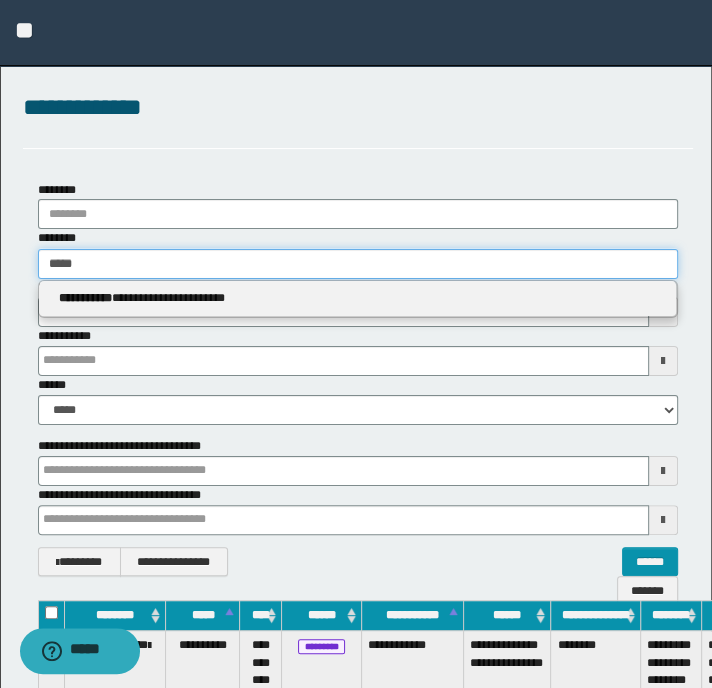 type 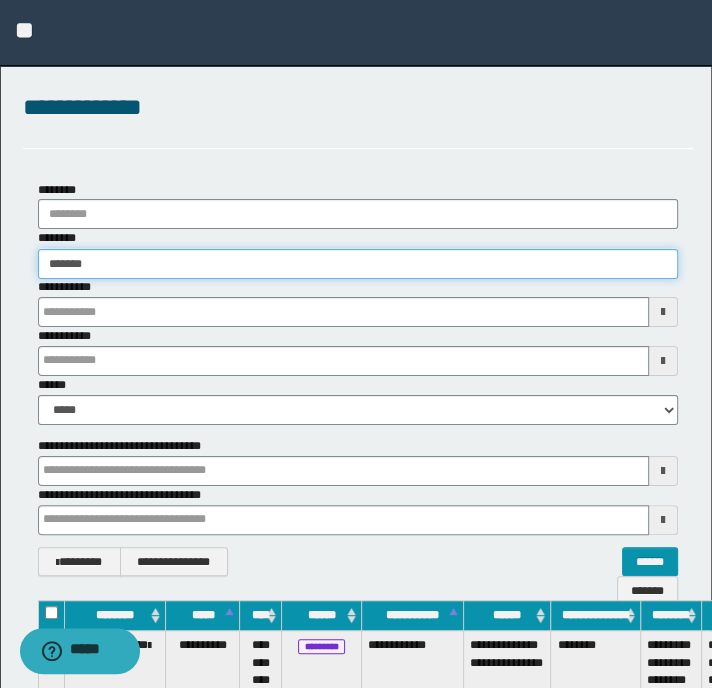 type on "********" 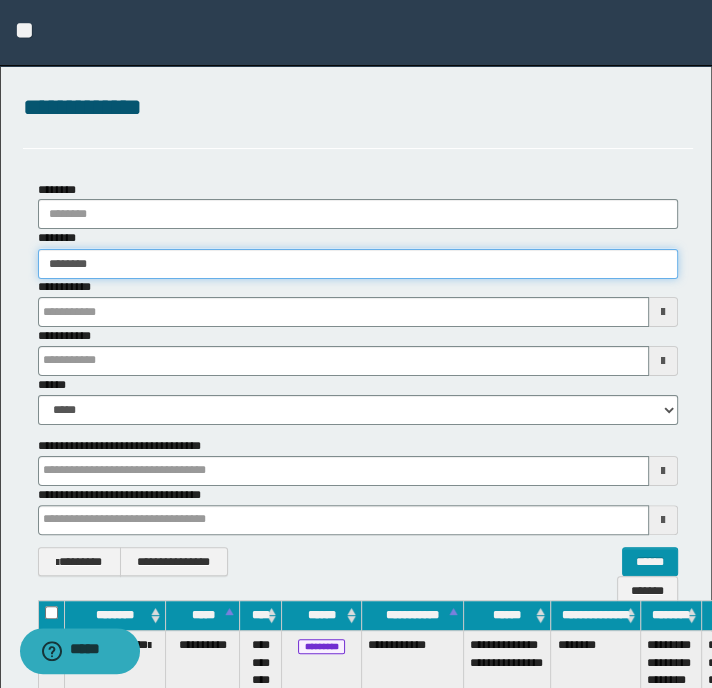 type on "********" 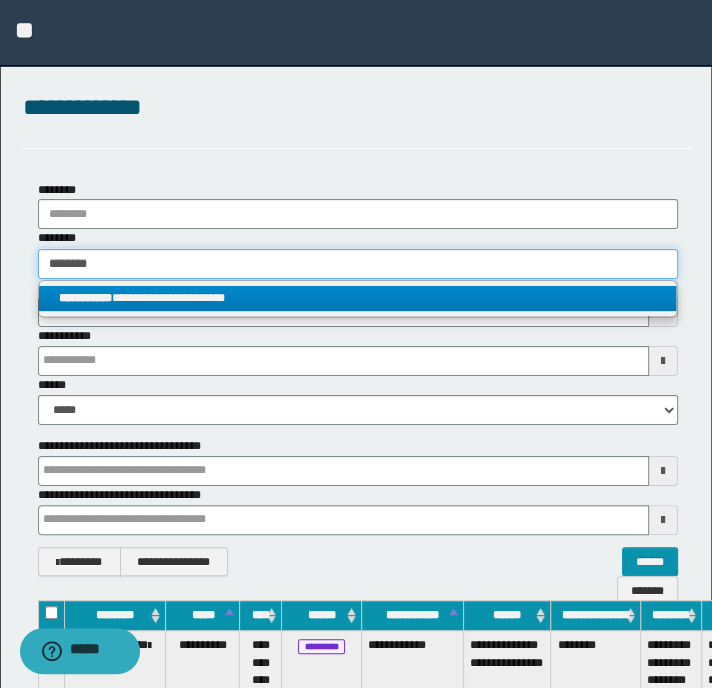 type on "********" 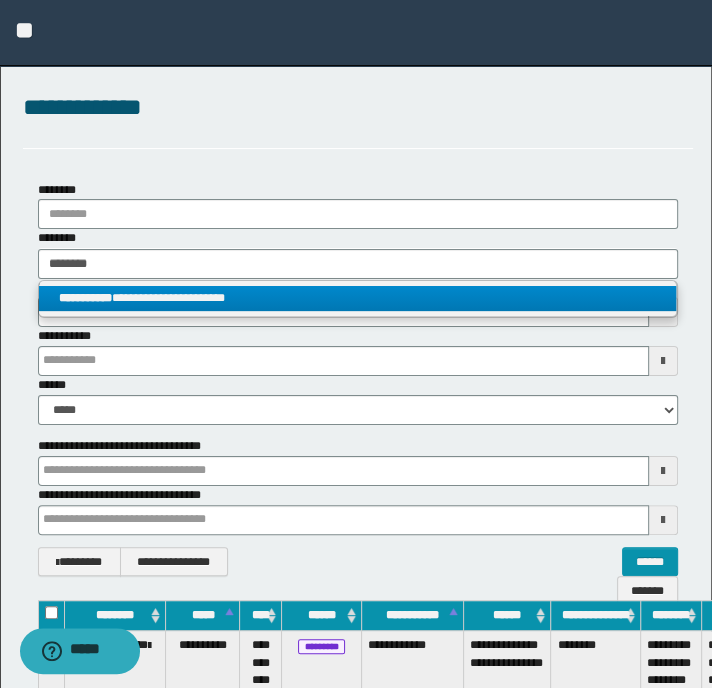 click on "**********" at bounding box center (358, 298) 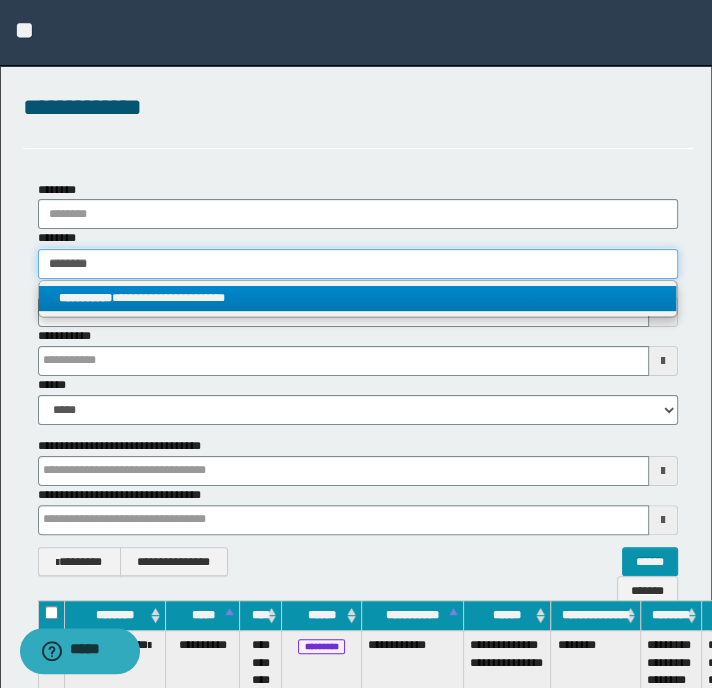 type 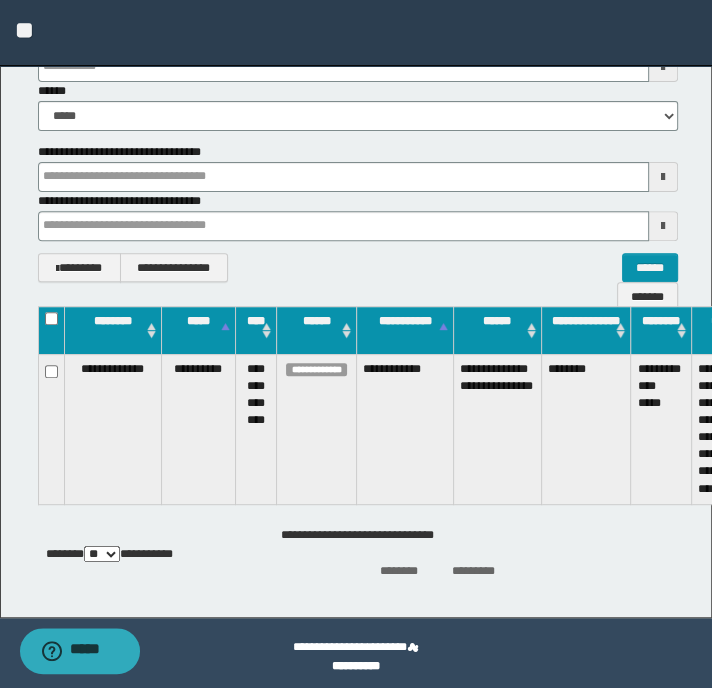 scroll, scrollTop: 300, scrollLeft: 0, axis: vertical 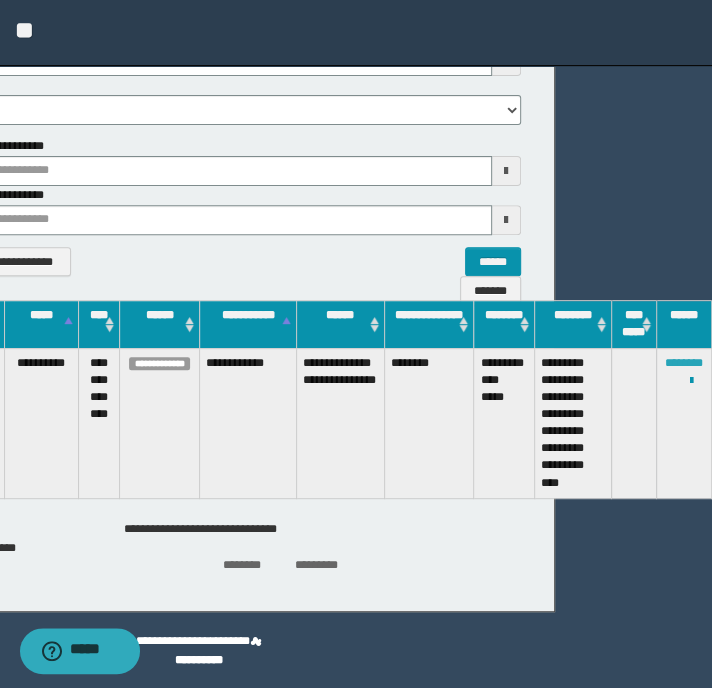 click on "********" at bounding box center [684, 363] 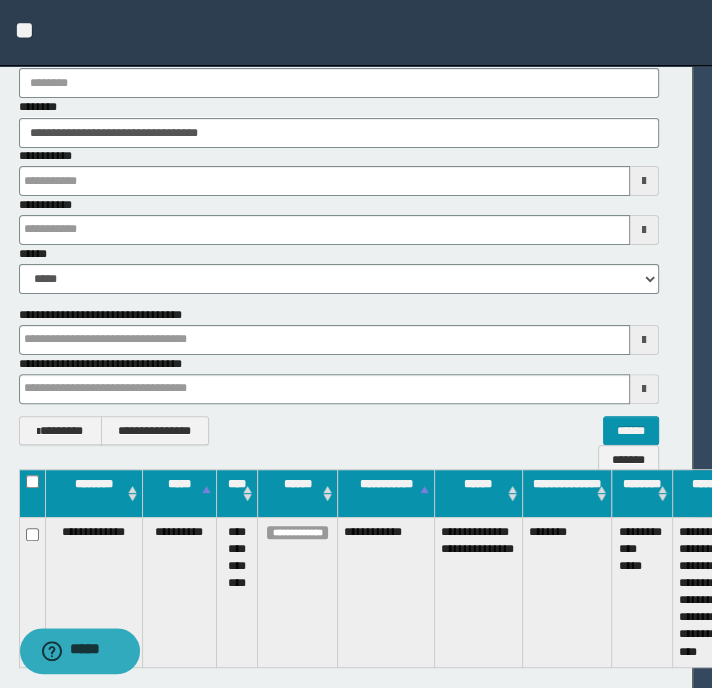 scroll, scrollTop: 0, scrollLeft: 19, axis: horizontal 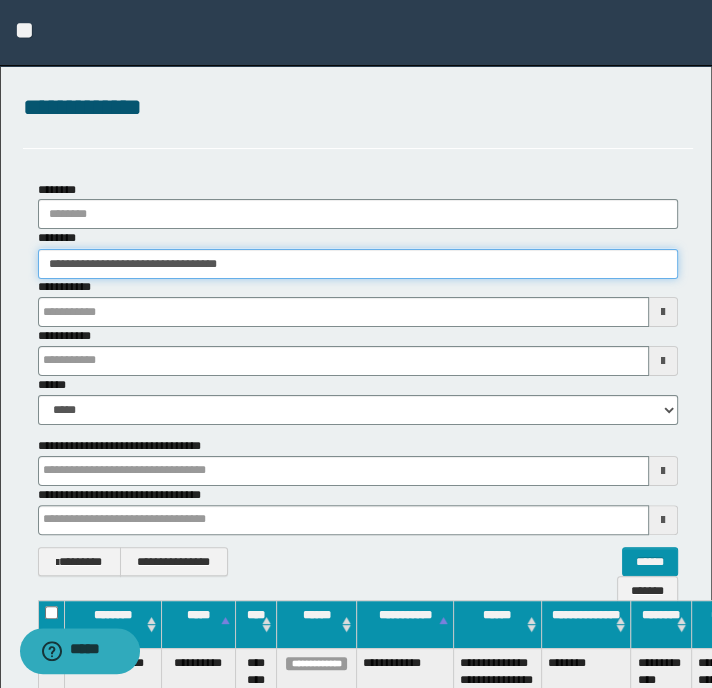 drag, startPoint x: 21, startPoint y: 255, endPoint x: -1, endPoint y: 268, distance: 25.553865 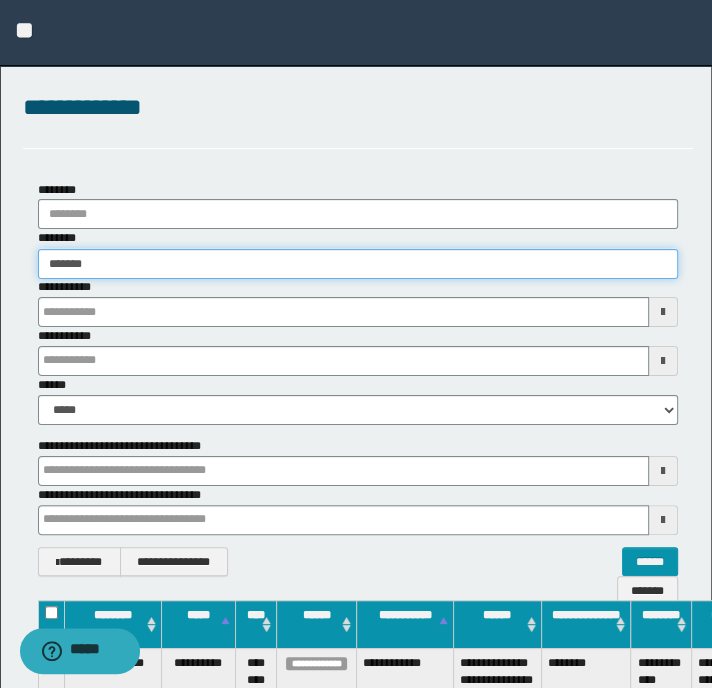 type on "********" 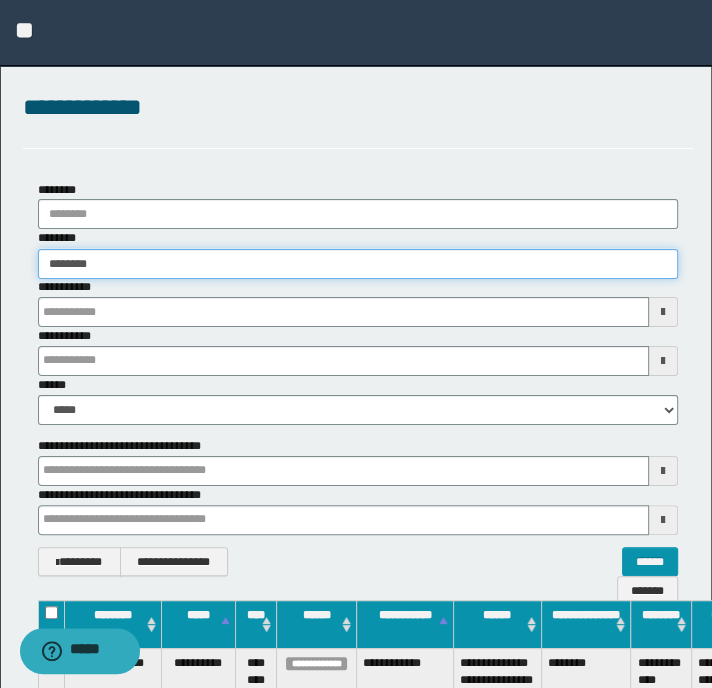 type on "********" 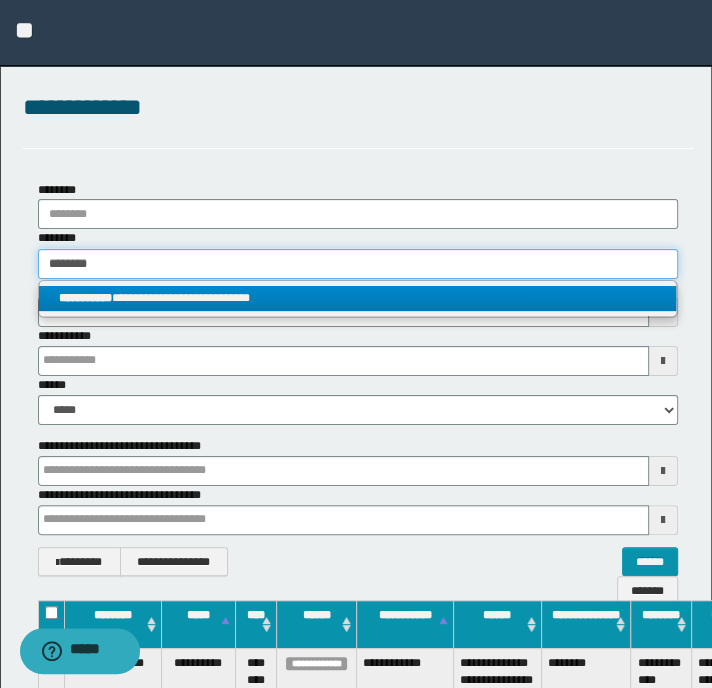 type on "********" 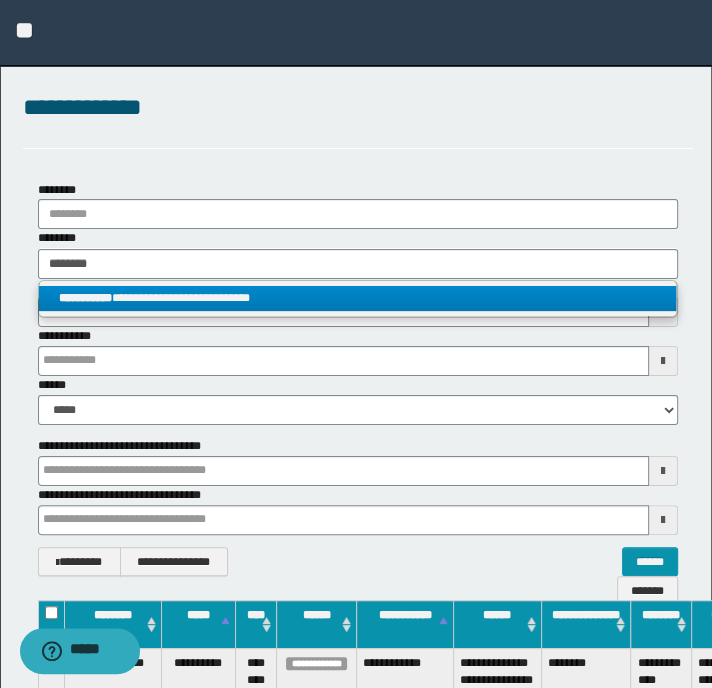 click on "**********" at bounding box center (358, 298) 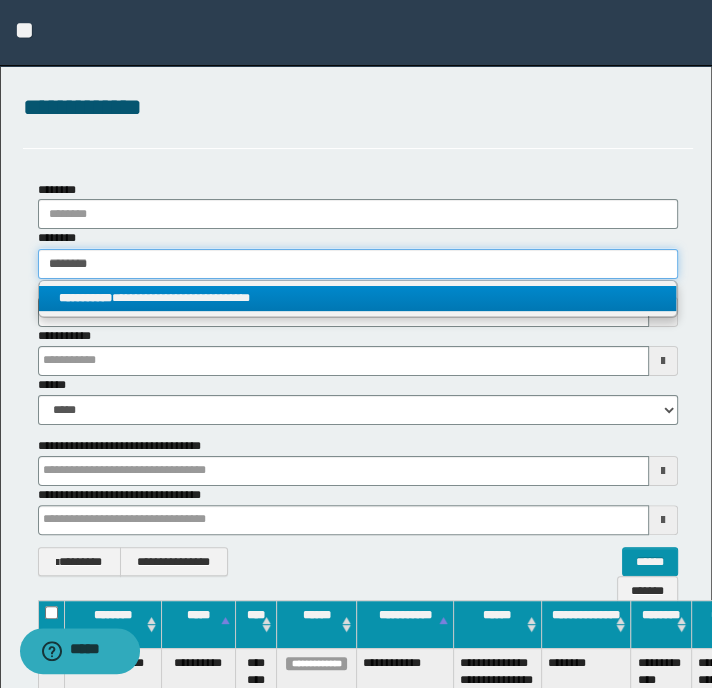 type 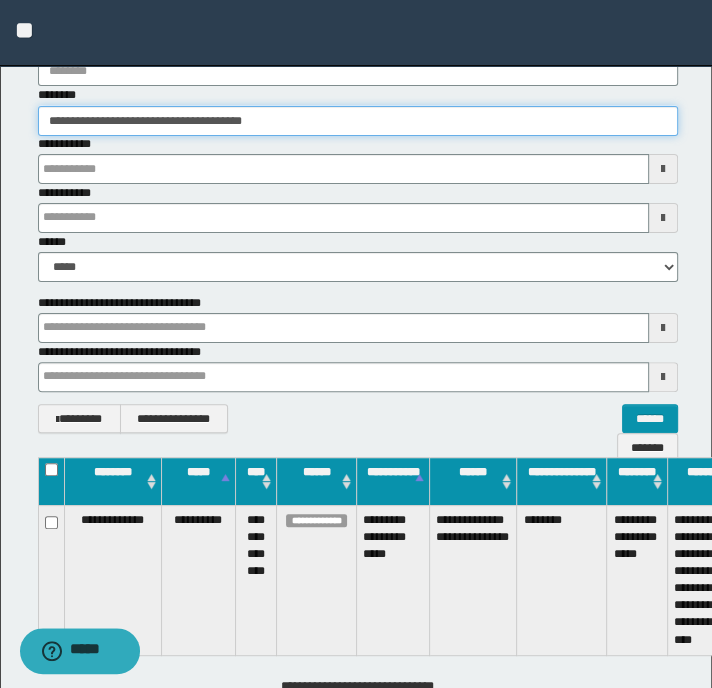 scroll, scrollTop: 300, scrollLeft: 0, axis: vertical 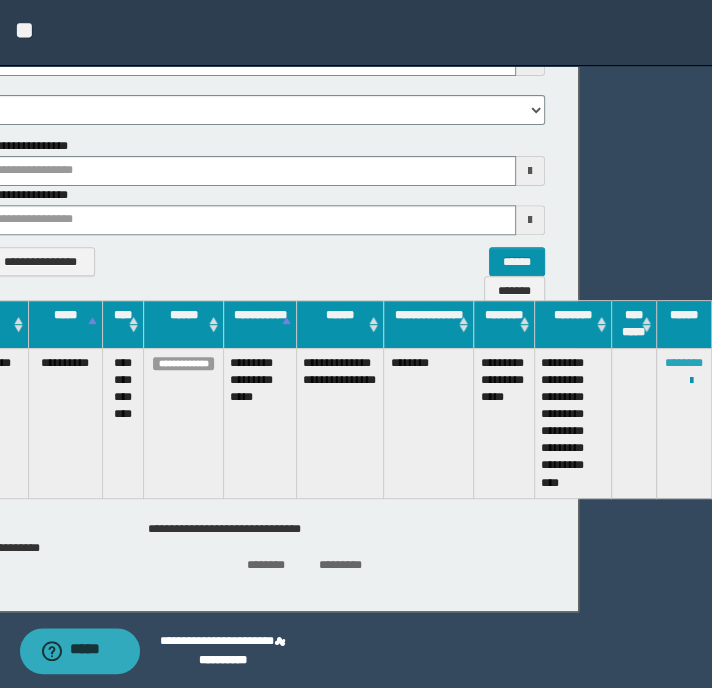 click on "********" at bounding box center (684, 363) 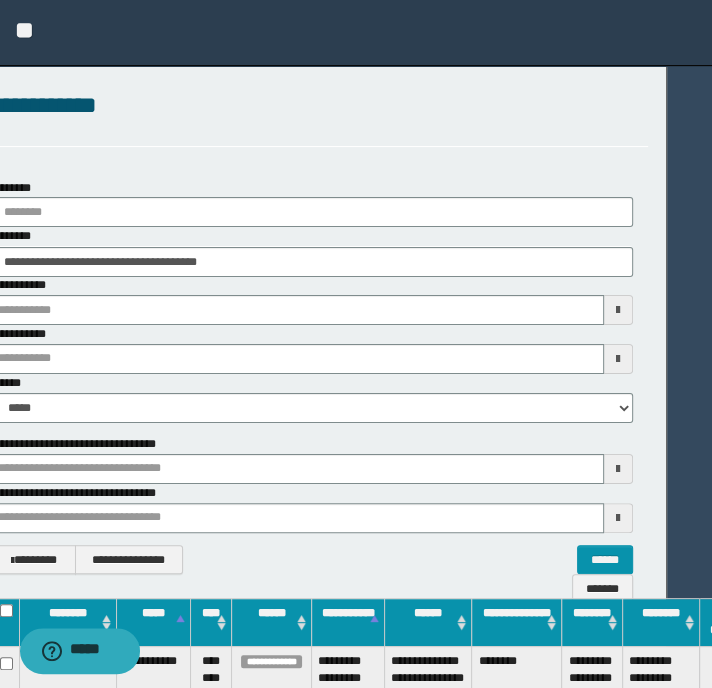 scroll, scrollTop: 0, scrollLeft: 45, axis: horizontal 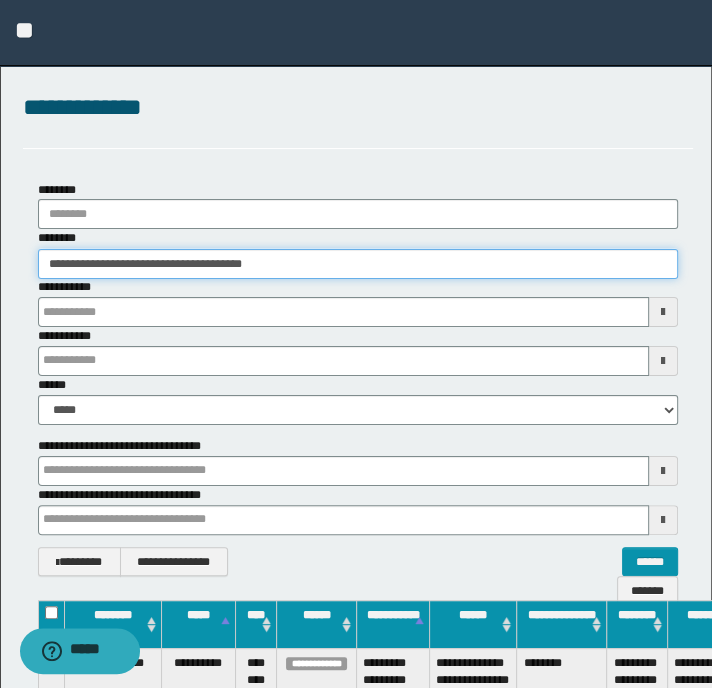 drag, startPoint x: 221, startPoint y: 278, endPoint x: -1, endPoint y: 278, distance: 222 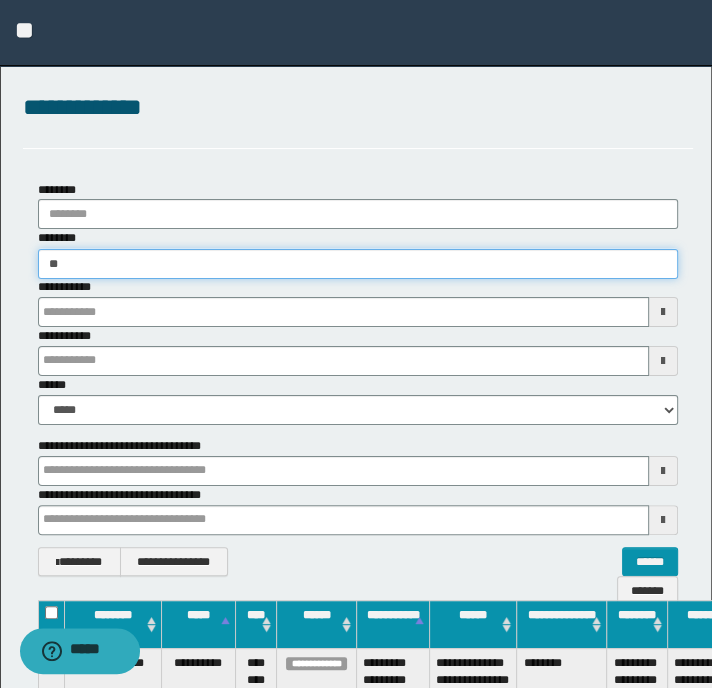 type on "***" 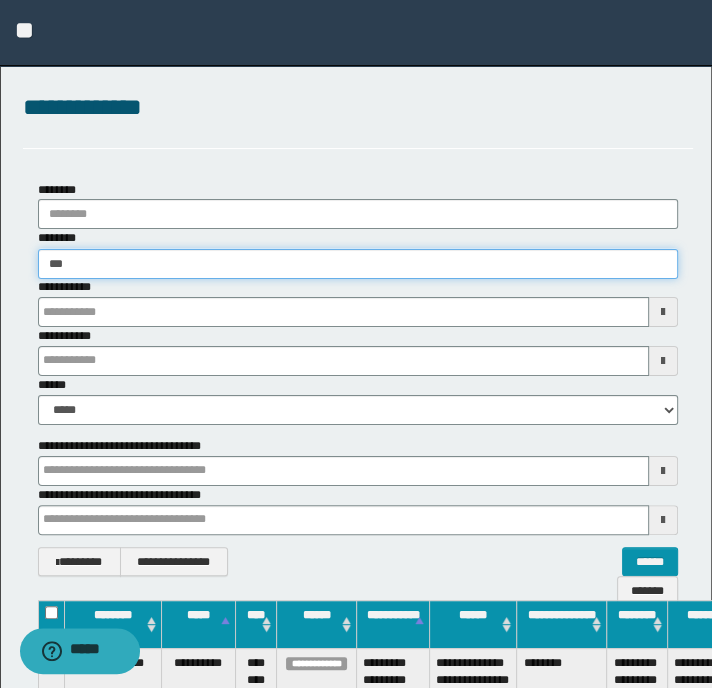 type on "***" 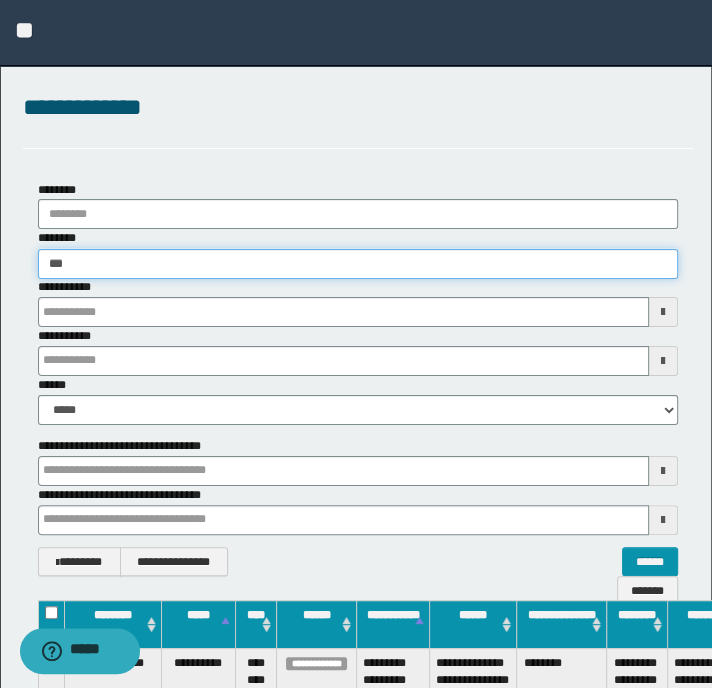 type 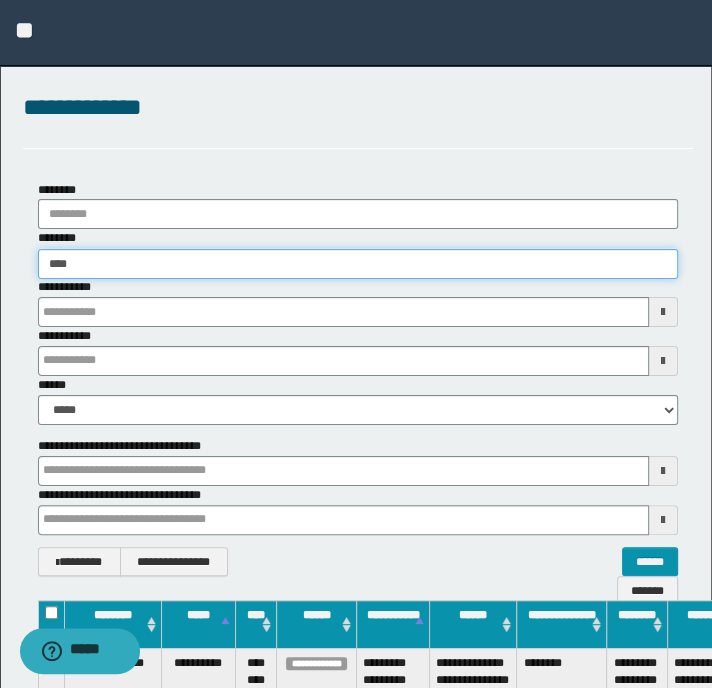 type on "*****" 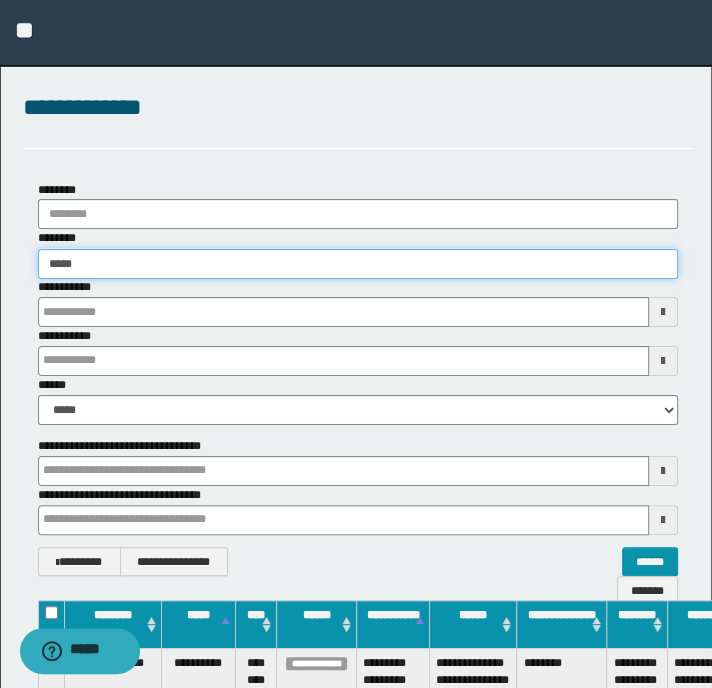 type on "*****" 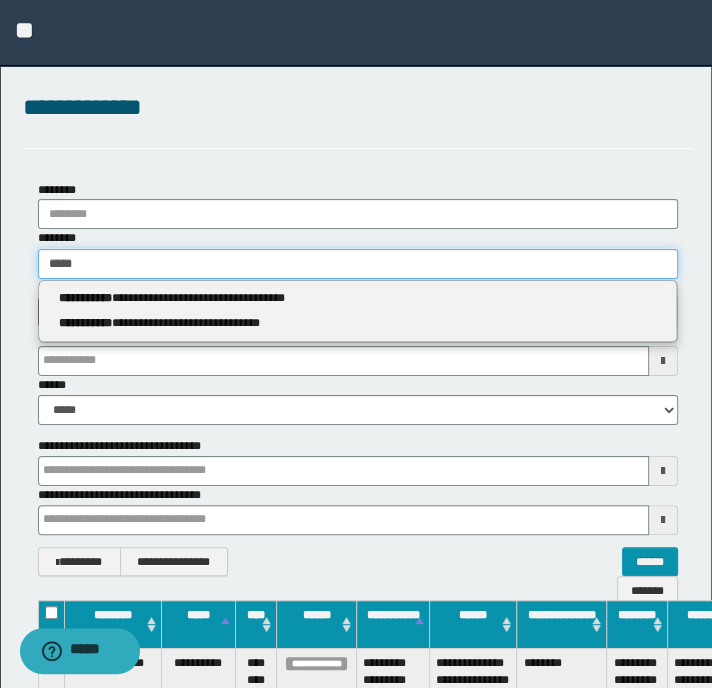 type 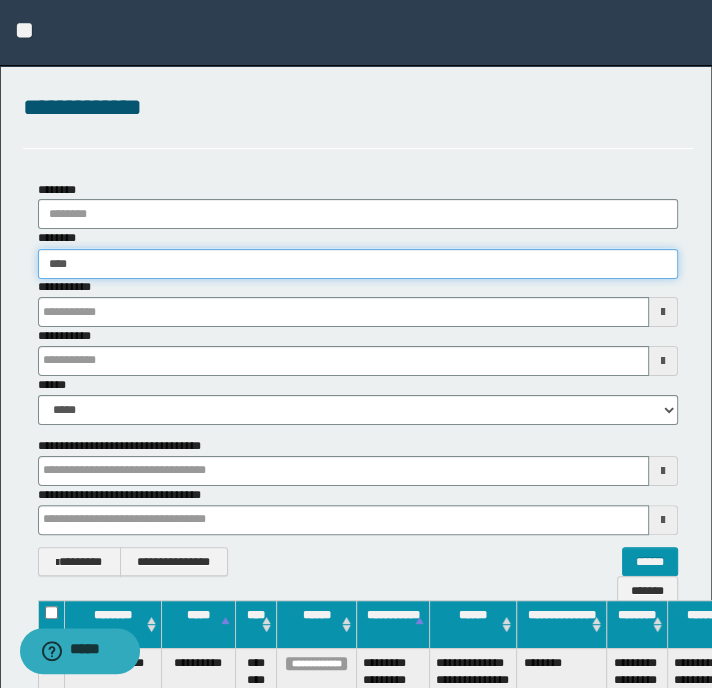type on "***" 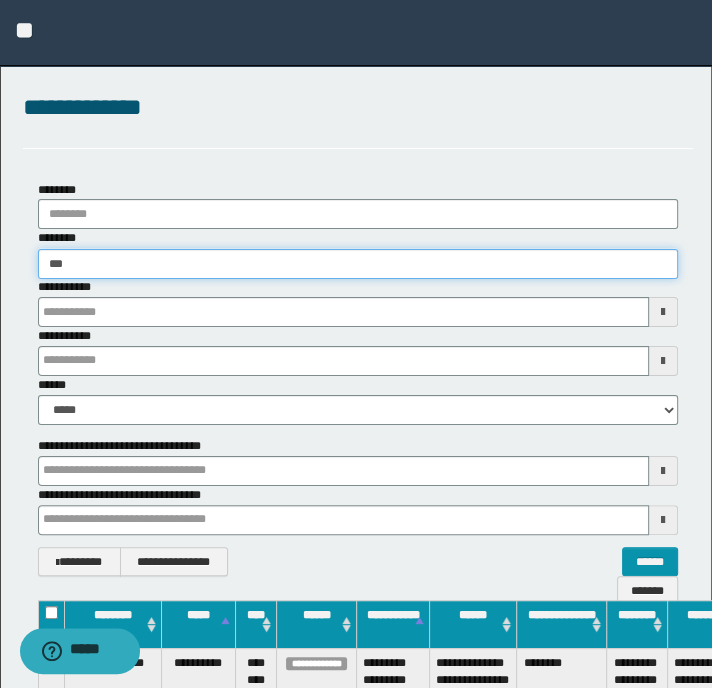 type on "***" 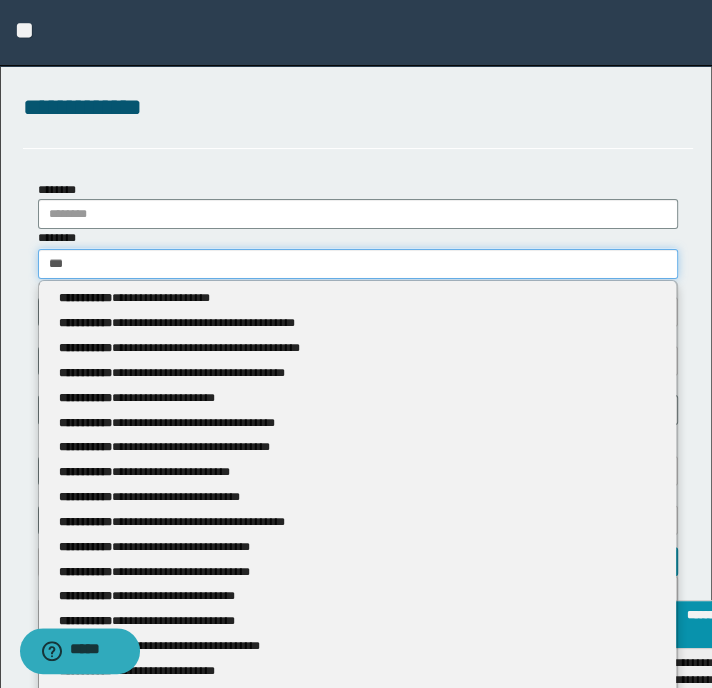 type 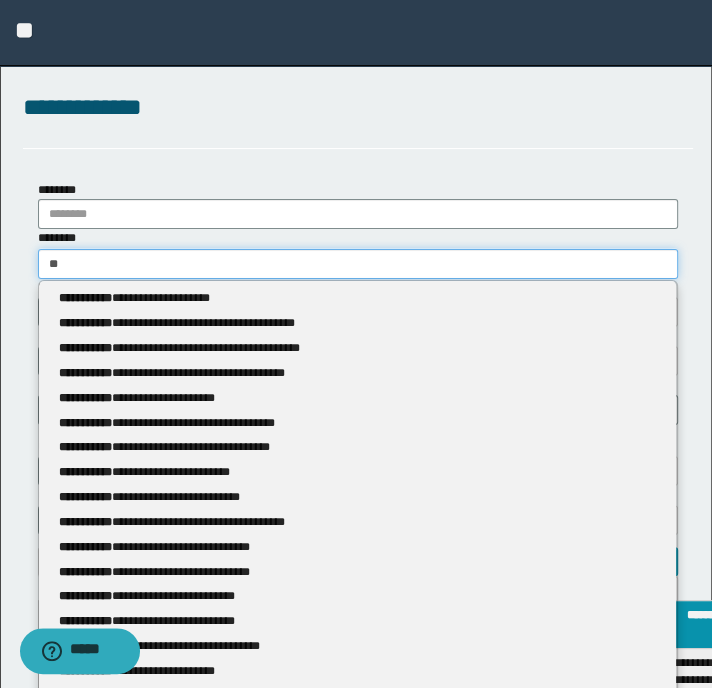 type on "**" 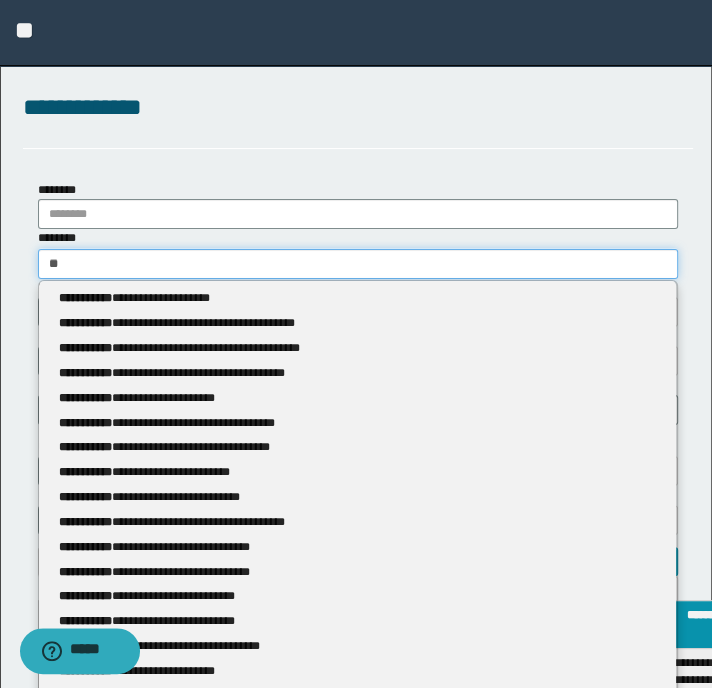 type 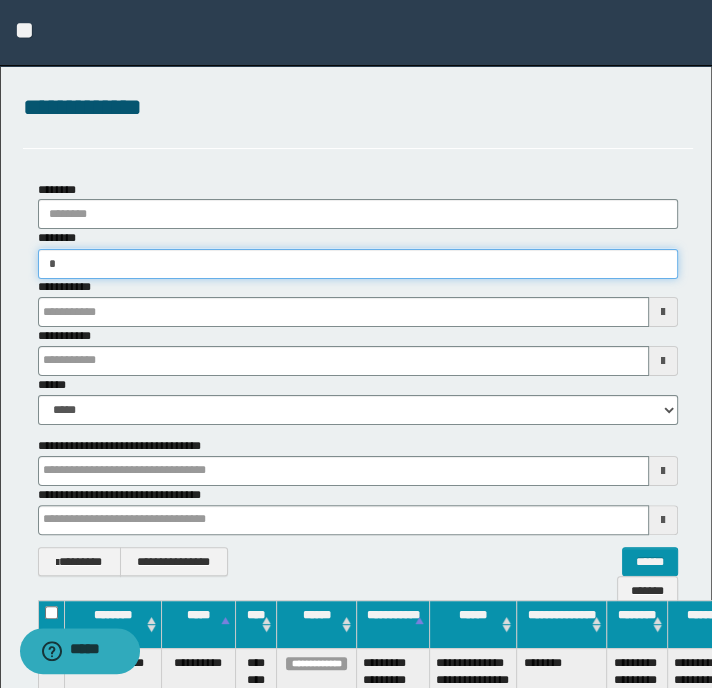 type on "**" 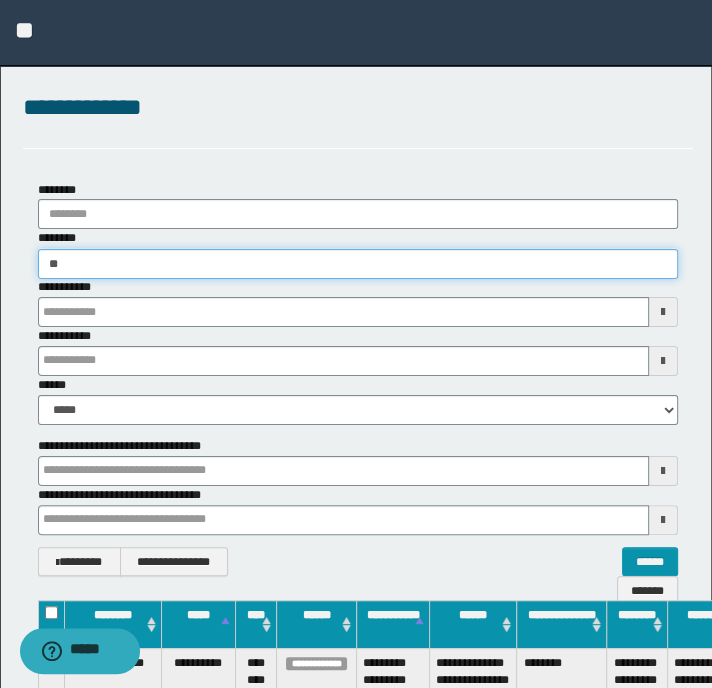 type on "**" 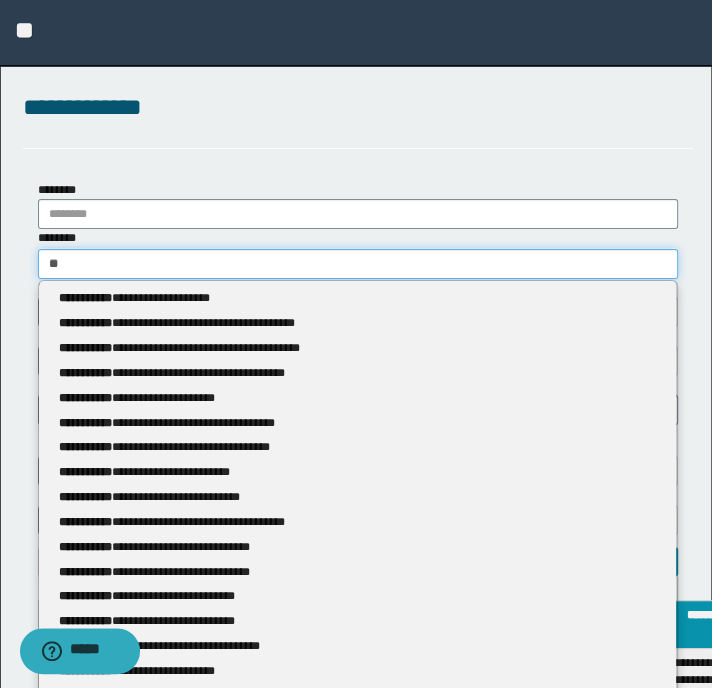 type 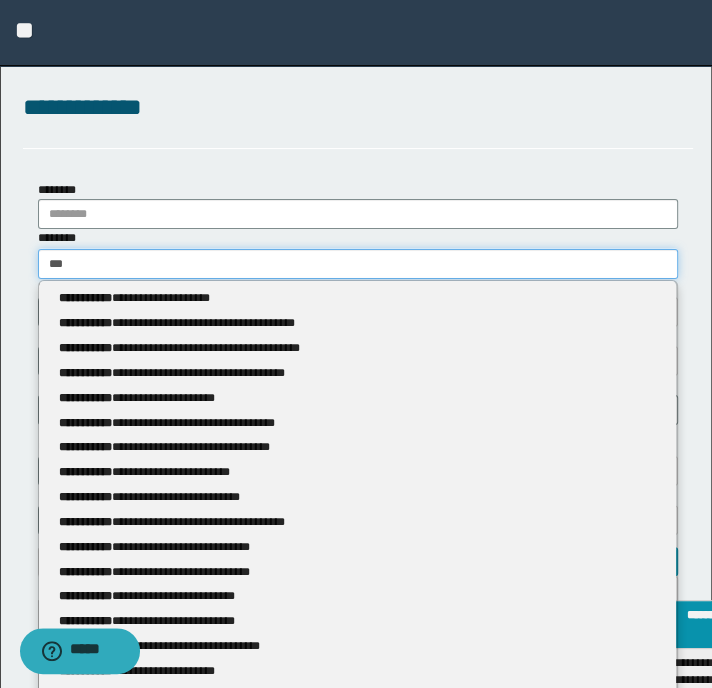 type on "***" 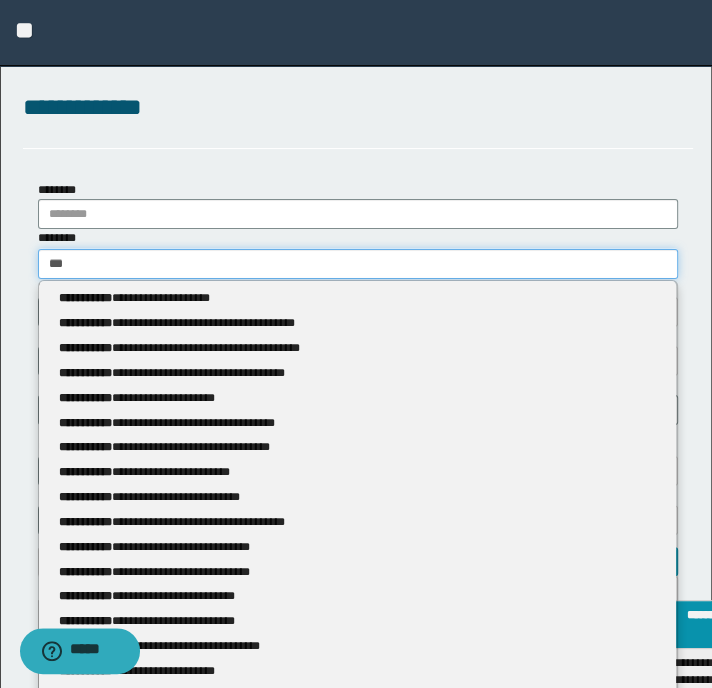 type 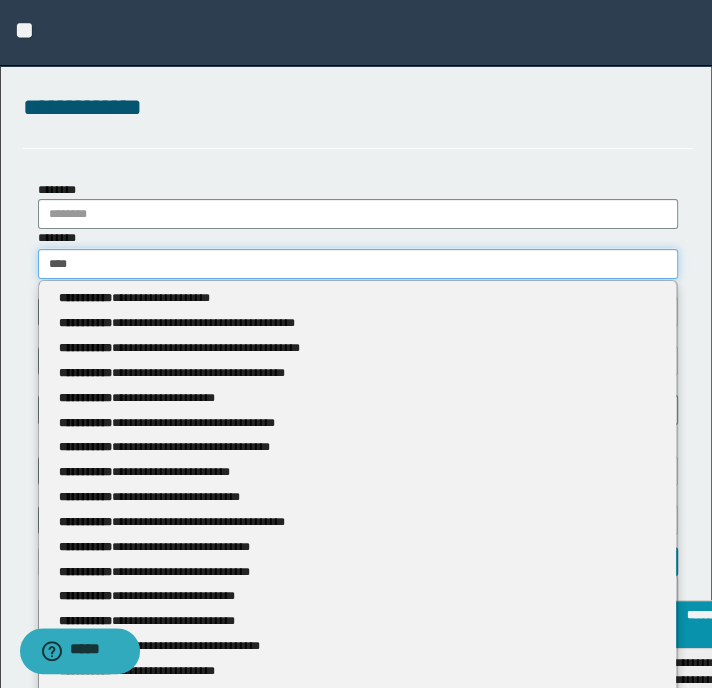 type on "*****" 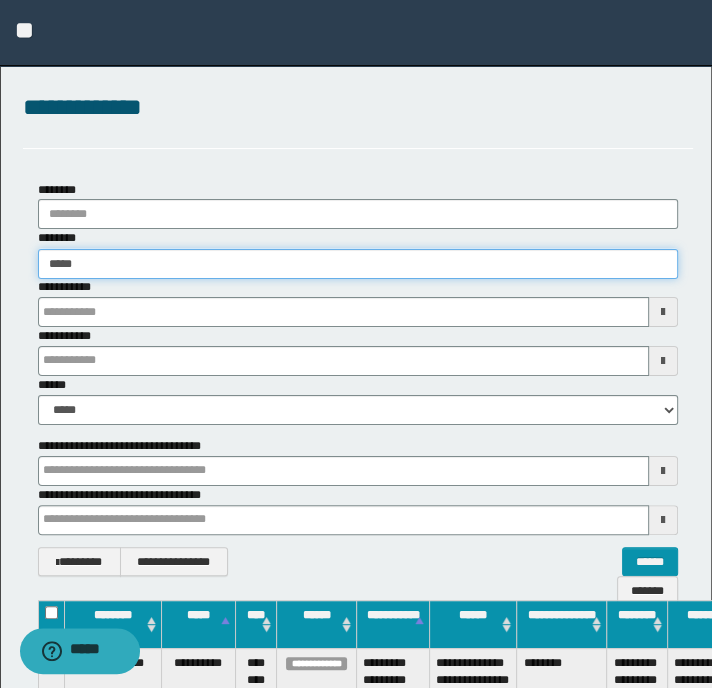 type on "*****" 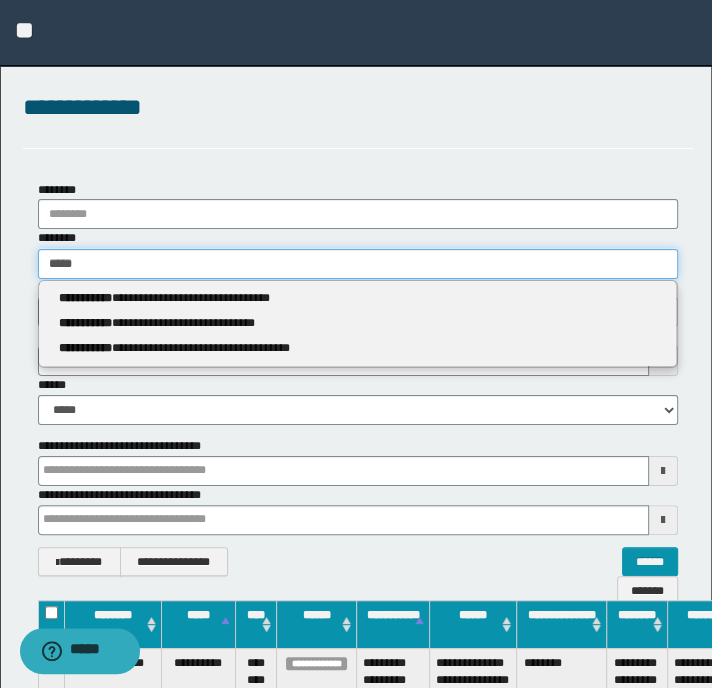 type 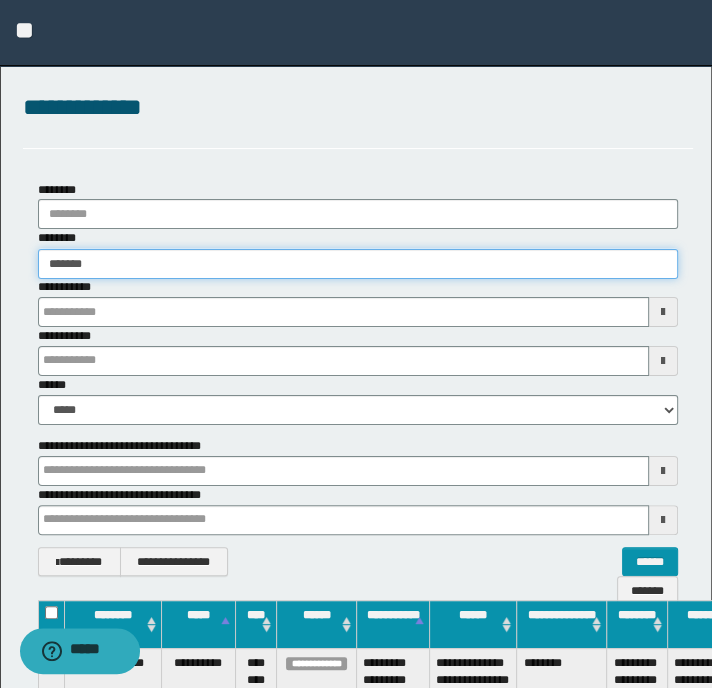 type on "********" 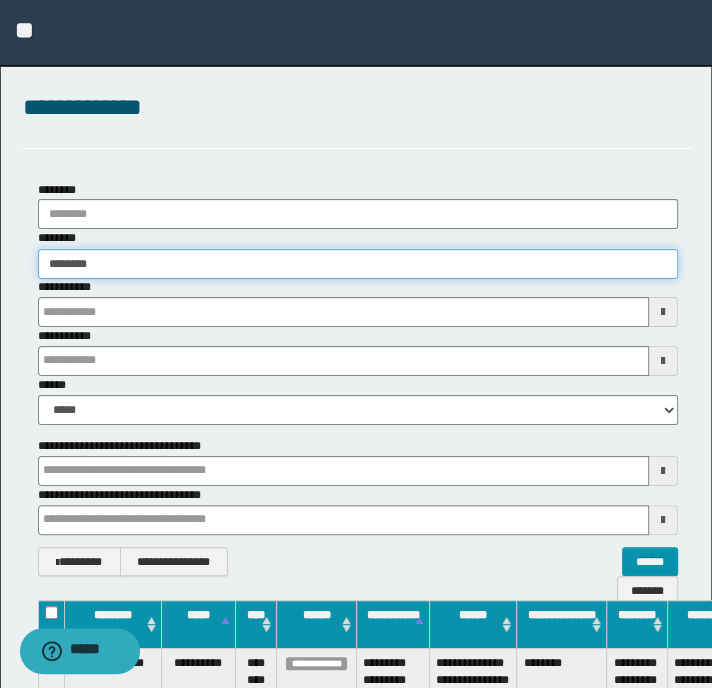 type on "********" 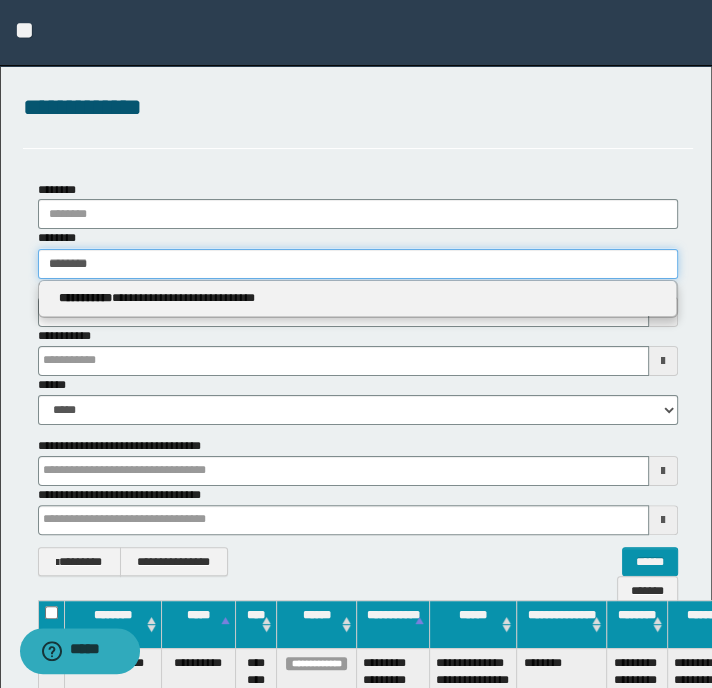 type on "********" 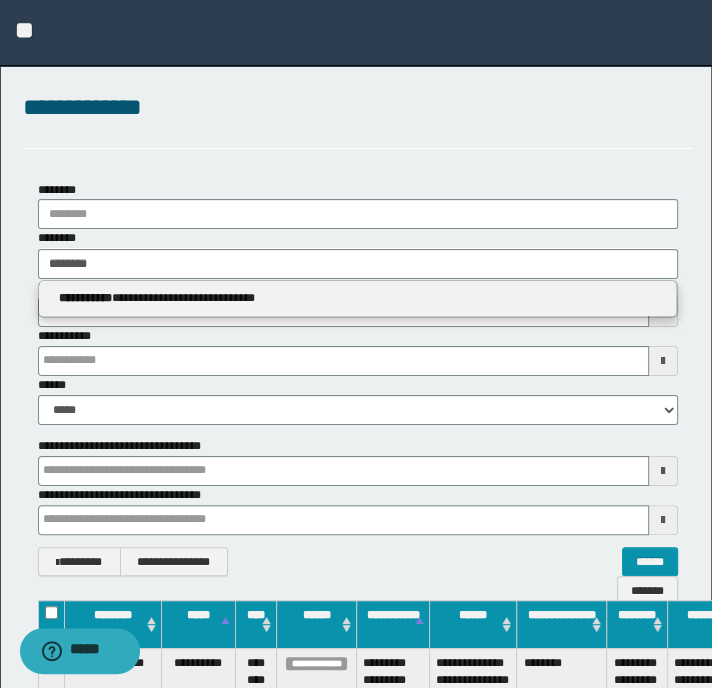 click on "**********" at bounding box center [358, 298] 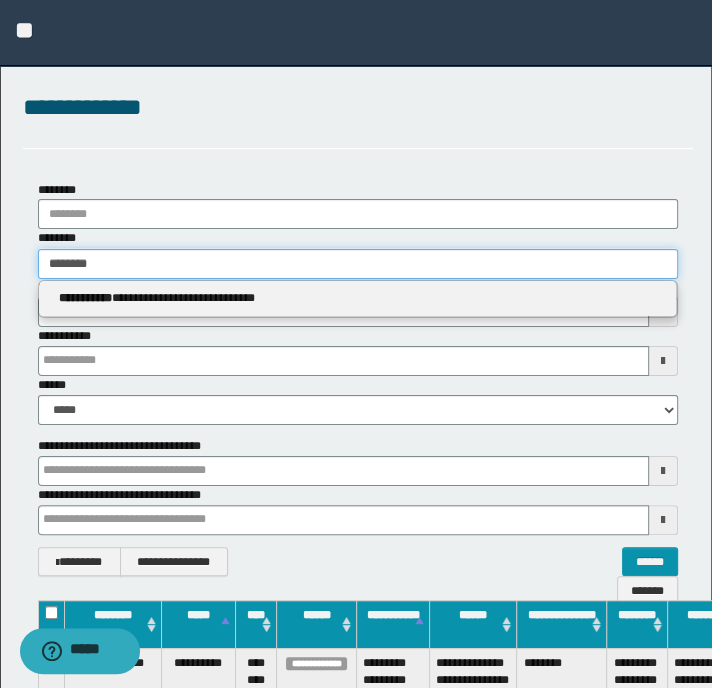 type 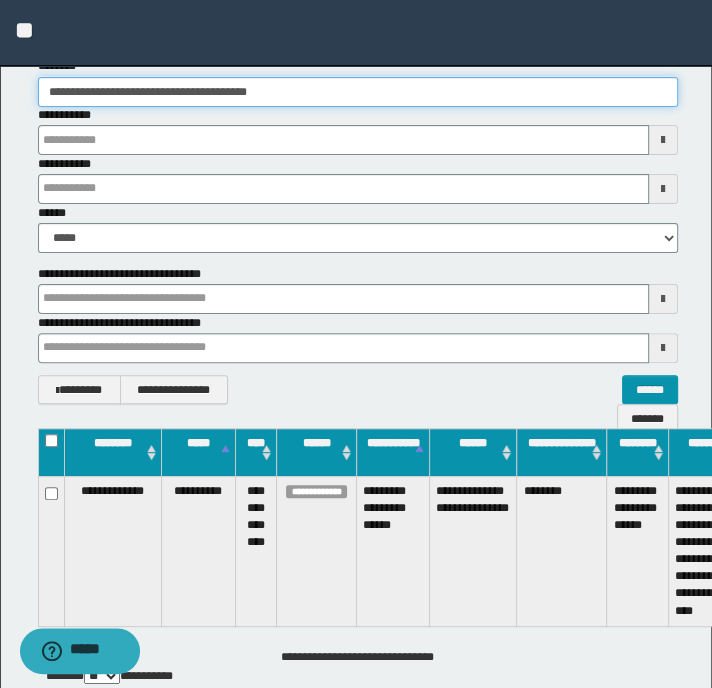 scroll, scrollTop: 300, scrollLeft: 0, axis: vertical 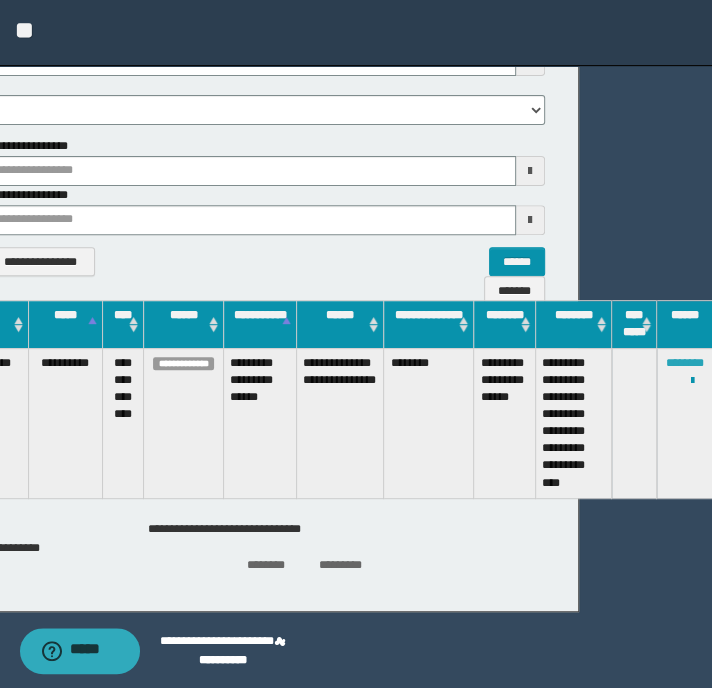 click on "********" at bounding box center [685, 363] 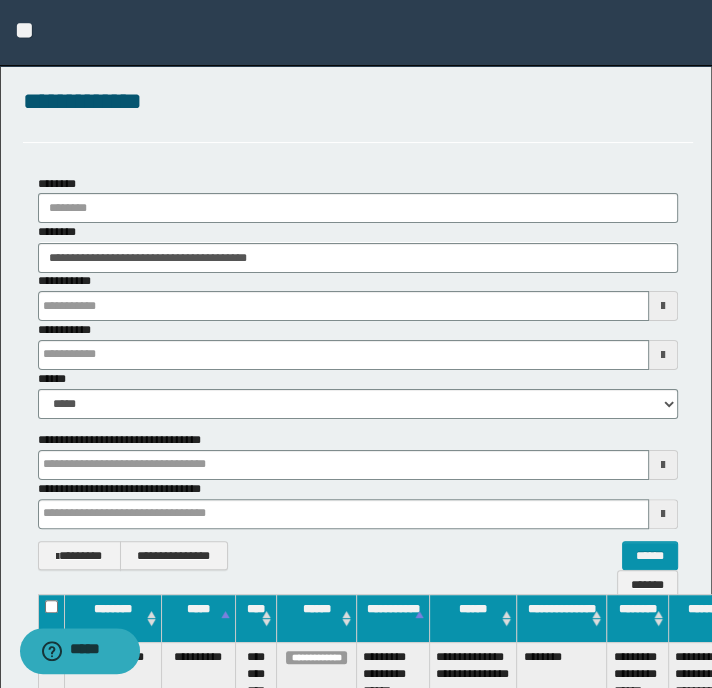scroll, scrollTop: 0, scrollLeft: 0, axis: both 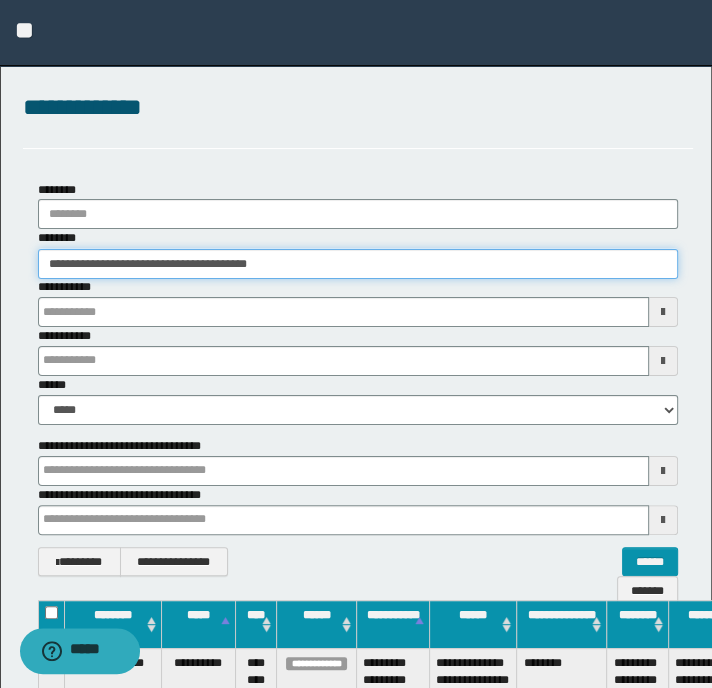 drag, startPoint x: 323, startPoint y: 264, endPoint x: -1, endPoint y: 288, distance: 324.88766 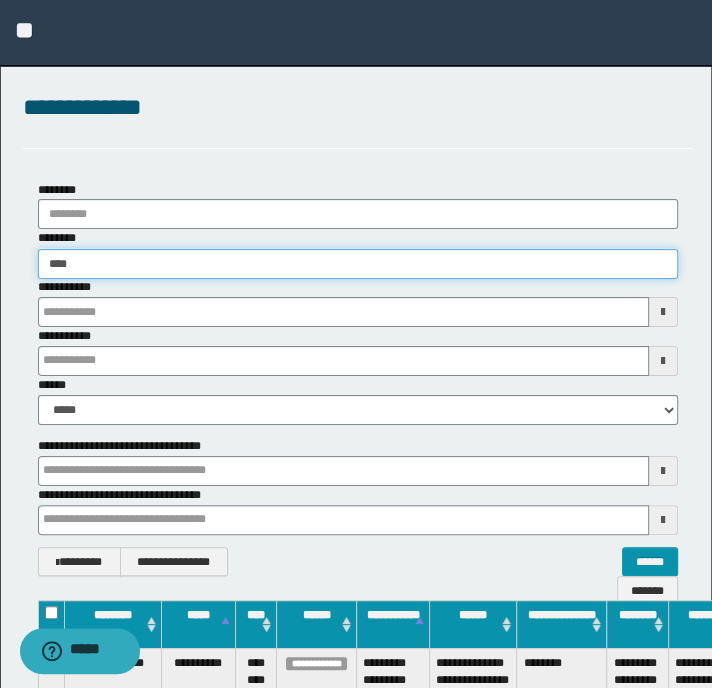 type on "*****" 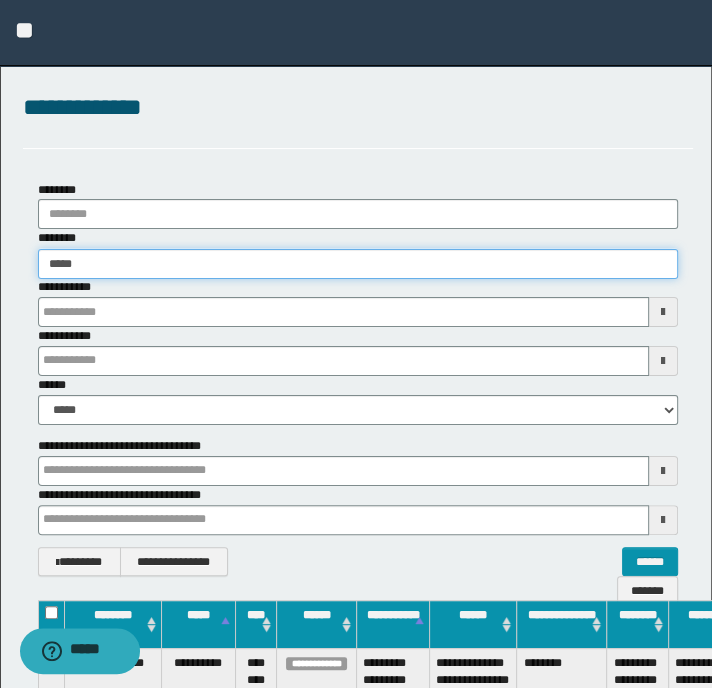 type on "*****" 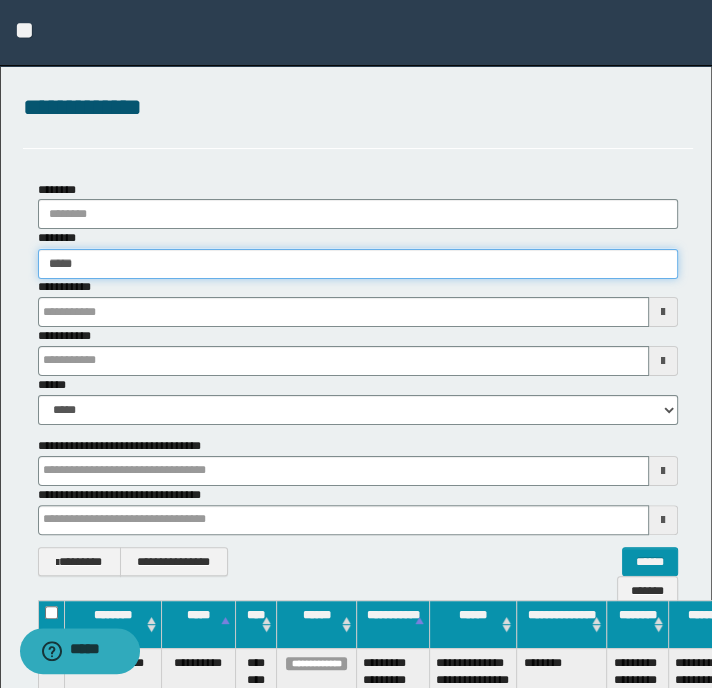 type 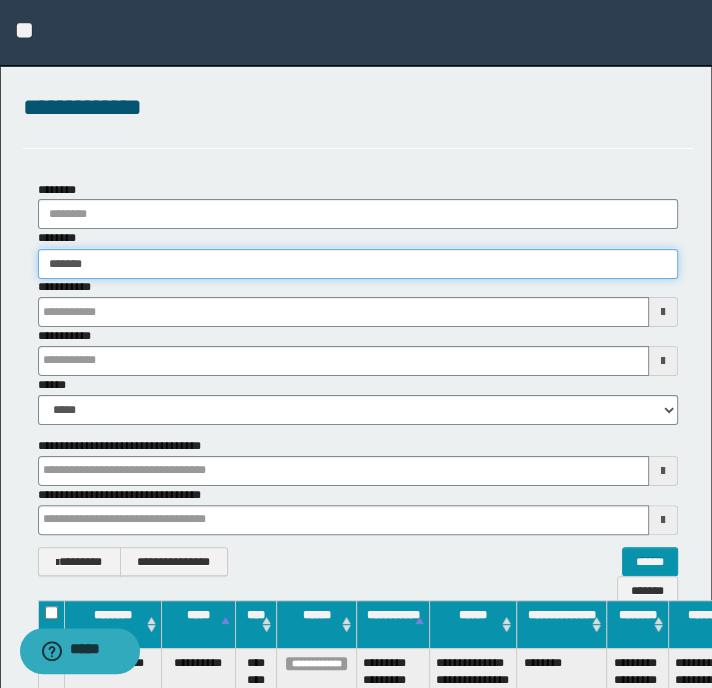 type on "********" 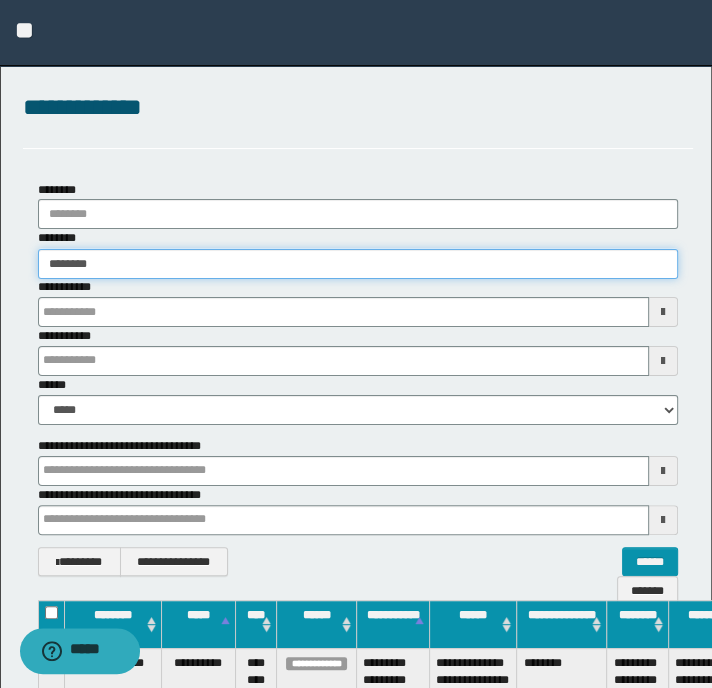 type on "********" 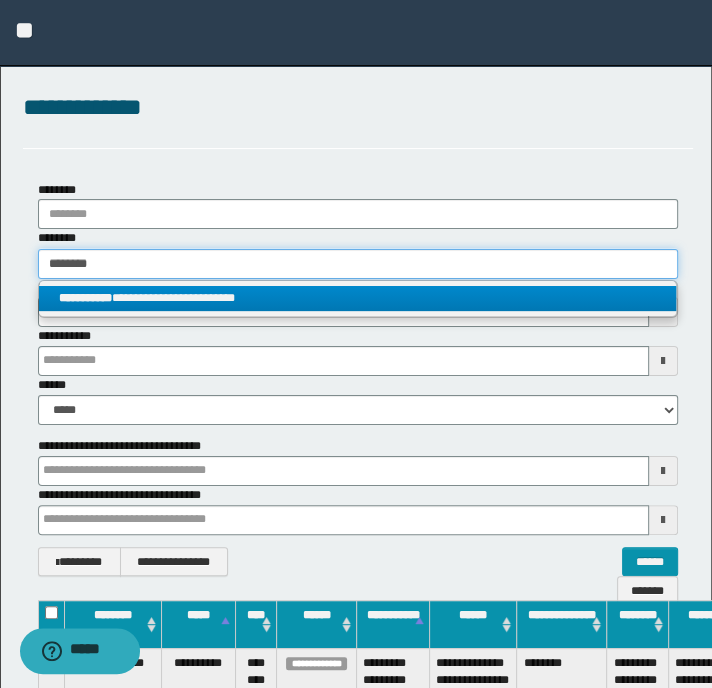 type on "********" 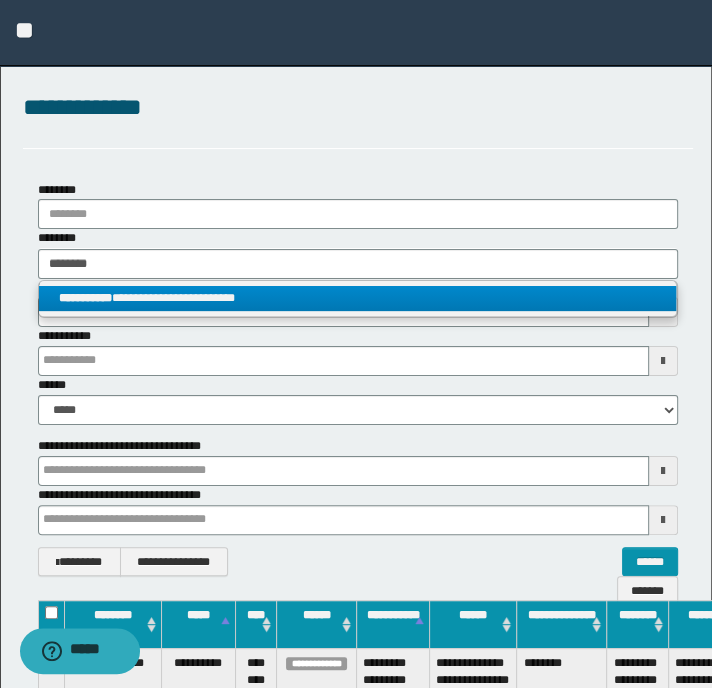 click on "**********" at bounding box center (358, 298) 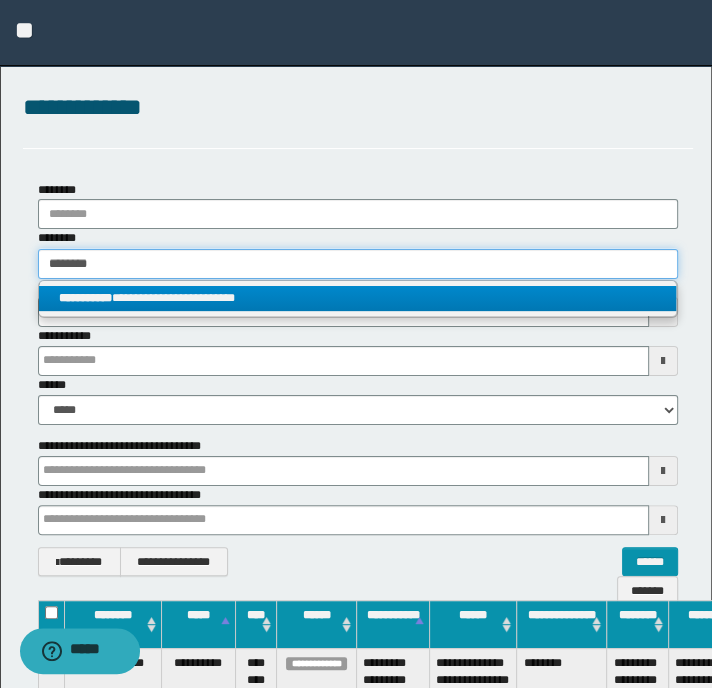 type 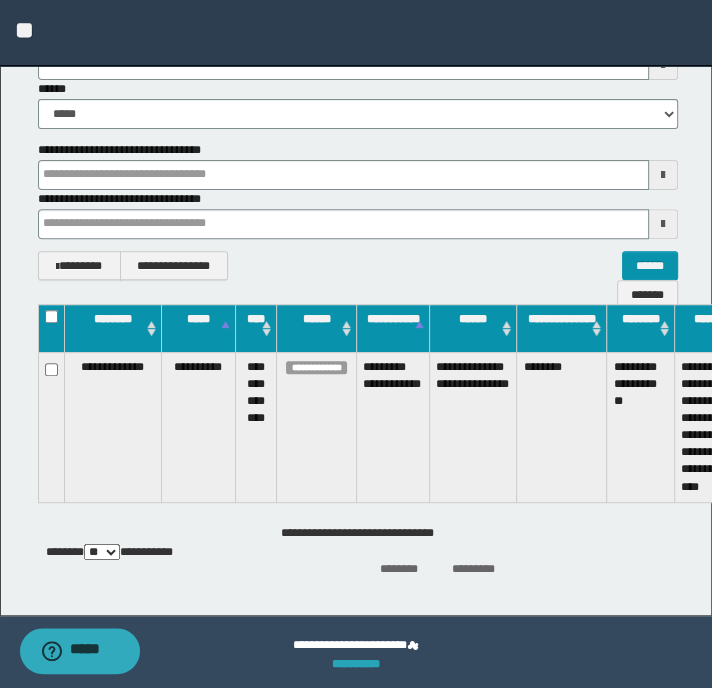 scroll, scrollTop: 300, scrollLeft: 0, axis: vertical 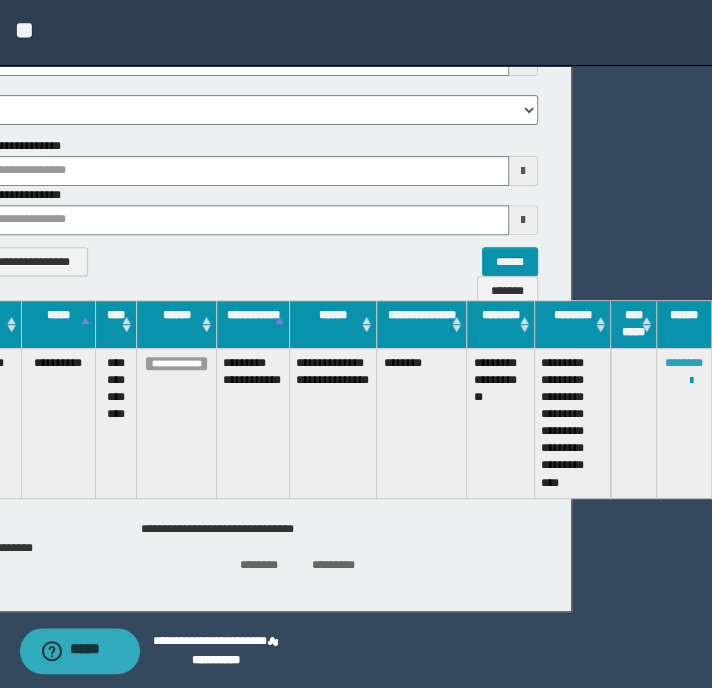 click on "********" at bounding box center [684, 363] 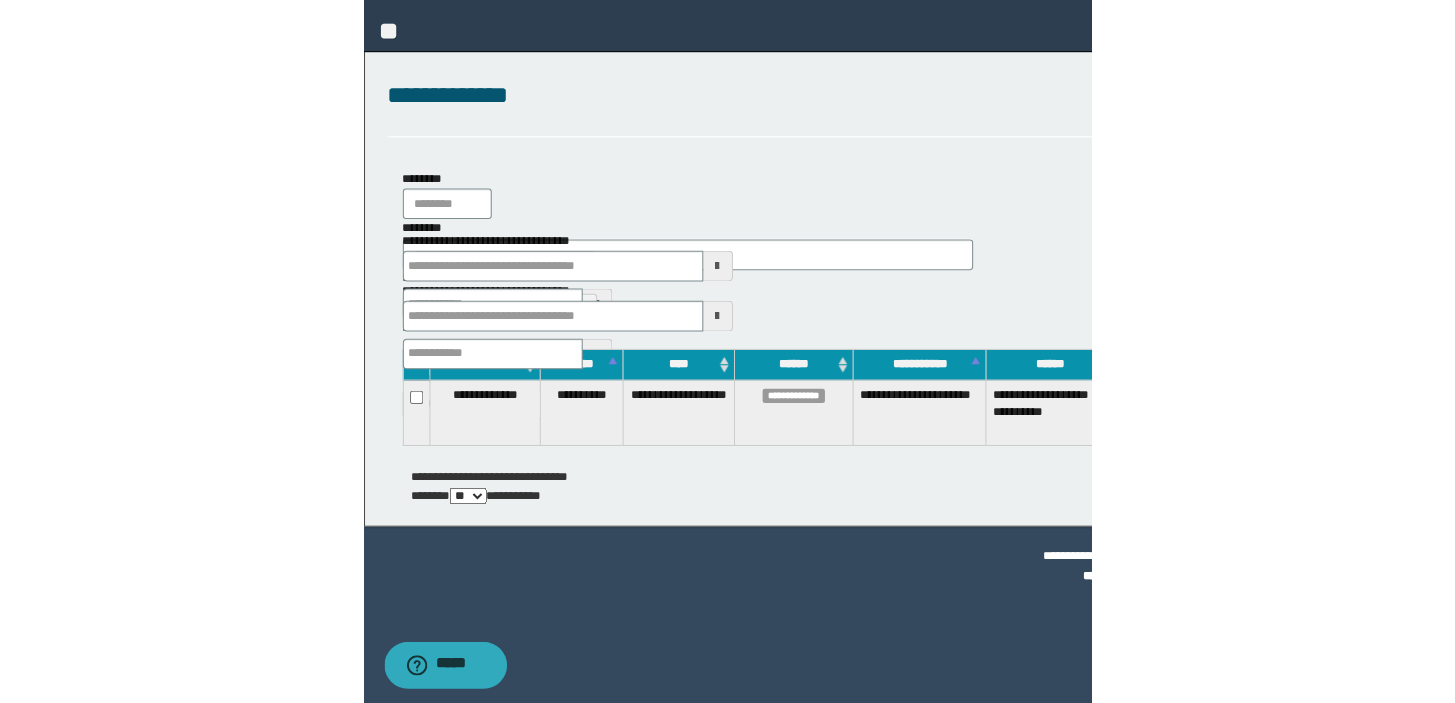 scroll, scrollTop: 0, scrollLeft: 0, axis: both 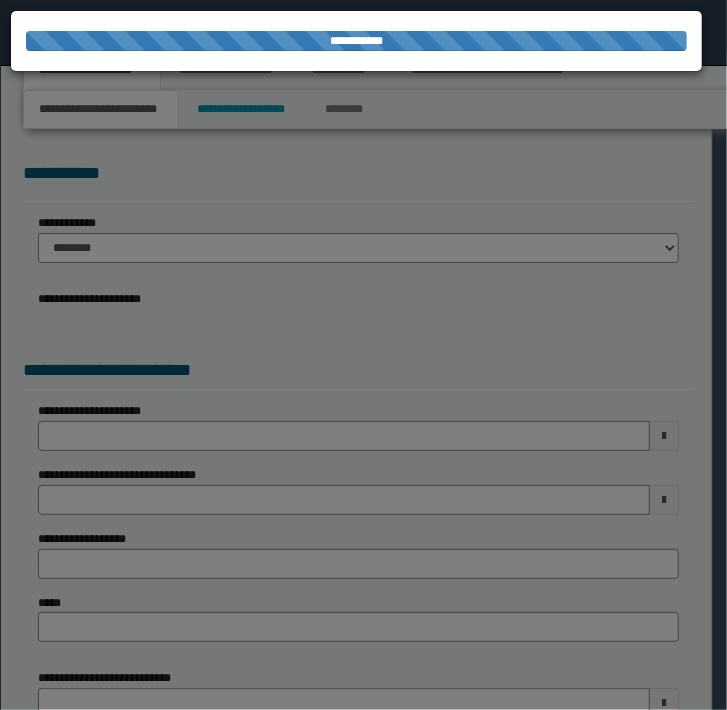 select on "*" 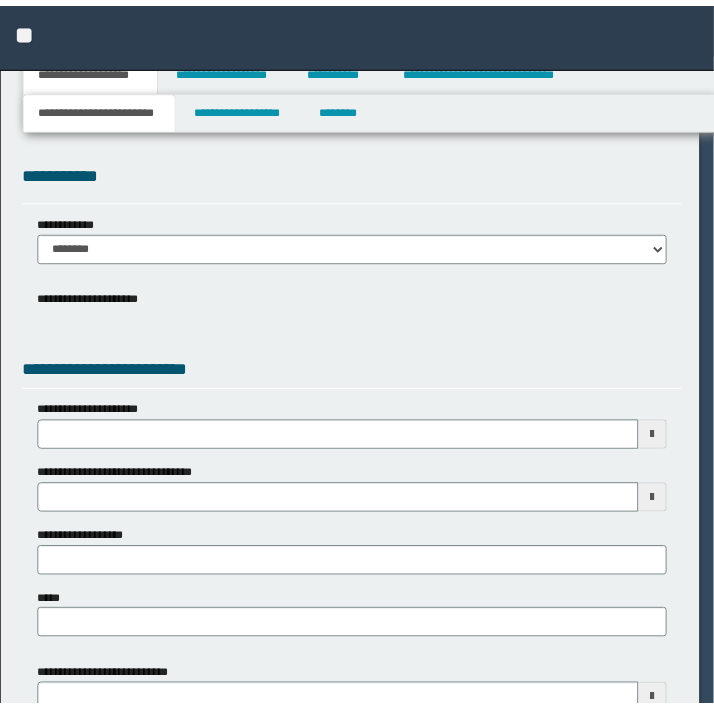 scroll, scrollTop: 0, scrollLeft: 0, axis: both 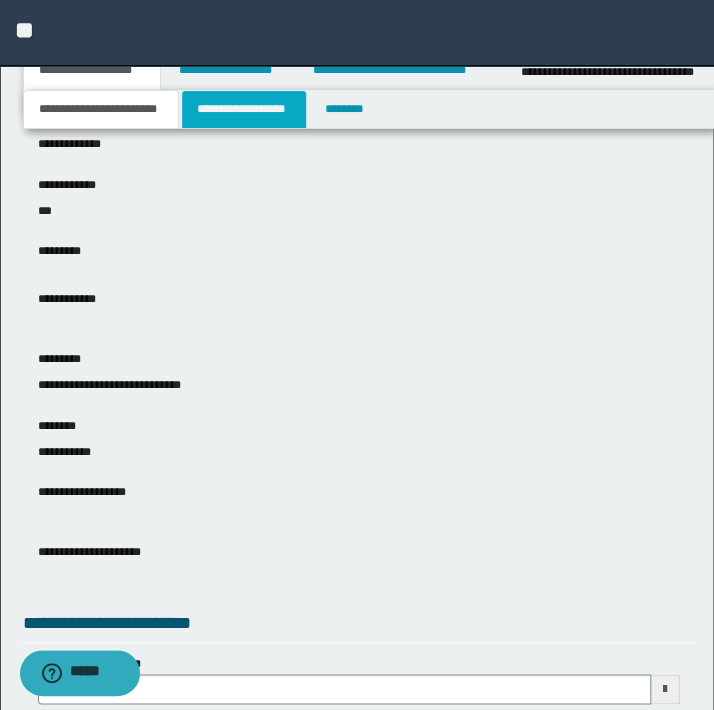 click on "**********" at bounding box center (244, 109) 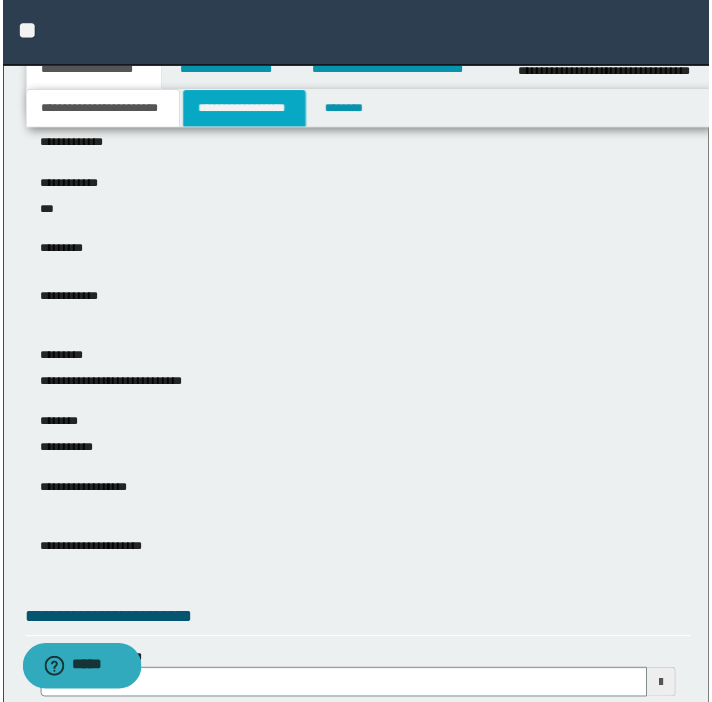 scroll, scrollTop: 0, scrollLeft: 0, axis: both 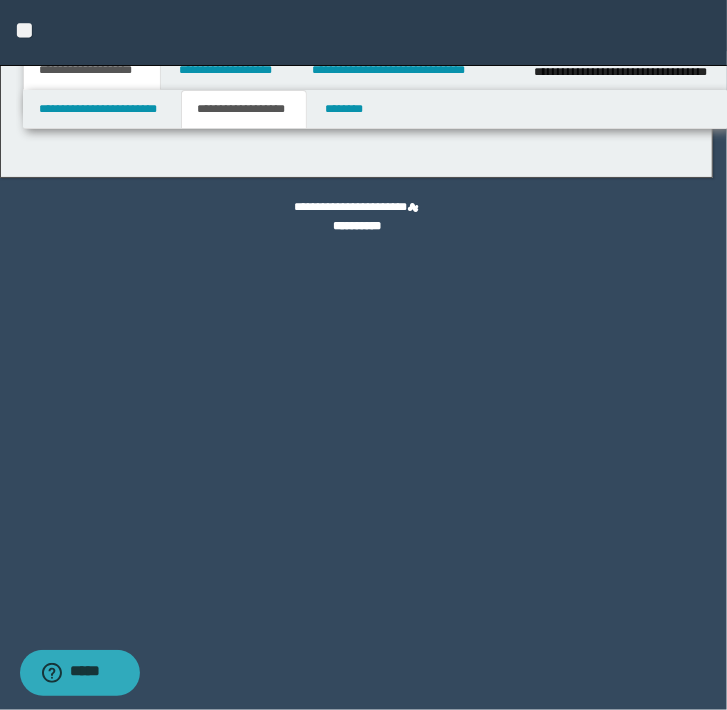 type on "********" 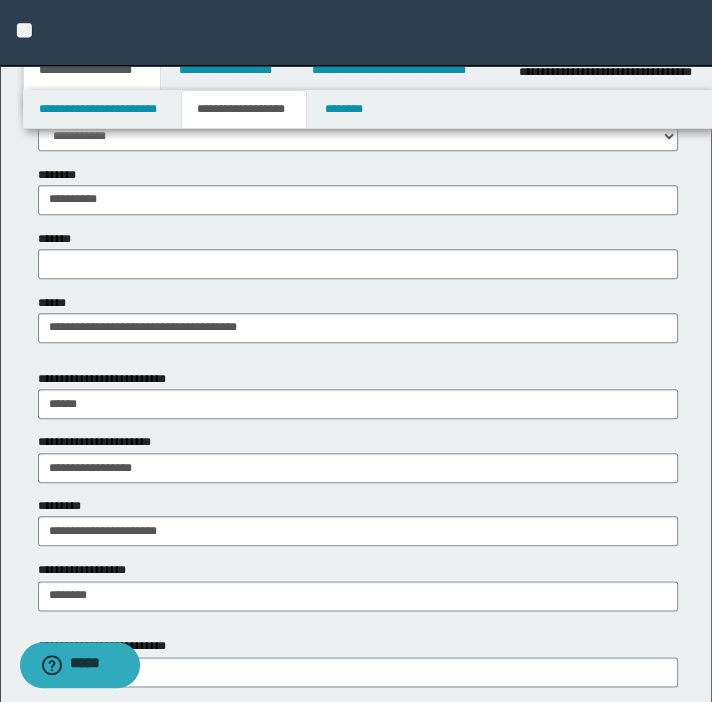 scroll, scrollTop: 909, scrollLeft: 0, axis: vertical 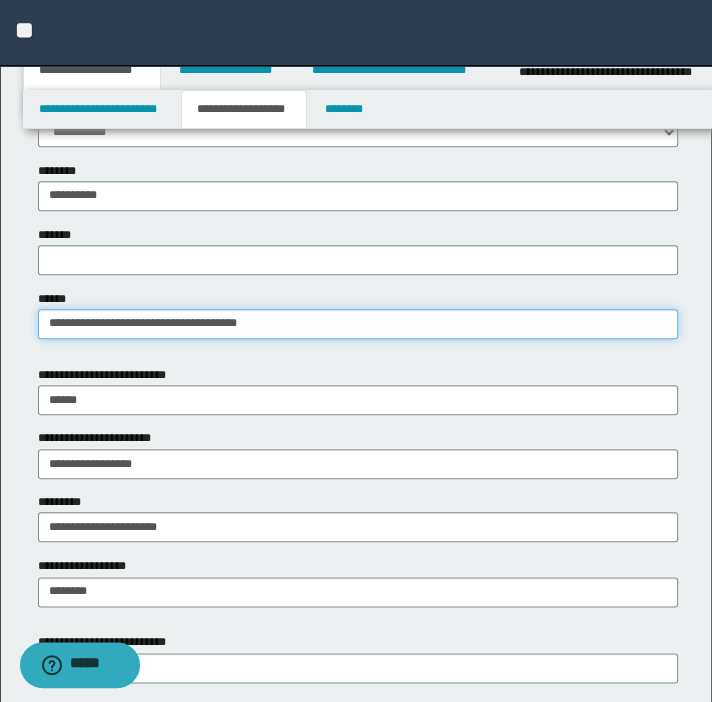 drag, startPoint x: 307, startPoint y: 320, endPoint x: 15, endPoint y: 367, distance: 295.75836 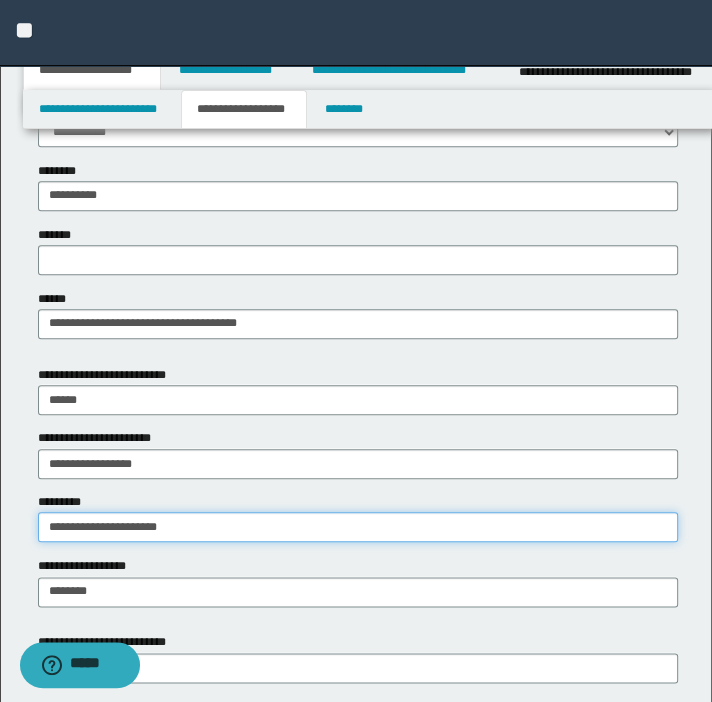 drag, startPoint x: 195, startPoint y: 525, endPoint x: 10, endPoint y: 542, distance: 185.77943 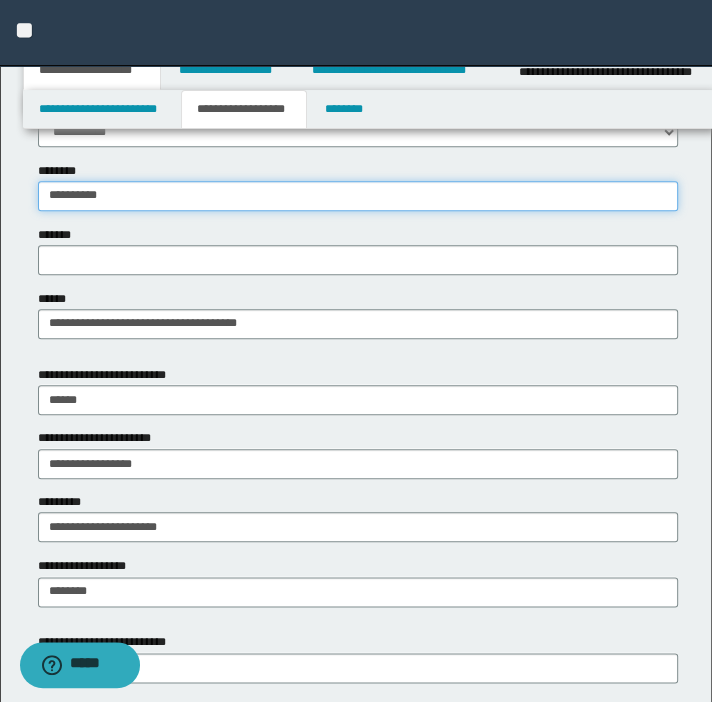 drag, startPoint x: 128, startPoint y: 190, endPoint x: -31, endPoint y: 195, distance: 159.0786 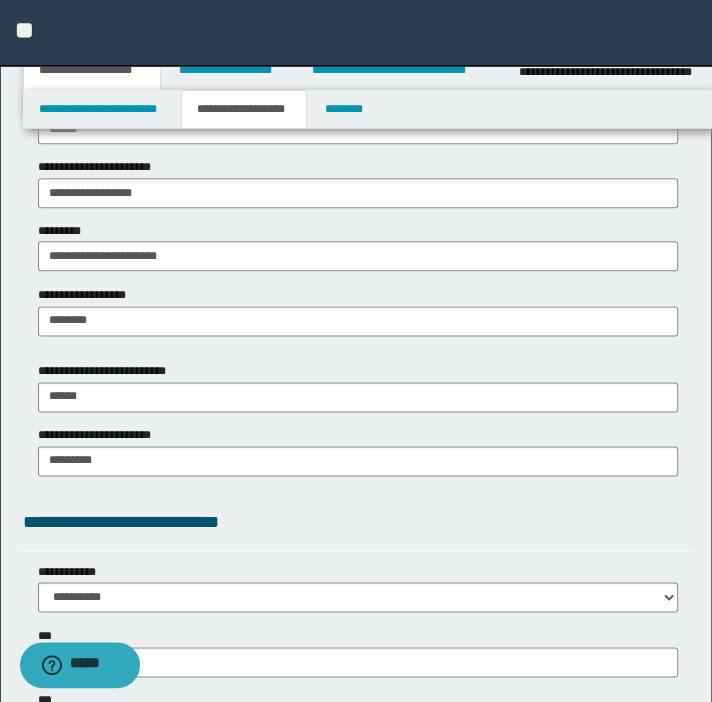 scroll, scrollTop: 1181, scrollLeft: 0, axis: vertical 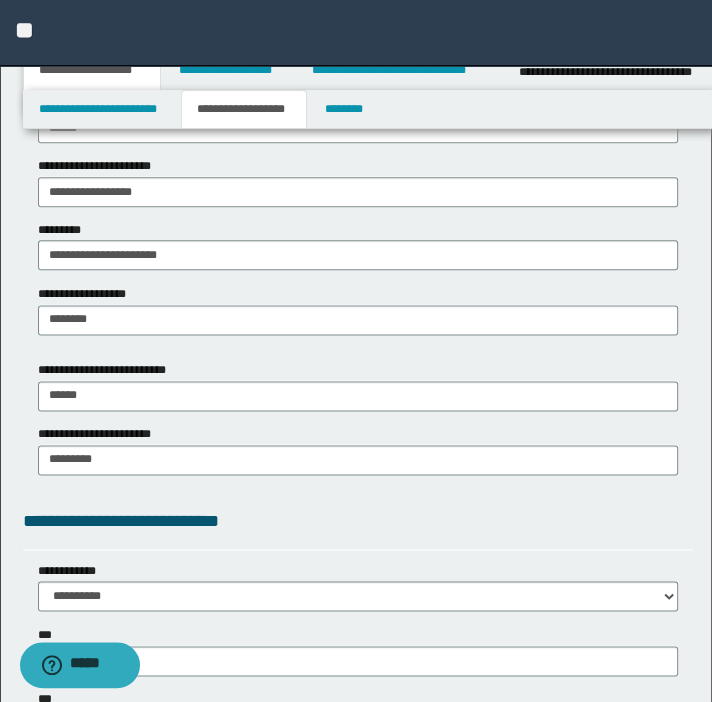 click on "**********" at bounding box center (92, 70) 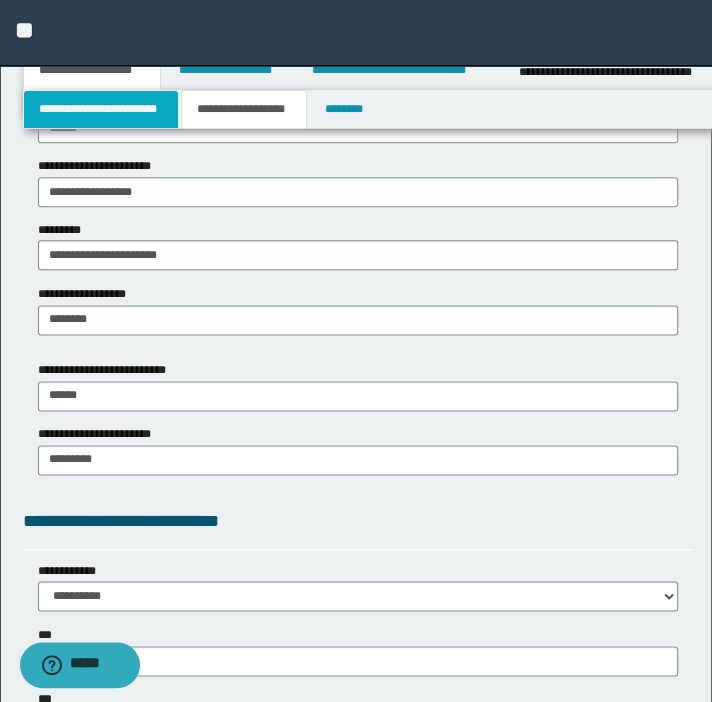 click on "**********" at bounding box center (101, 109) 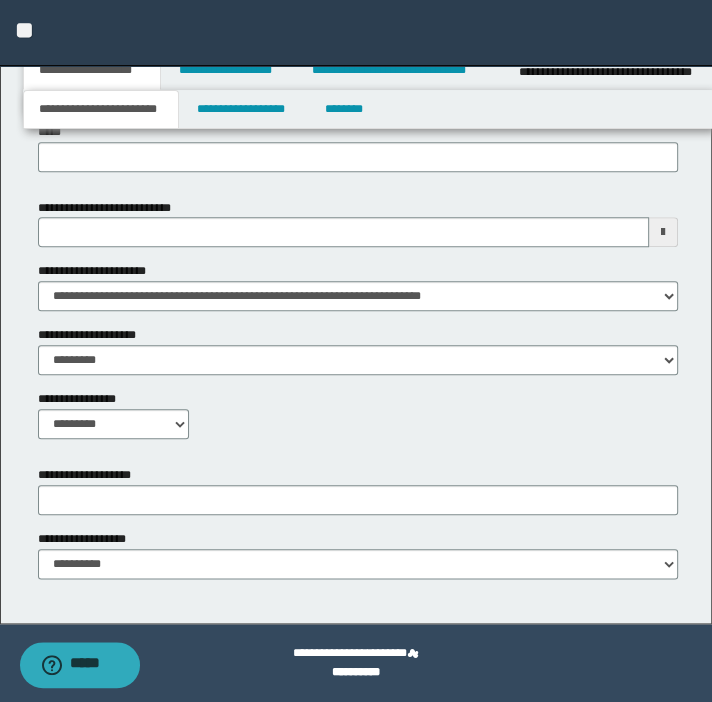 scroll, scrollTop: 905, scrollLeft: 0, axis: vertical 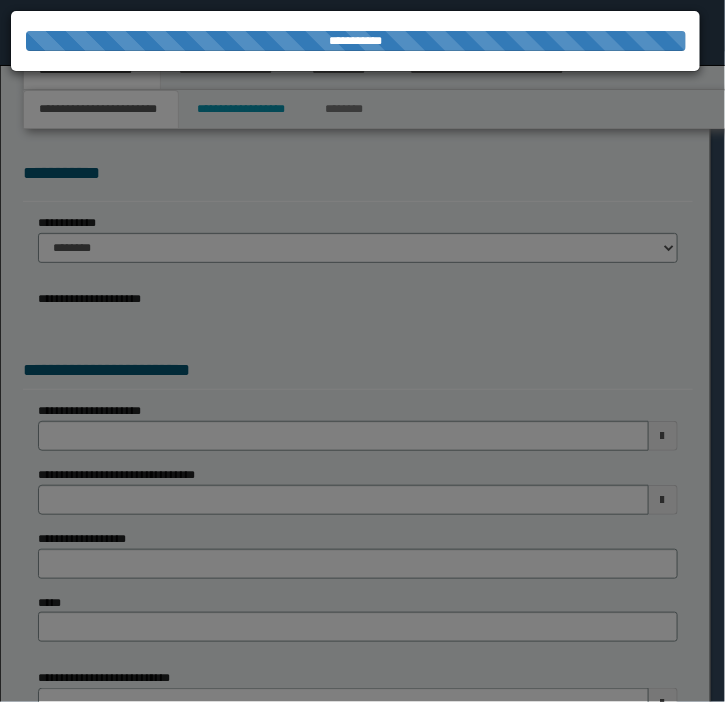select on "*" 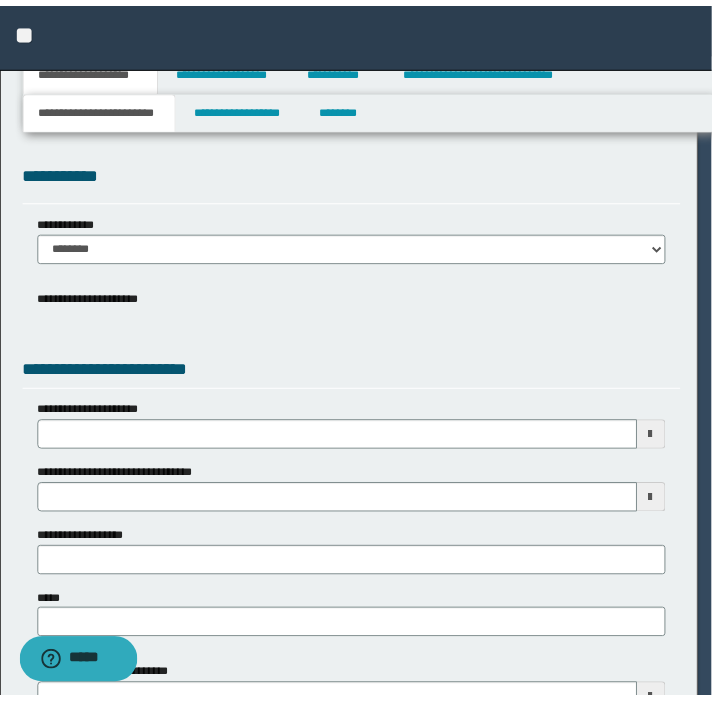 scroll, scrollTop: 0, scrollLeft: 0, axis: both 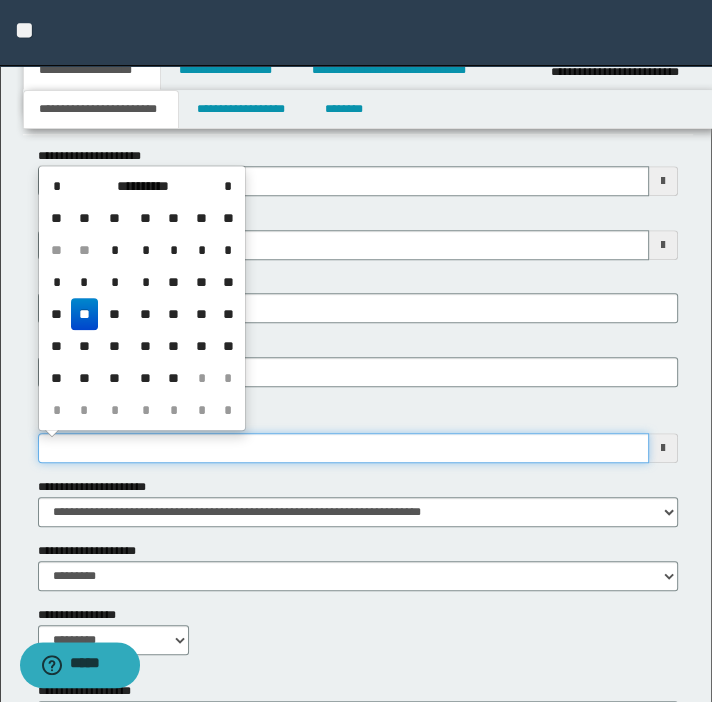 click on "**********" at bounding box center [343, 448] 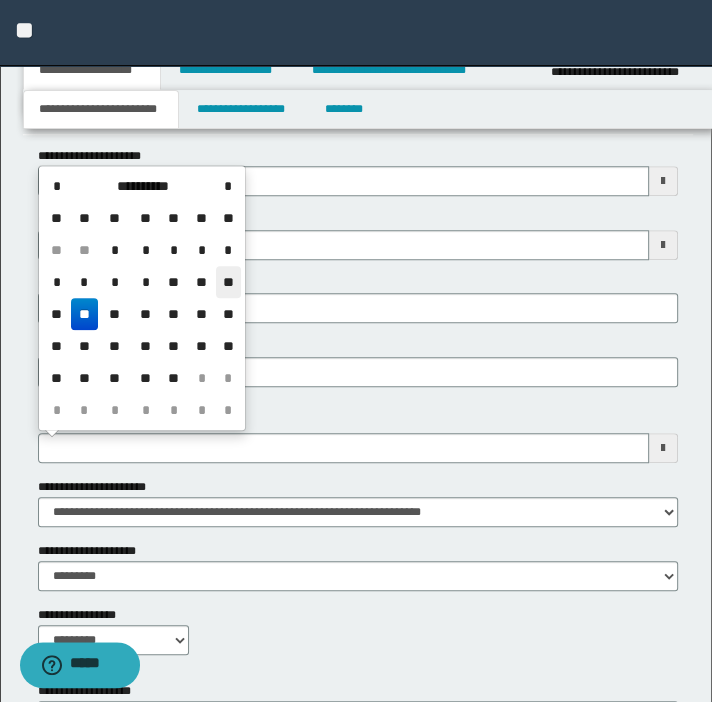 click on "**" at bounding box center (228, 282) 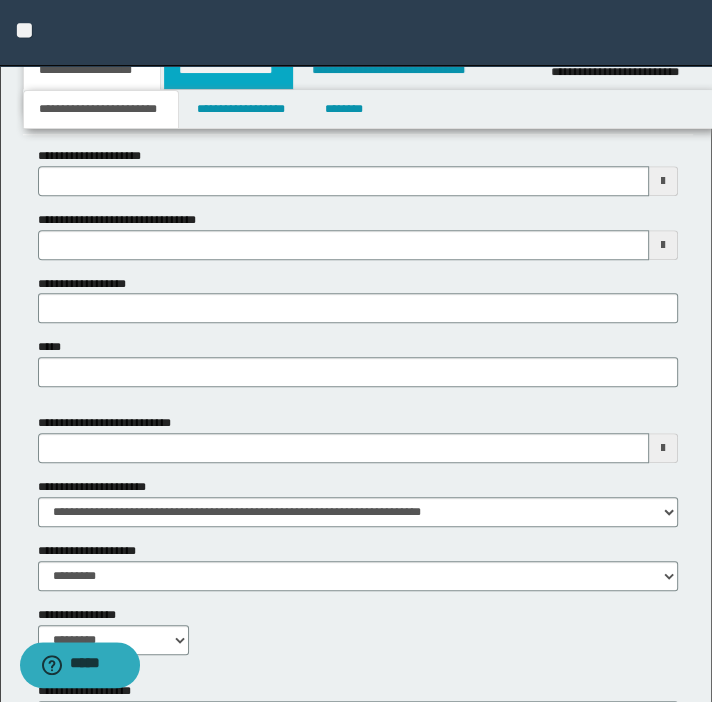 click on "**********" at bounding box center (228, 70) 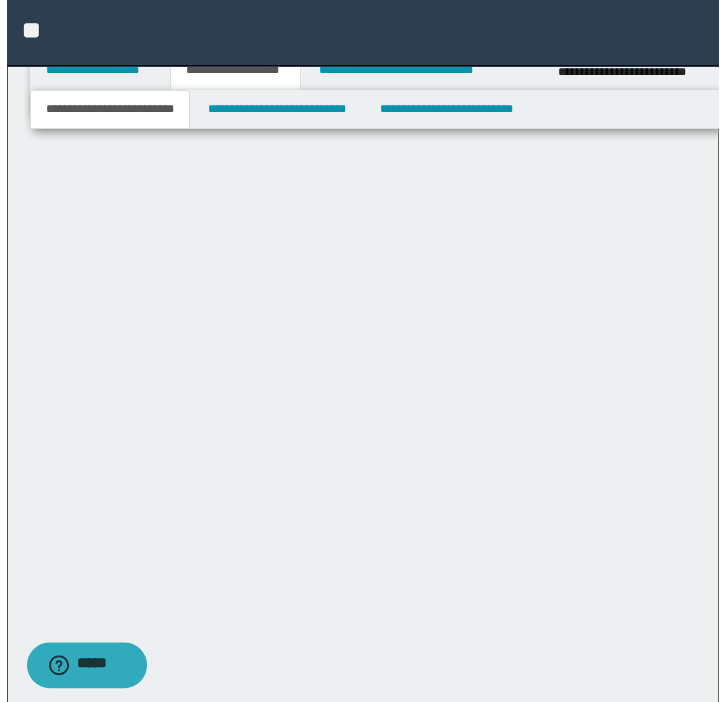 scroll, scrollTop: 0, scrollLeft: 0, axis: both 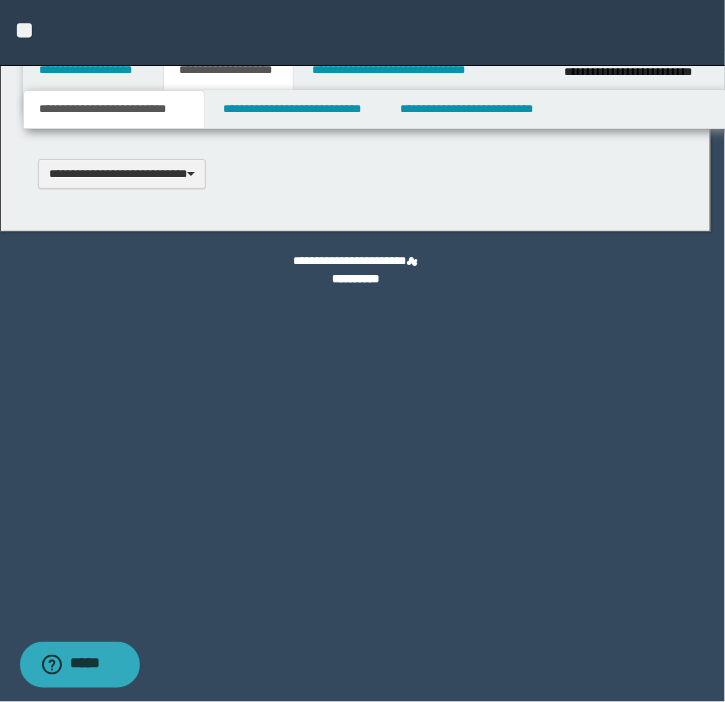 type 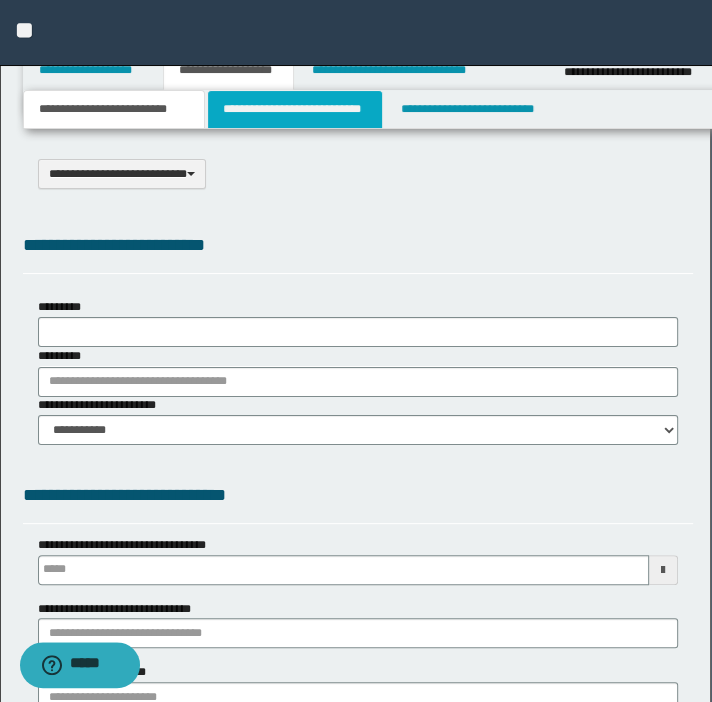 click on "**********" at bounding box center [294, 109] 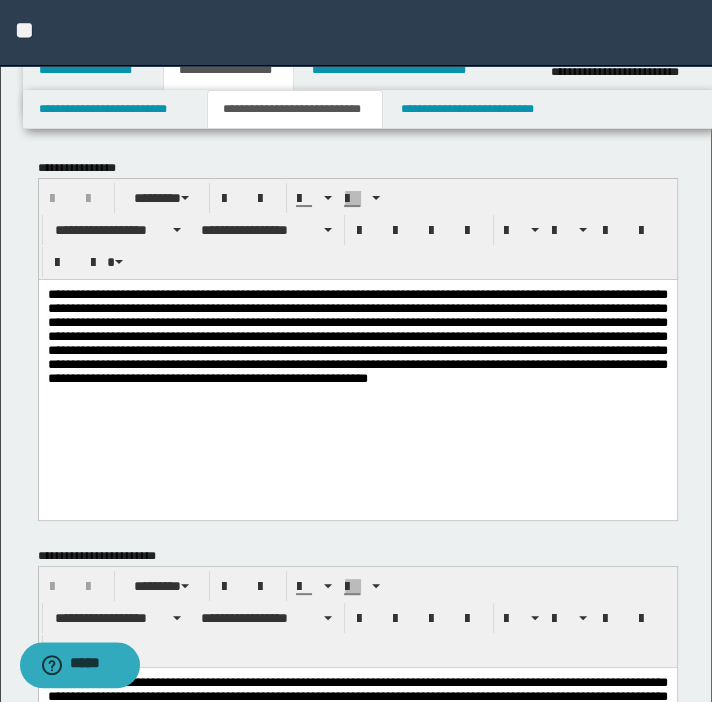scroll, scrollTop: 0, scrollLeft: 0, axis: both 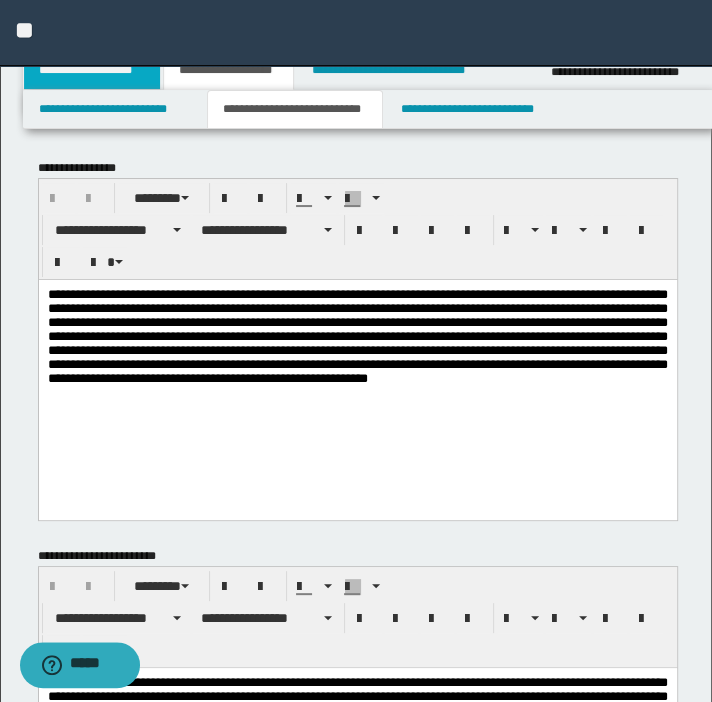 click on "**********" at bounding box center [92, 70] 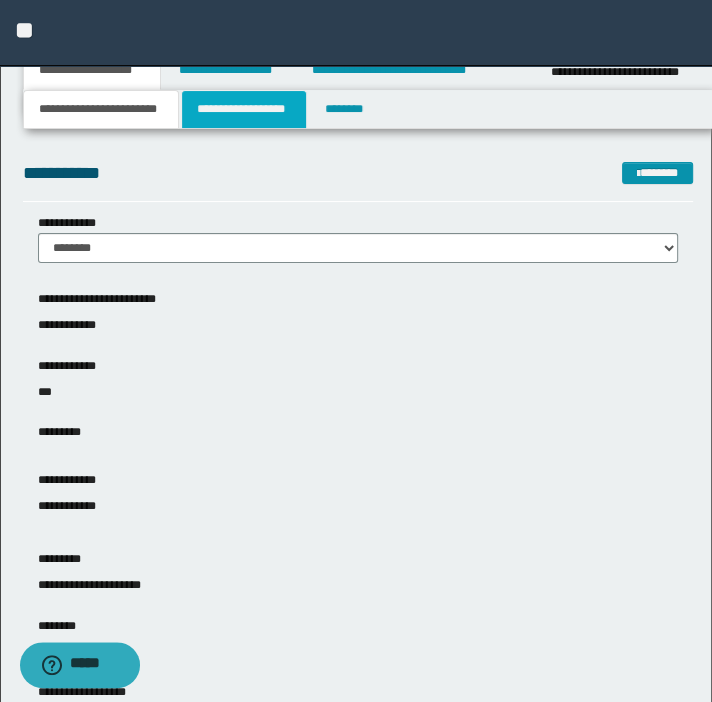 click on "**********" at bounding box center [244, 109] 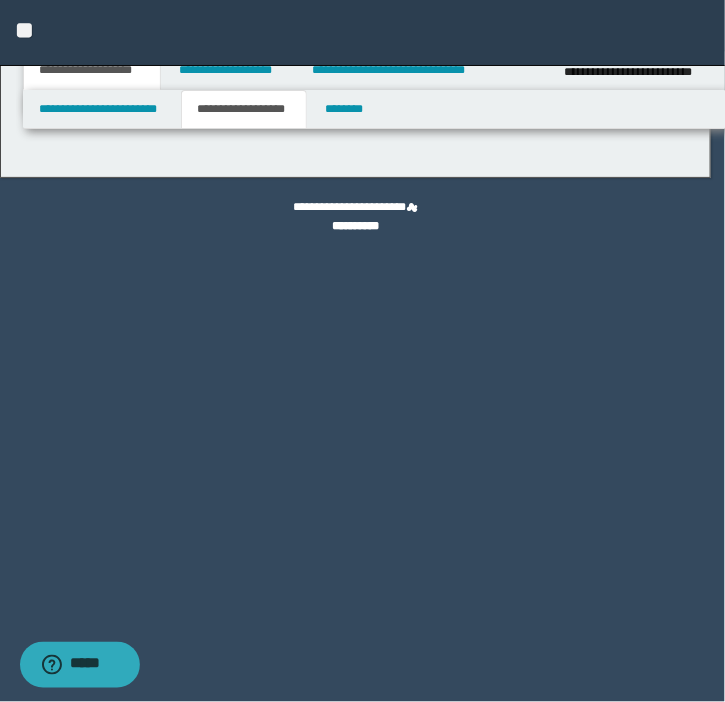 type on "********" 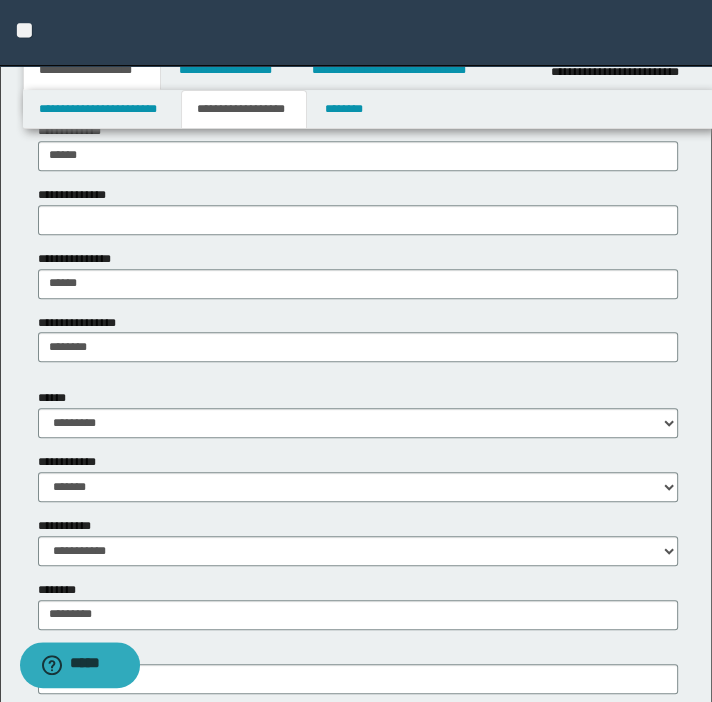scroll, scrollTop: 1181, scrollLeft: 0, axis: vertical 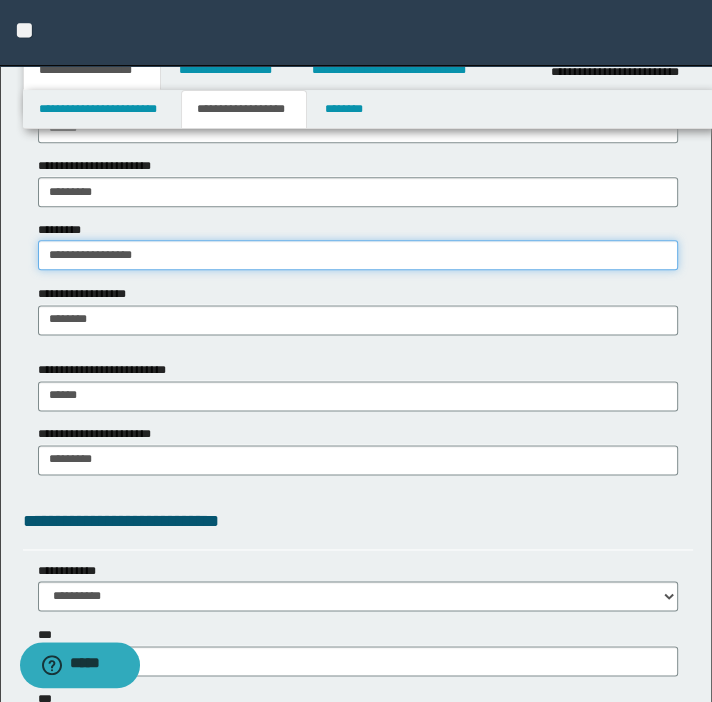 drag, startPoint x: 150, startPoint y: 248, endPoint x: 19, endPoint y: 239, distance: 131.30879 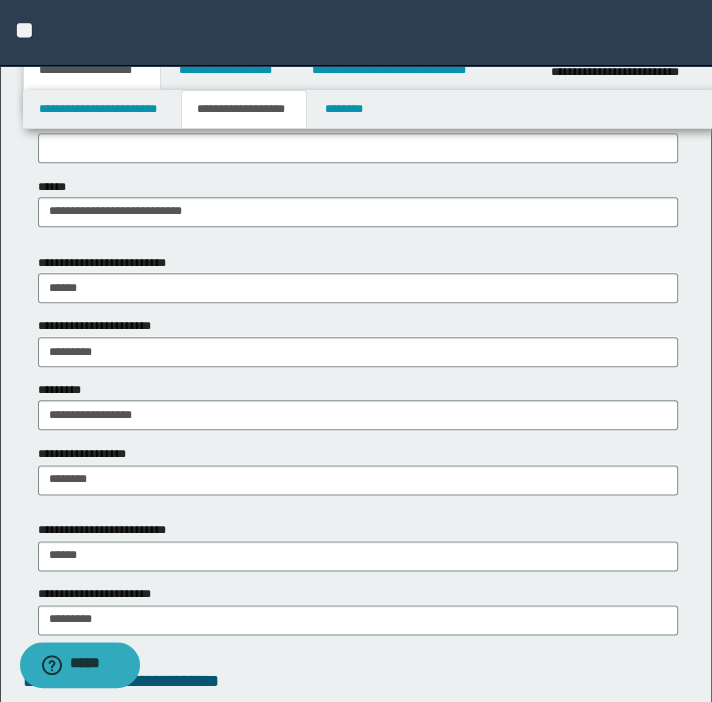 scroll, scrollTop: 1000, scrollLeft: 0, axis: vertical 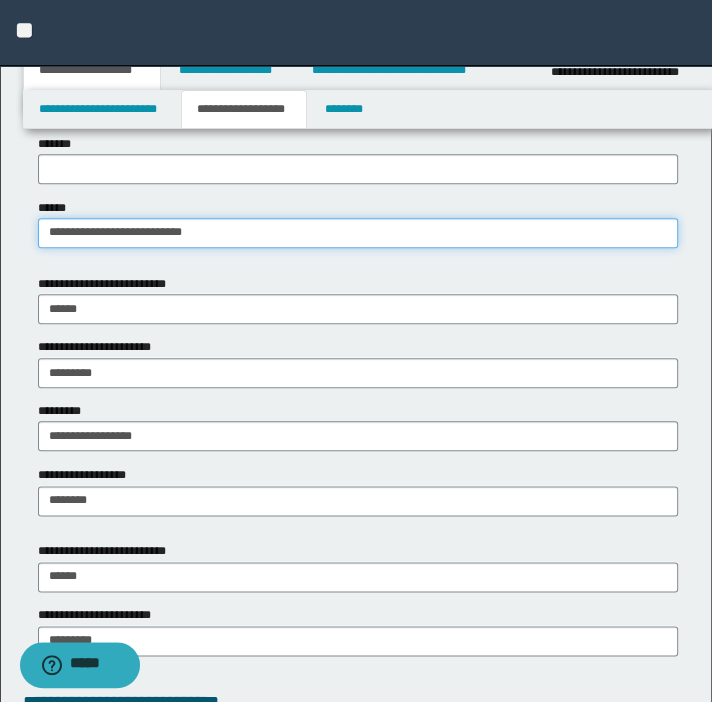 drag, startPoint x: 132, startPoint y: 213, endPoint x: 0, endPoint y: 195, distance: 133.22162 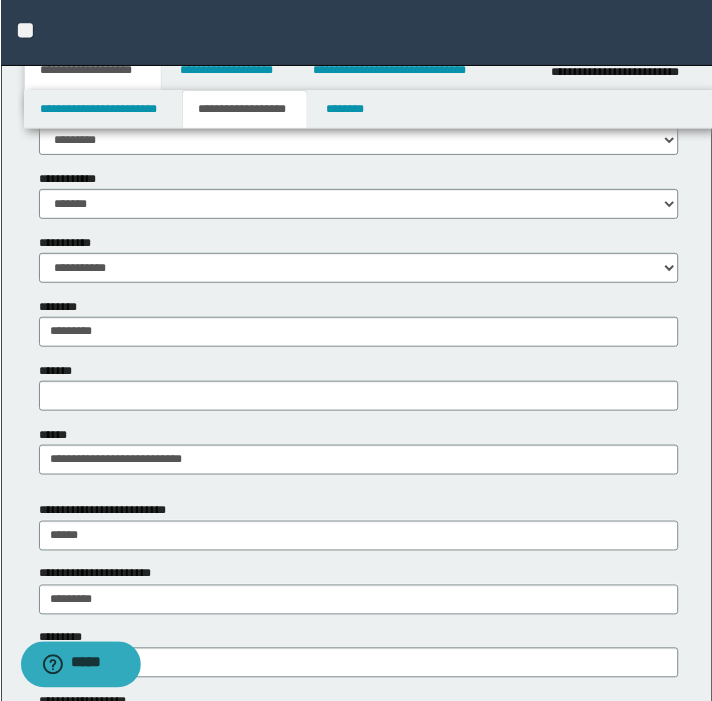 scroll, scrollTop: 818, scrollLeft: 0, axis: vertical 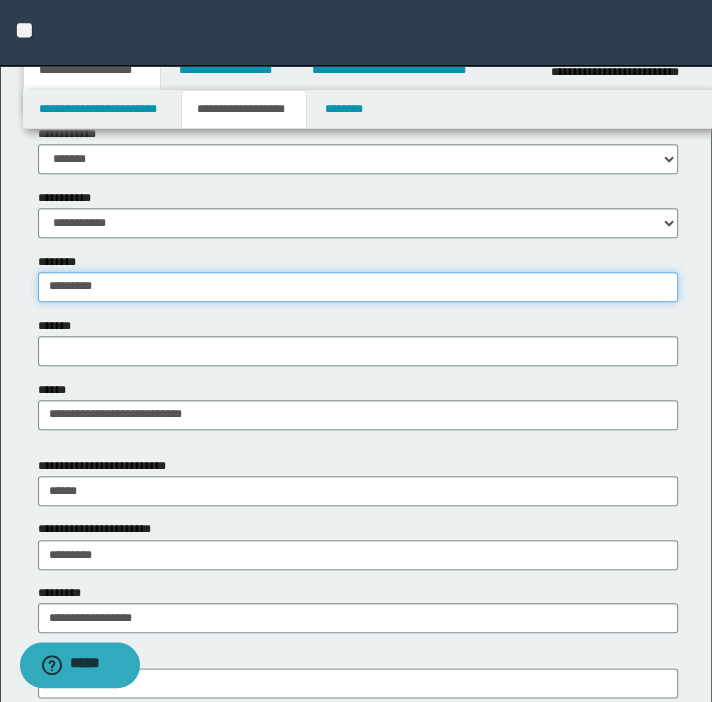 click on "*********" at bounding box center [358, 287] 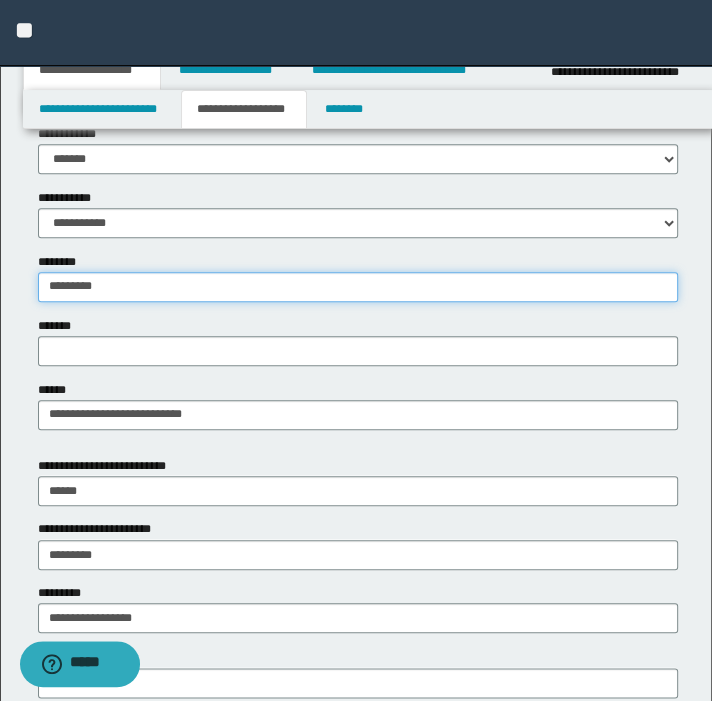 click on "*********" at bounding box center [358, 287] 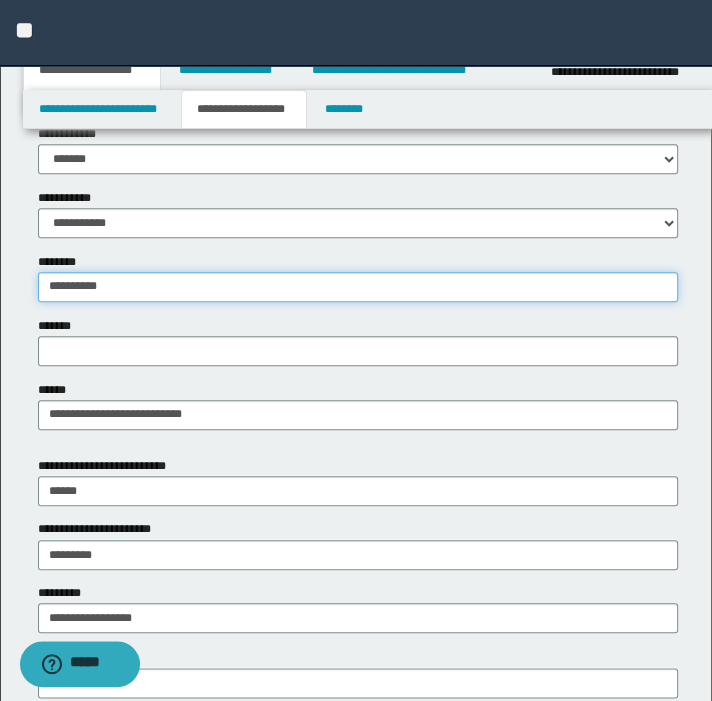 type on "**********" 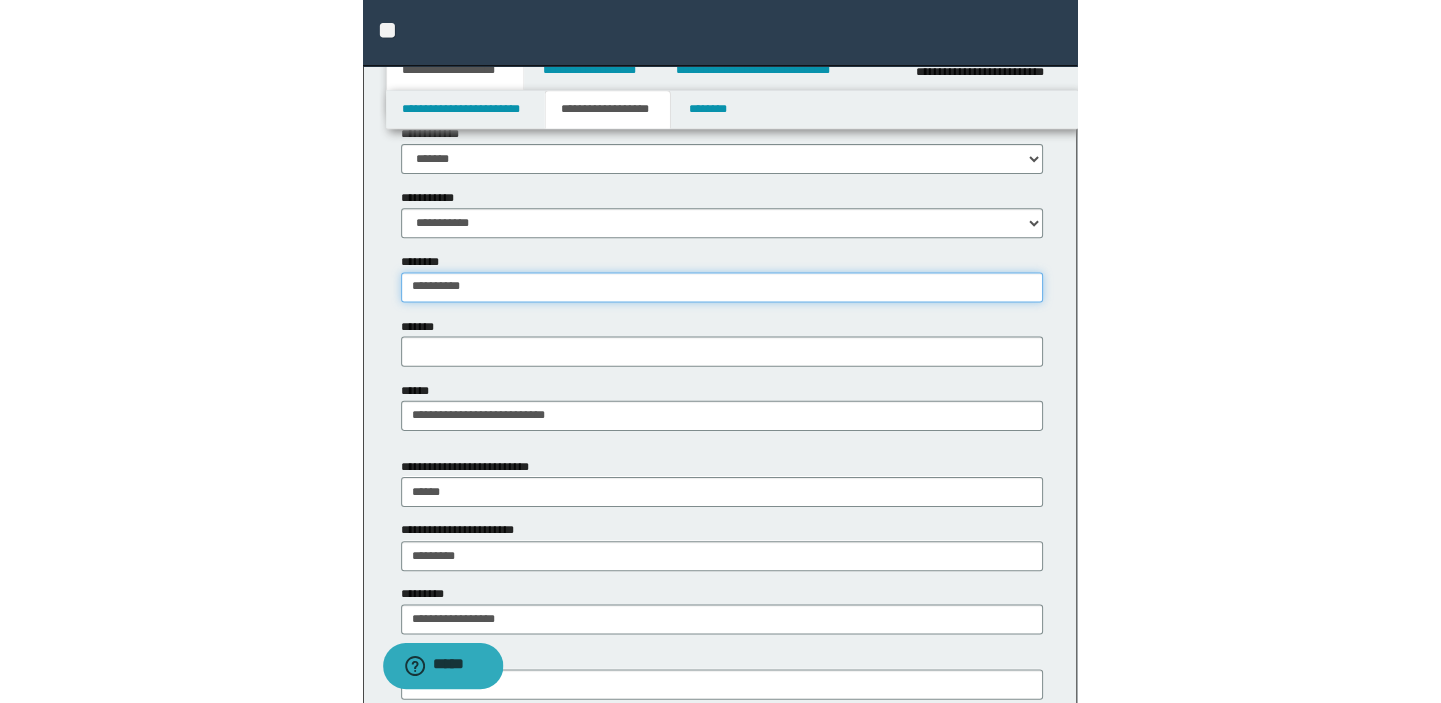 scroll, scrollTop: 403, scrollLeft: 0, axis: vertical 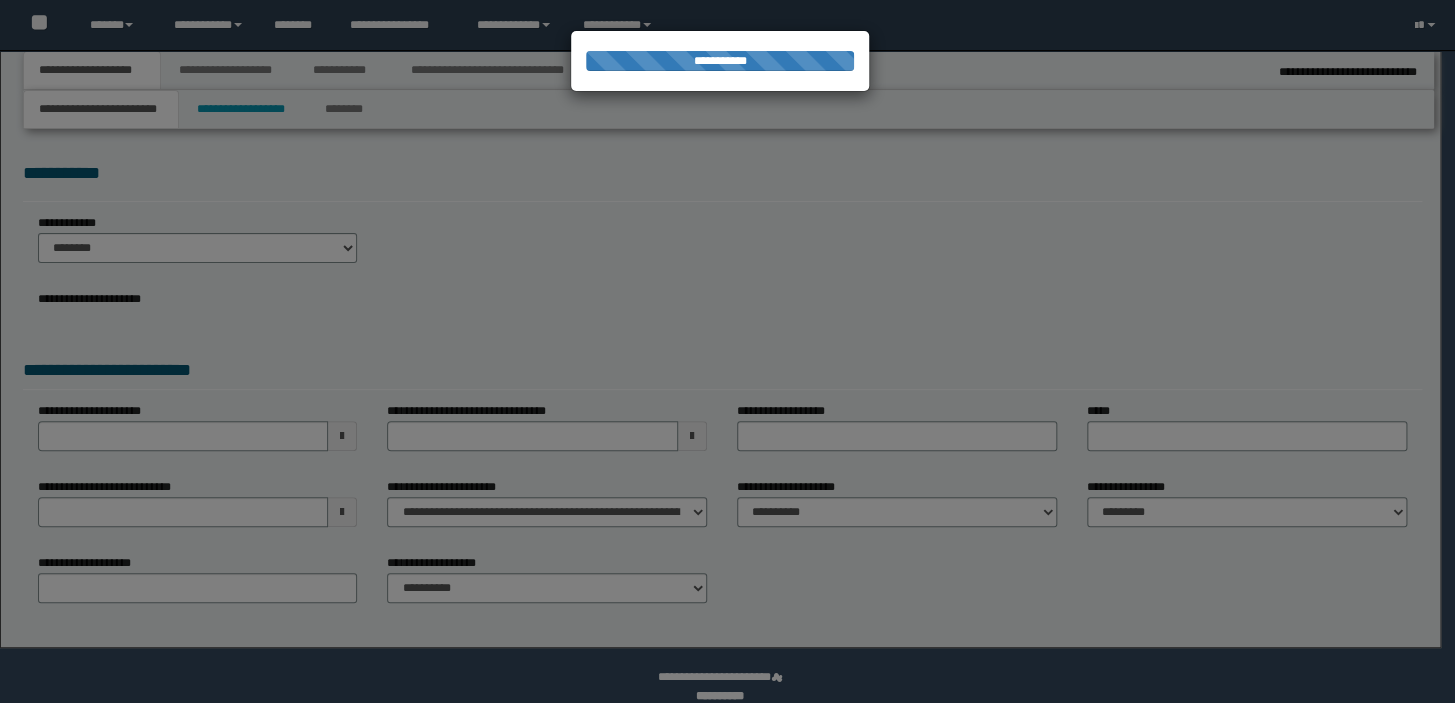 select on "*" 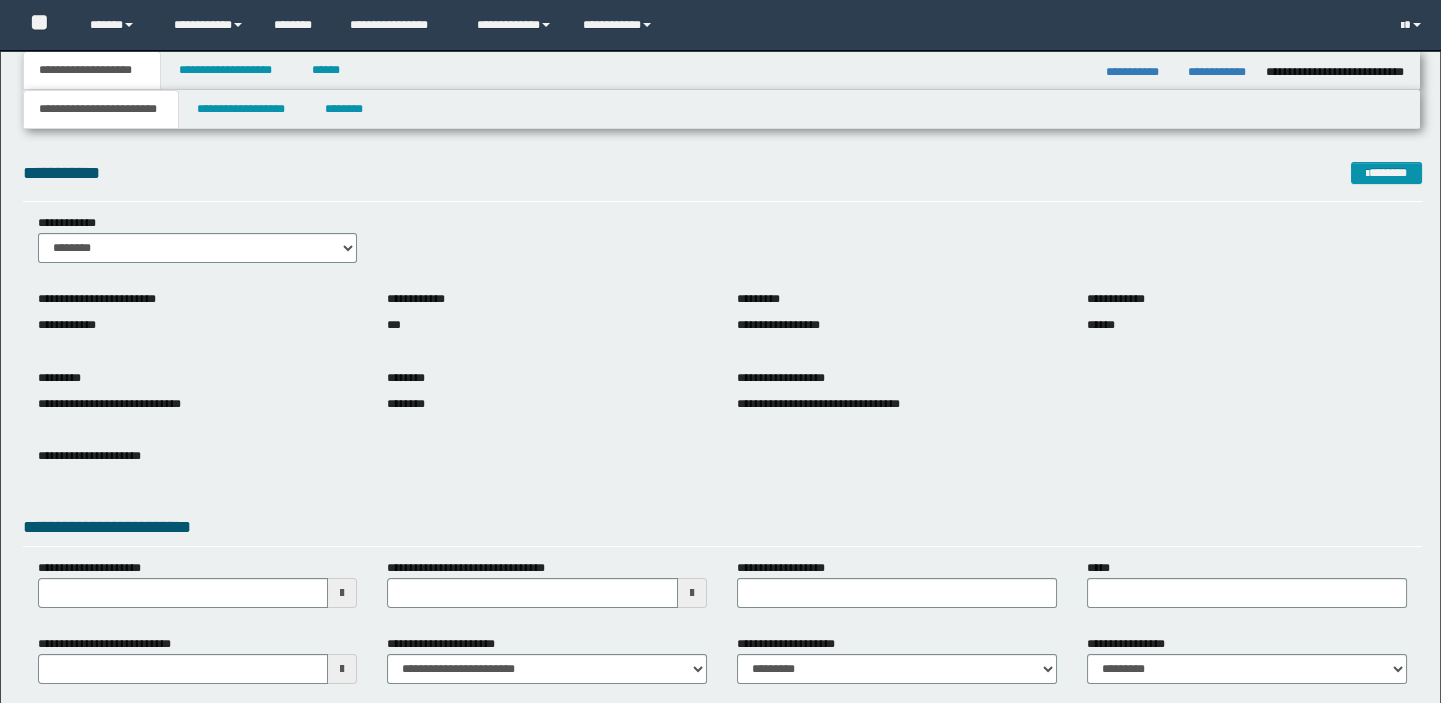 scroll, scrollTop: 0, scrollLeft: 0, axis: both 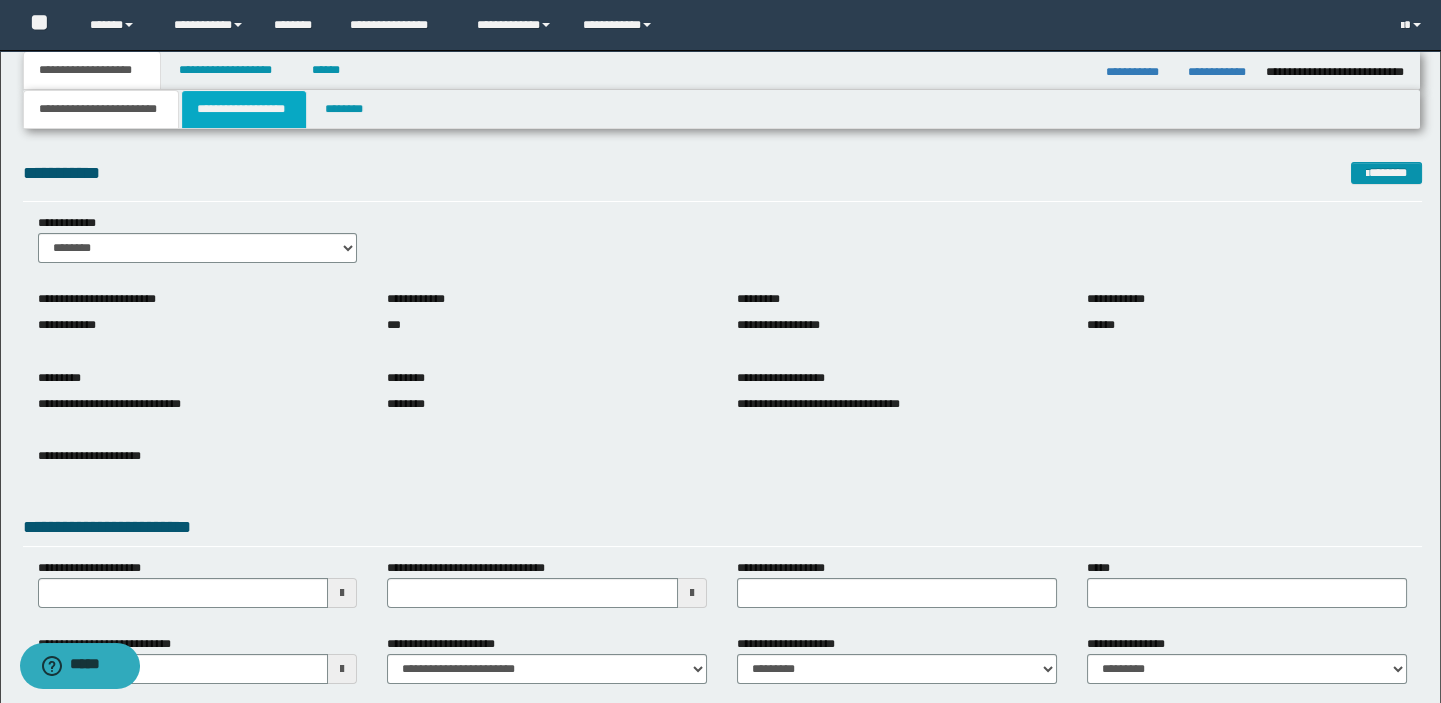 click on "**********" at bounding box center [244, 109] 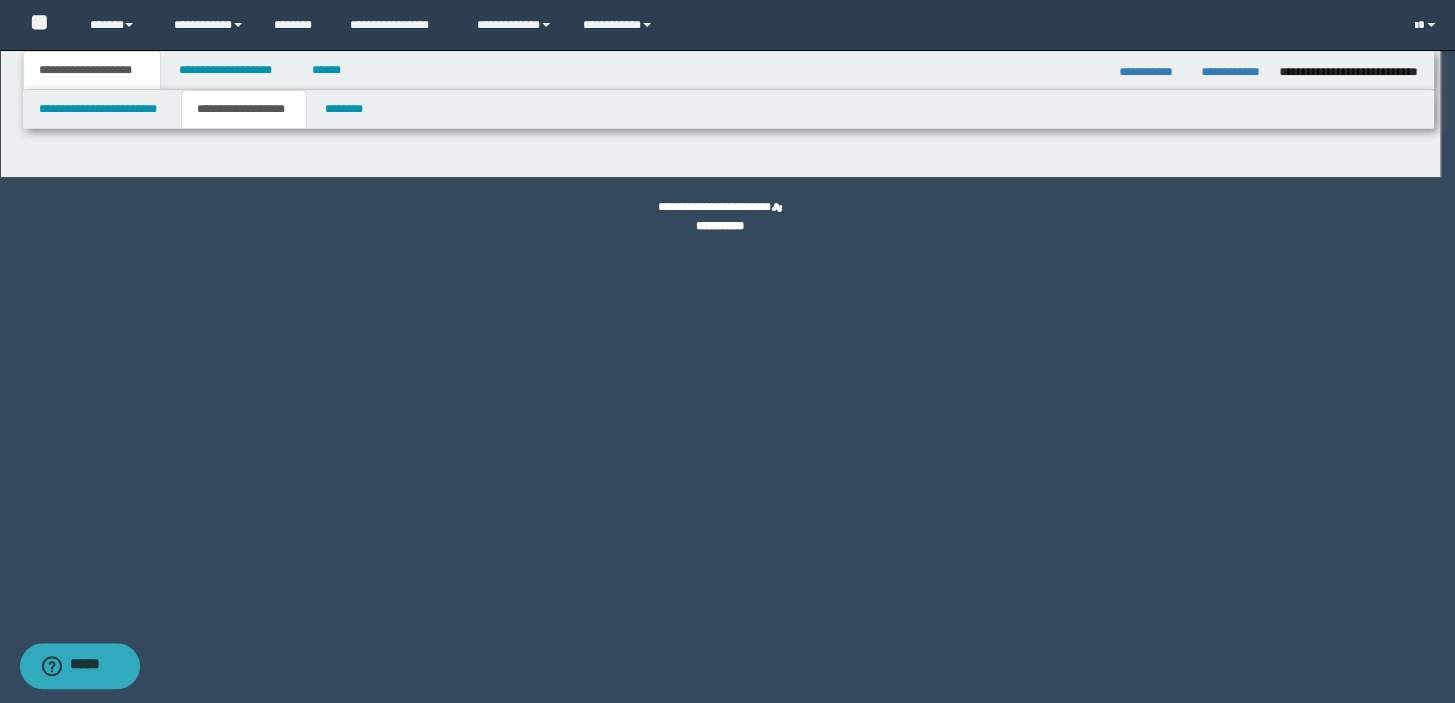 type on "*********" 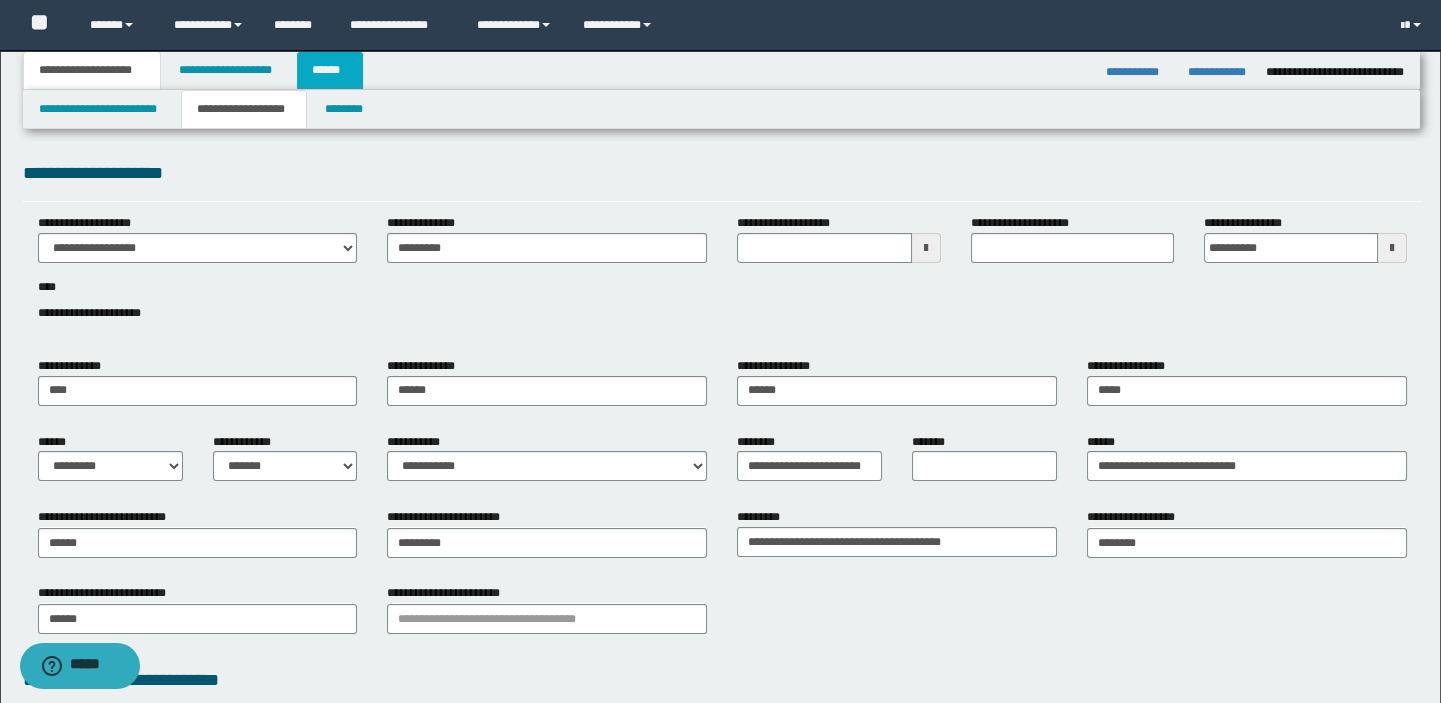click on "******" at bounding box center (330, 70) 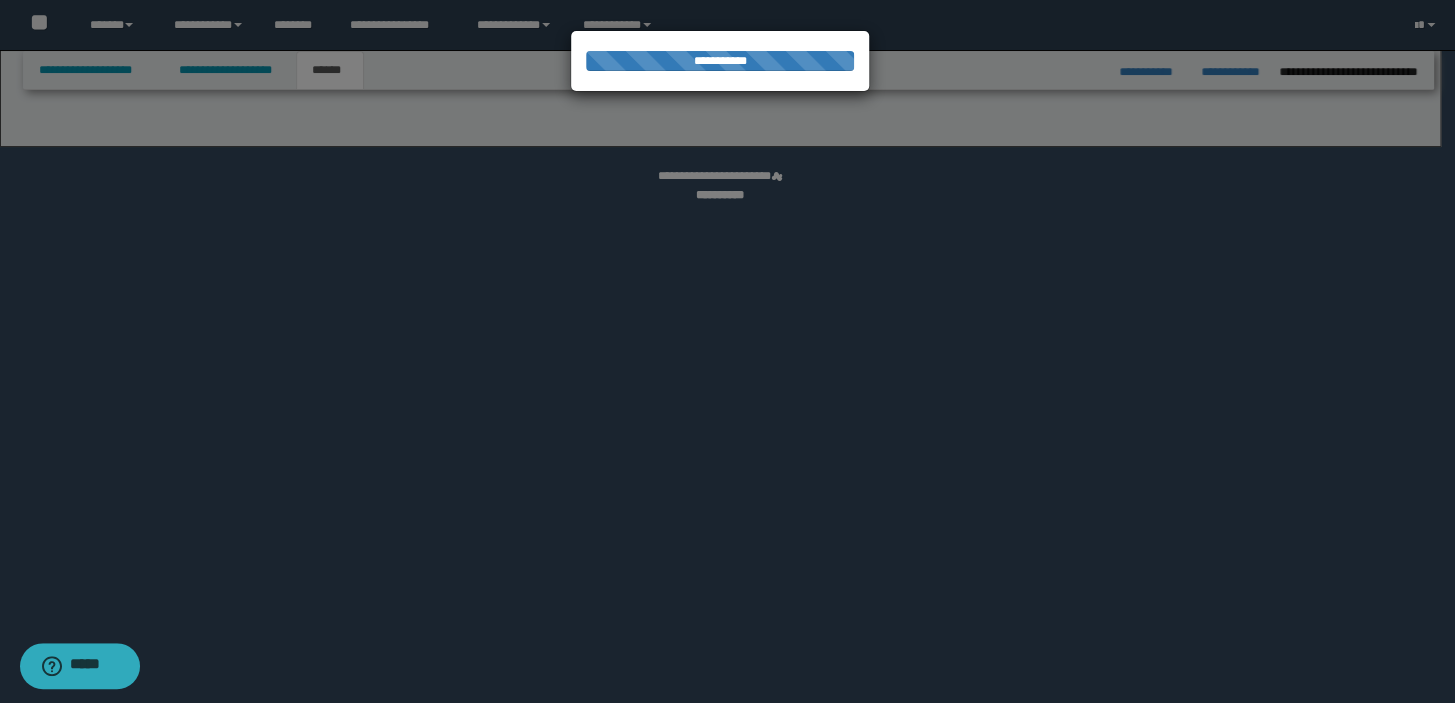 select on "*" 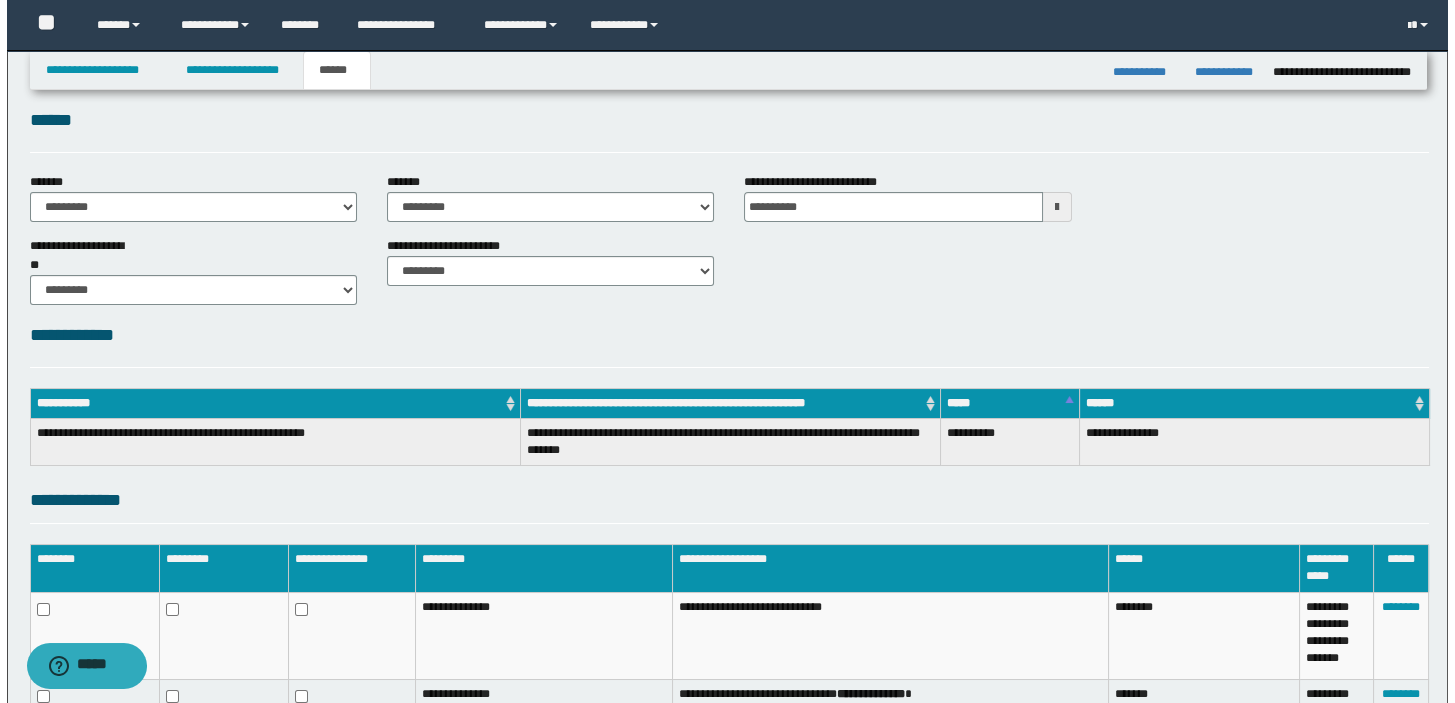 scroll, scrollTop: 0, scrollLeft: 0, axis: both 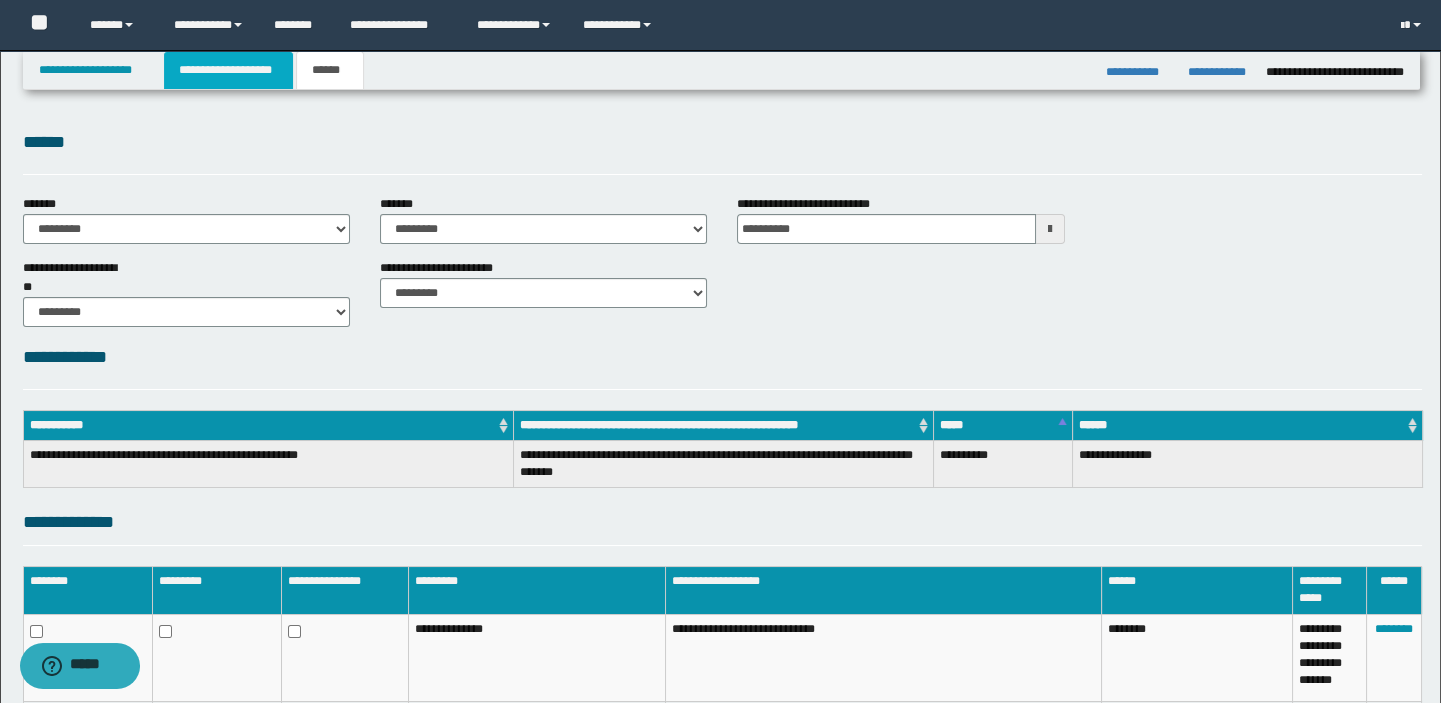 click on "**********" at bounding box center [228, 70] 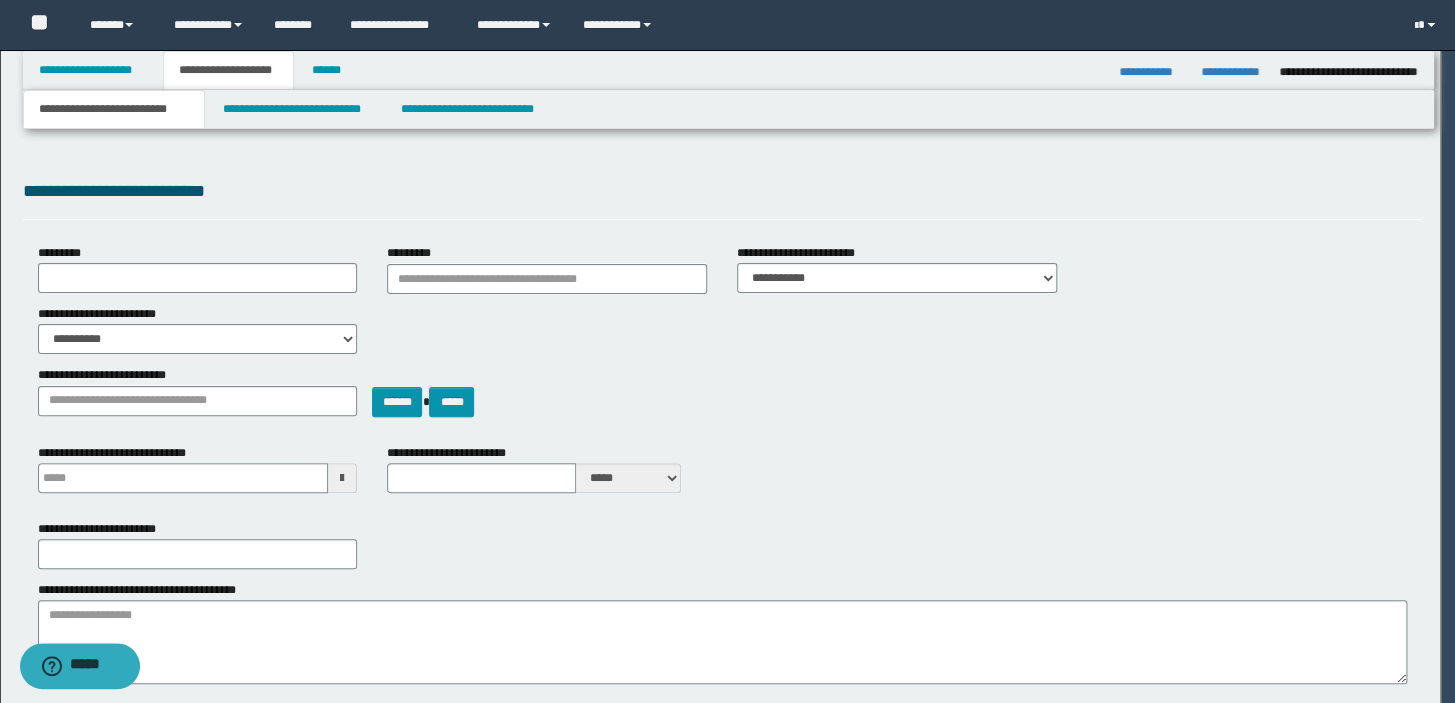 select on "*" 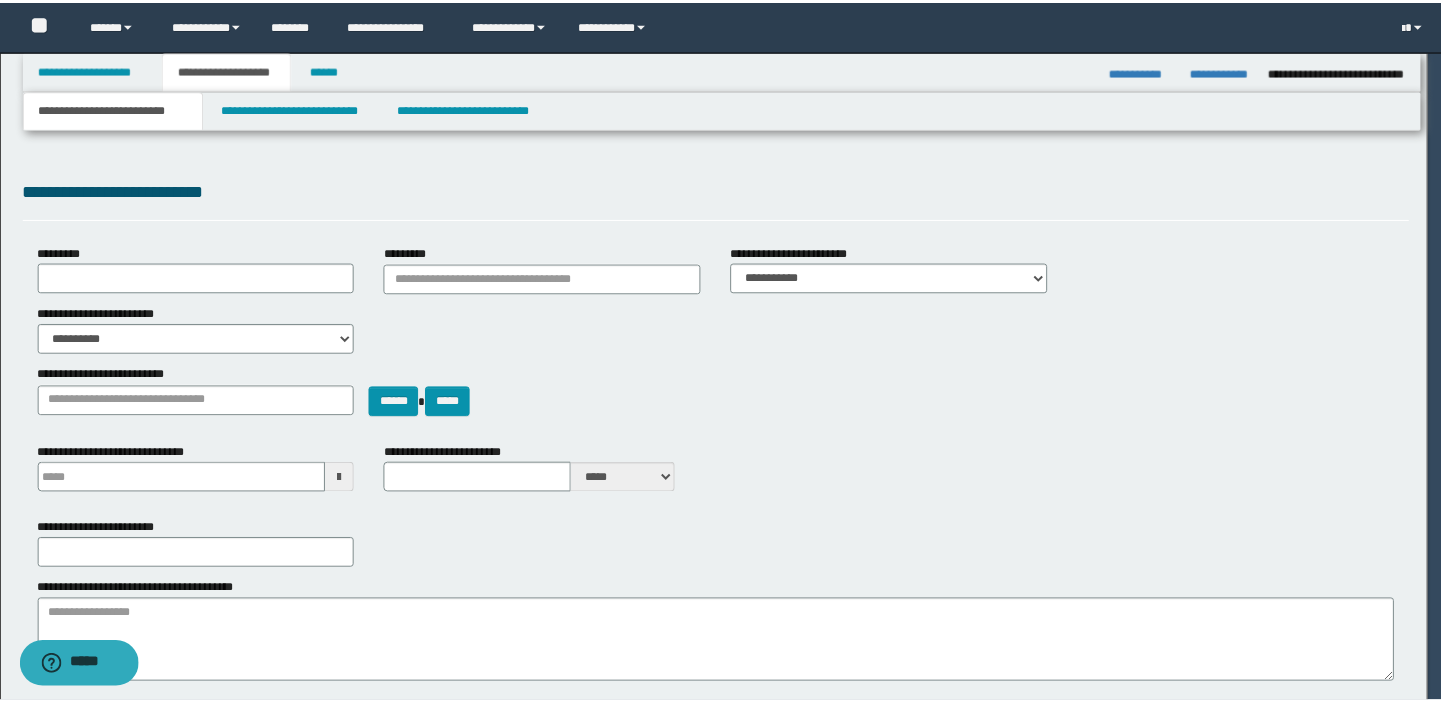 scroll, scrollTop: 0, scrollLeft: 0, axis: both 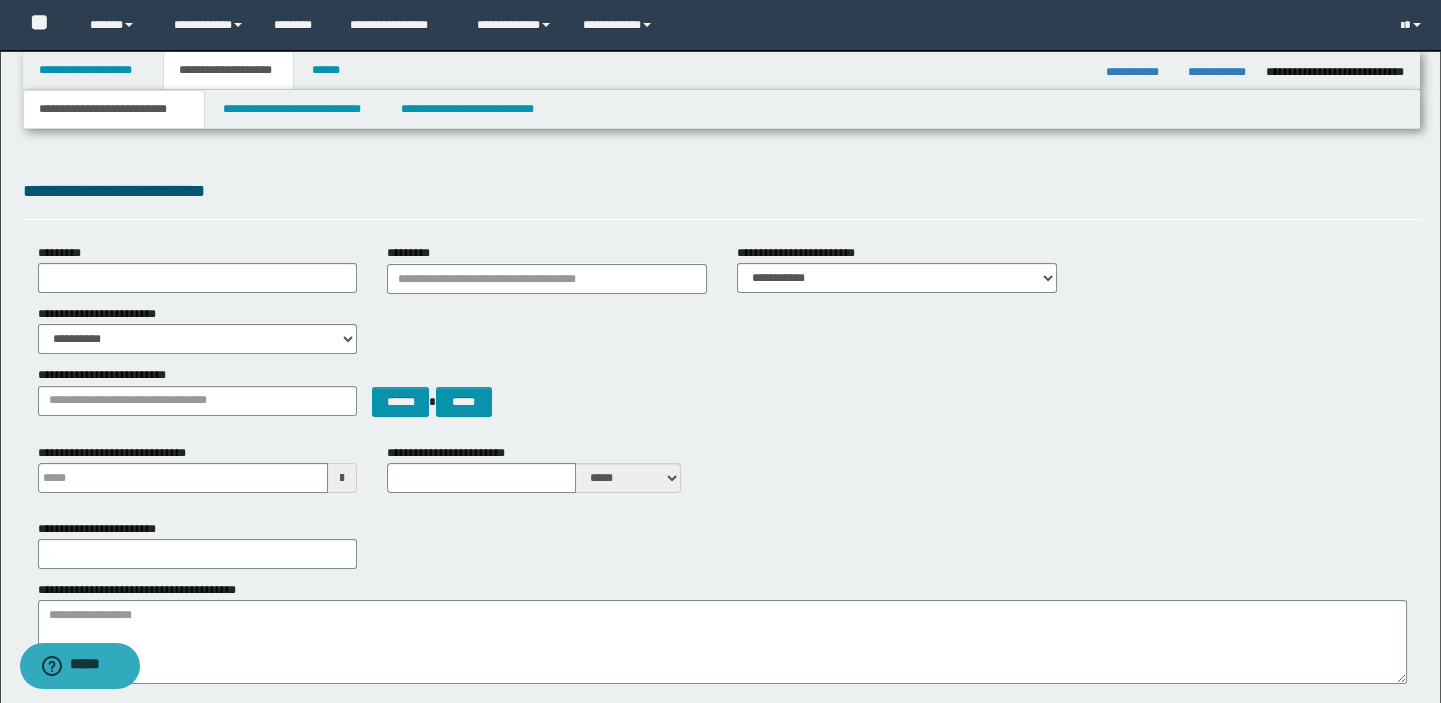 type 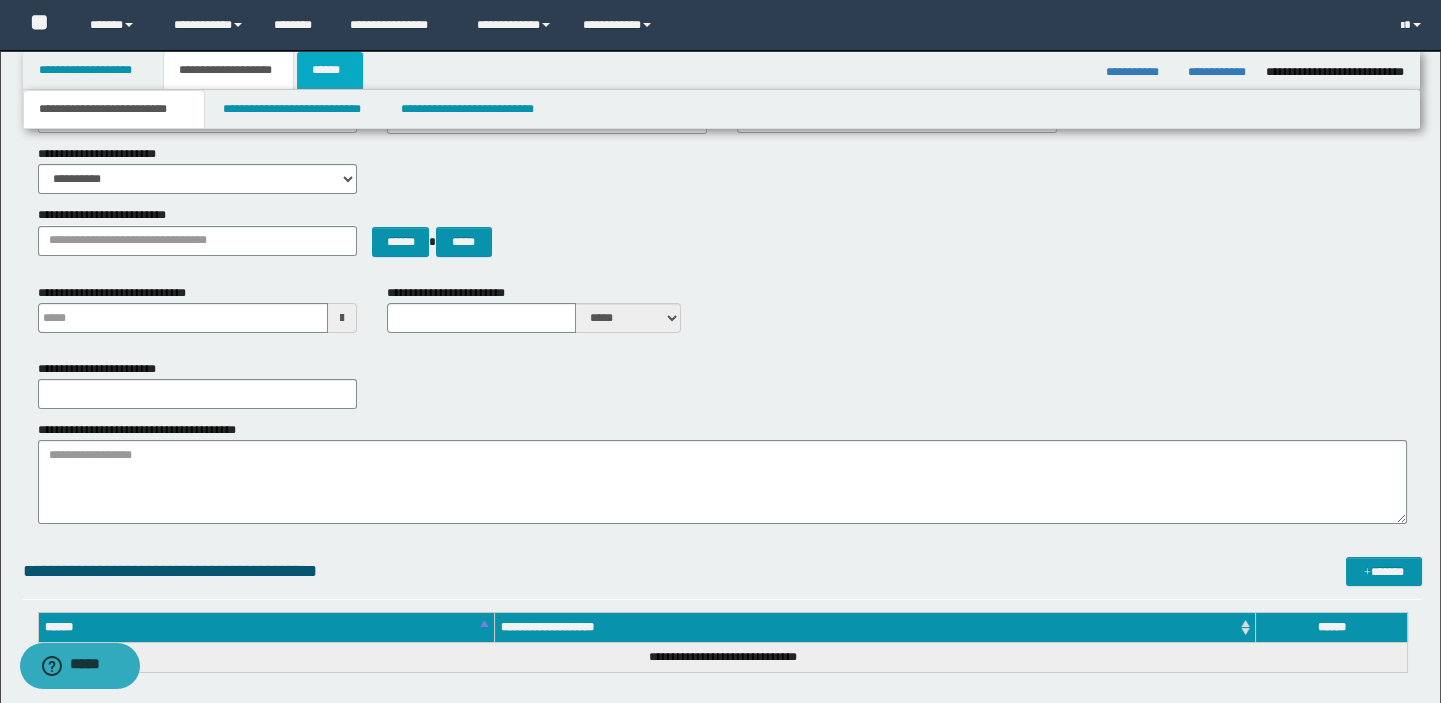 scroll, scrollTop: 90, scrollLeft: 0, axis: vertical 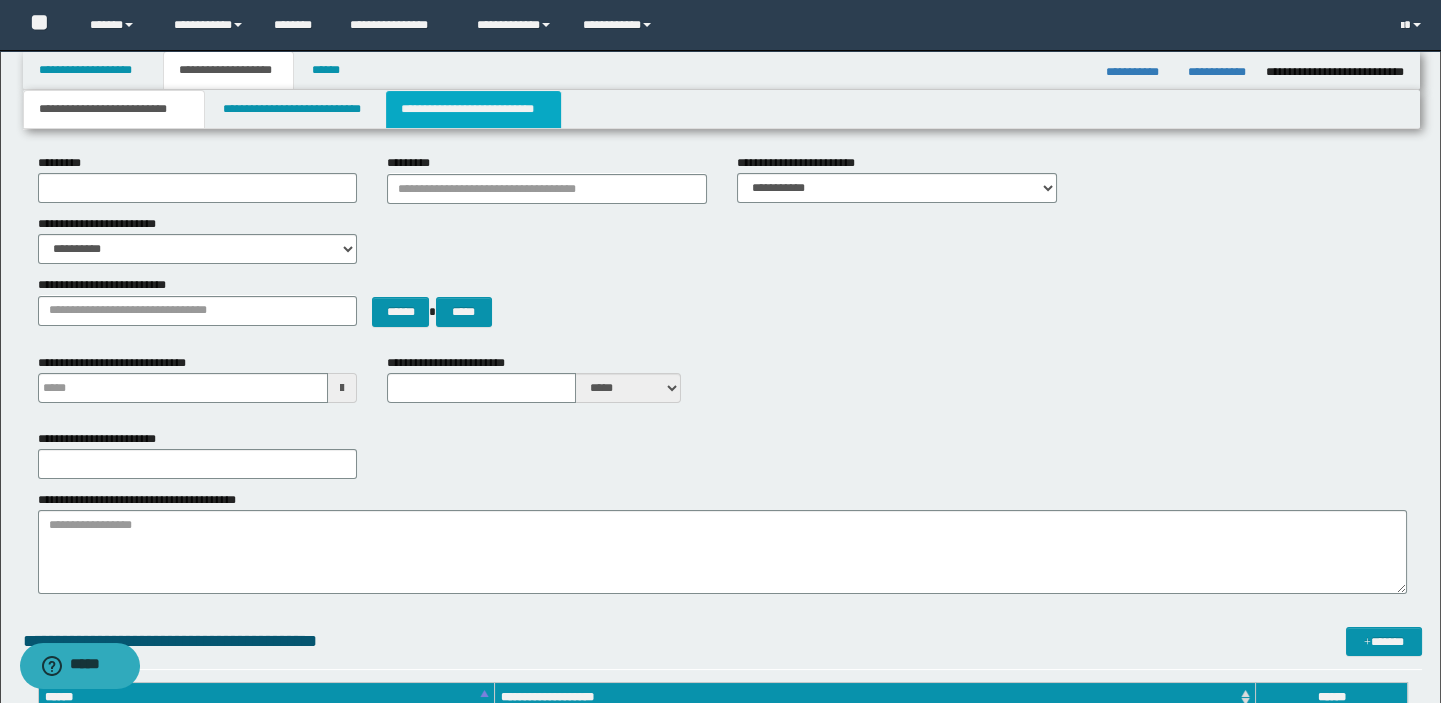 click on "**********" at bounding box center (473, 109) 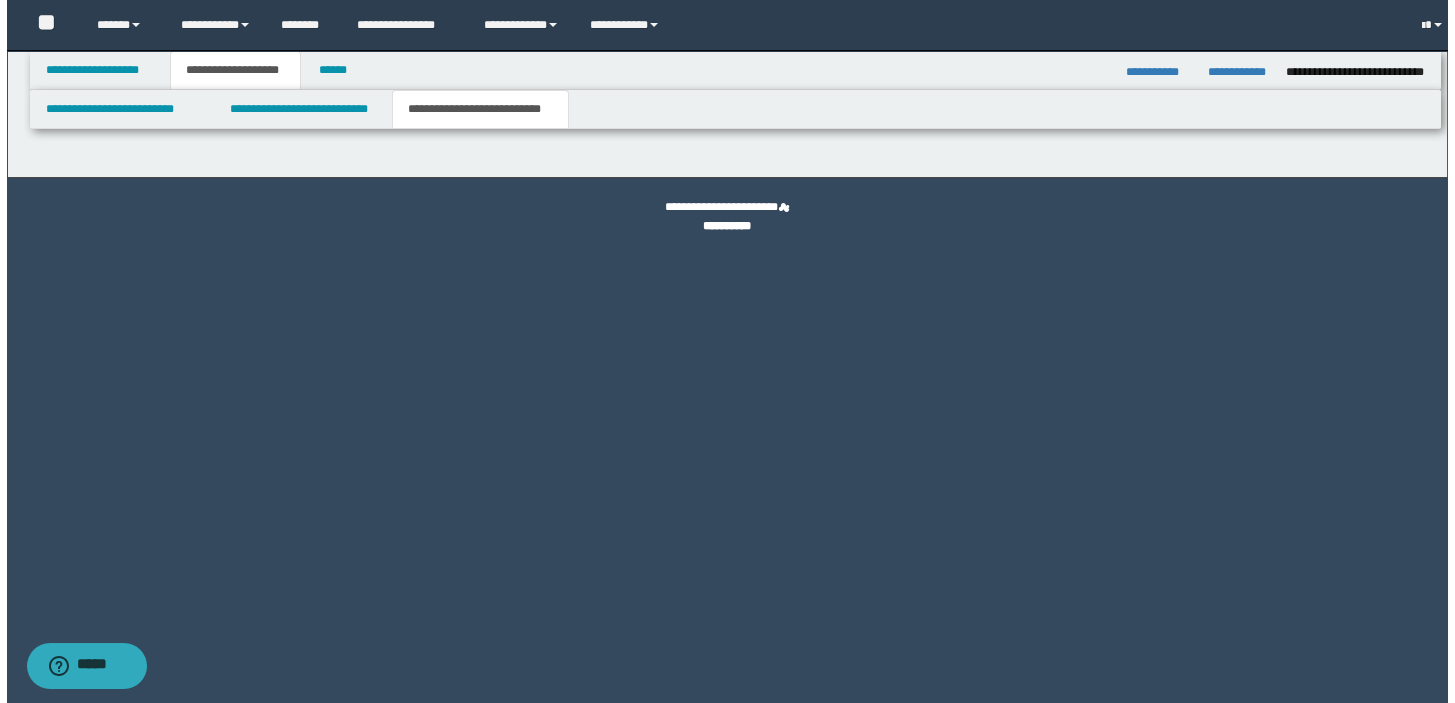 scroll, scrollTop: 0, scrollLeft: 0, axis: both 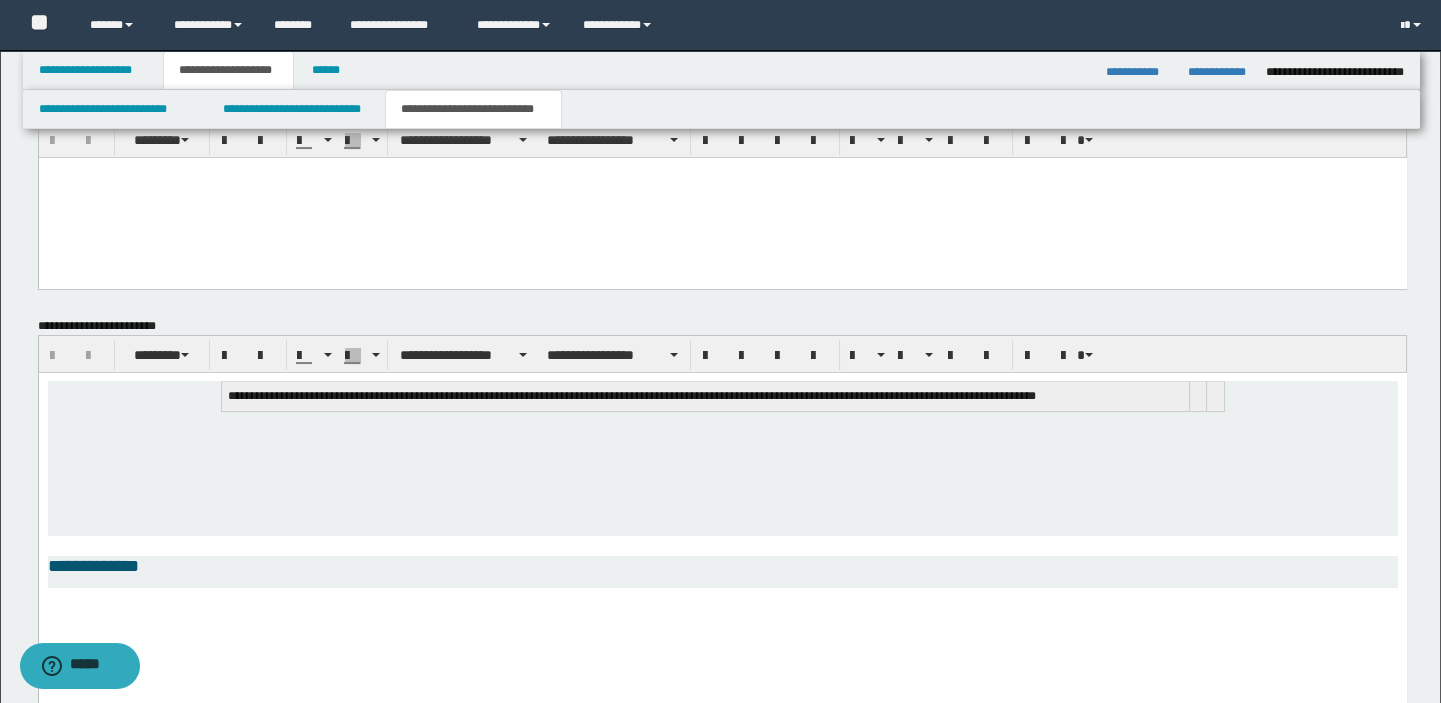 click on "**********" at bounding box center (705, 397) 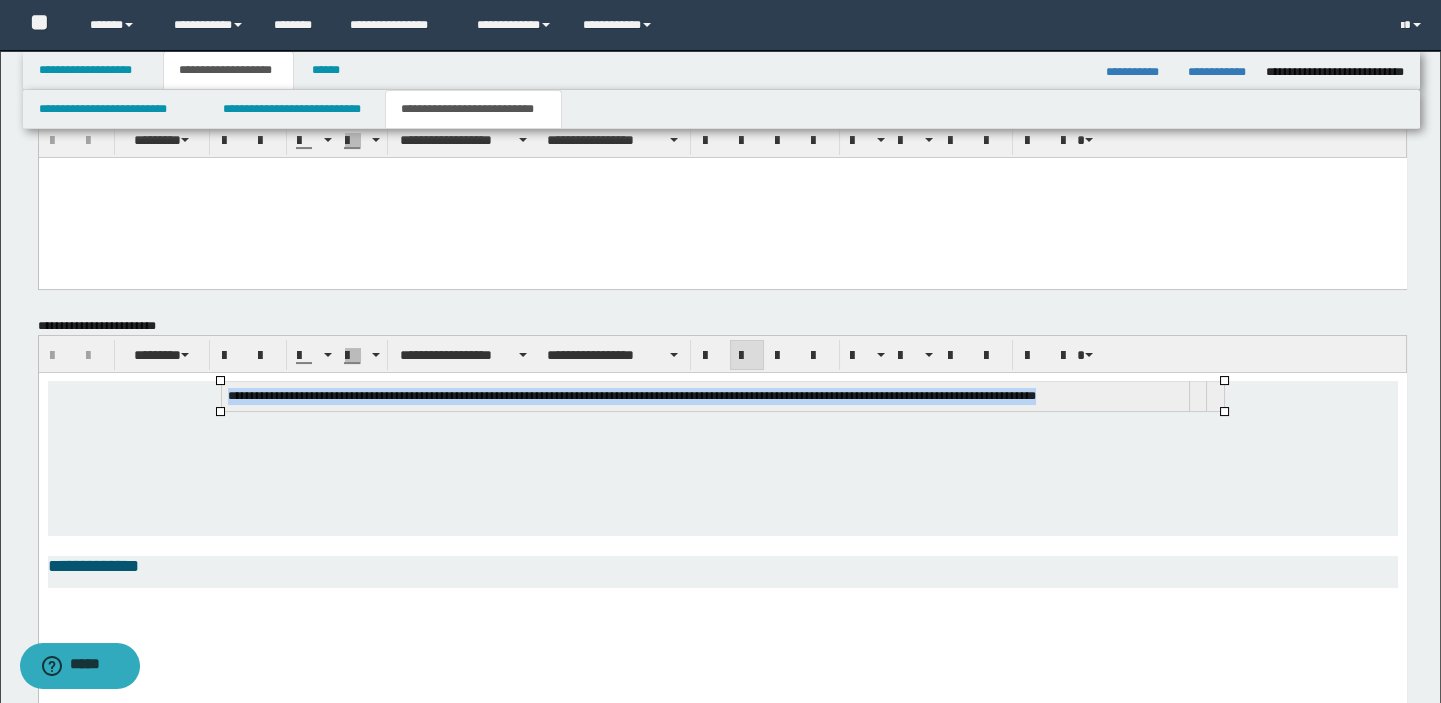 drag, startPoint x: 224, startPoint y: 399, endPoint x: 1110, endPoint y: 392, distance: 886.02765 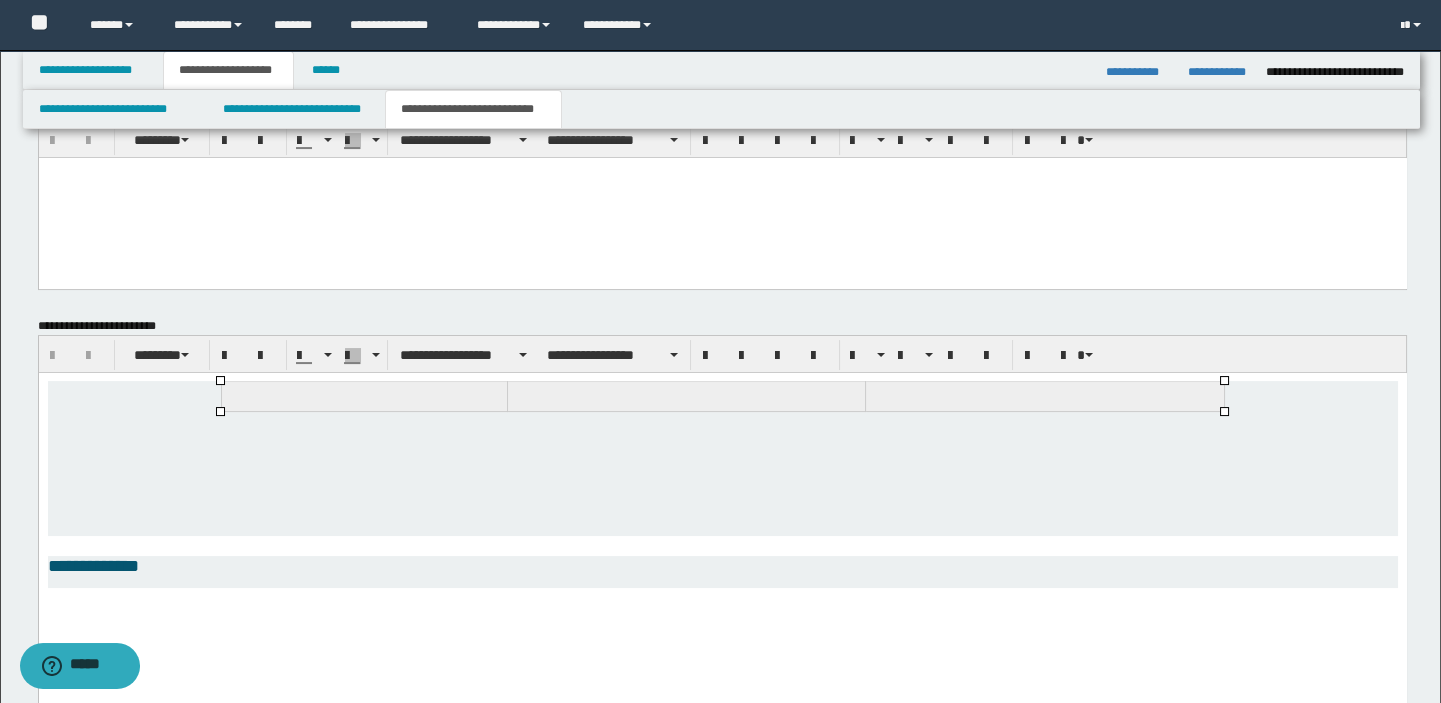drag, startPoint x: 38, startPoint y: 430, endPoint x: 75, endPoint y: 802, distance: 373.8355 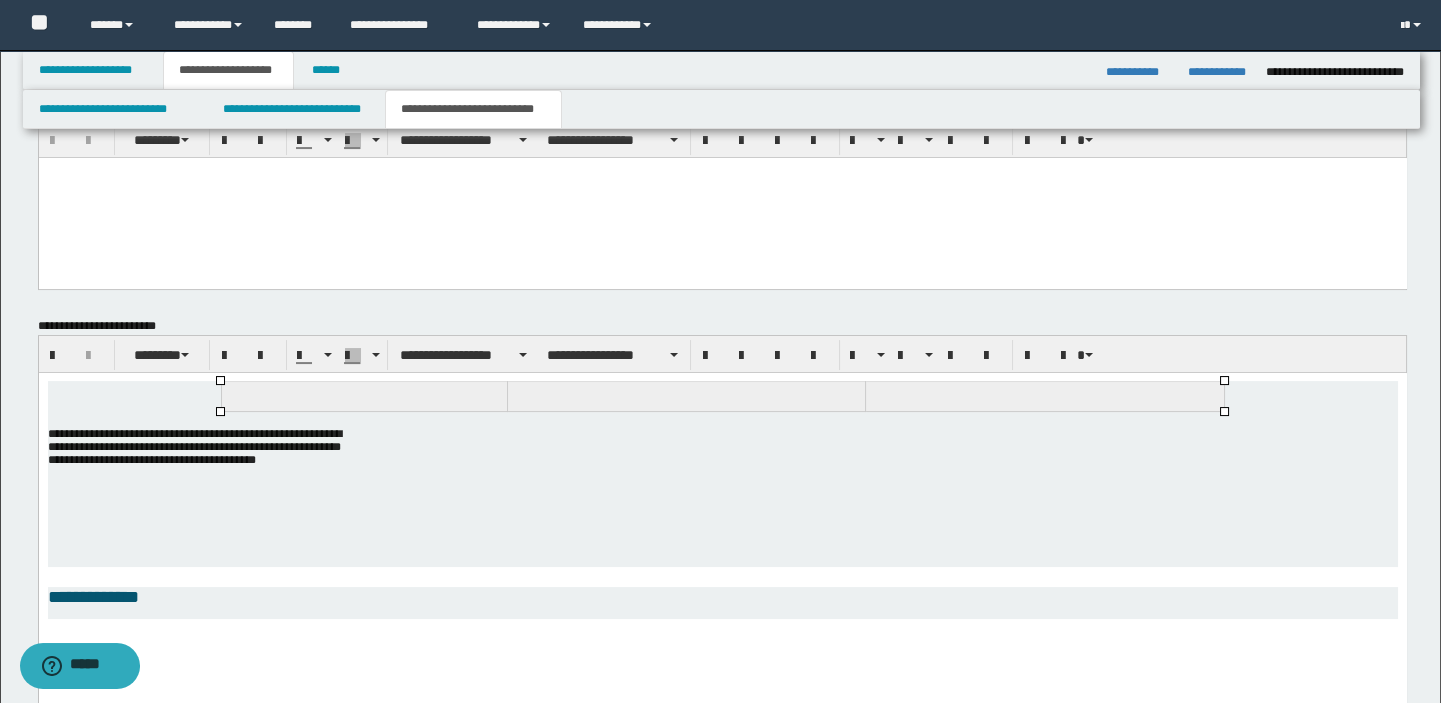 click on "**********" at bounding box center [722, 535] 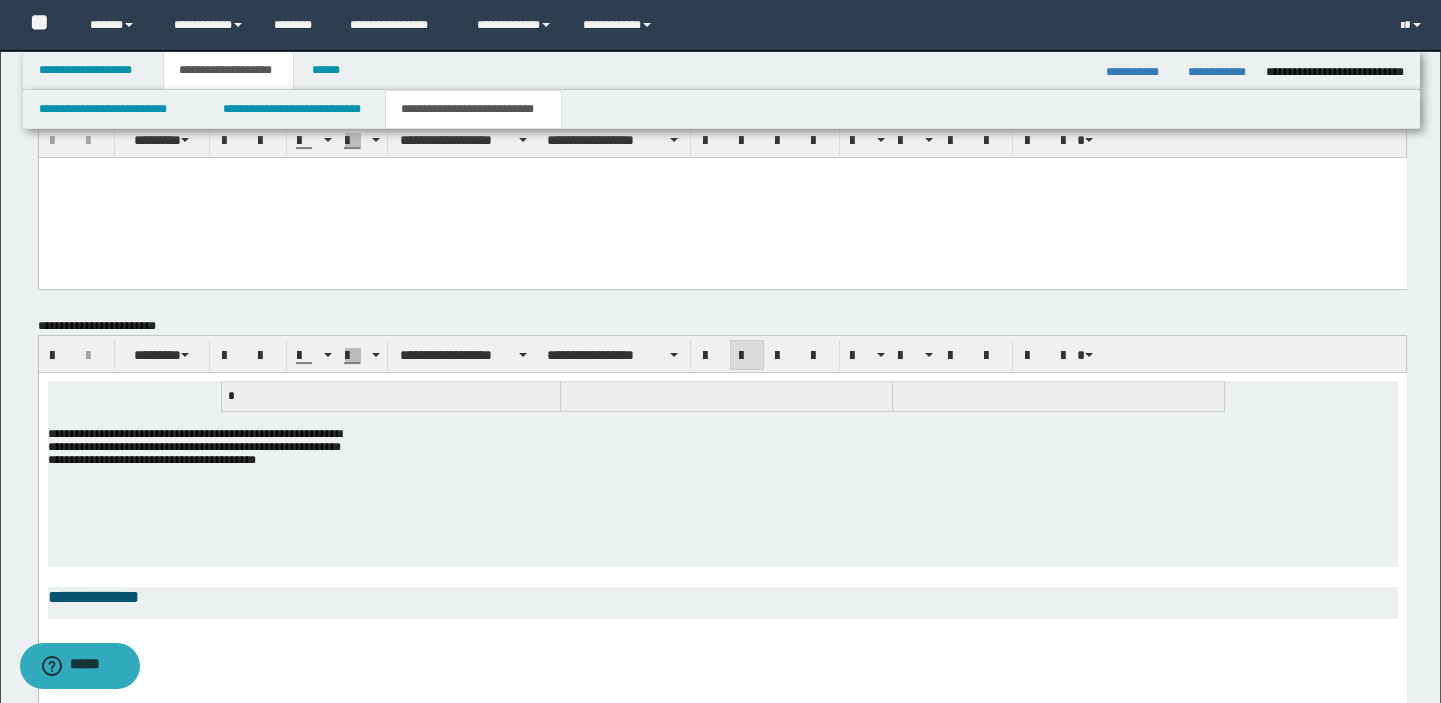 click on "**********" at bounding box center [722, 474] 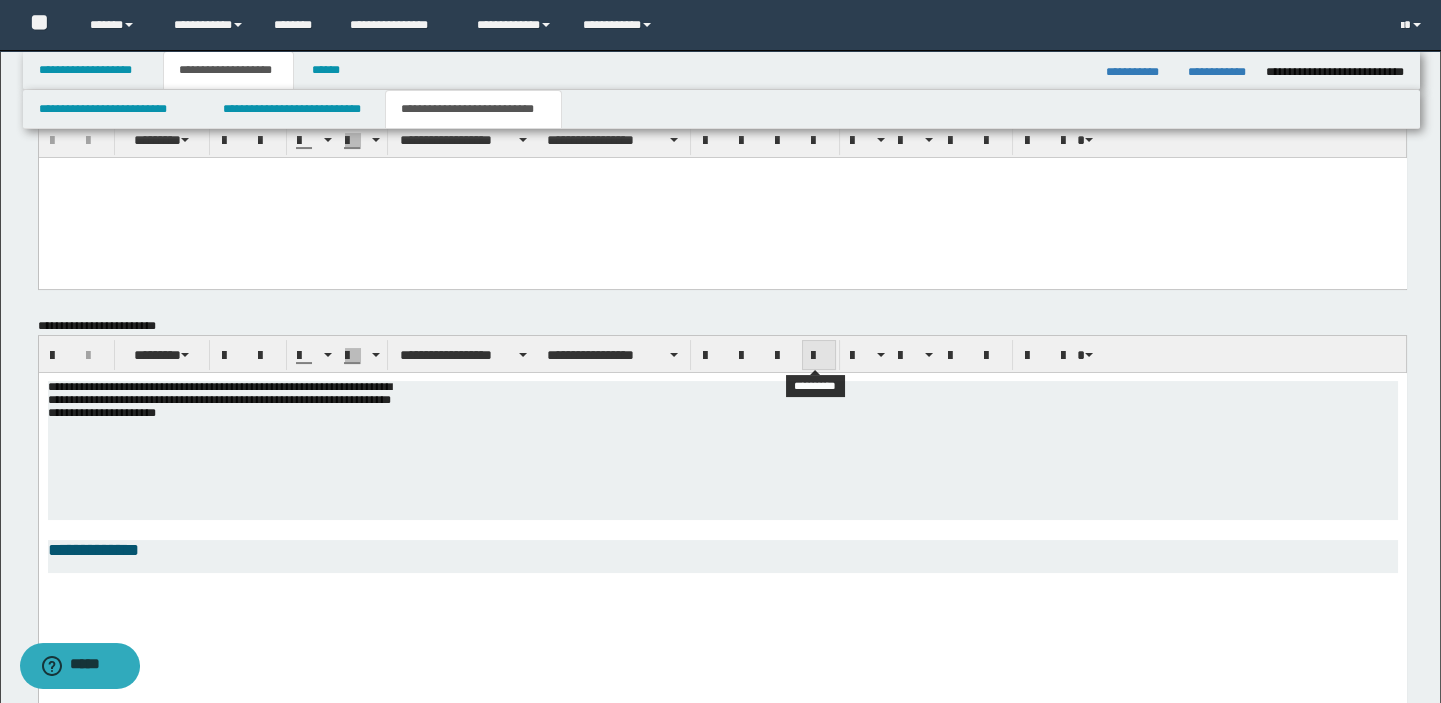 click at bounding box center (819, 356) 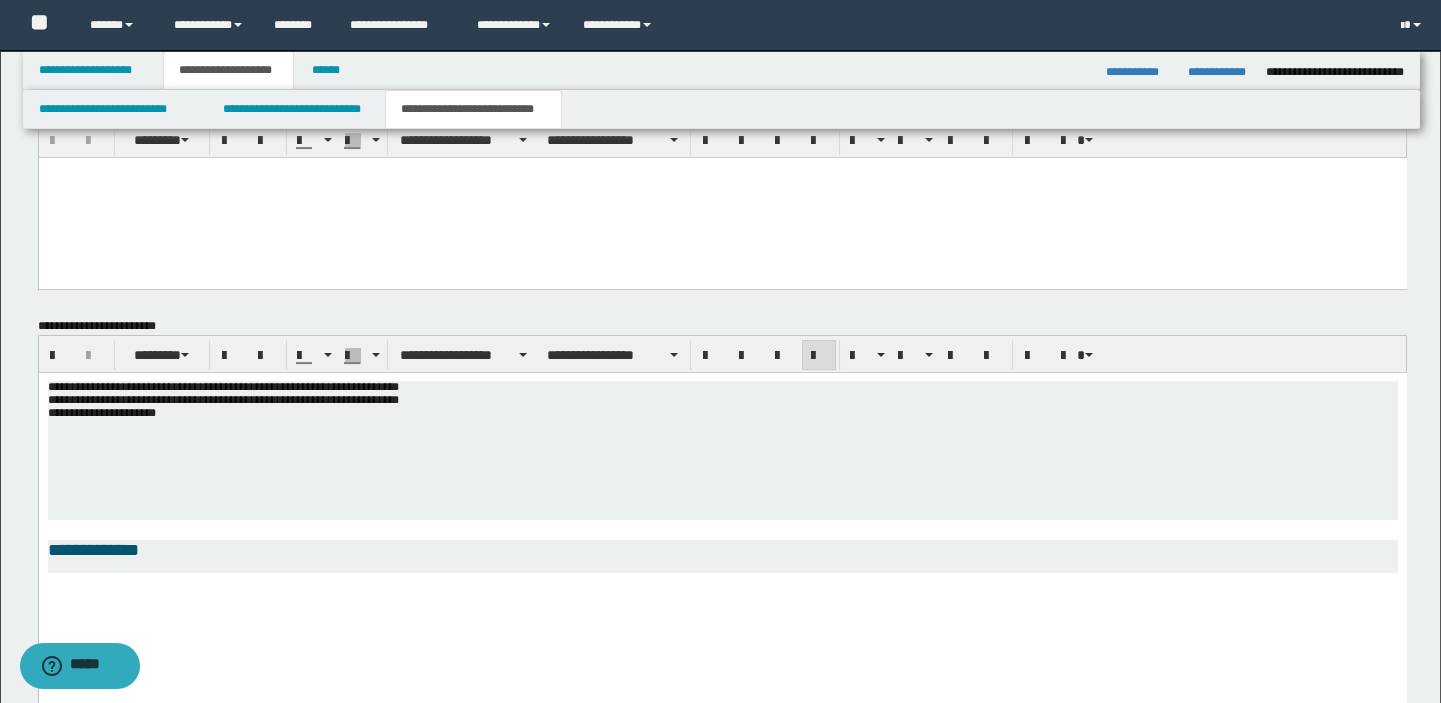 drag, startPoint x: 465, startPoint y: 396, endPoint x: 422, endPoint y: 404, distance: 43.737854 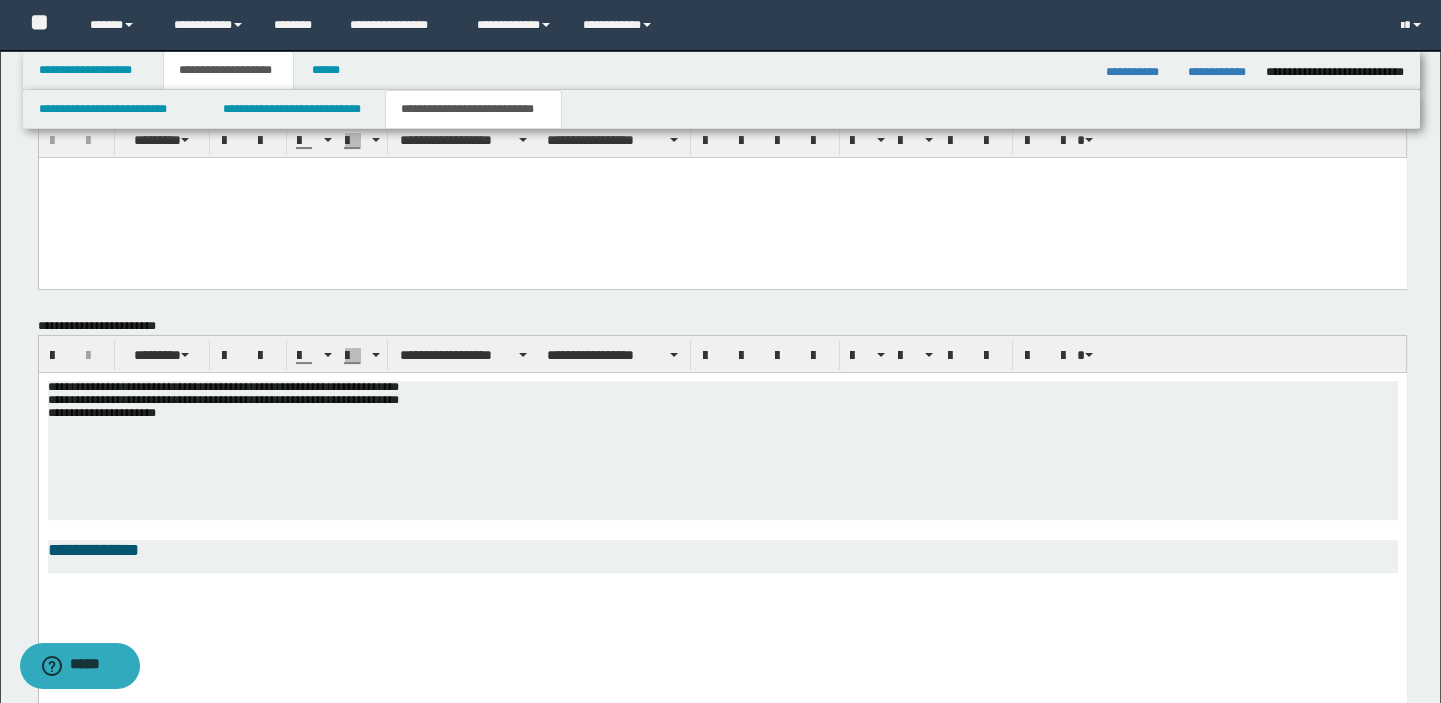 click on "**********" at bounding box center (722, 450) 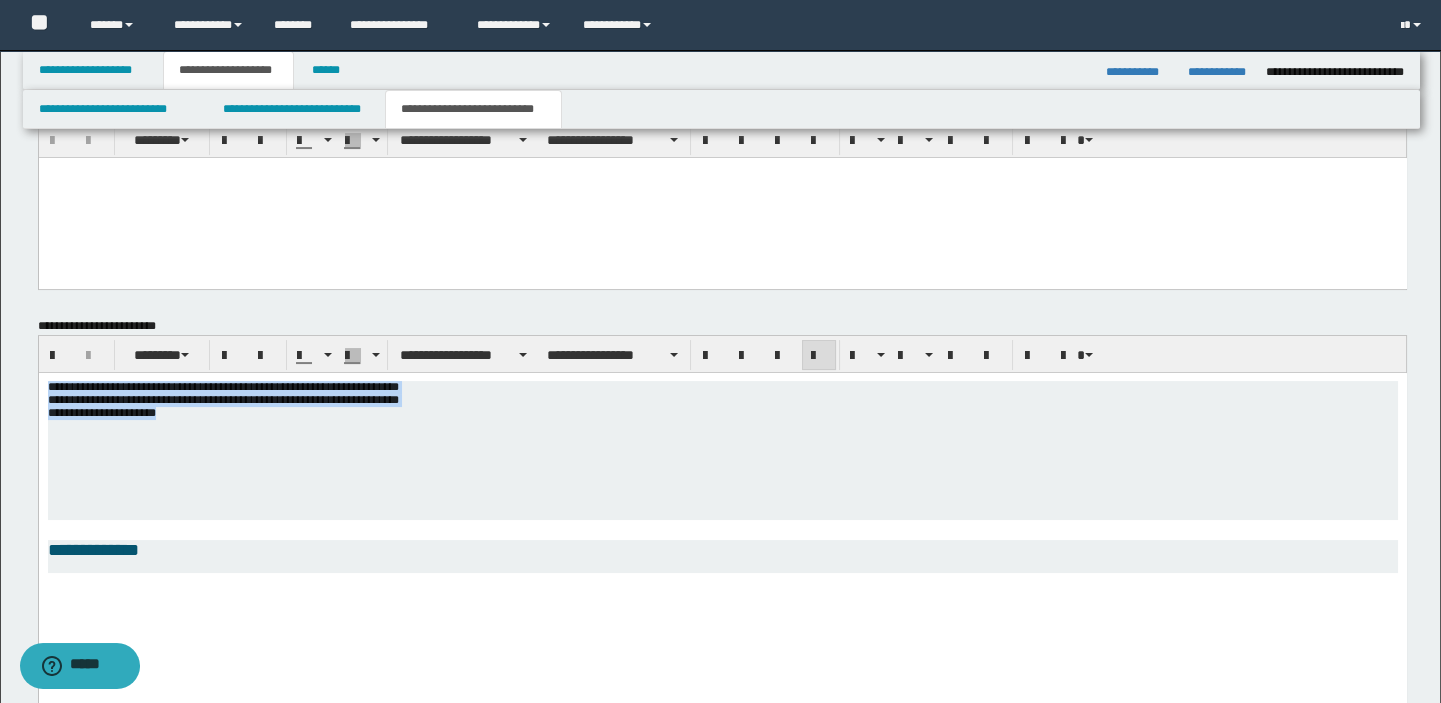drag, startPoint x: 261, startPoint y: 421, endPoint x: 45, endPoint y: 383, distance: 219.31712 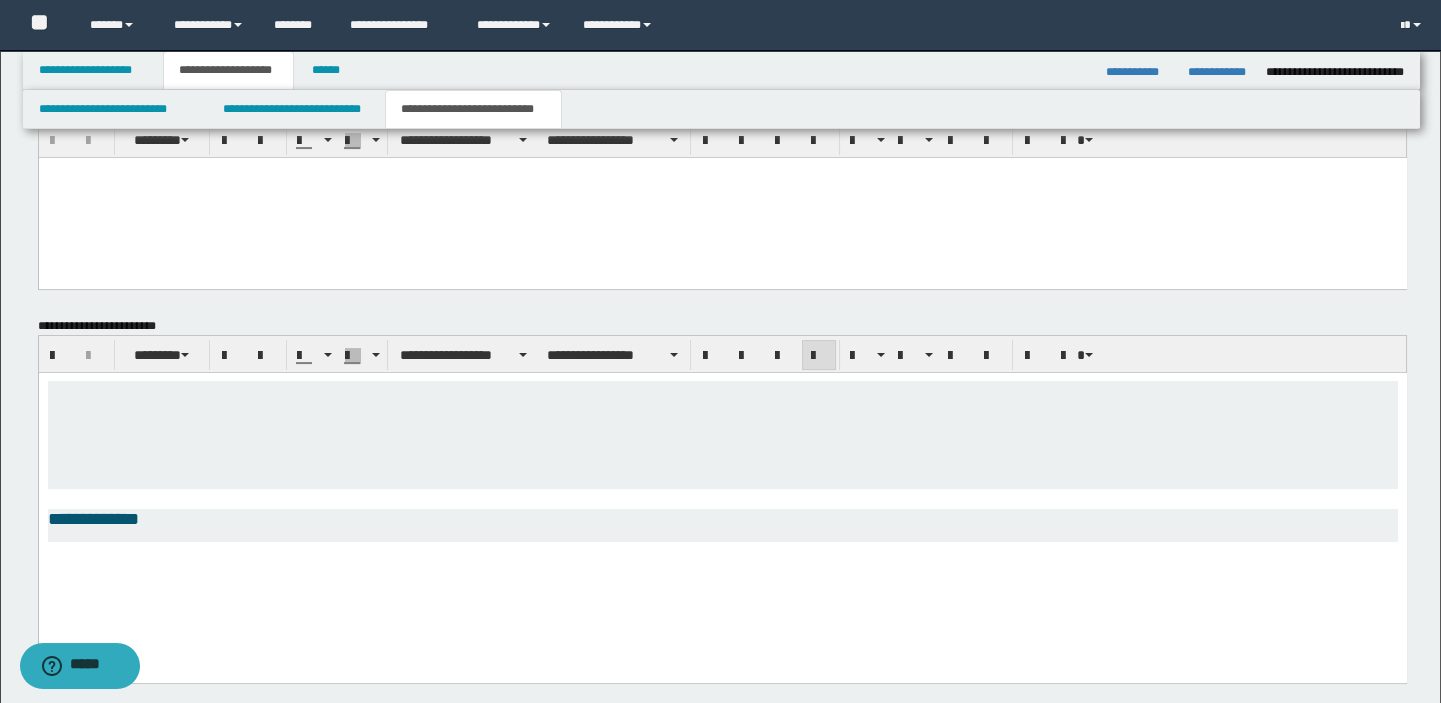 click at bounding box center (722, 198) 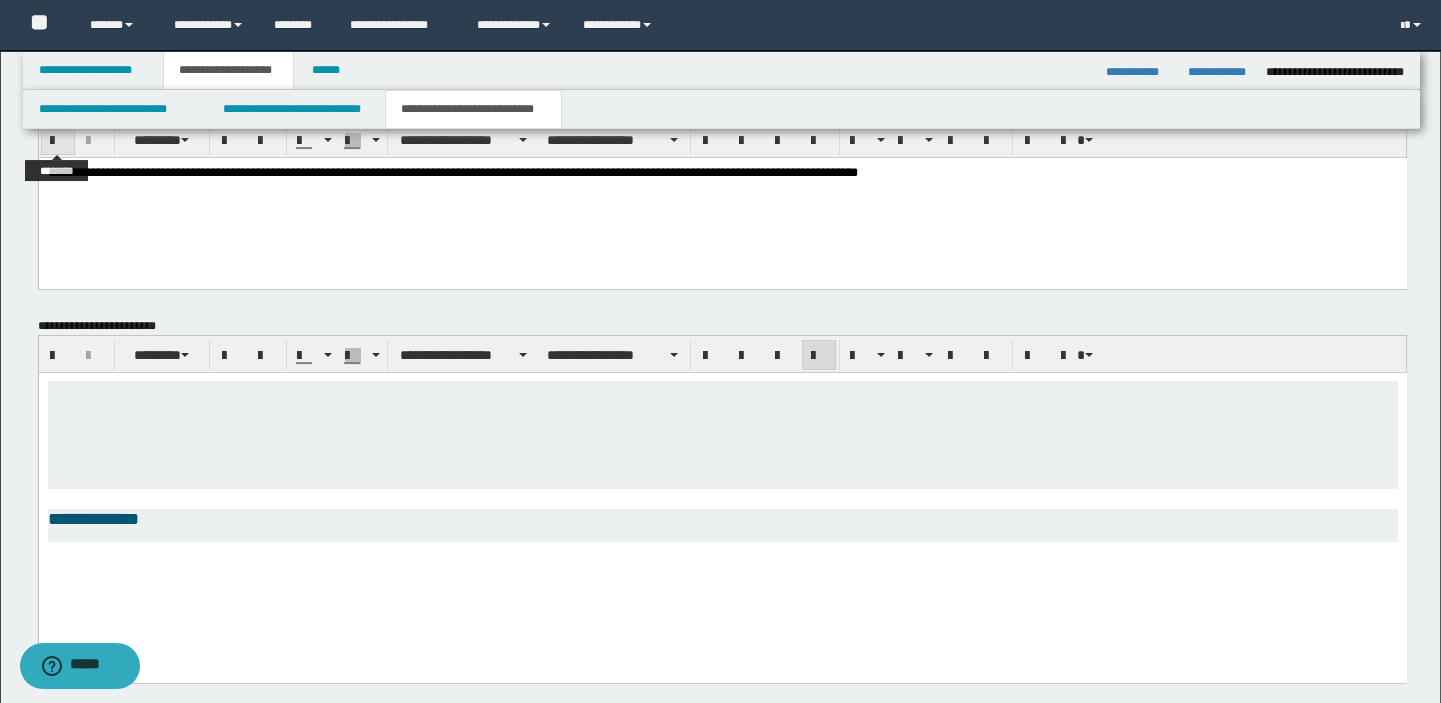 click at bounding box center [58, 140] 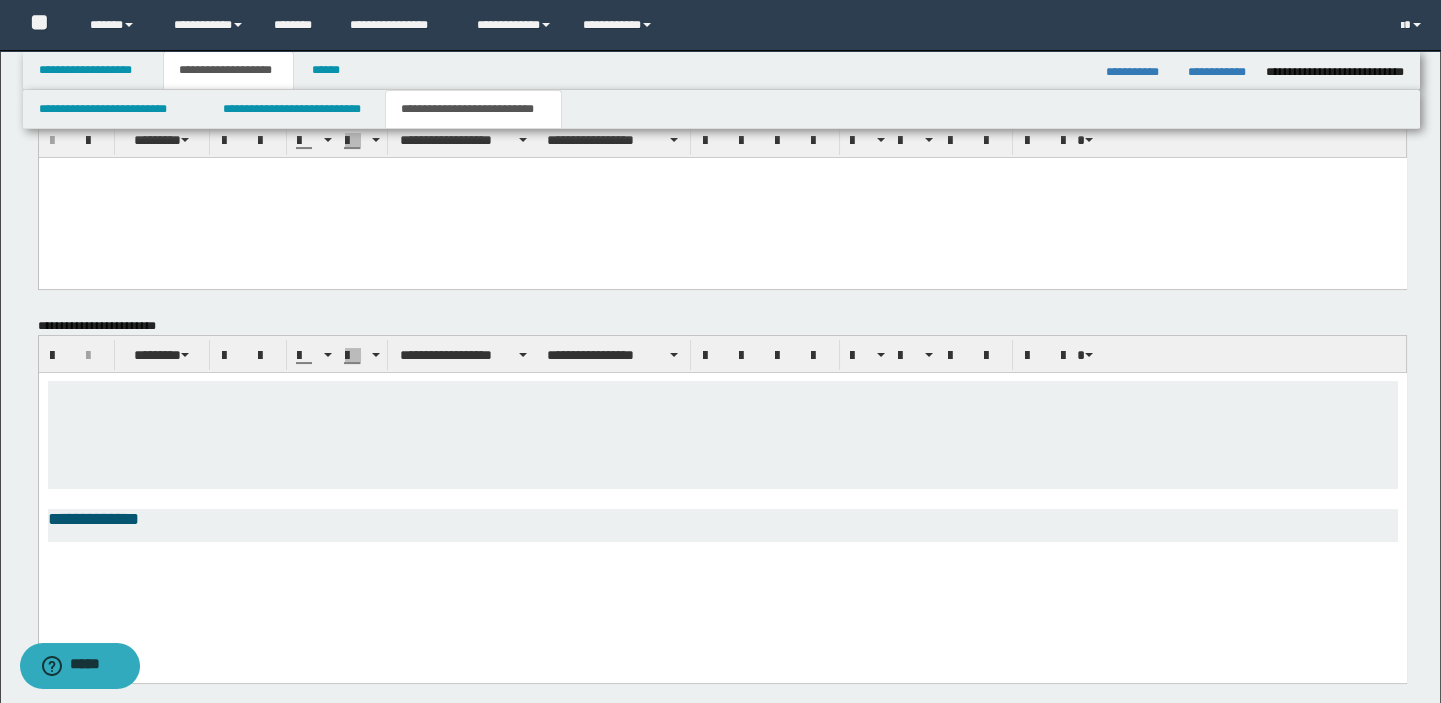 click at bounding box center [97, 403] 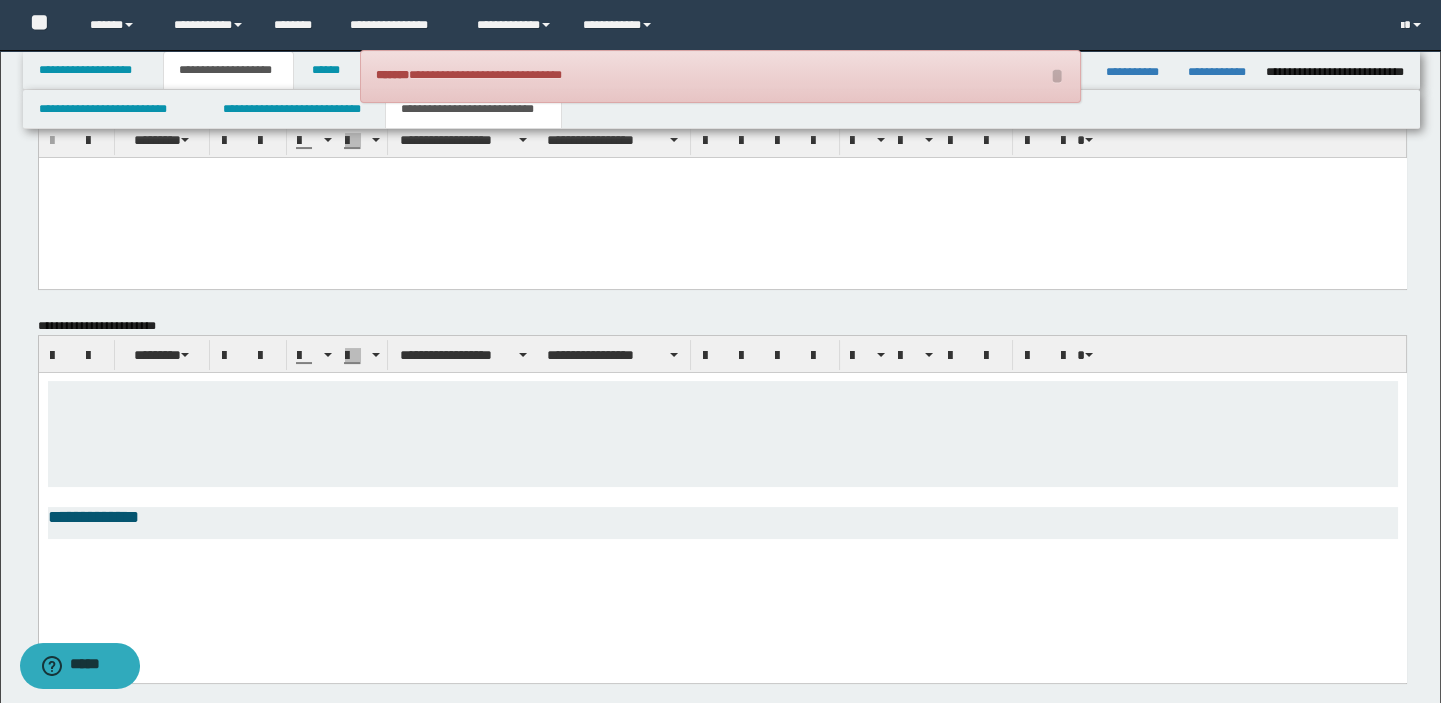 click on "**********" at bounding box center [722, 495] 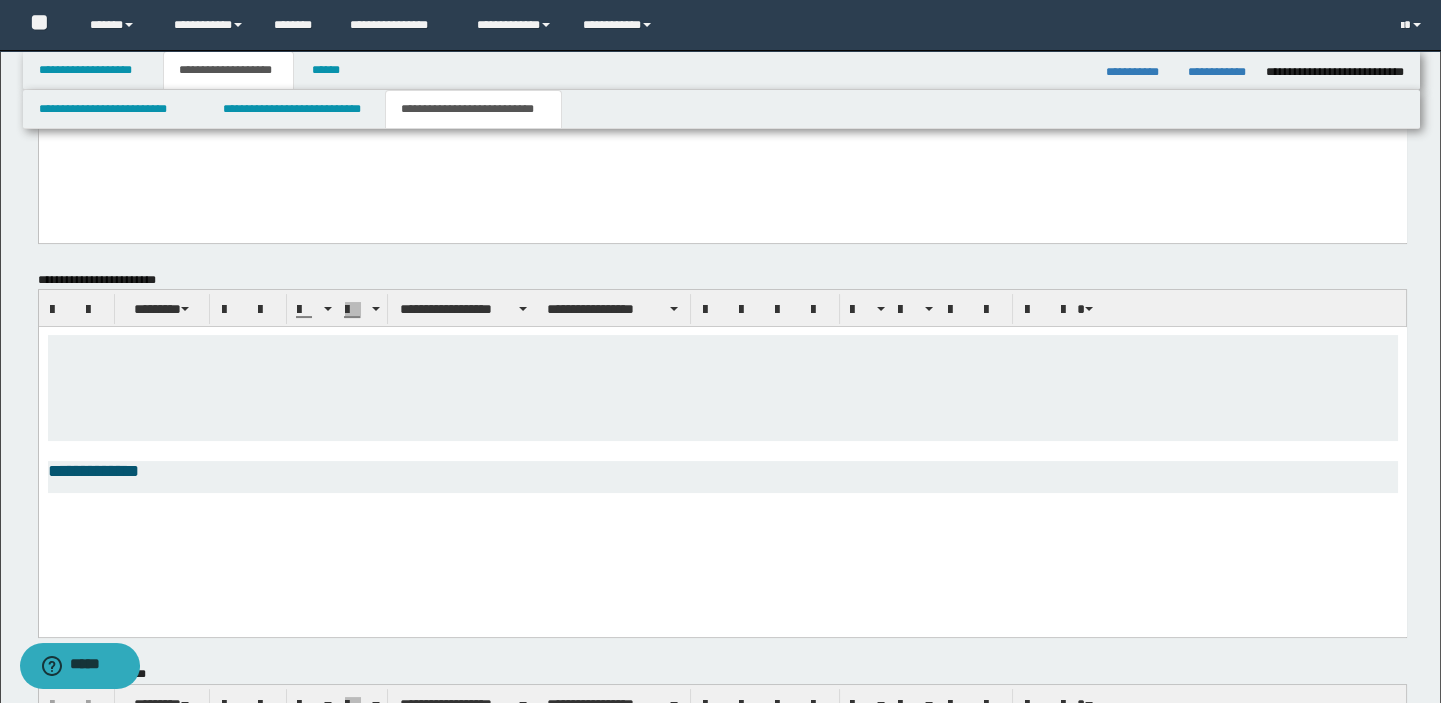 scroll, scrollTop: 955, scrollLeft: 0, axis: vertical 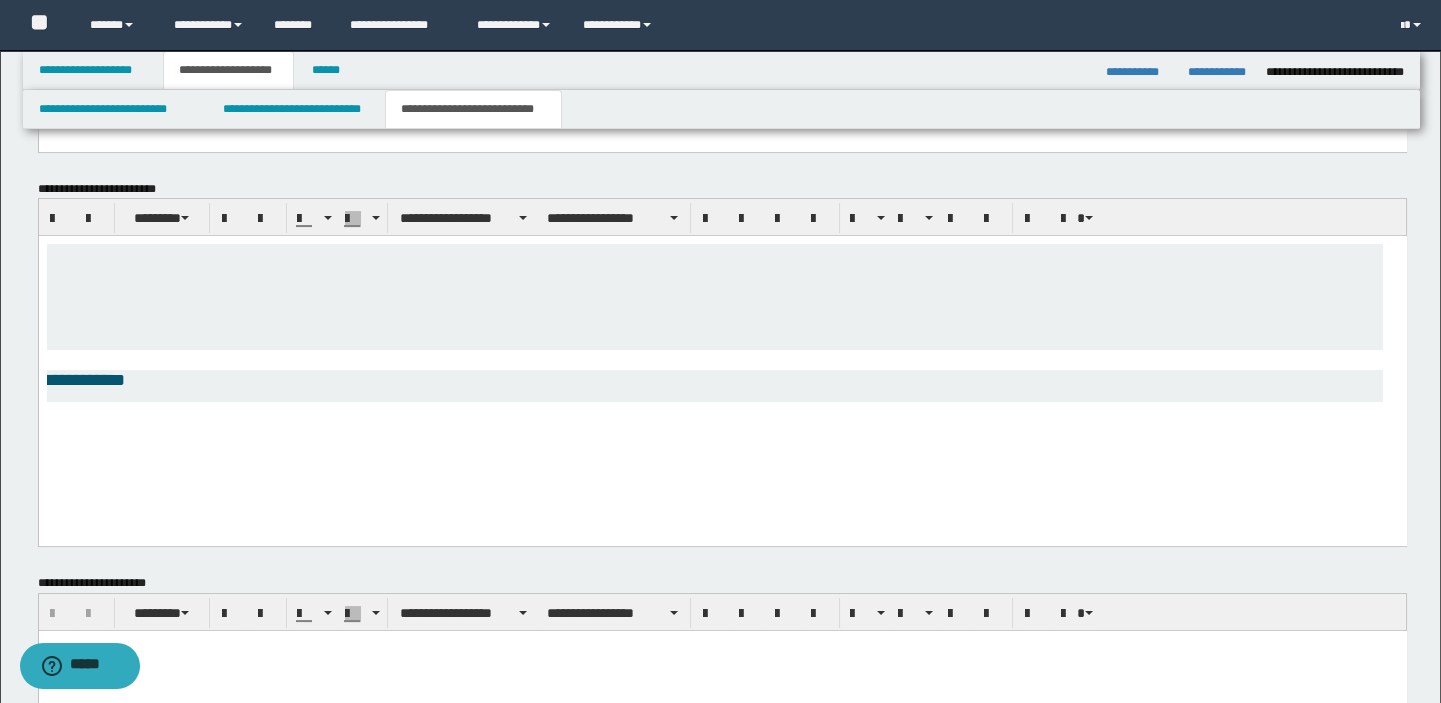 drag, startPoint x: 230, startPoint y: 430, endPoint x: 147, endPoint y: 414, distance: 84.5281 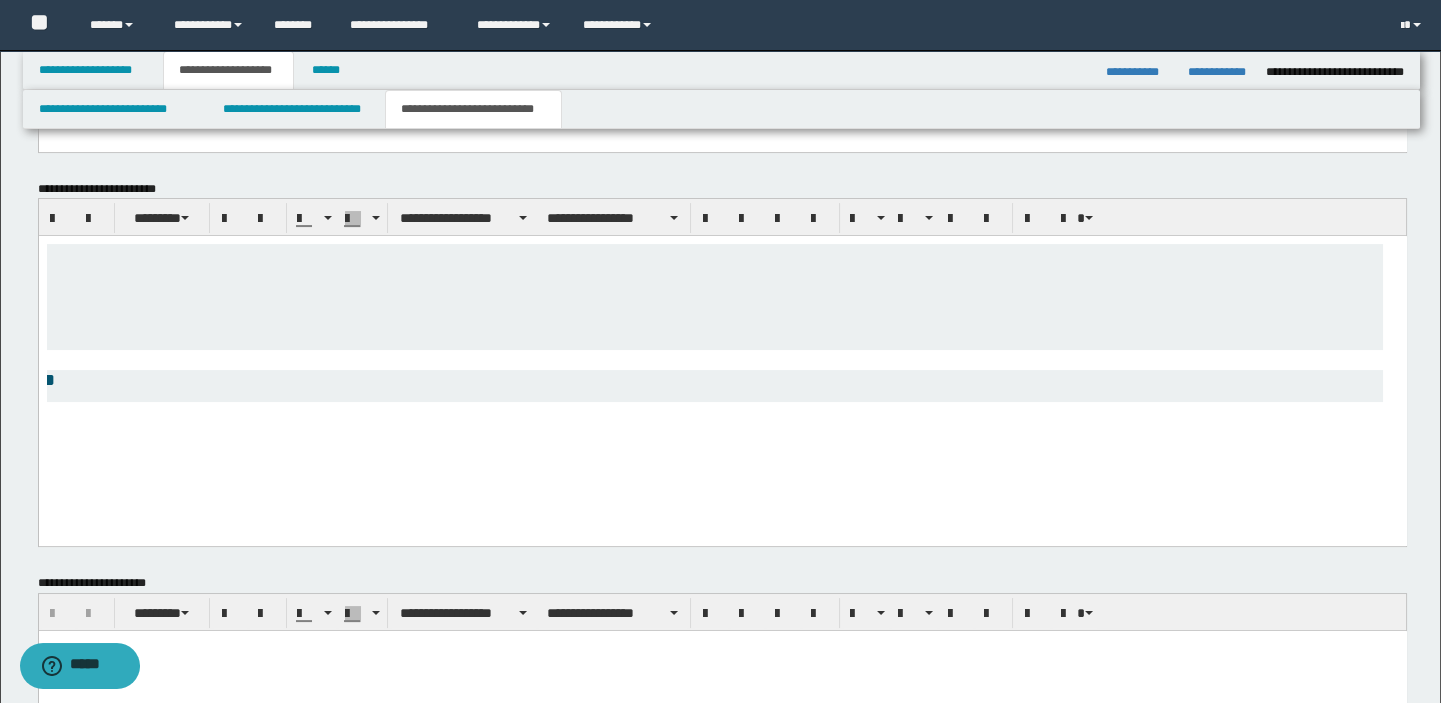 scroll, scrollTop: 0, scrollLeft: 0, axis: both 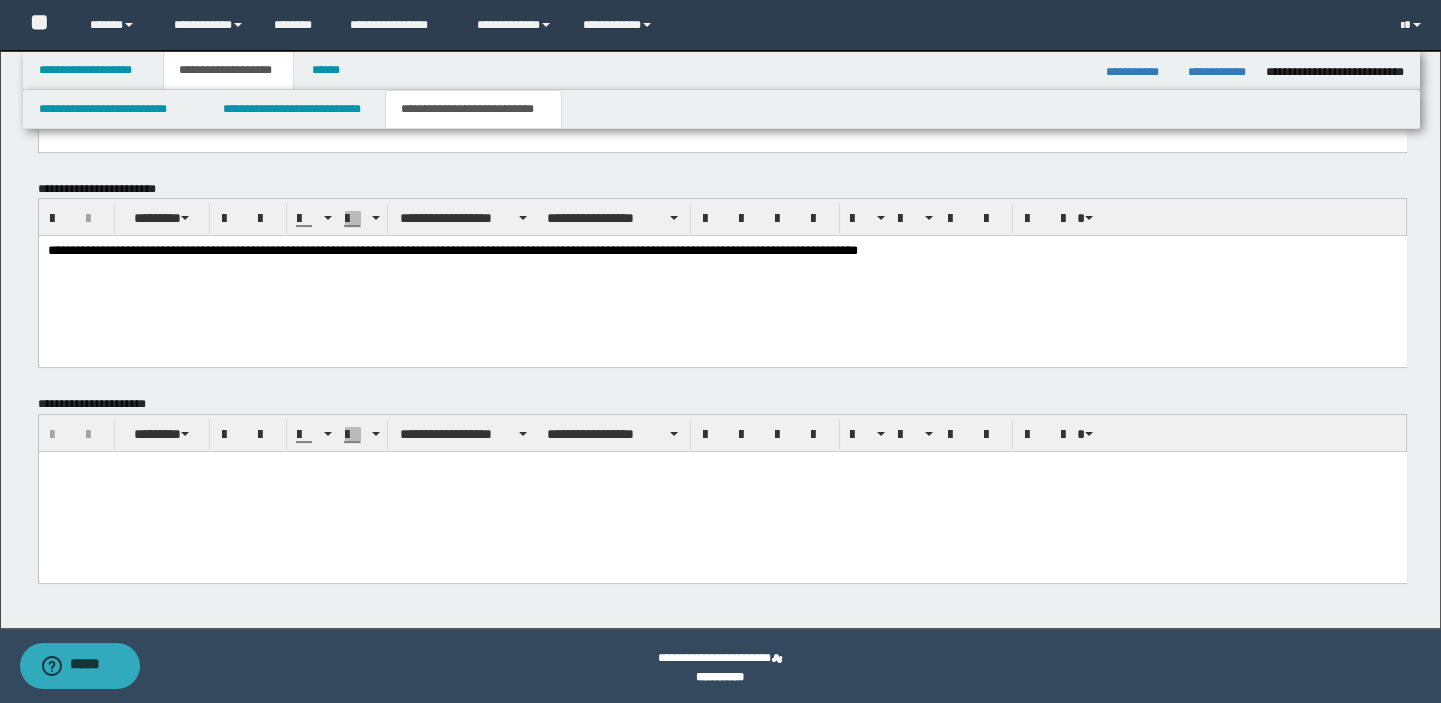 click on "**********" at bounding box center (721, 283) 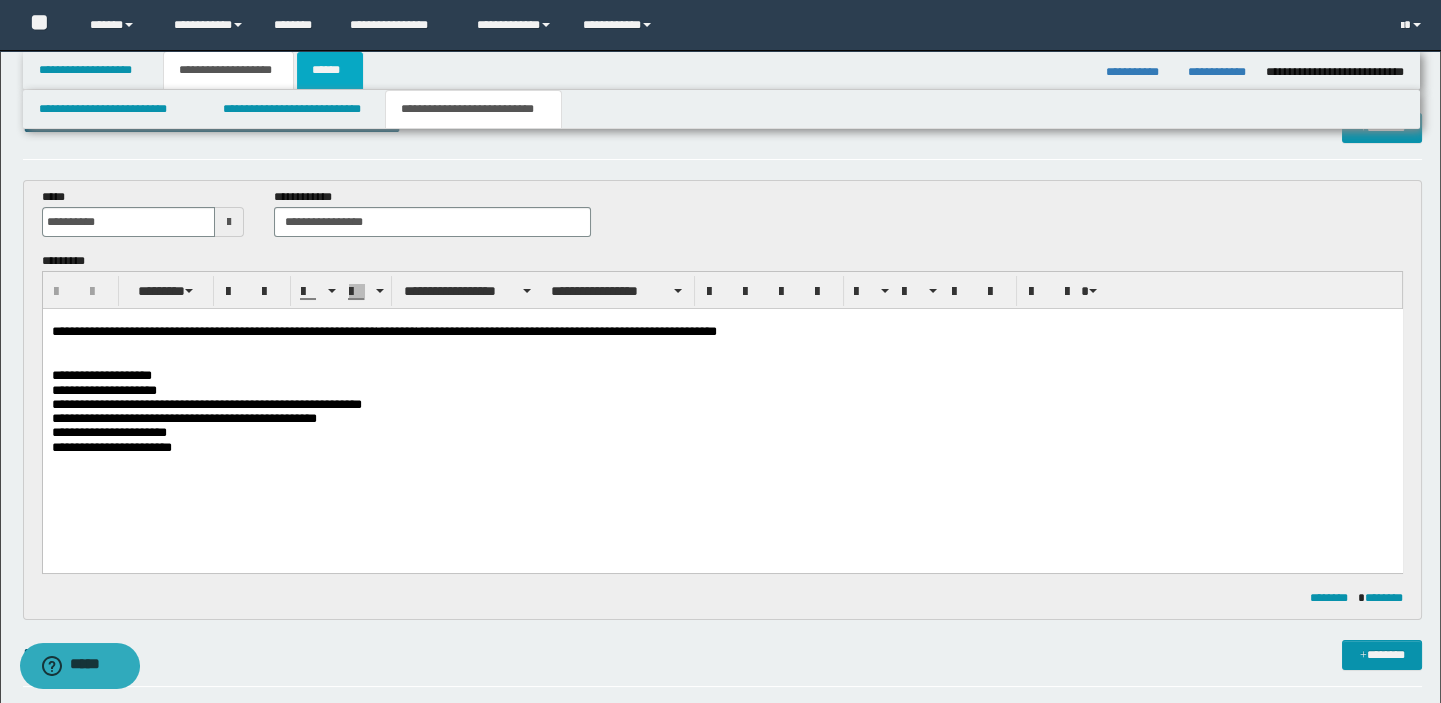click on "******" at bounding box center (330, 70) 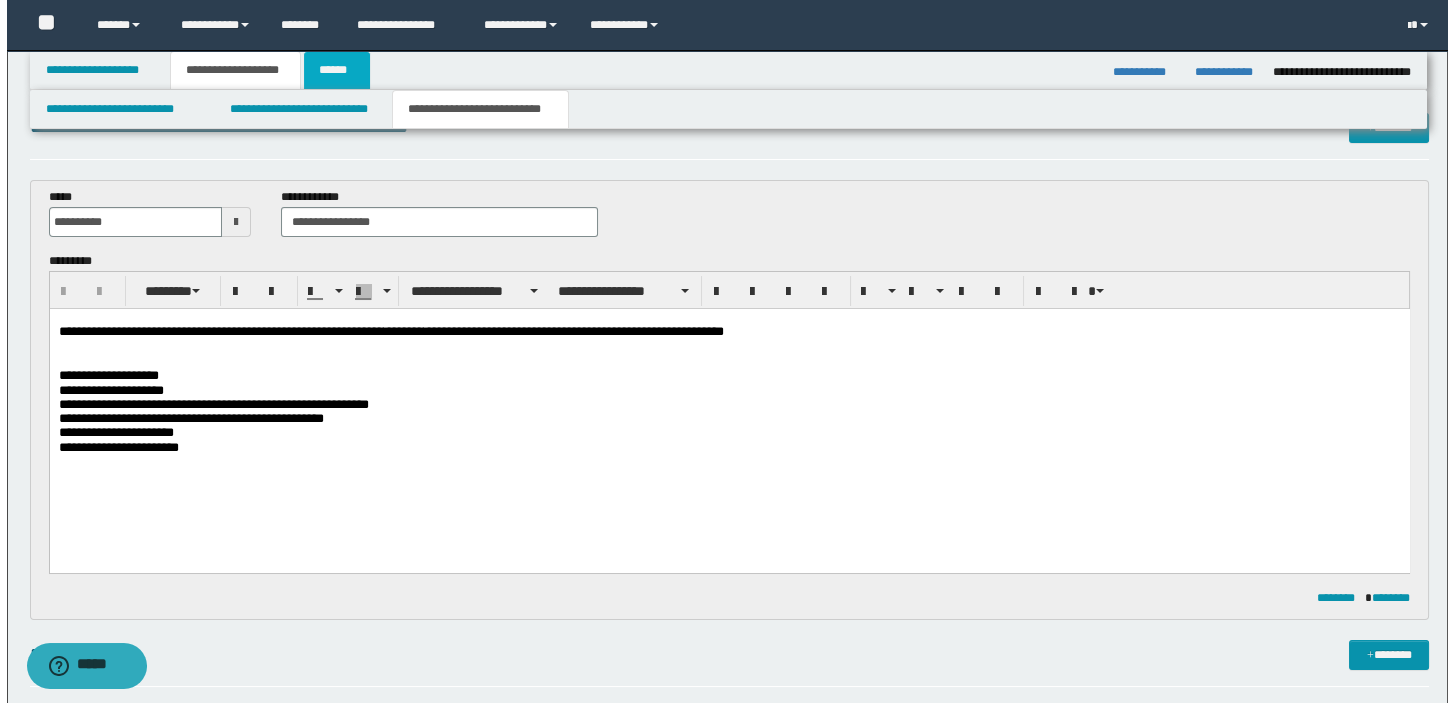 type on "**********" 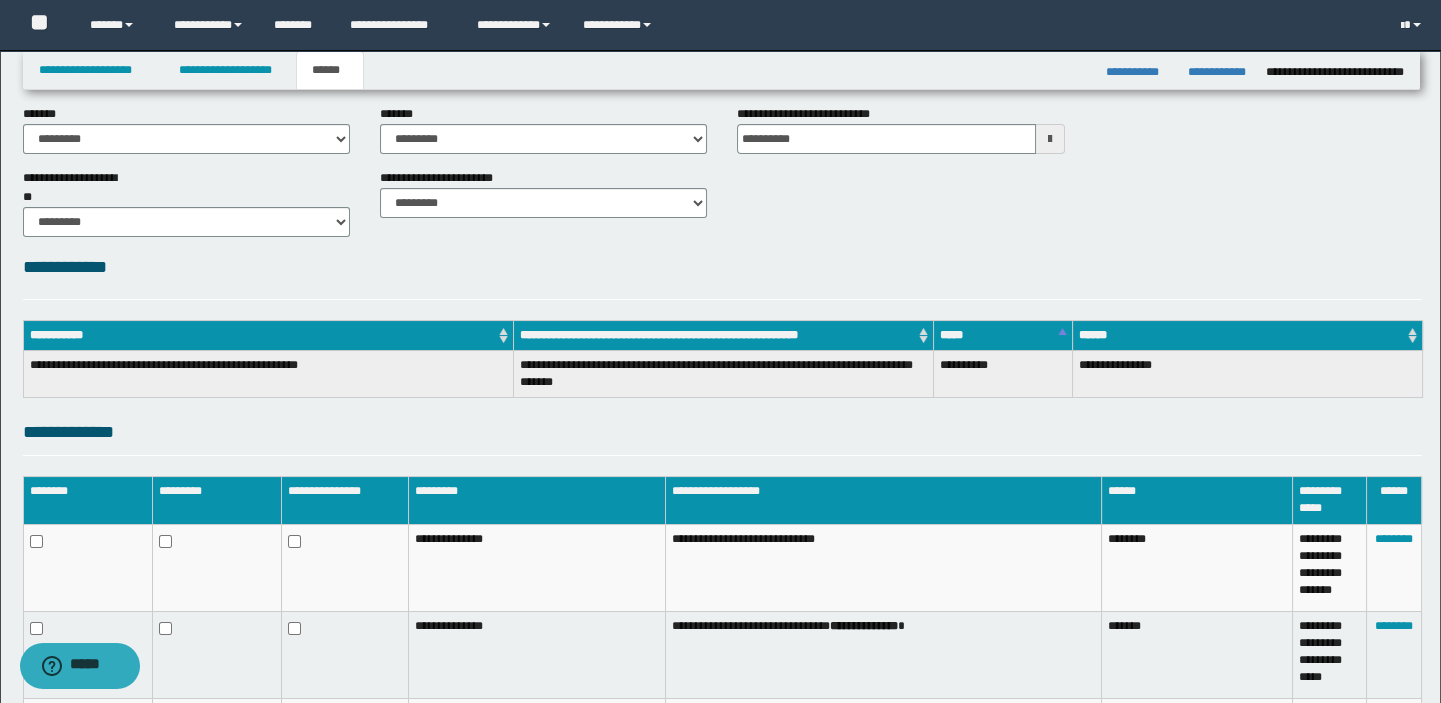 scroll, scrollTop: 320, scrollLeft: 0, axis: vertical 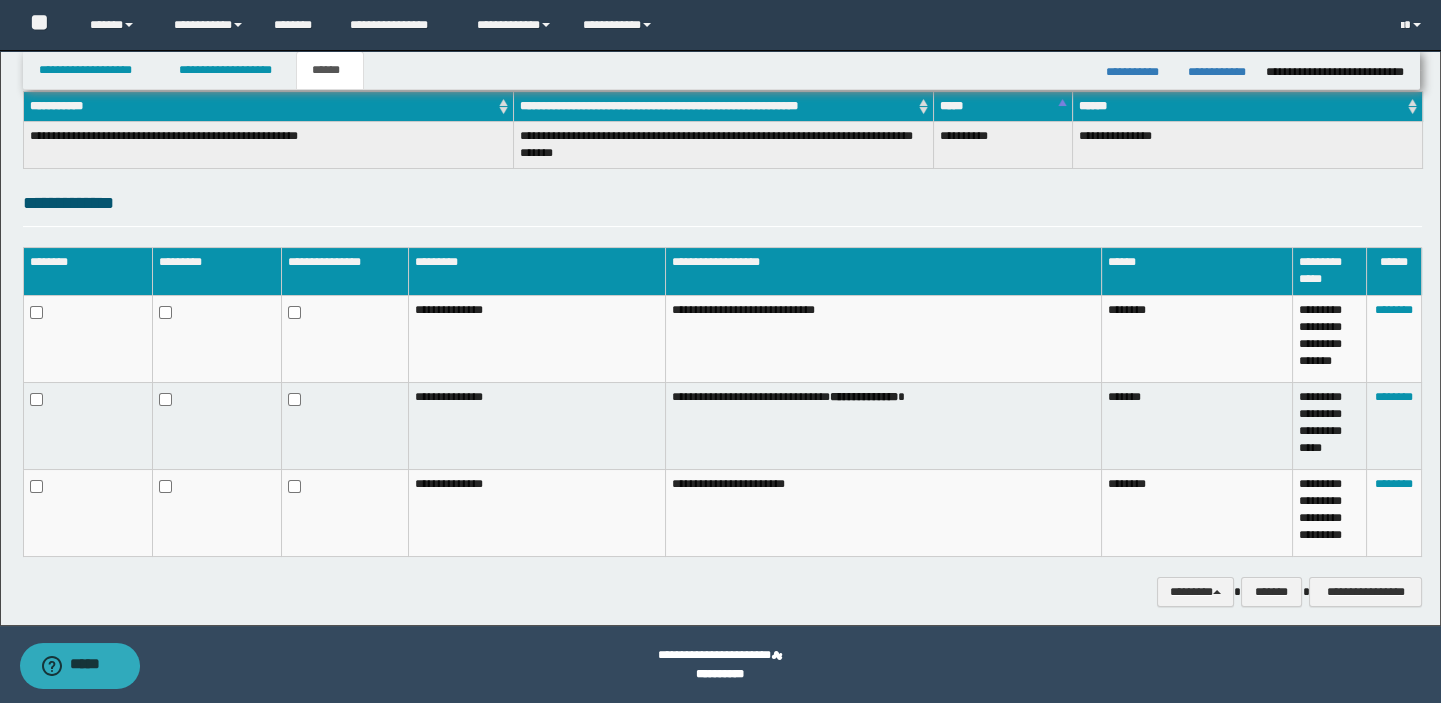 click on "**********" at bounding box center [723, 592] 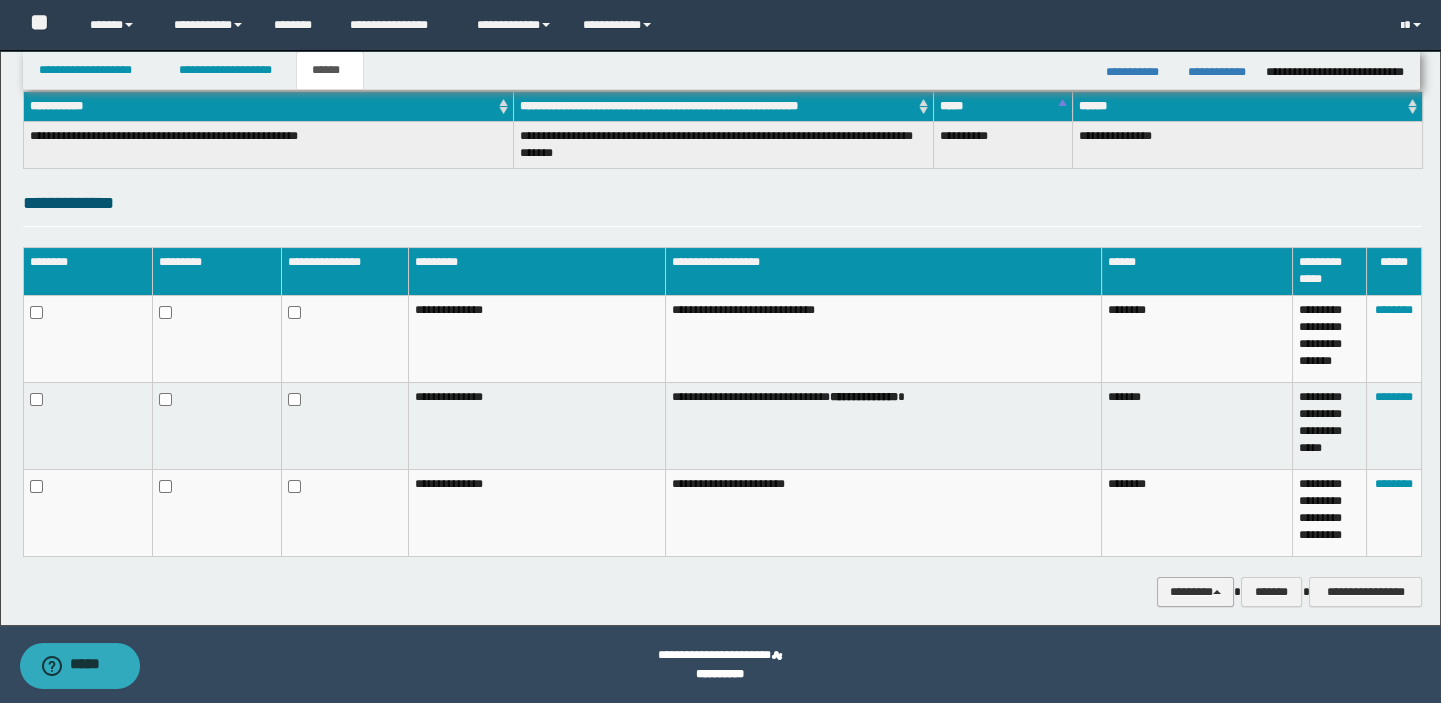 click on "********" at bounding box center [1195, 592] 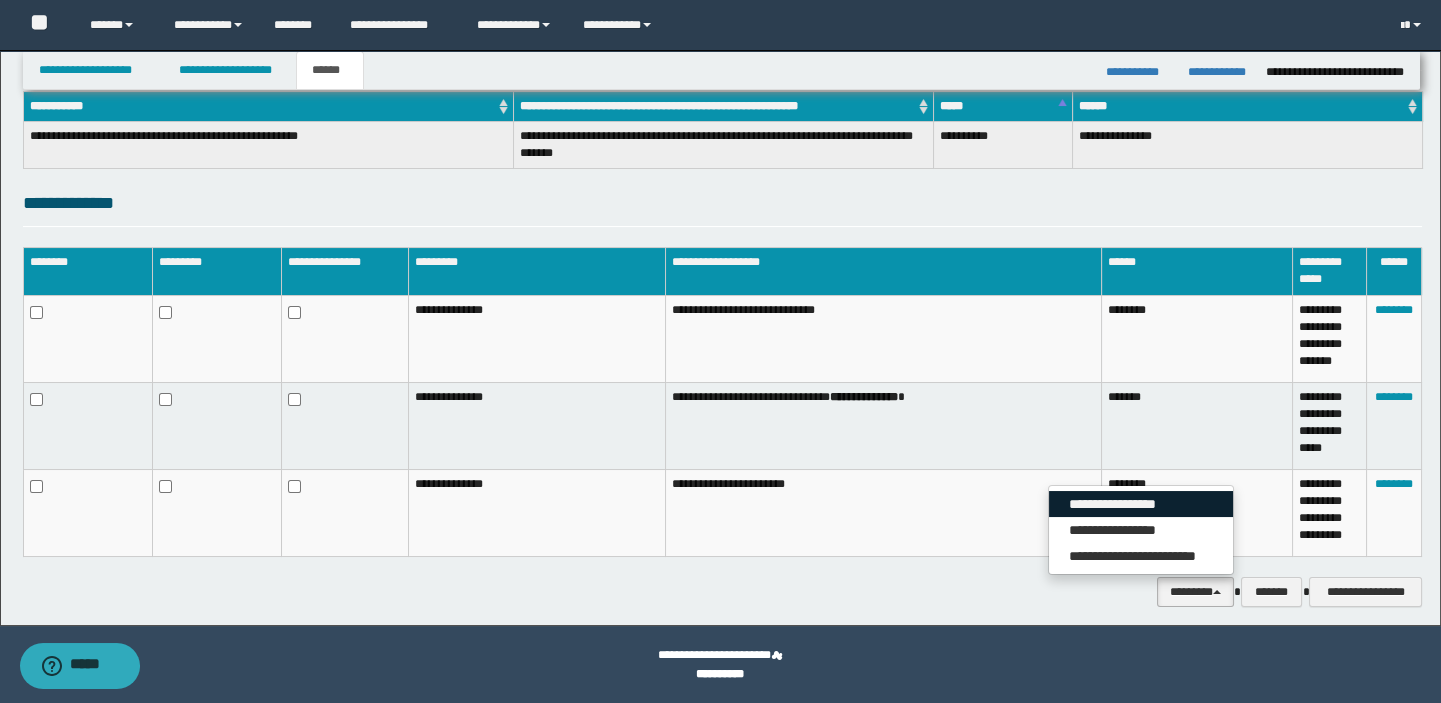 click on "**********" at bounding box center [1141, 504] 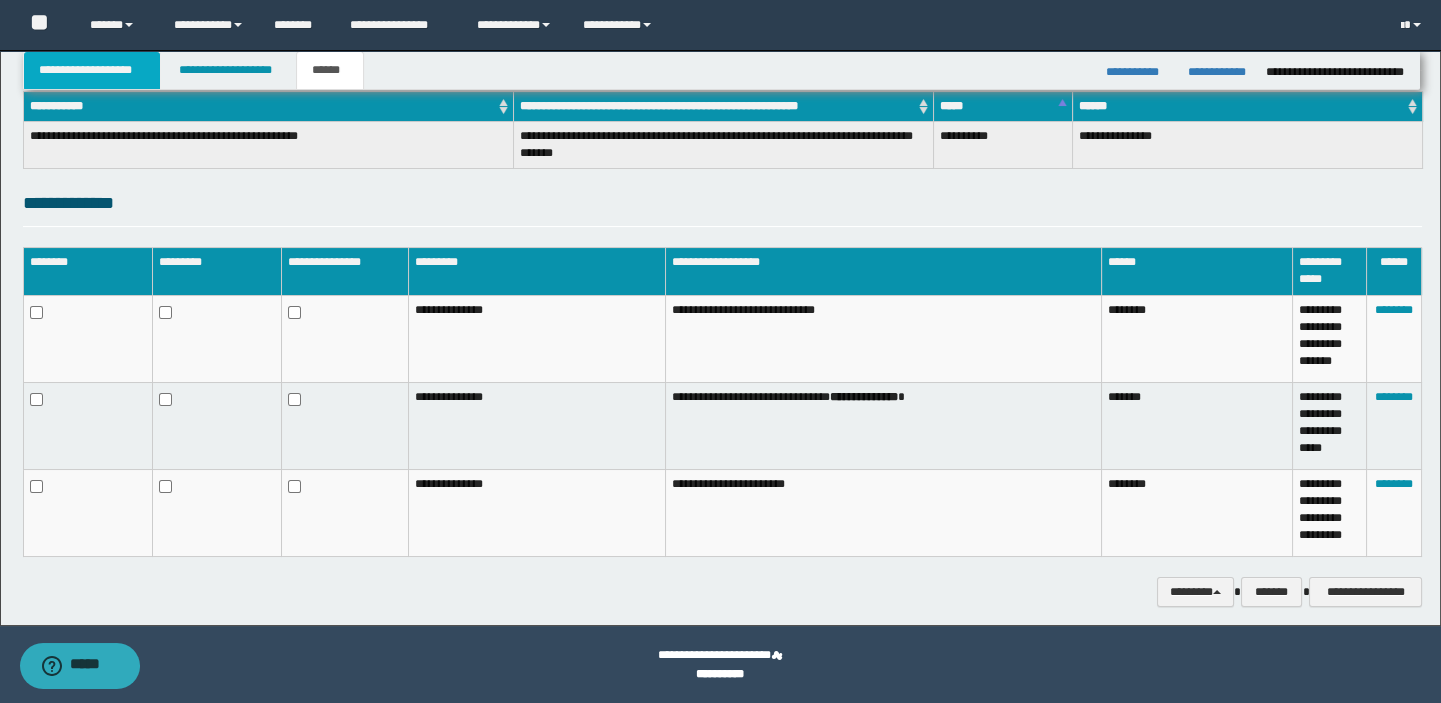 click on "**********" at bounding box center (92, 70) 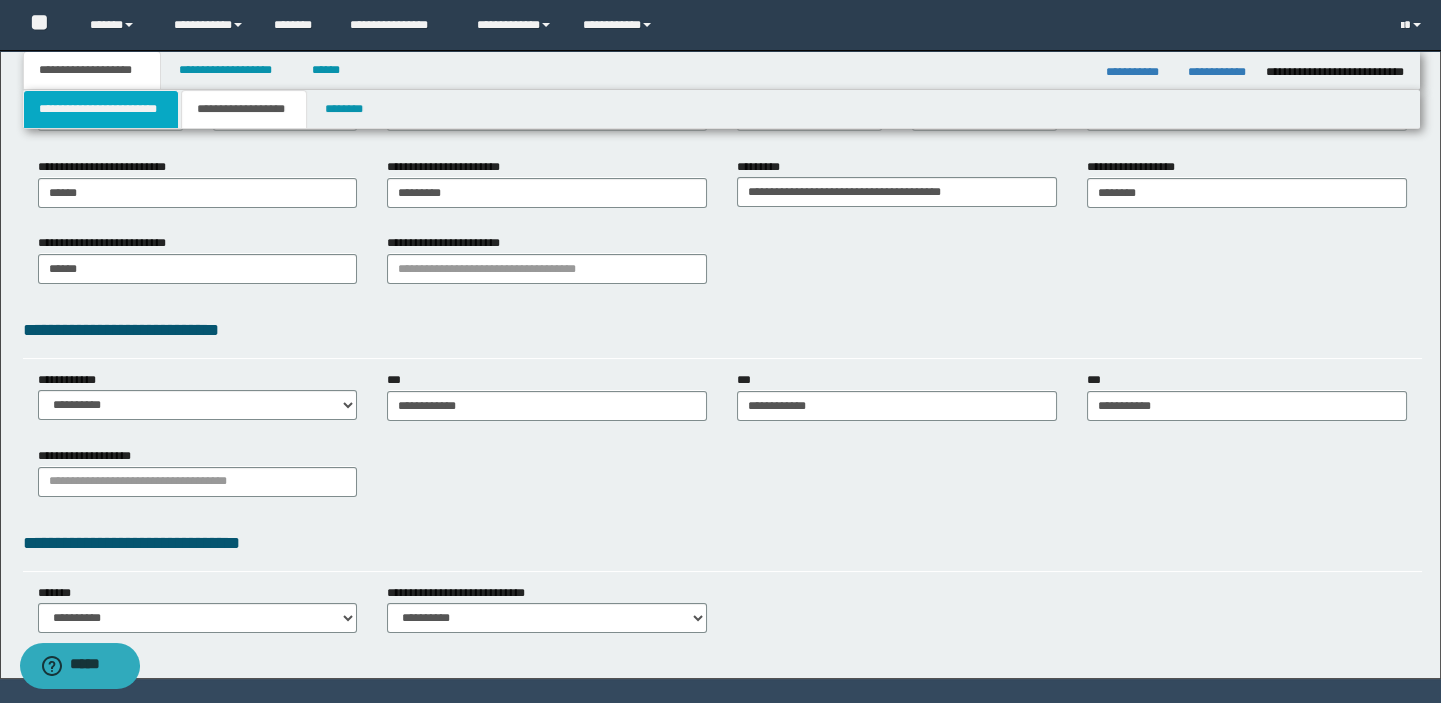 click on "**********" at bounding box center (101, 109) 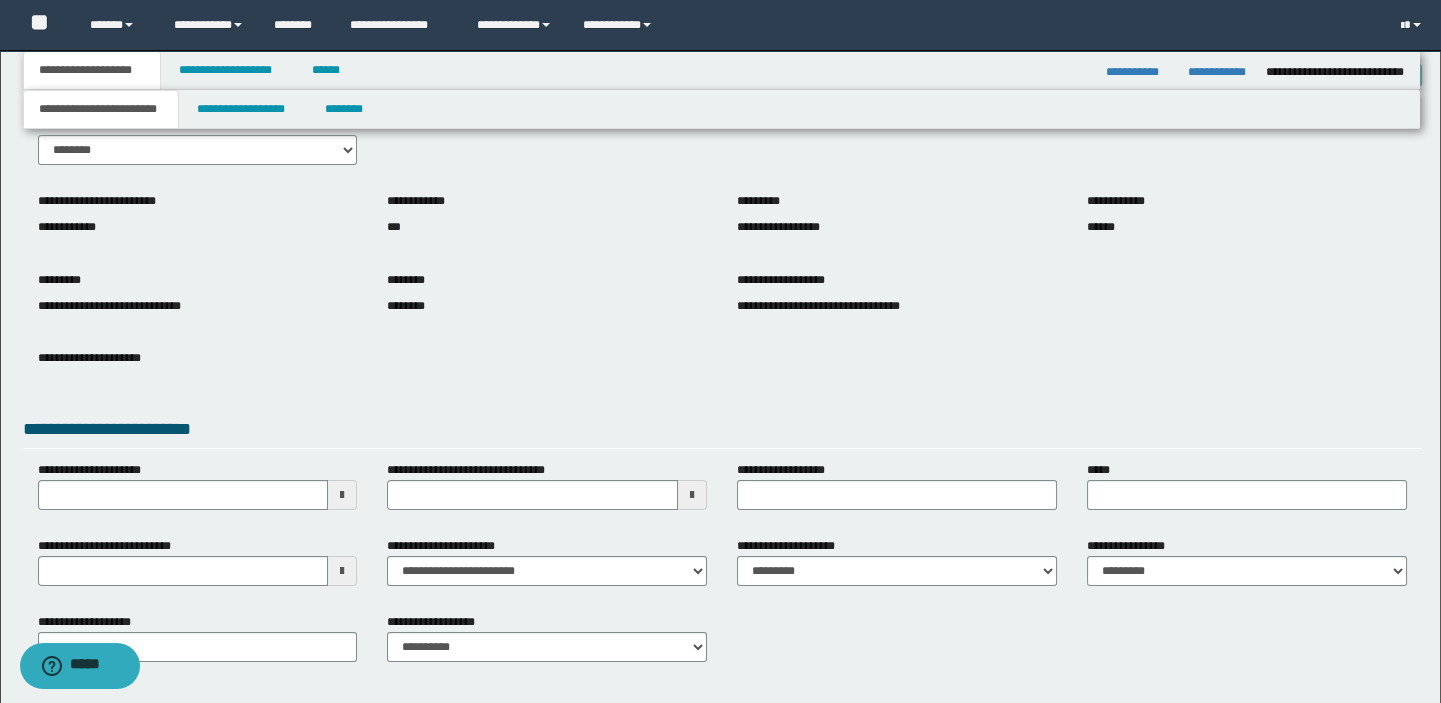 scroll, scrollTop: 0, scrollLeft: 0, axis: both 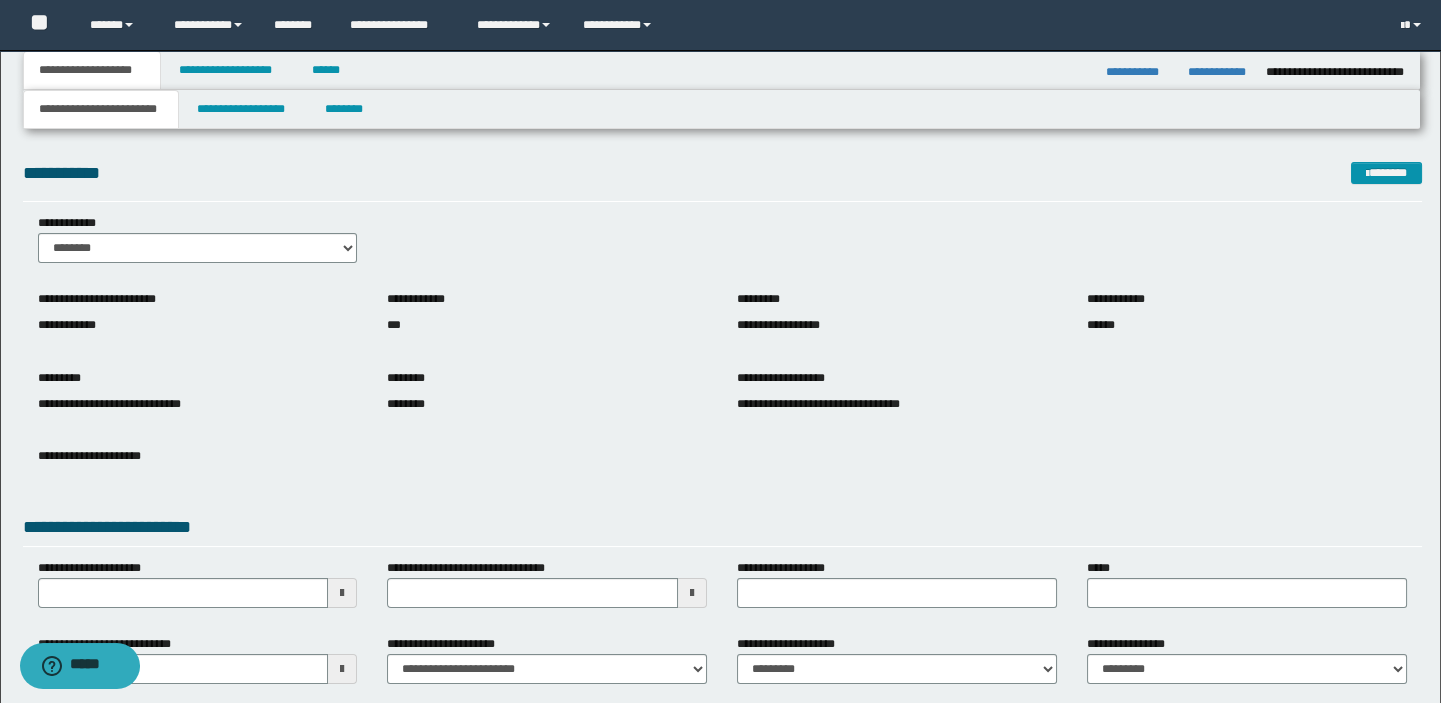 click on "**********" at bounding box center (720, 428) 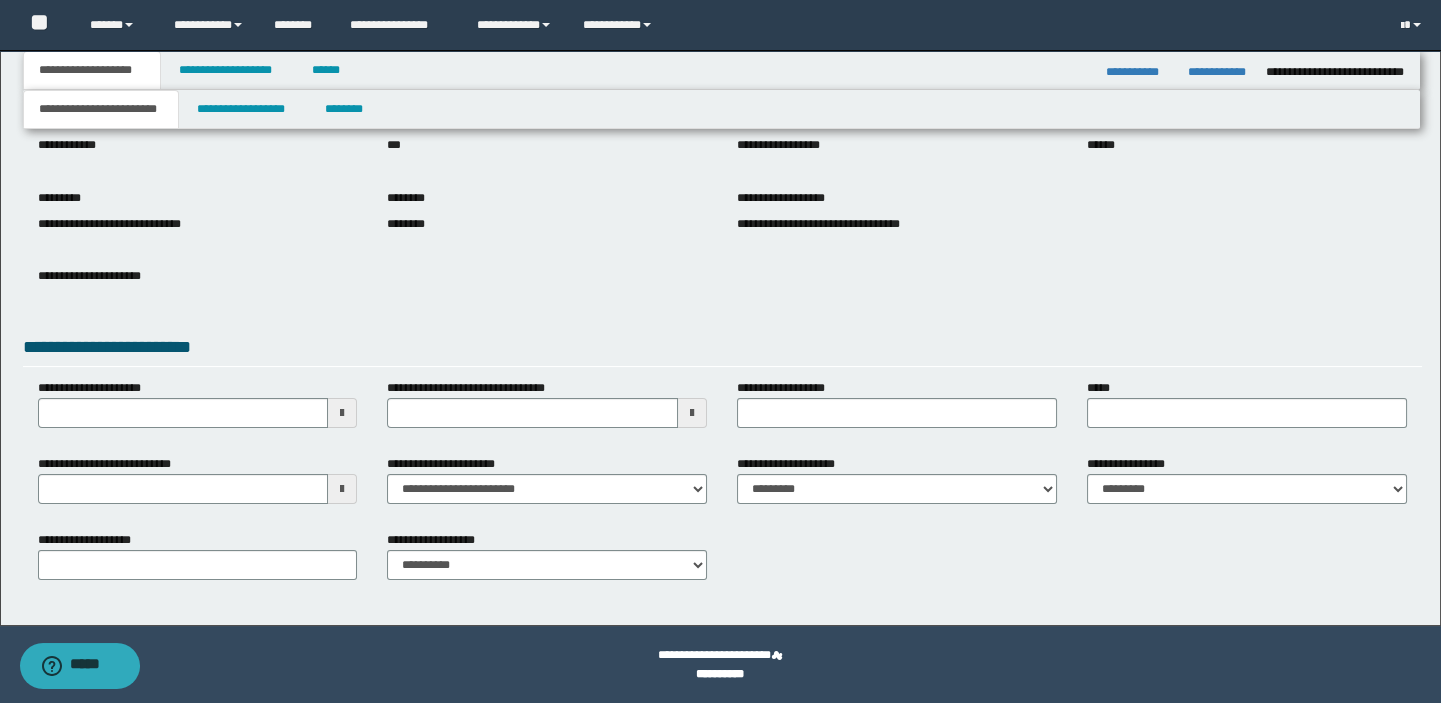 scroll, scrollTop: 180, scrollLeft: 0, axis: vertical 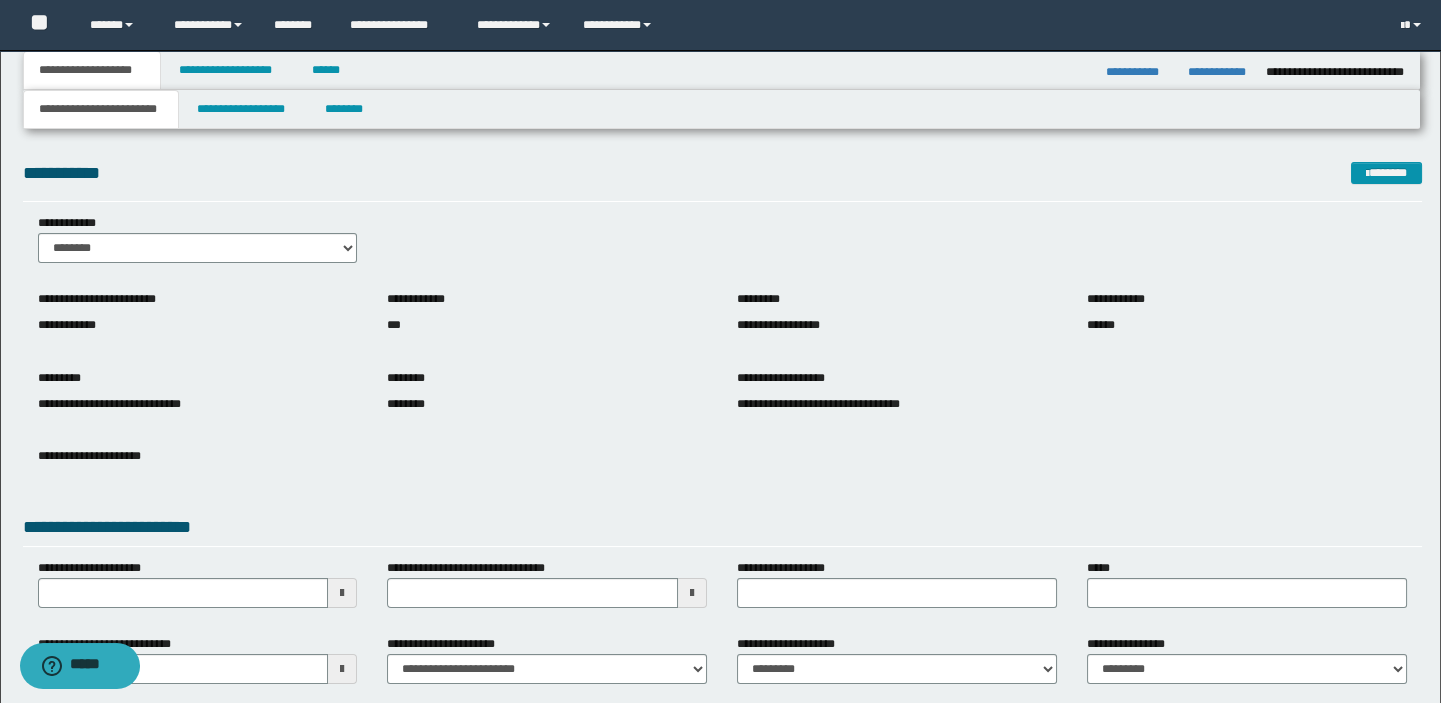 click on "**********" at bounding box center (92, 70) 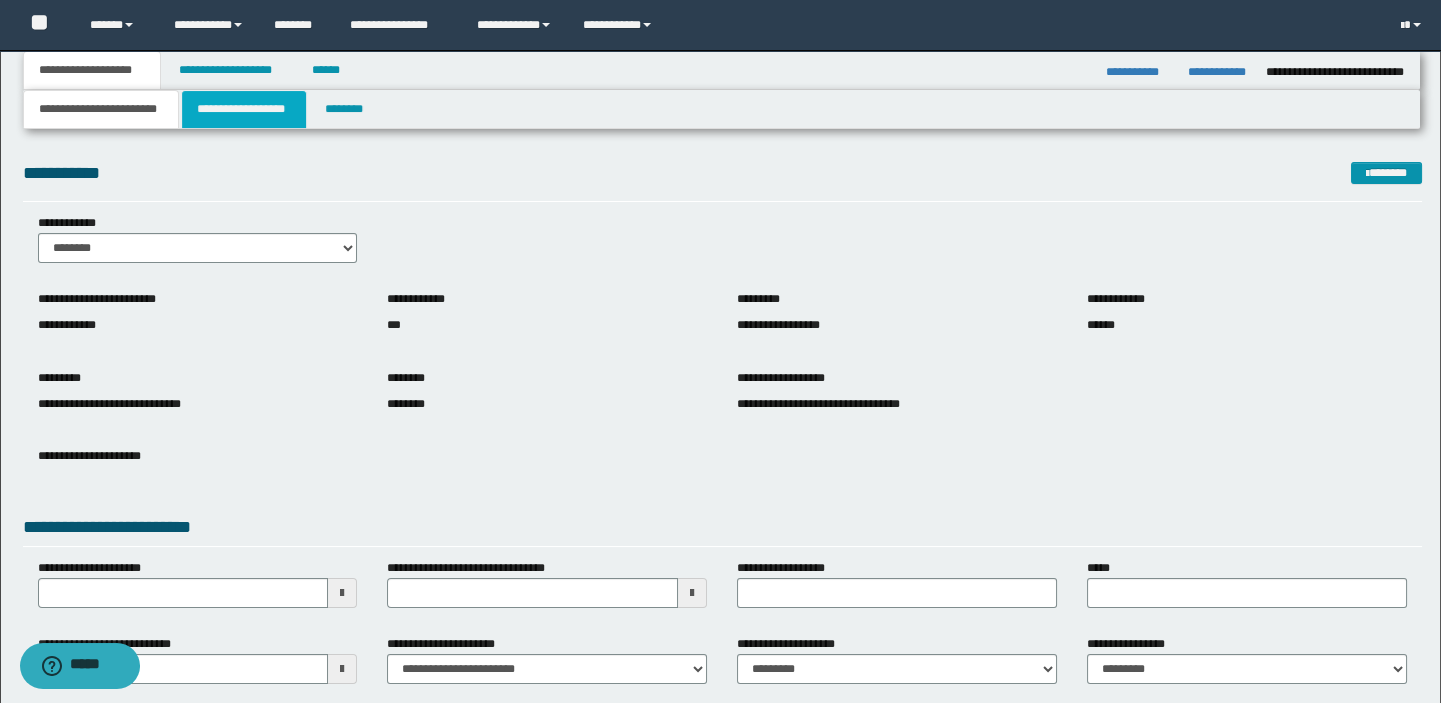 click on "**********" at bounding box center (244, 109) 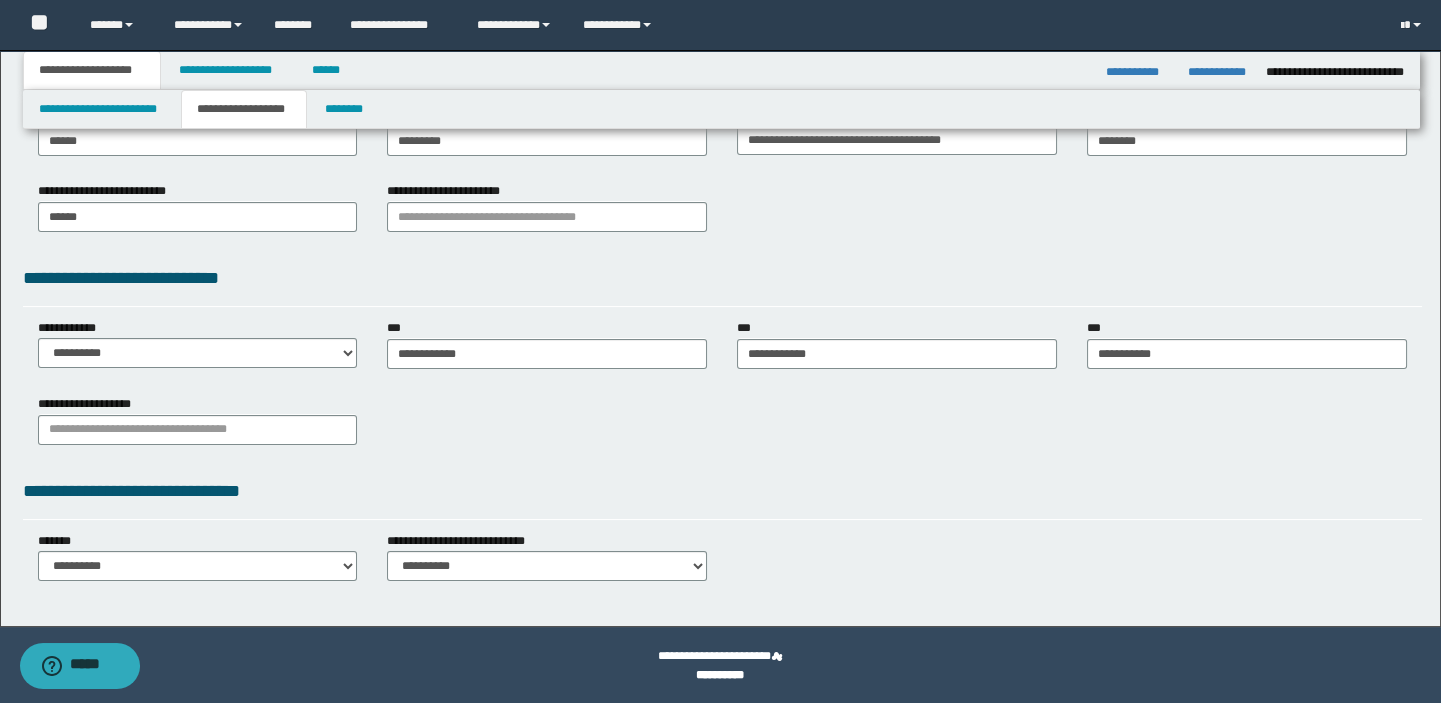 scroll, scrollTop: 403, scrollLeft: 0, axis: vertical 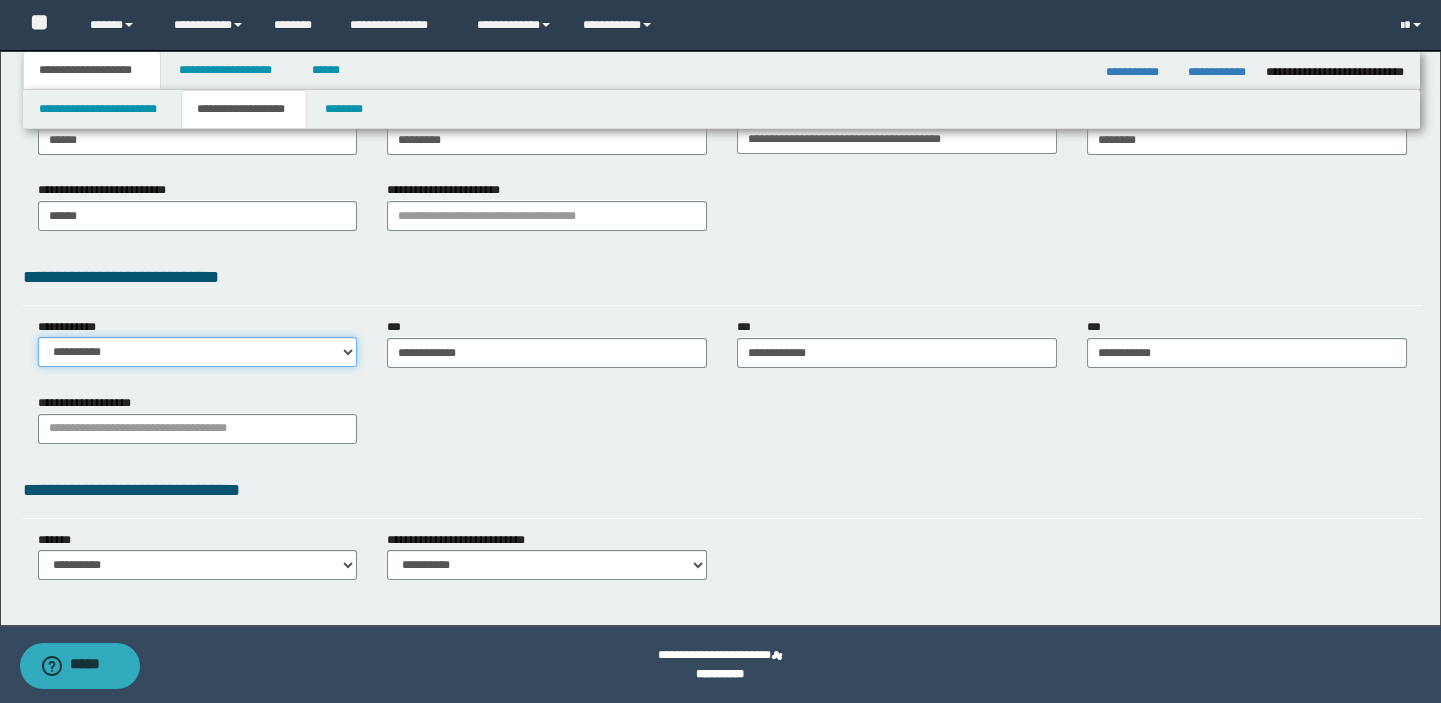 click on "**********" at bounding box center (198, 352) 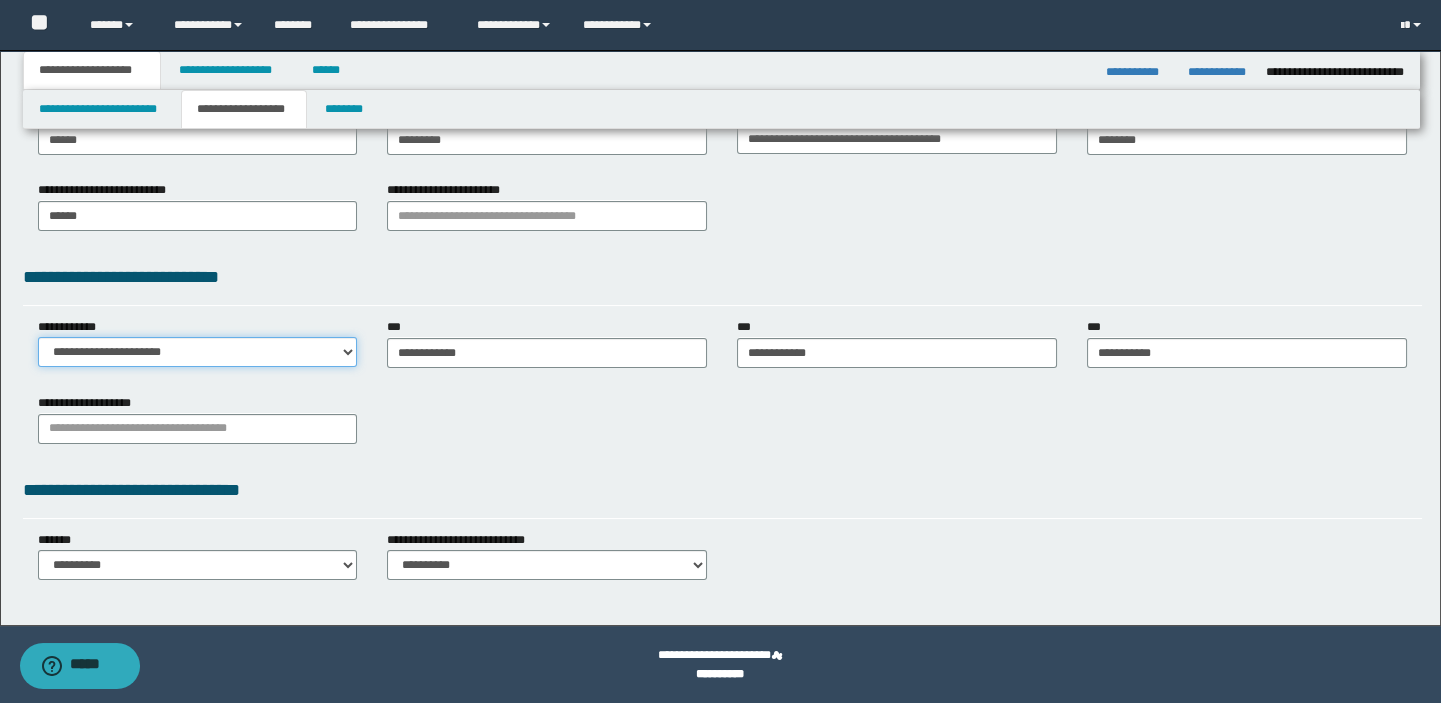 click on "**********" at bounding box center [198, 352] 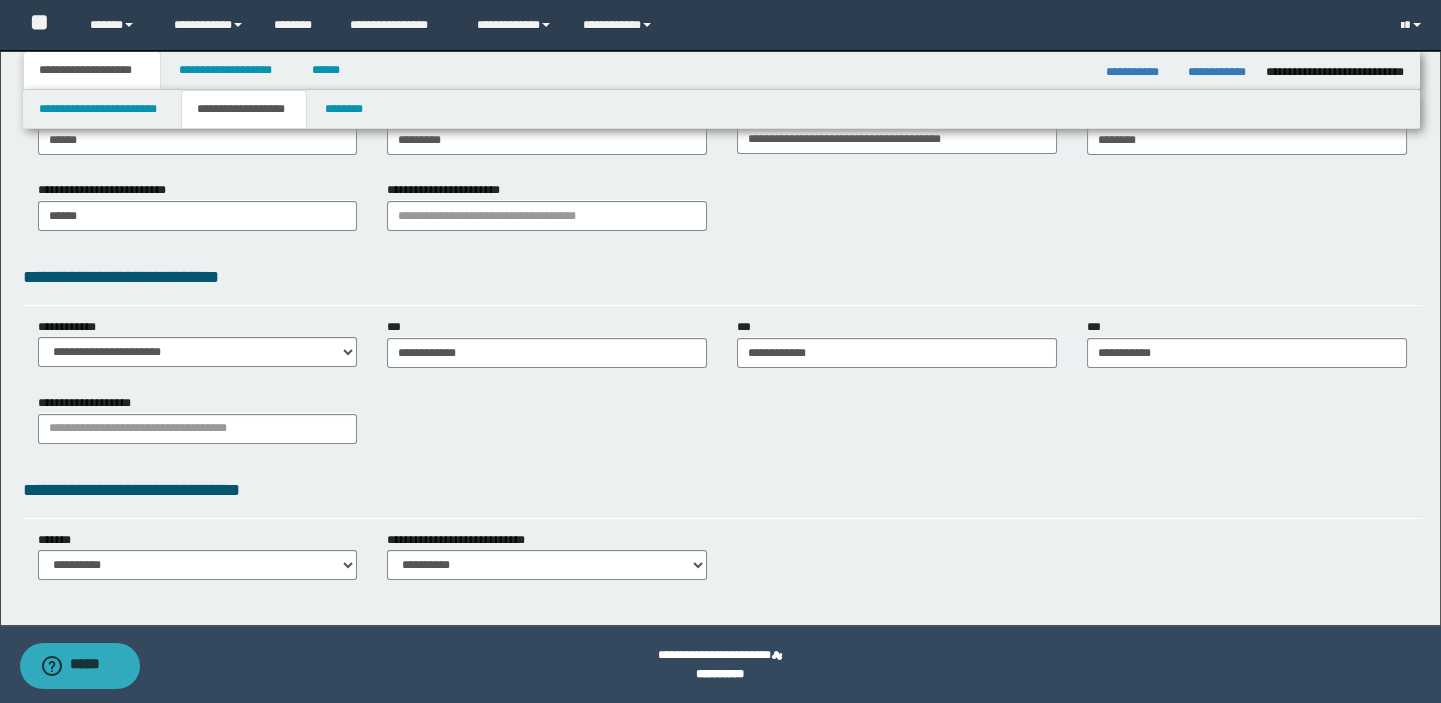 drag, startPoint x: 370, startPoint y: 71, endPoint x: 325, endPoint y: 77, distance: 45.39824 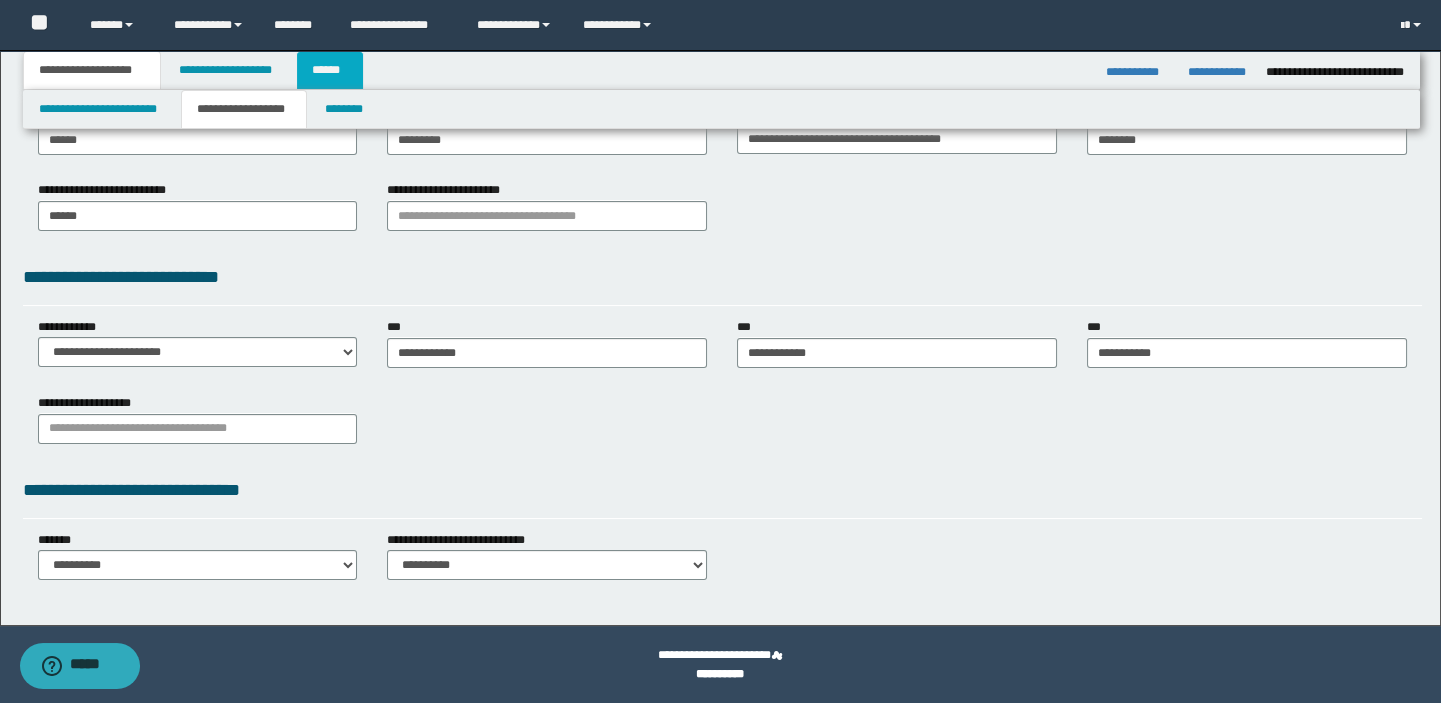 click on "**********" at bounding box center [722, 70] 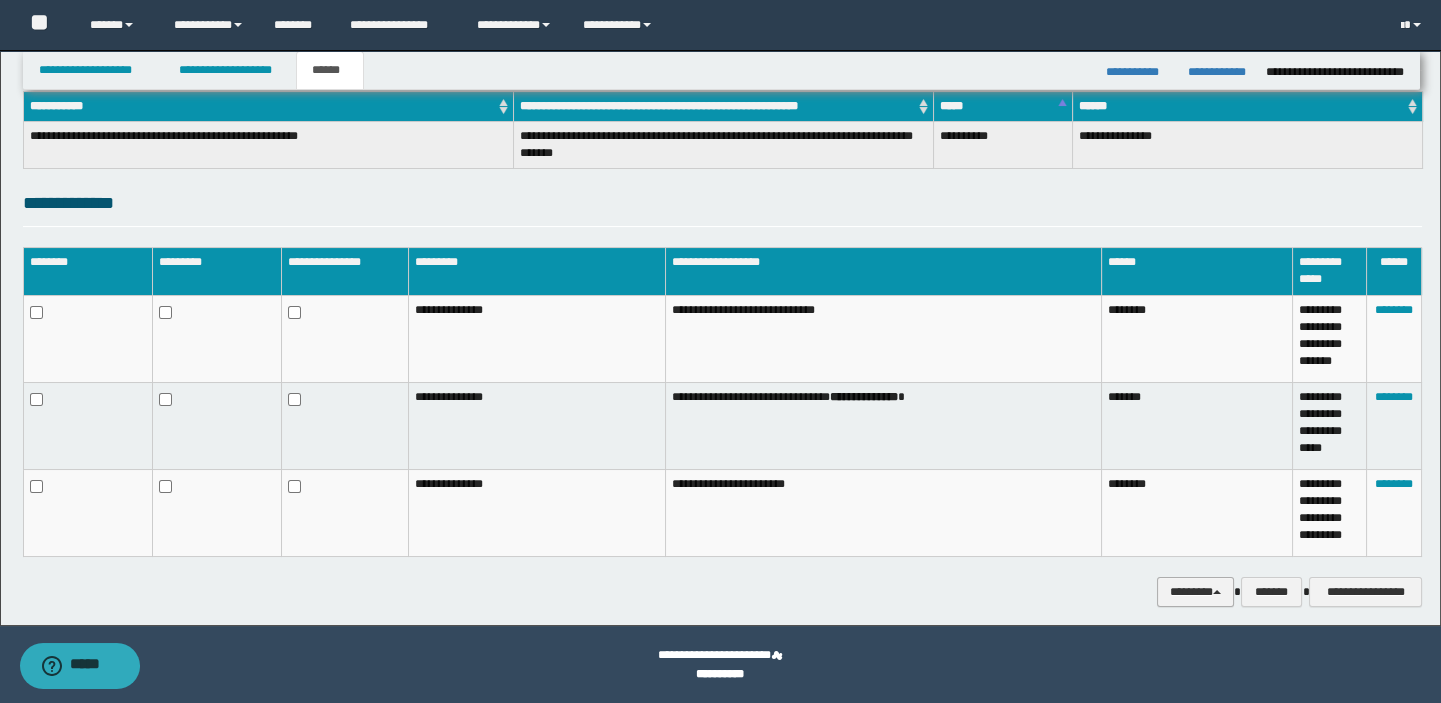 click on "********" at bounding box center [1195, 592] 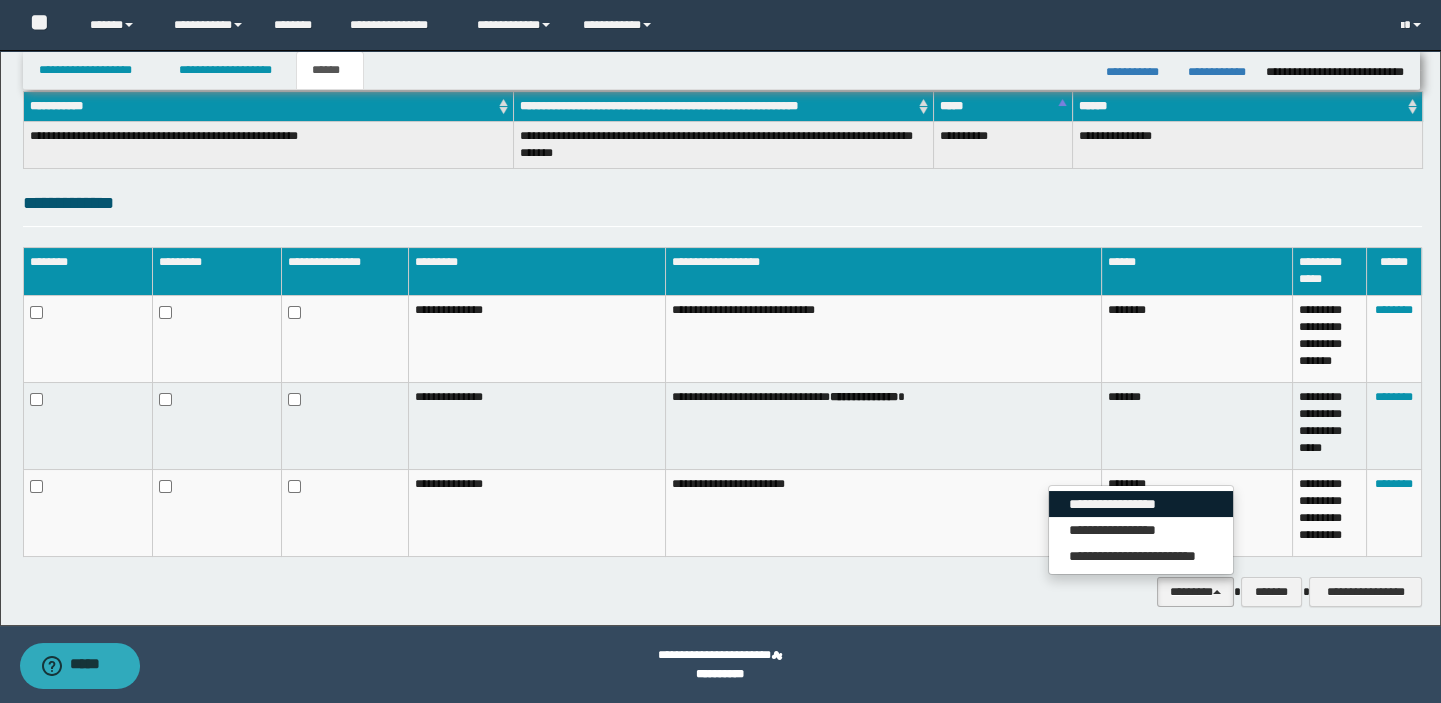 click on "**********" at bounding box center [1141, 504] 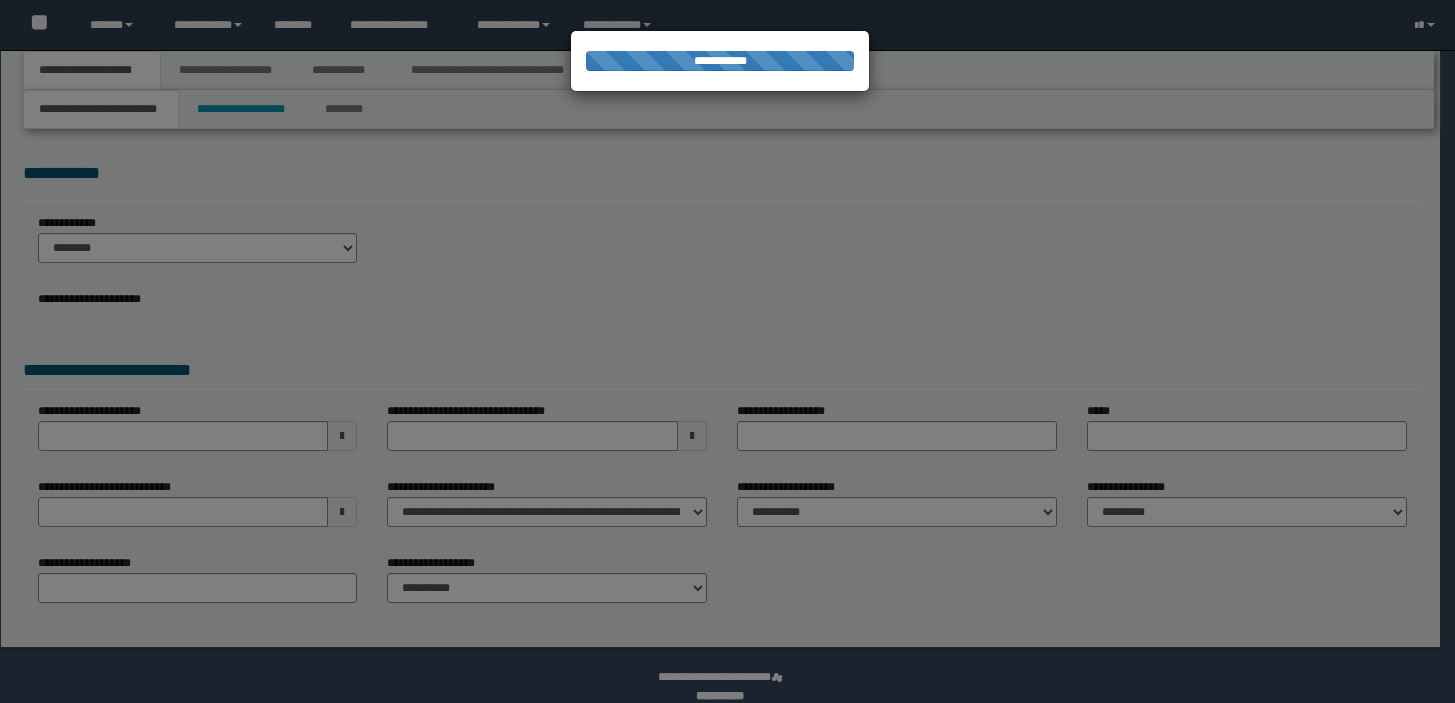 scroll, scrollTop: 0, scrollLeft: 0, axis: both 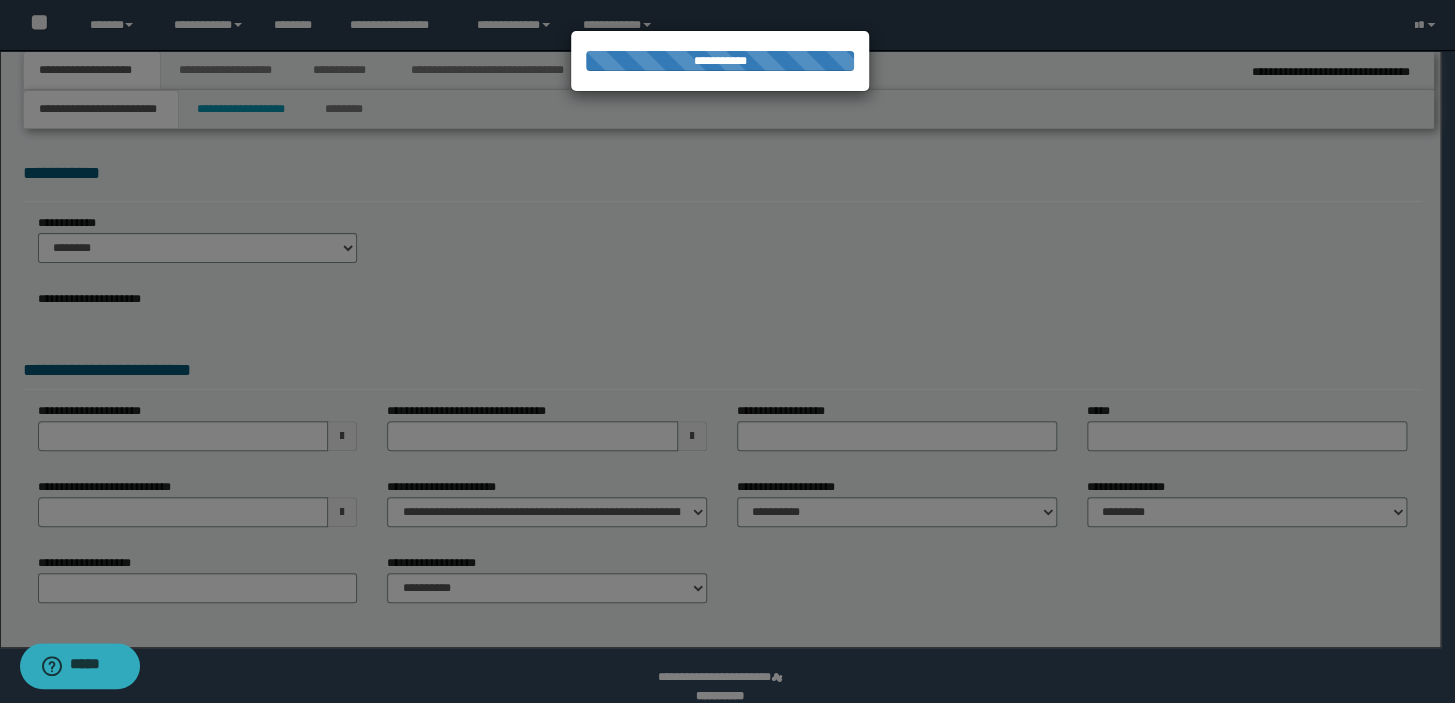 select on "*" 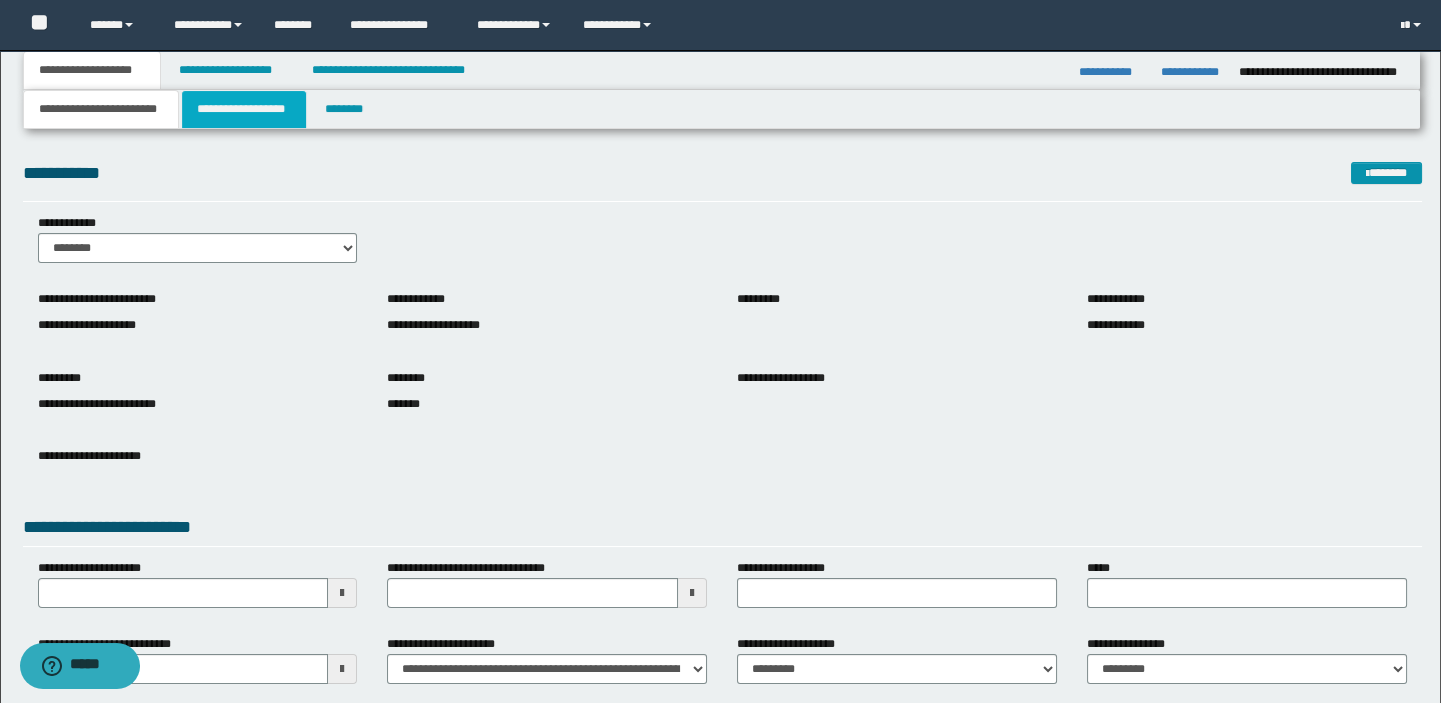 click on "**********" at bounding box center (244, 109) 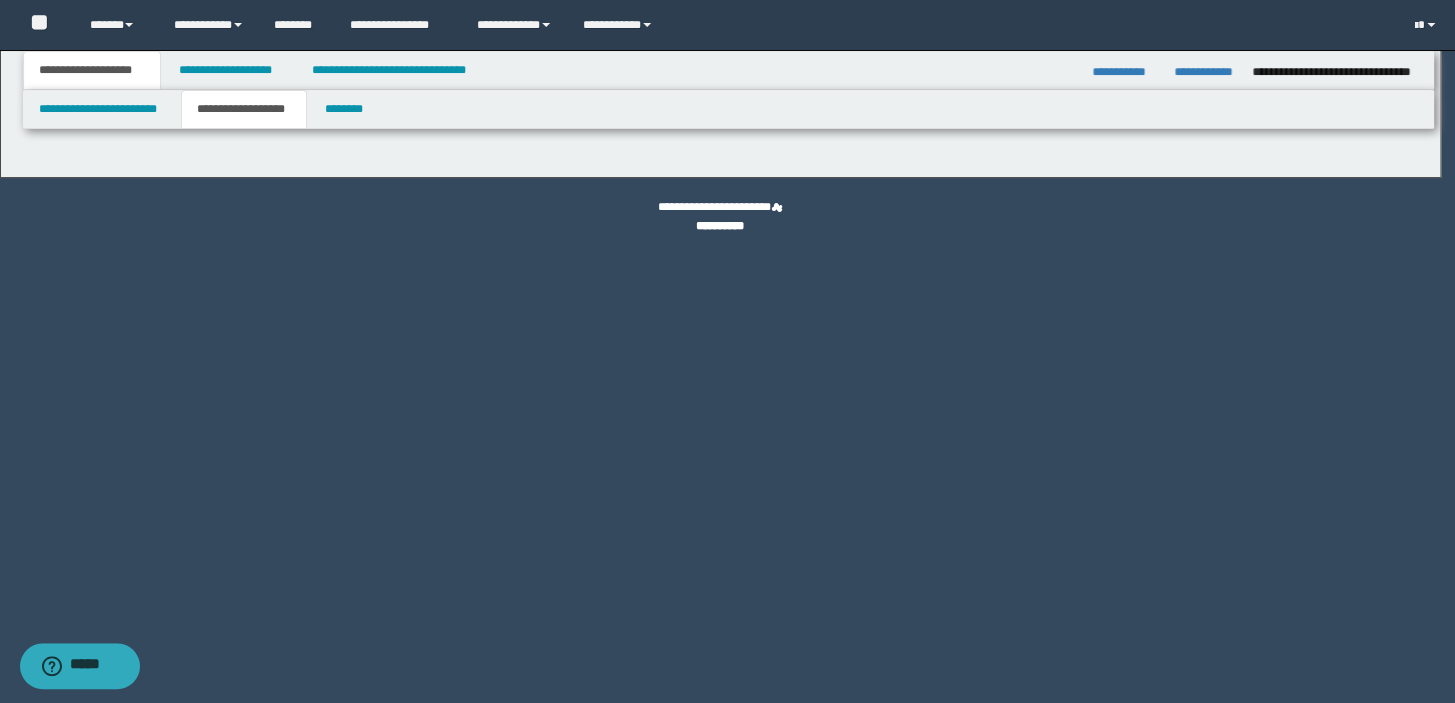 type on "********" 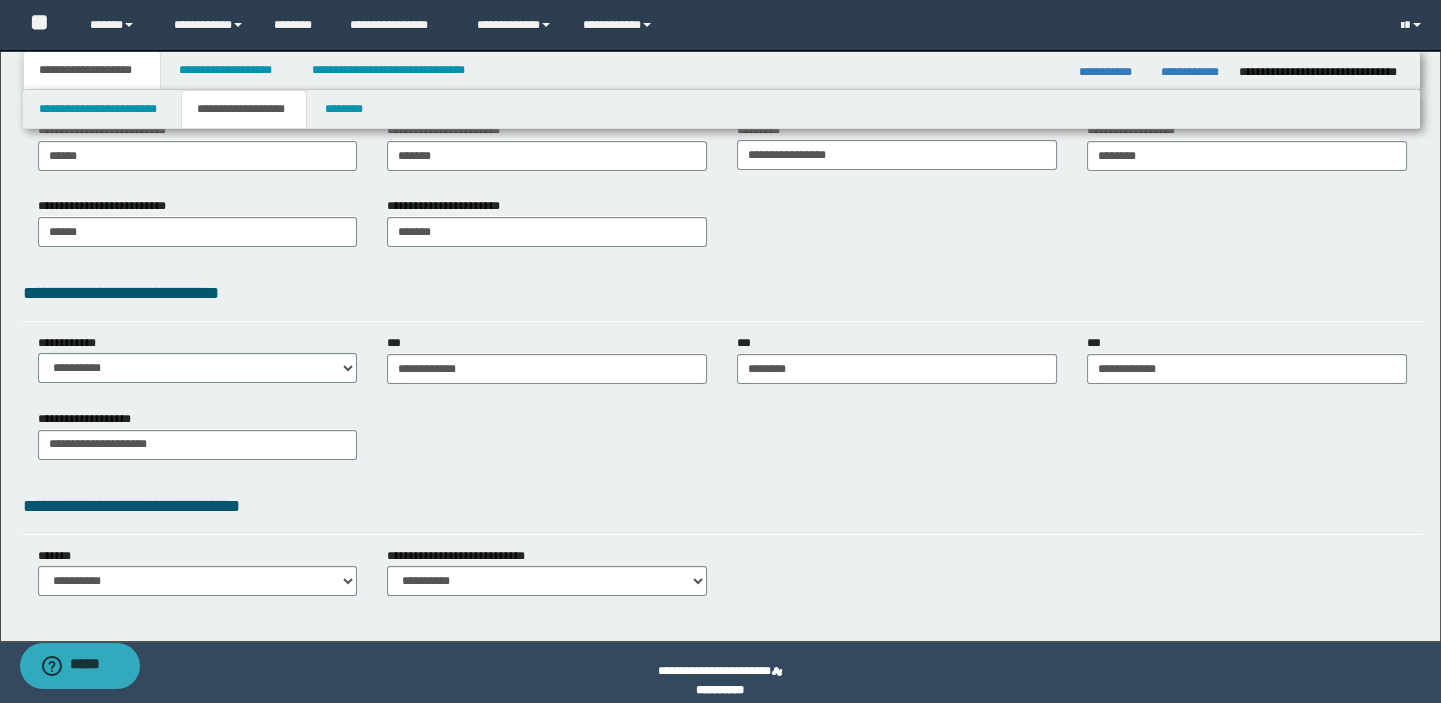 scroll, scrollTop: 403, scrollLeft: 0, axis: vertical 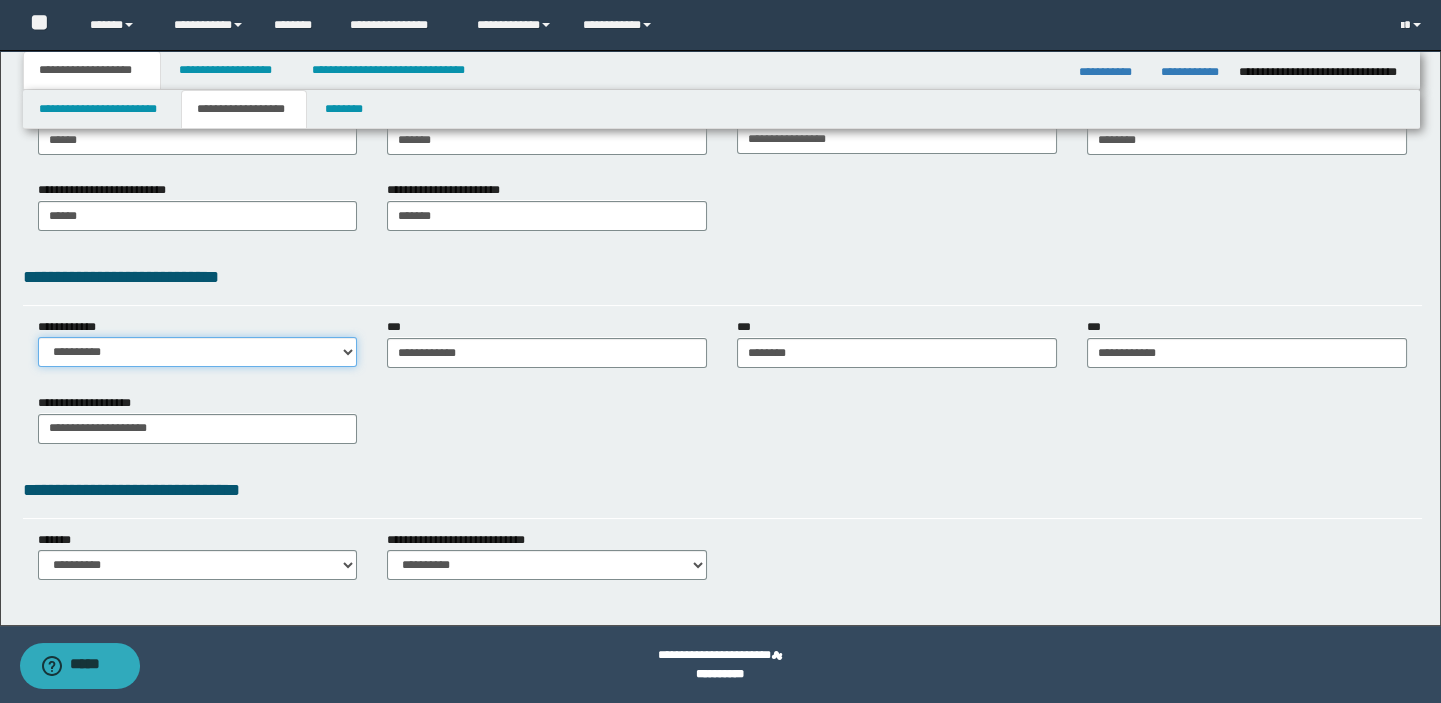 click on "**********" at bounding box center (198, 352) 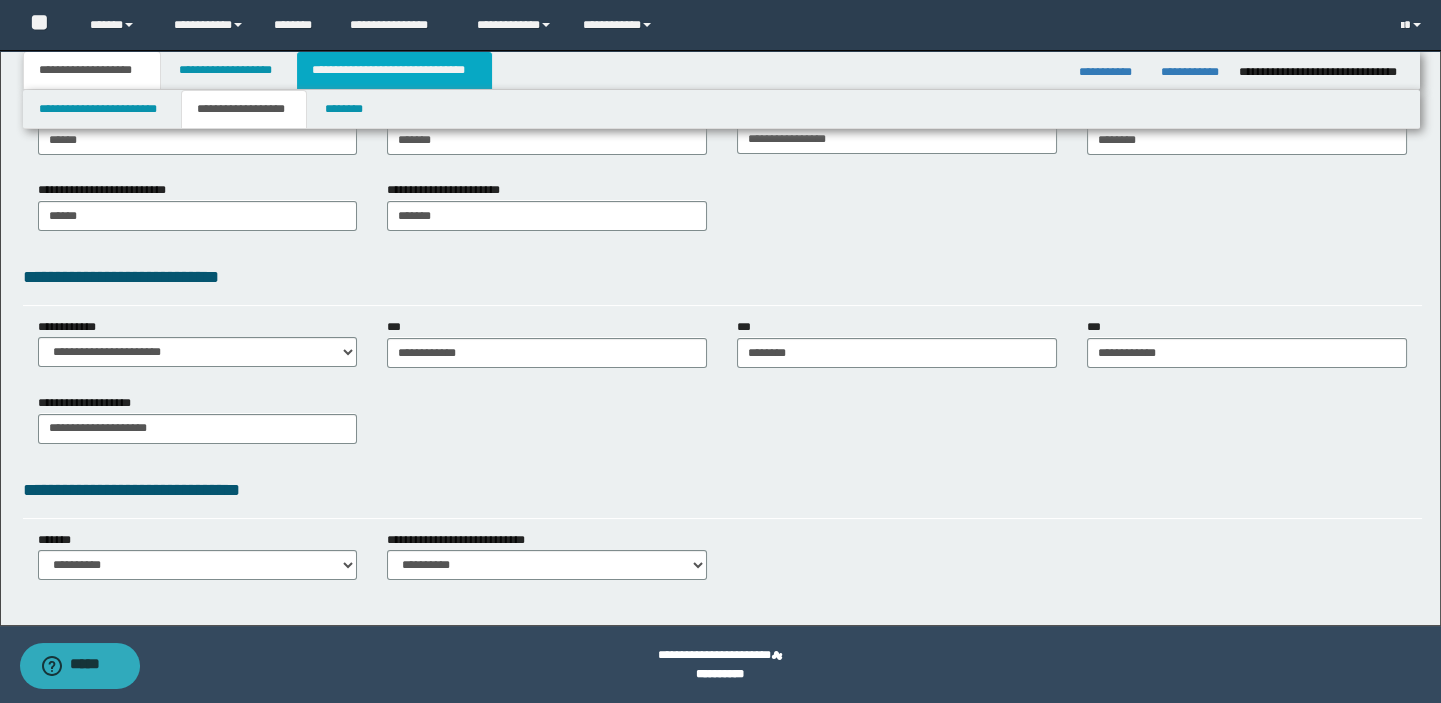 click on "**********" at bounding box center (394, 70) 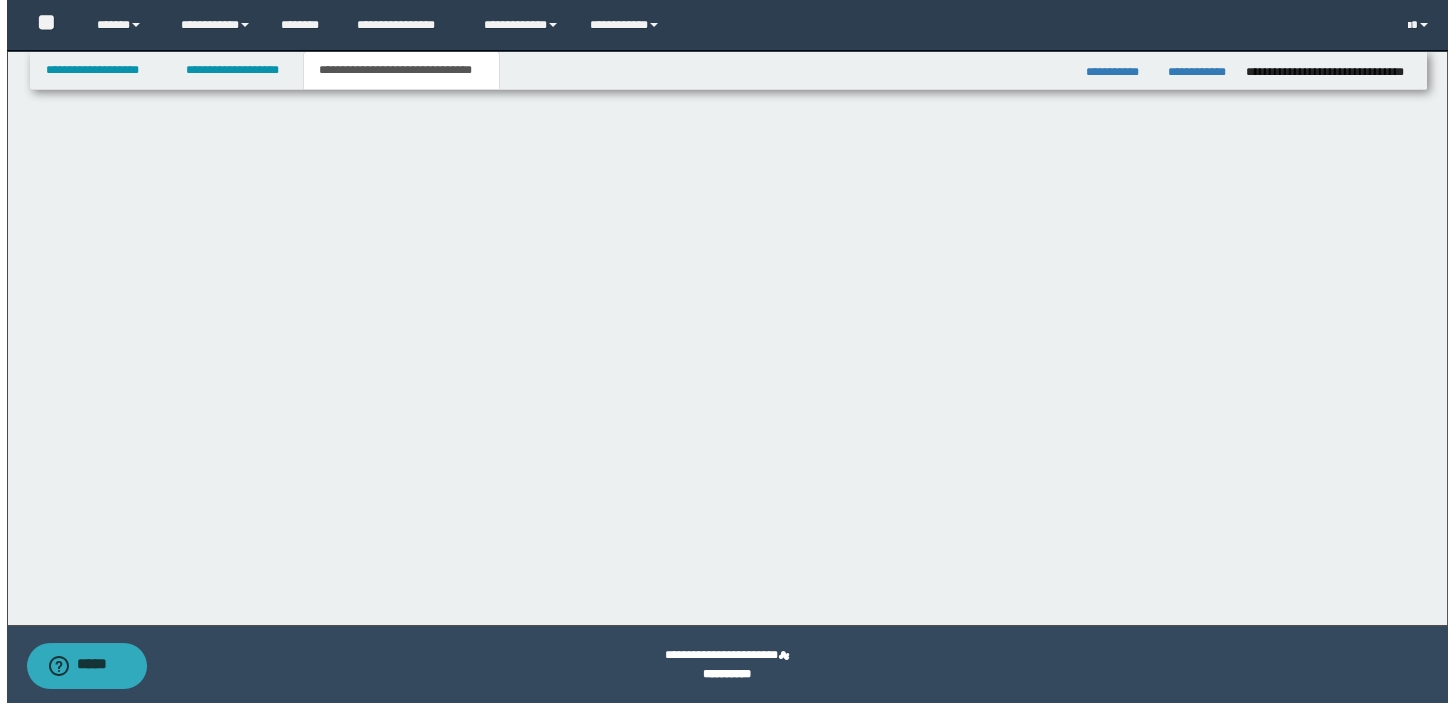 scroll, scrollTop: 0, scrollLeft: 0, axis: both 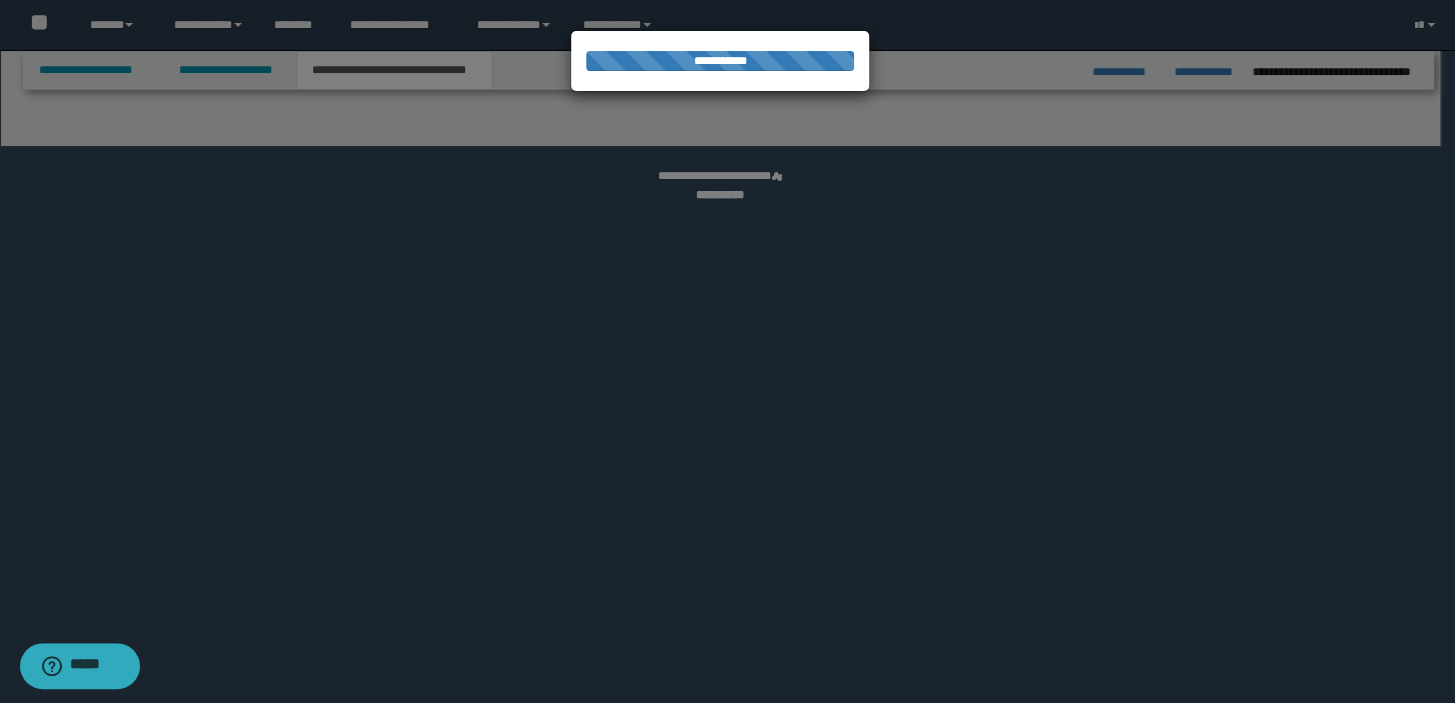 select on "*" 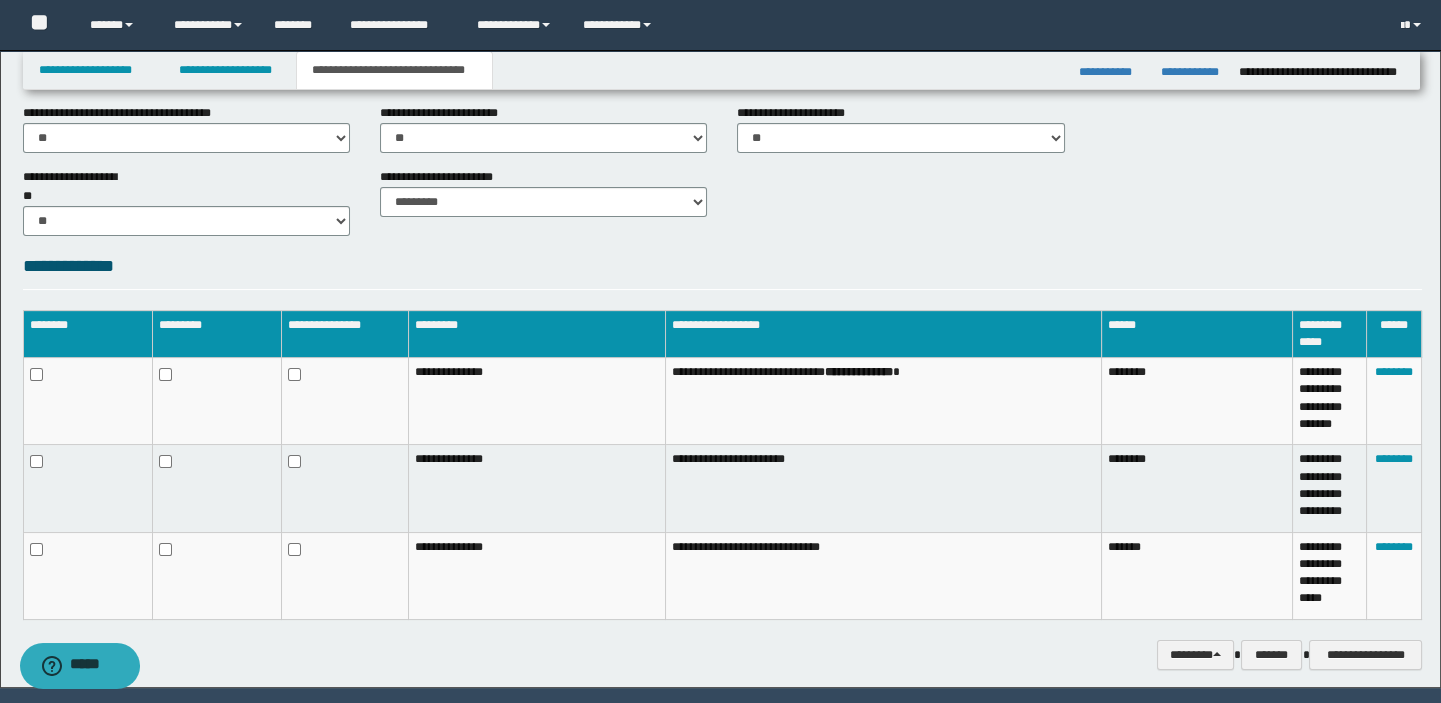 scroll, scrollTop: 943, scrollLeft: 0, axis: vertical 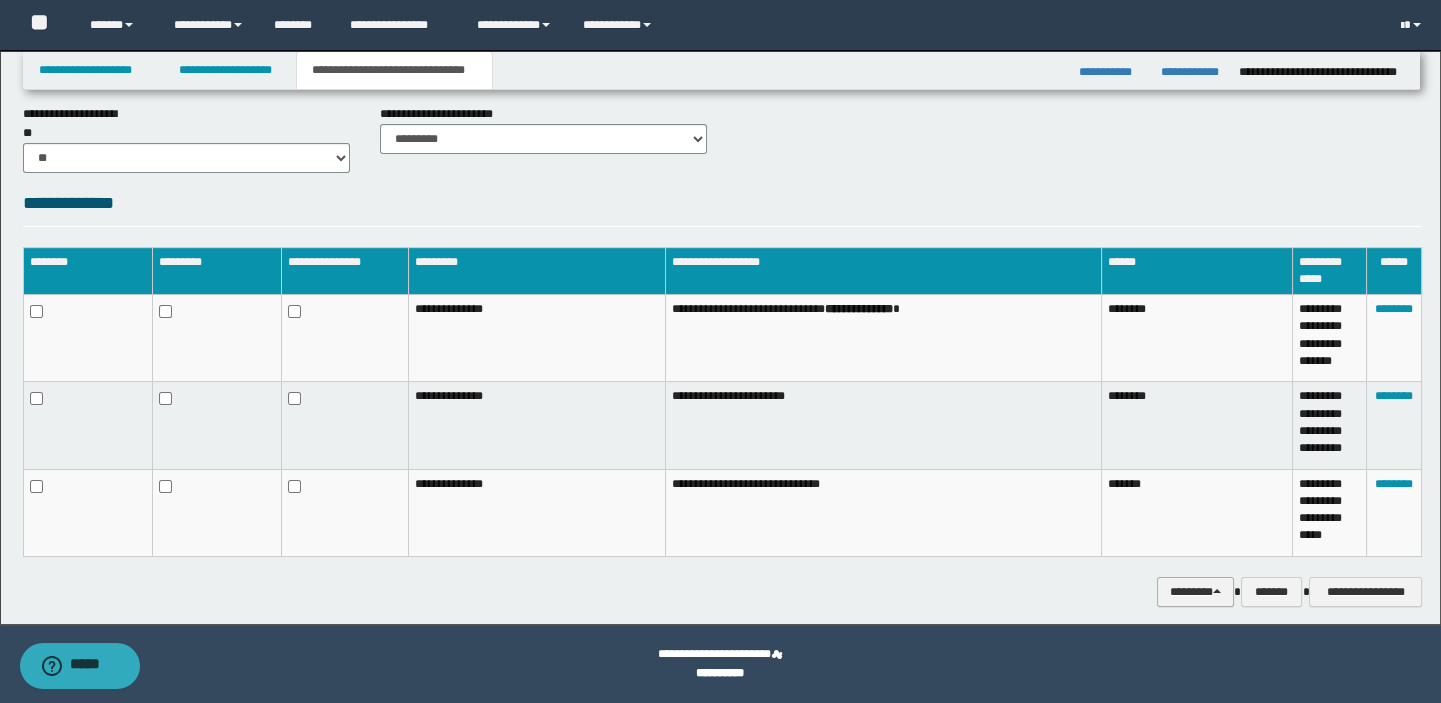 click on "********" at bounding box center (1195, 592) 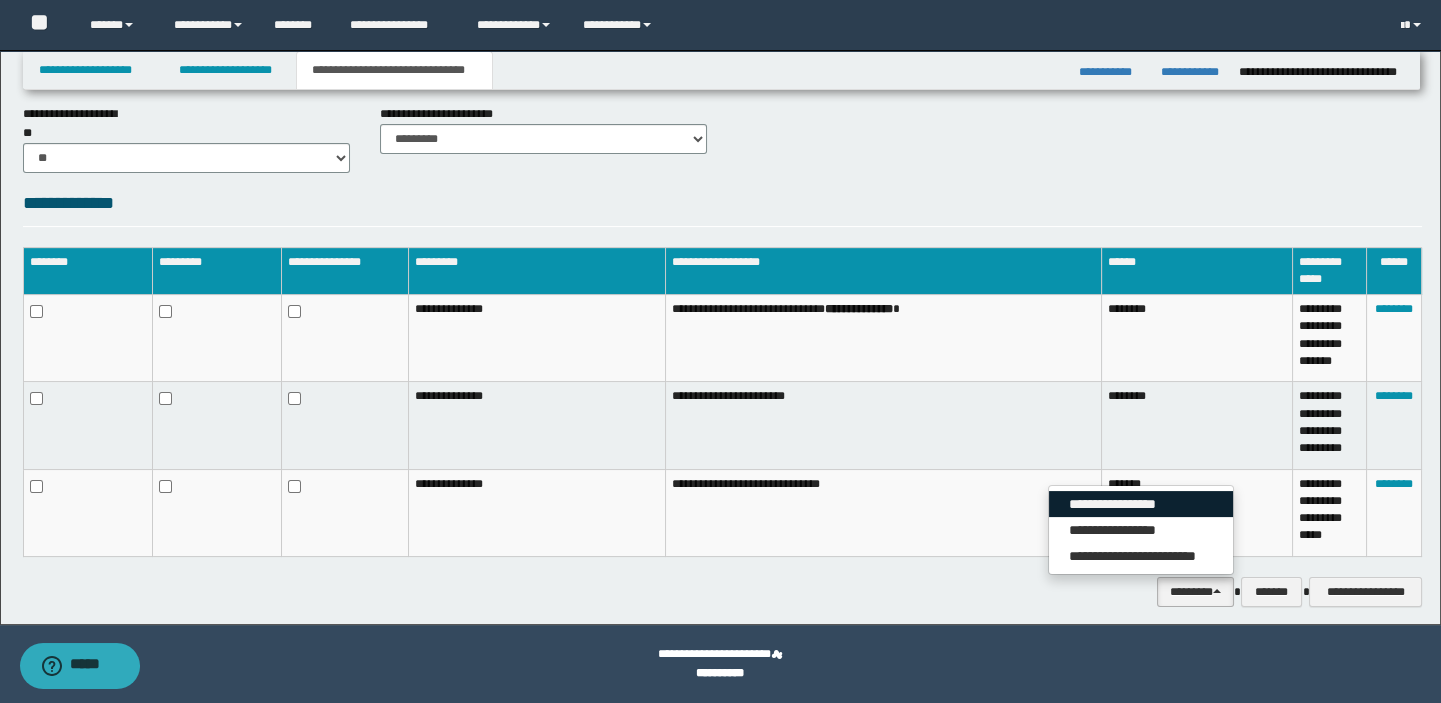 click on "**********" at bounding box center [1141, 504] 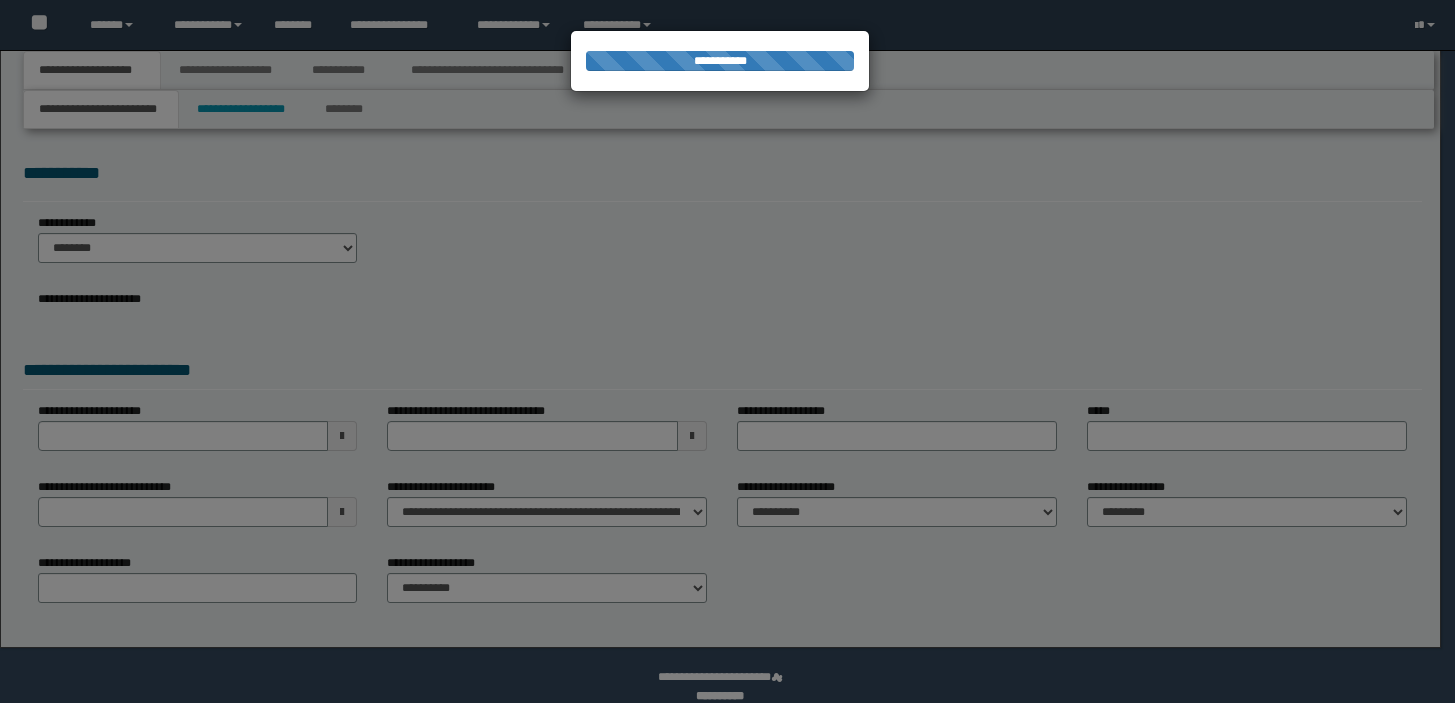 scroll, scrollTop: 0, scrollLeft: 0, axis: both 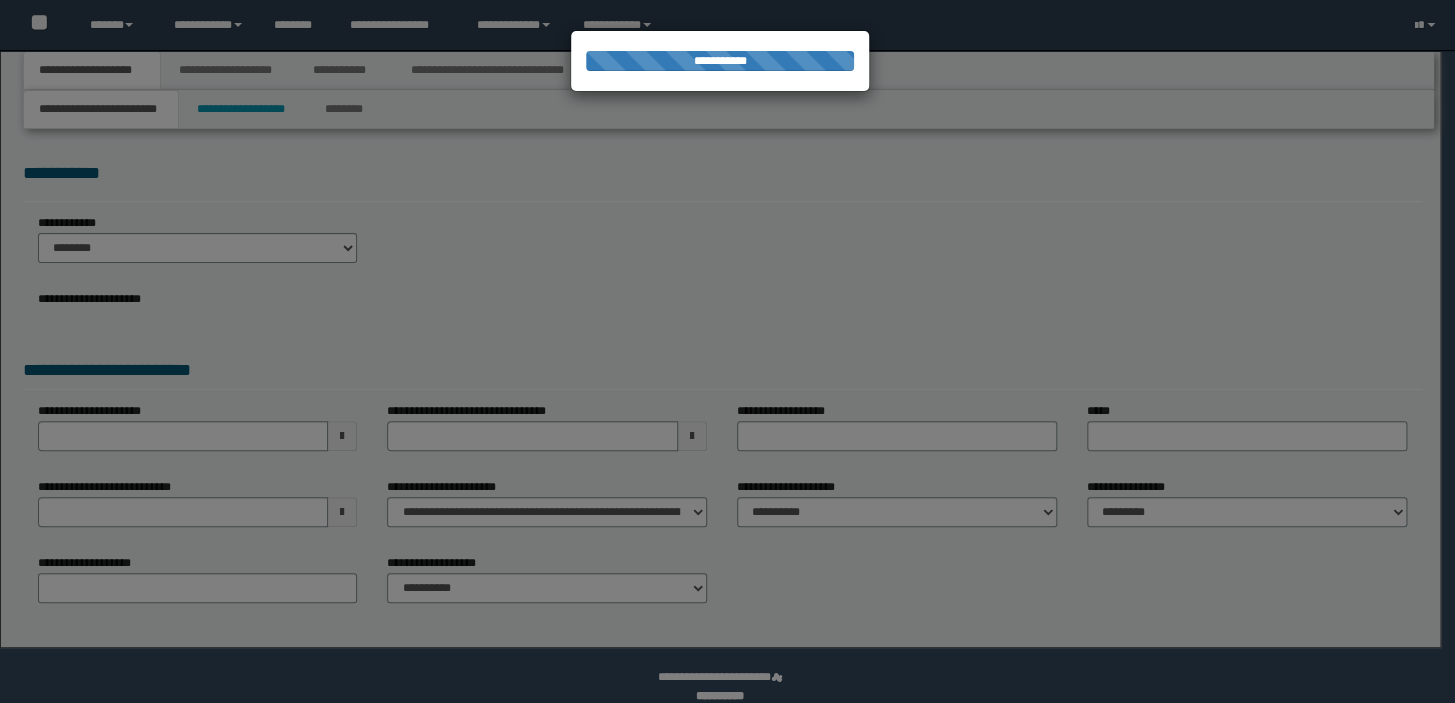 select on "*" 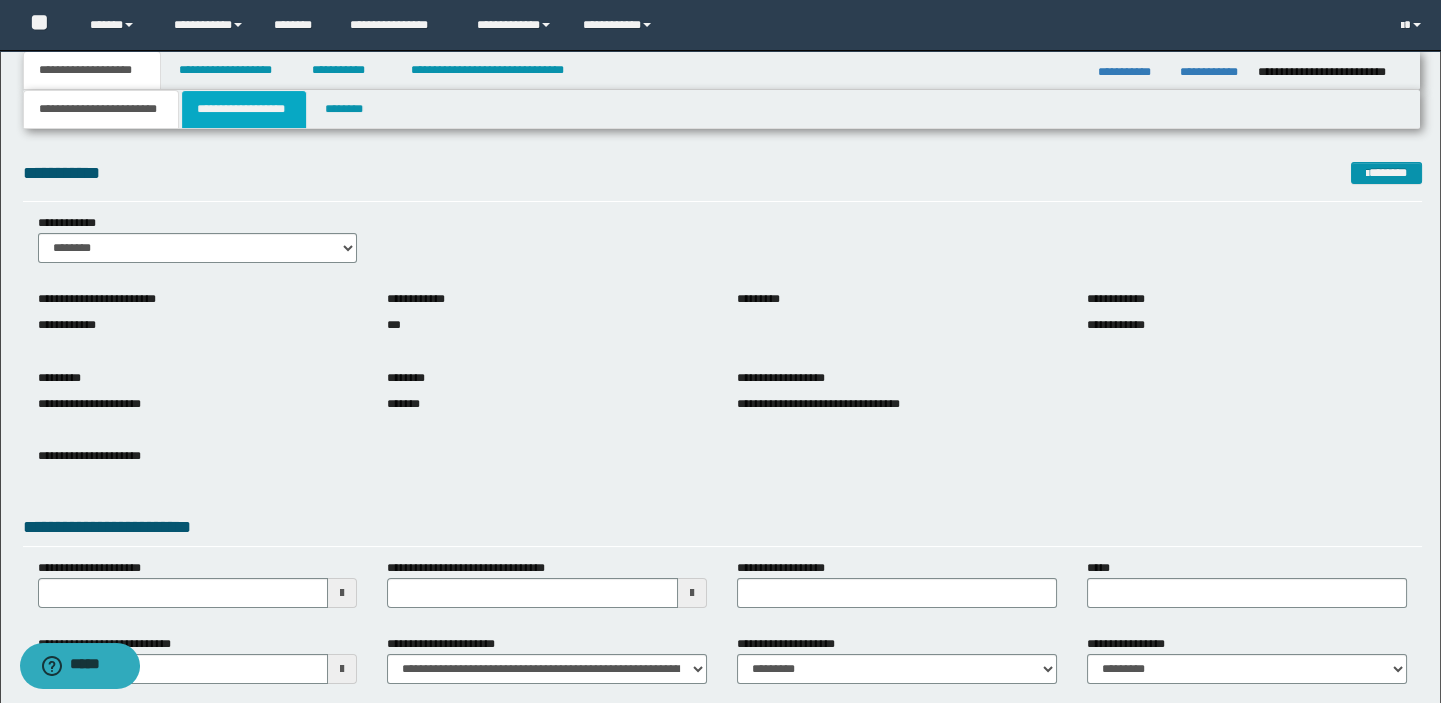 click on "**********" at bounding box center (244, 109) 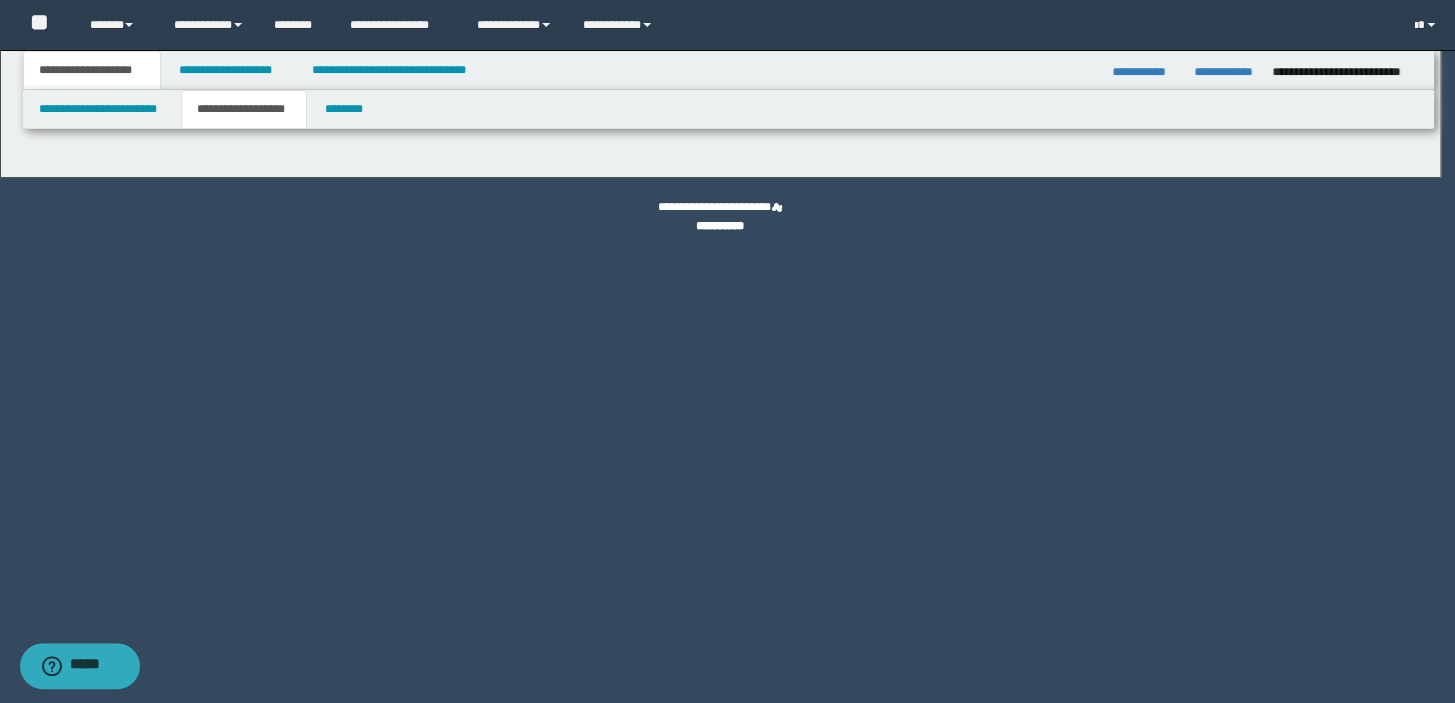 type on "********" 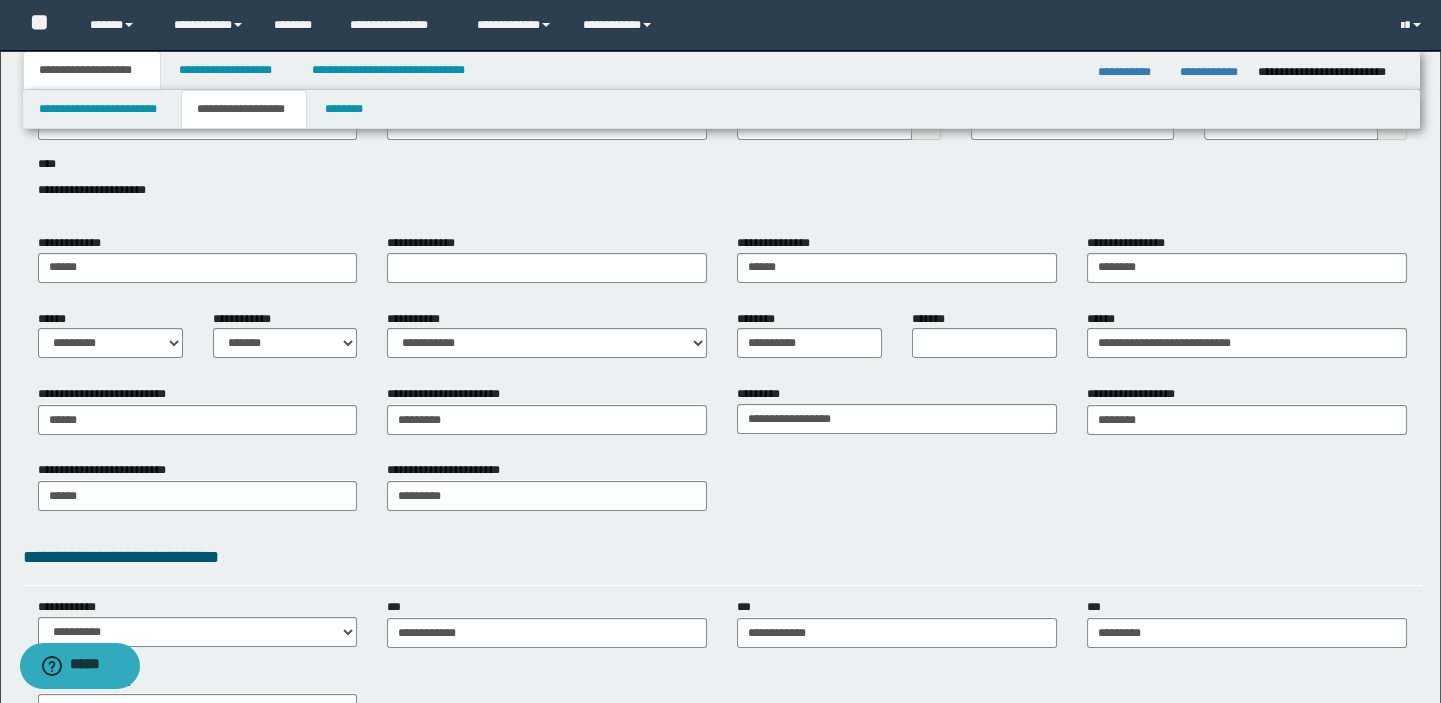 scroll, scrollTop: 403, scrollLeft: 0, axis: vertical 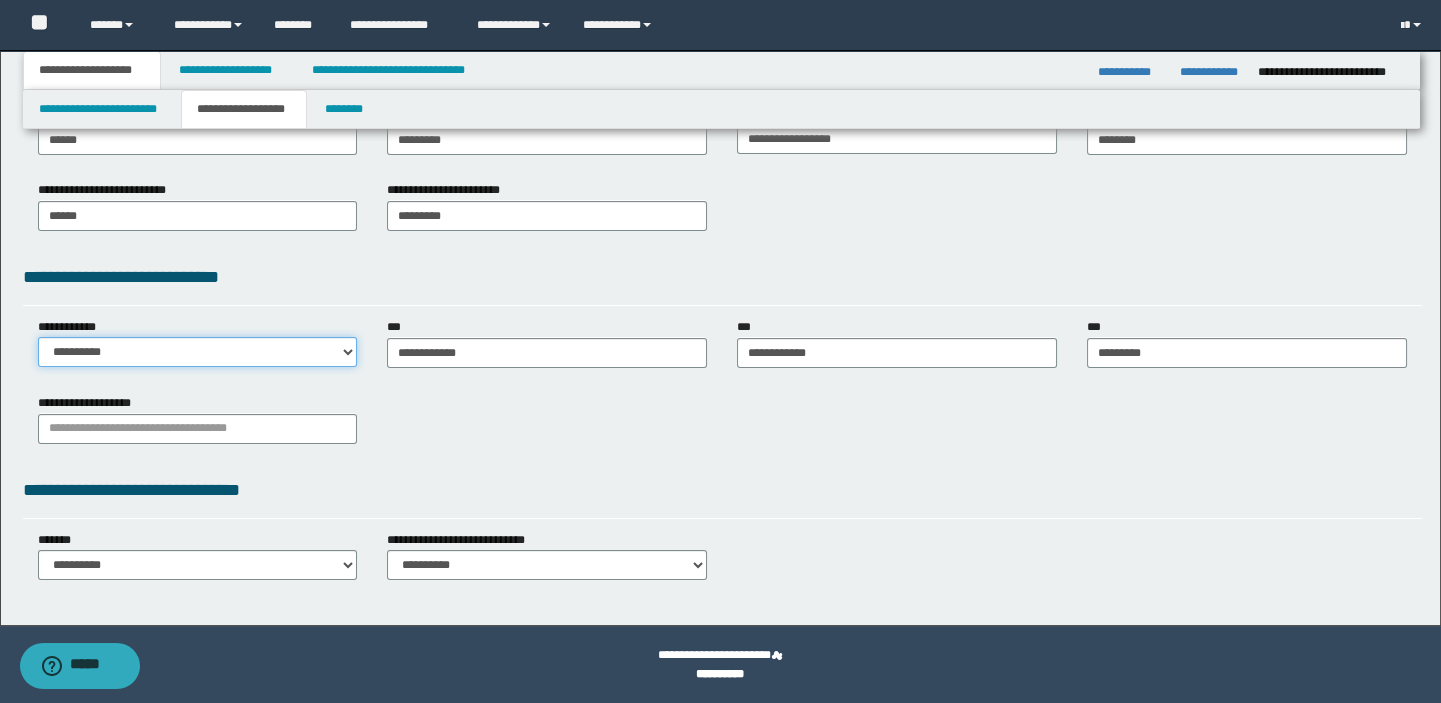 click on "**********" at bounding box center [198, 352] 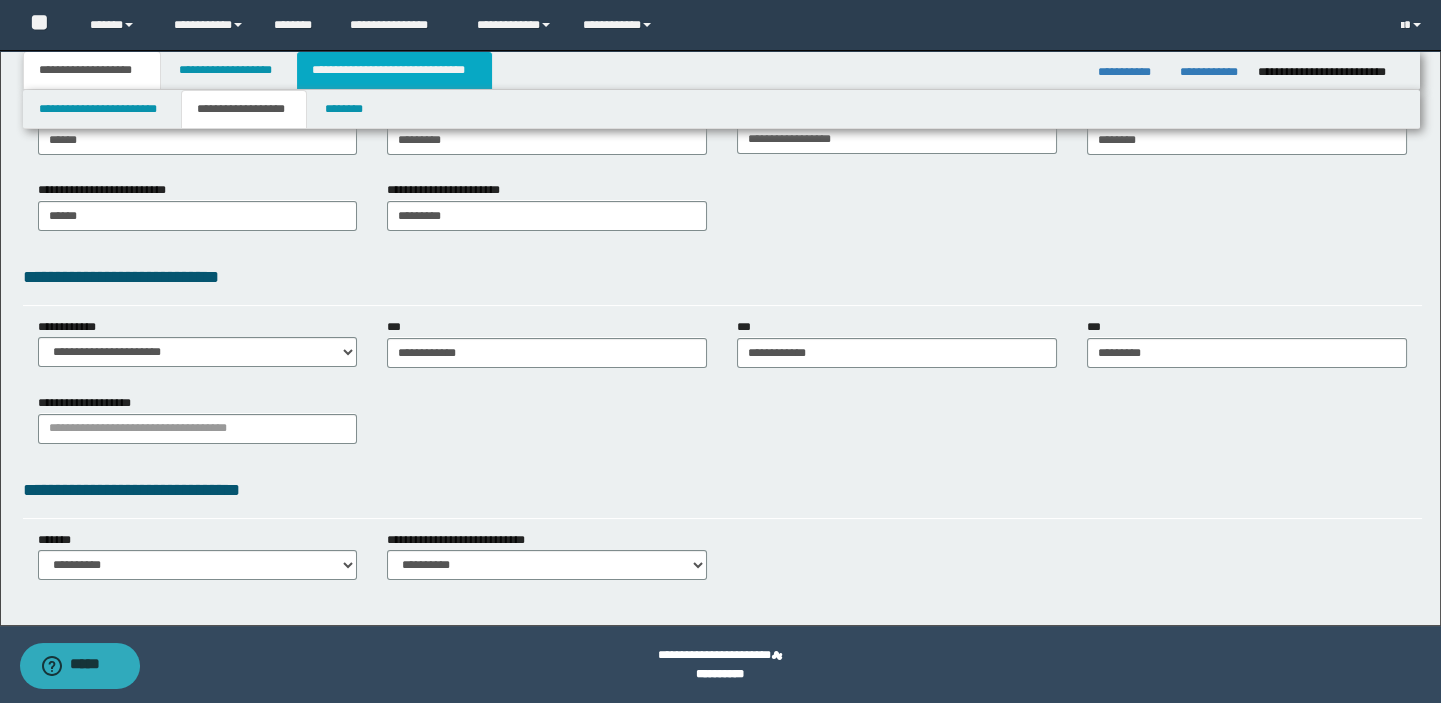 click on "**********" at bounding box center [394, 70] 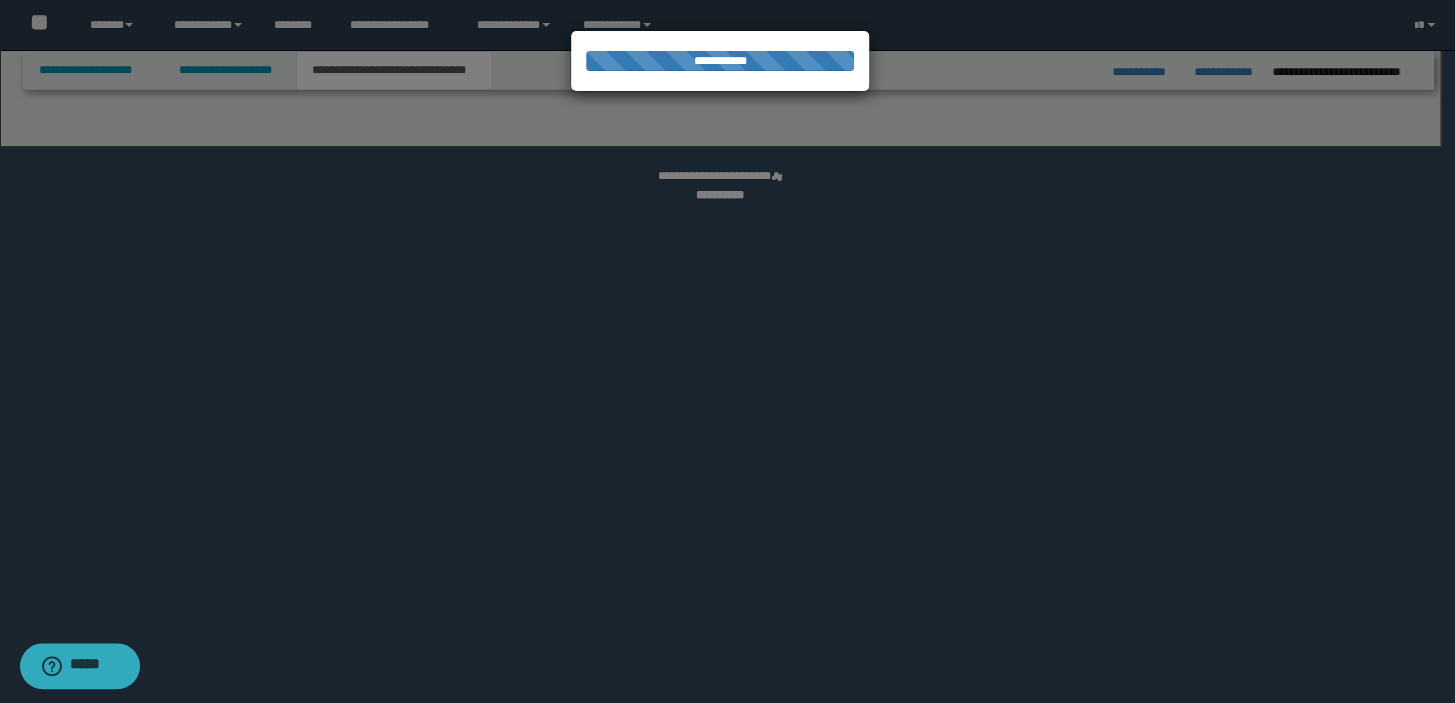 select on "*" 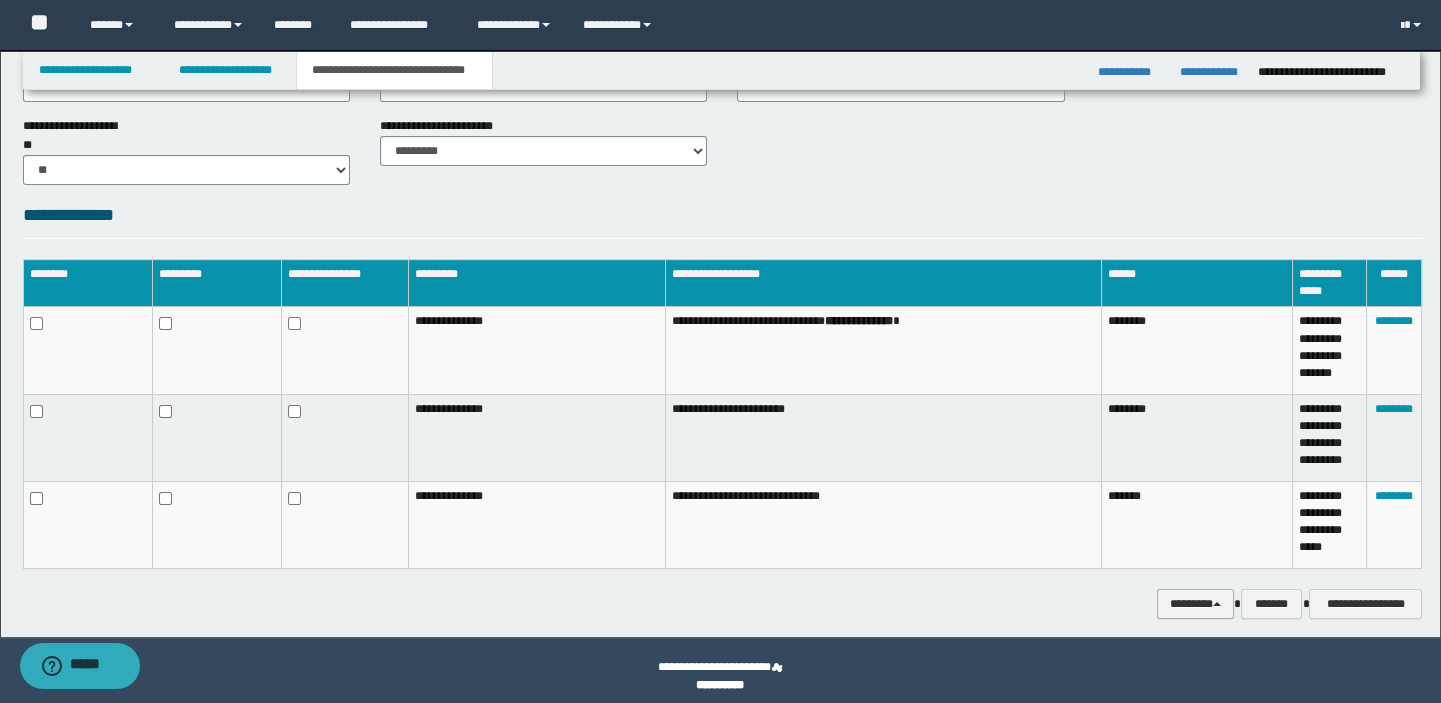 scroll, scrollTop: 1033, scrollLeft: 0, axis: vertical 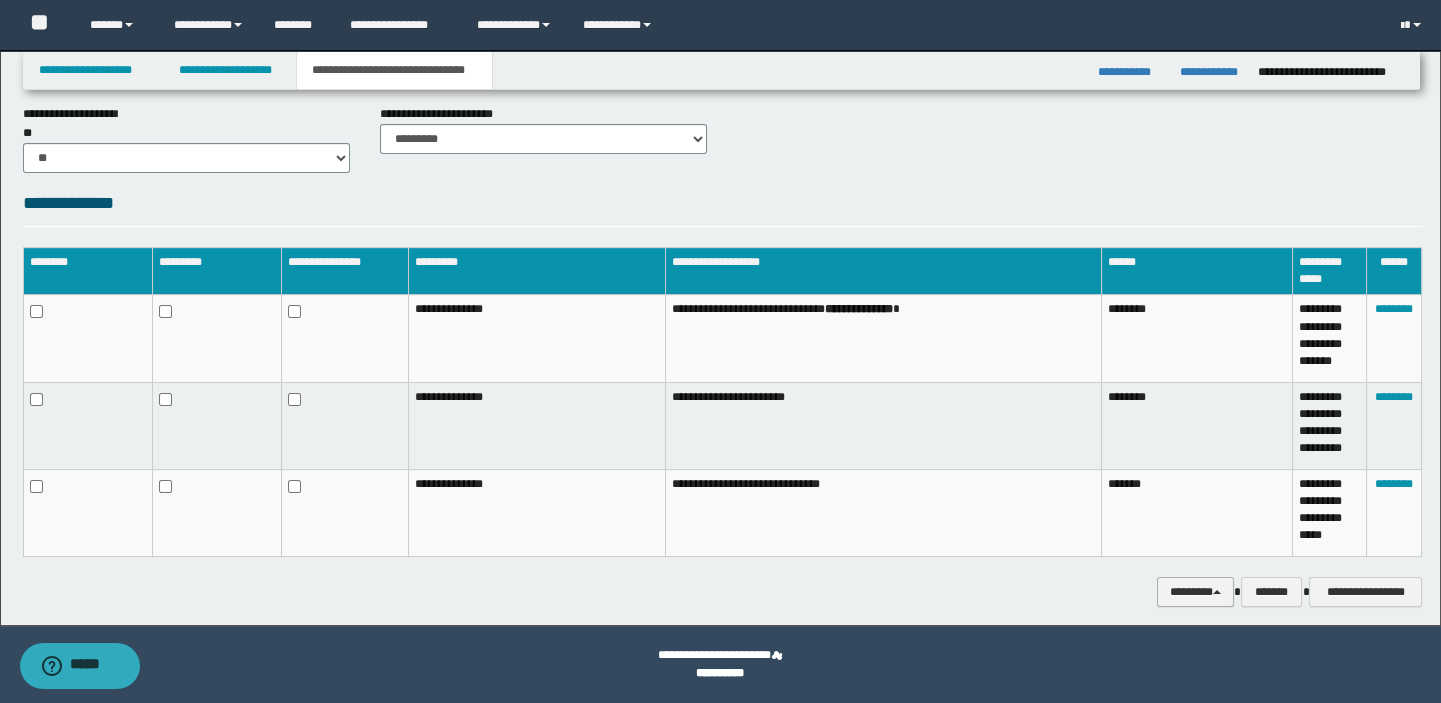 click on "********" at bounding box center [1195, 592] 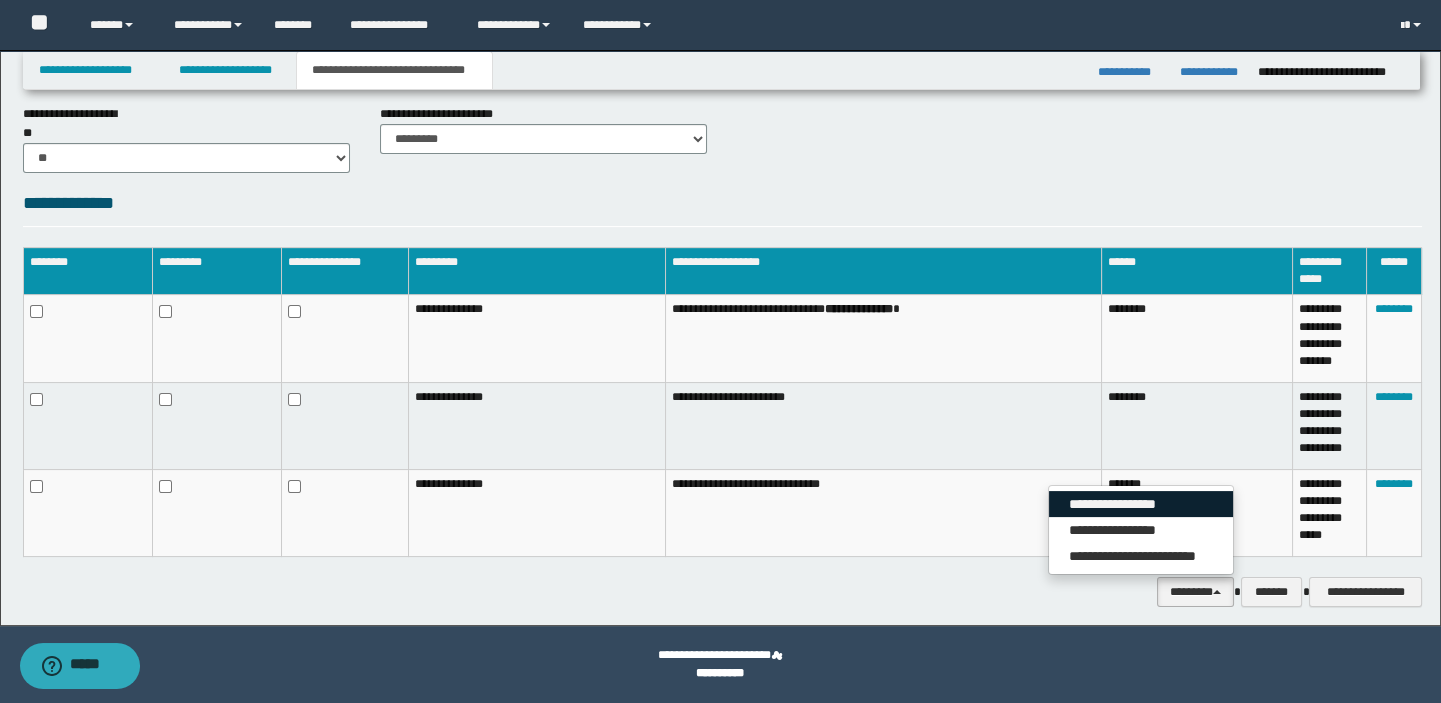 click on "**********" at bounding box center (1141, 504) 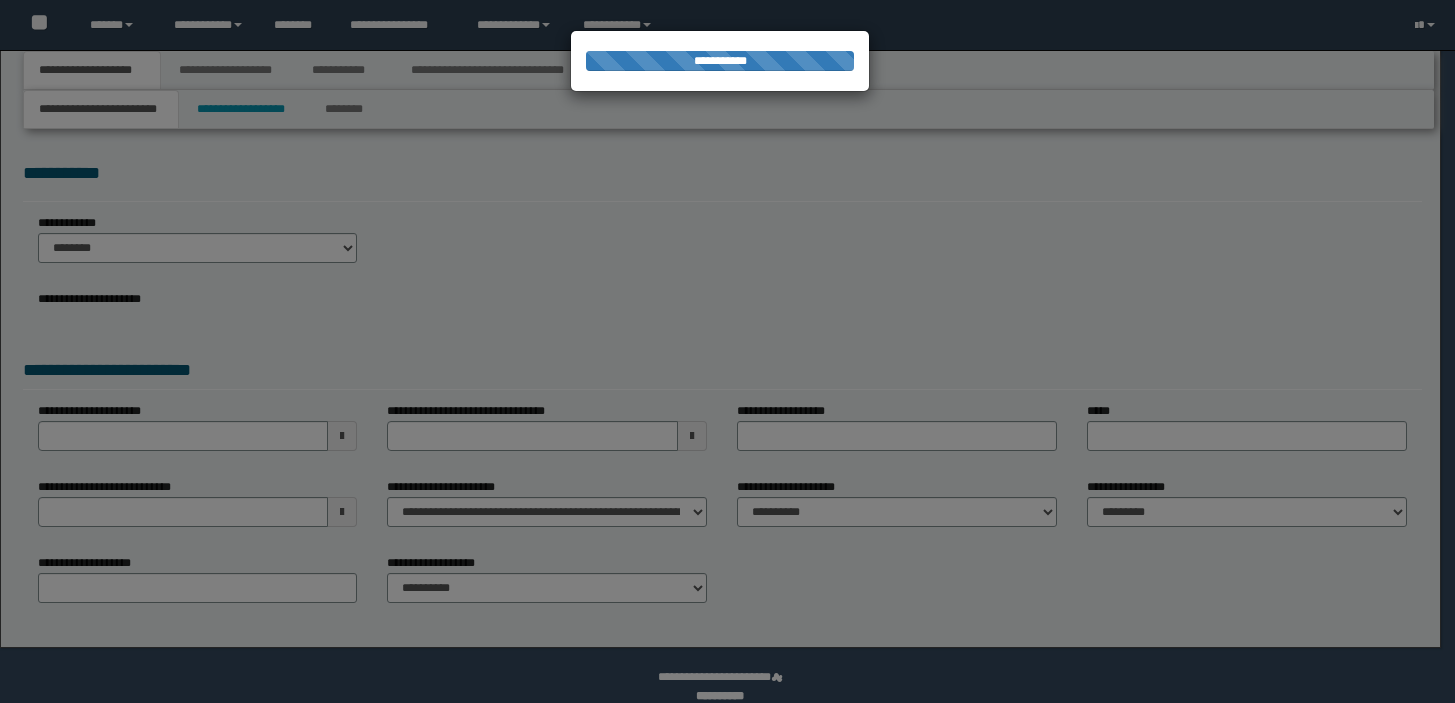 scroll, scrollTop: 0, scrollLeft: 0, axis: both 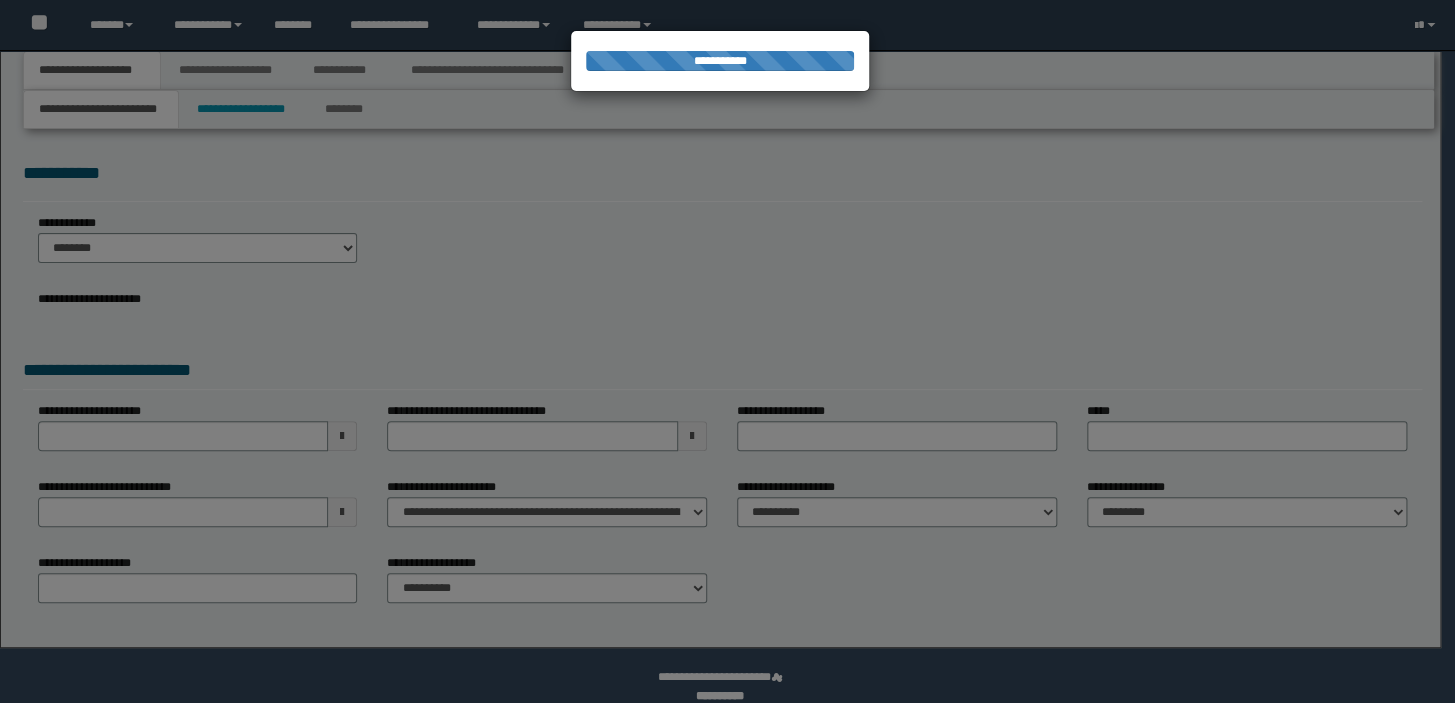 select on "*" 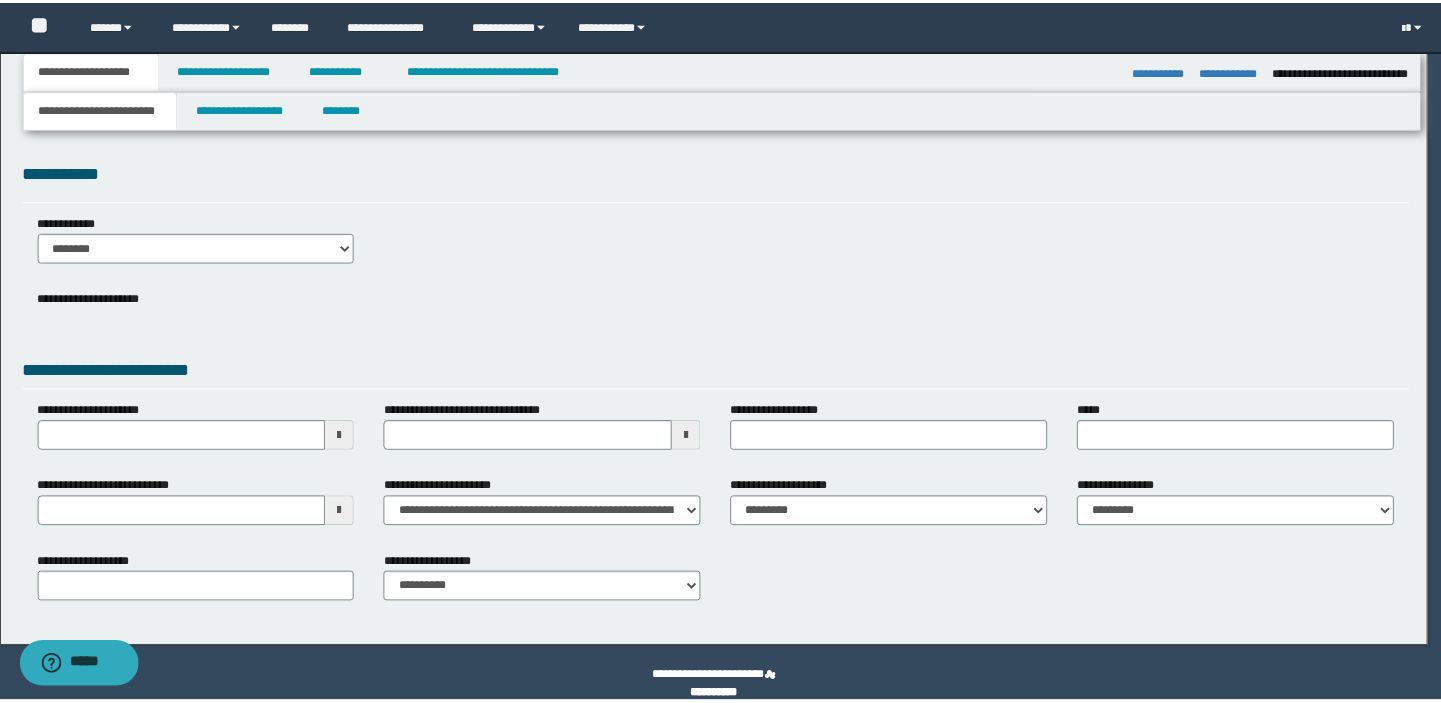 scroll, scrollTop: 0, scrollLeft: 0, axis: both 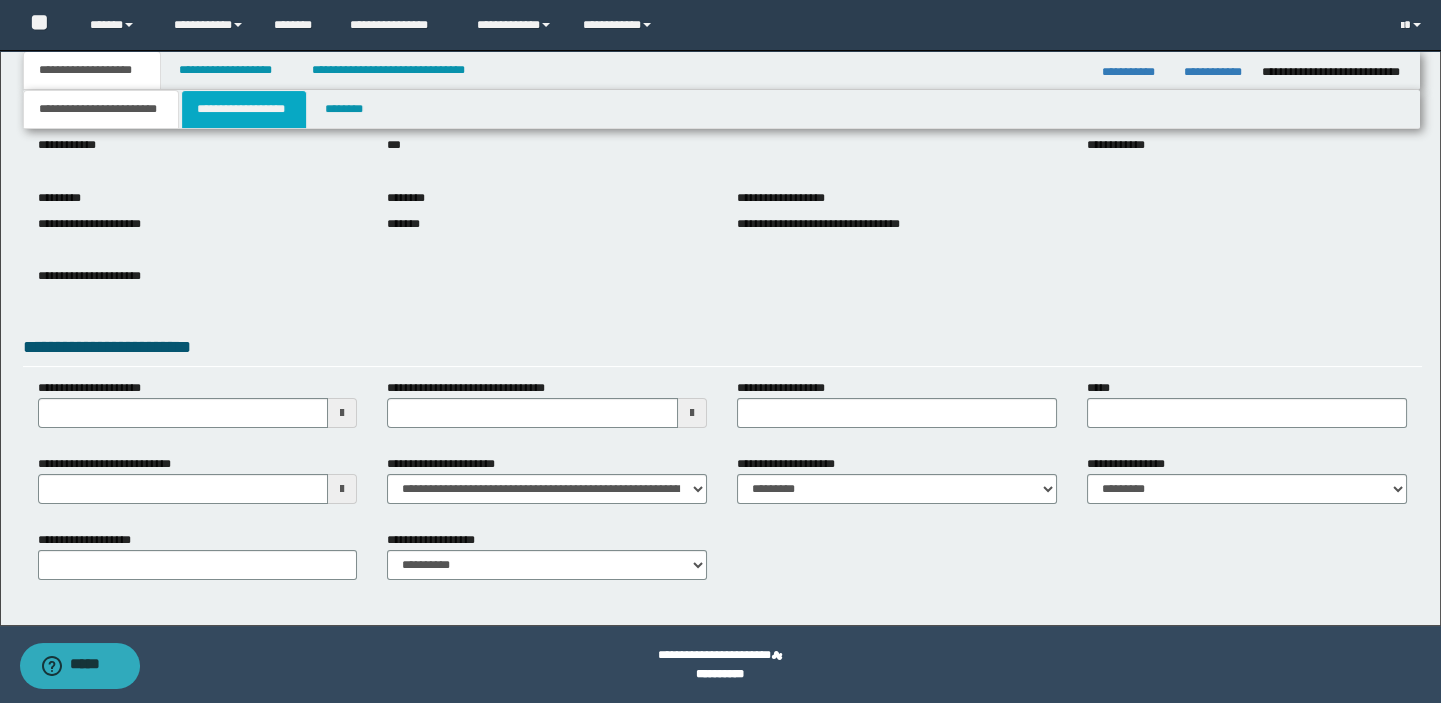click on "**********" at bounding box center (244, 109) 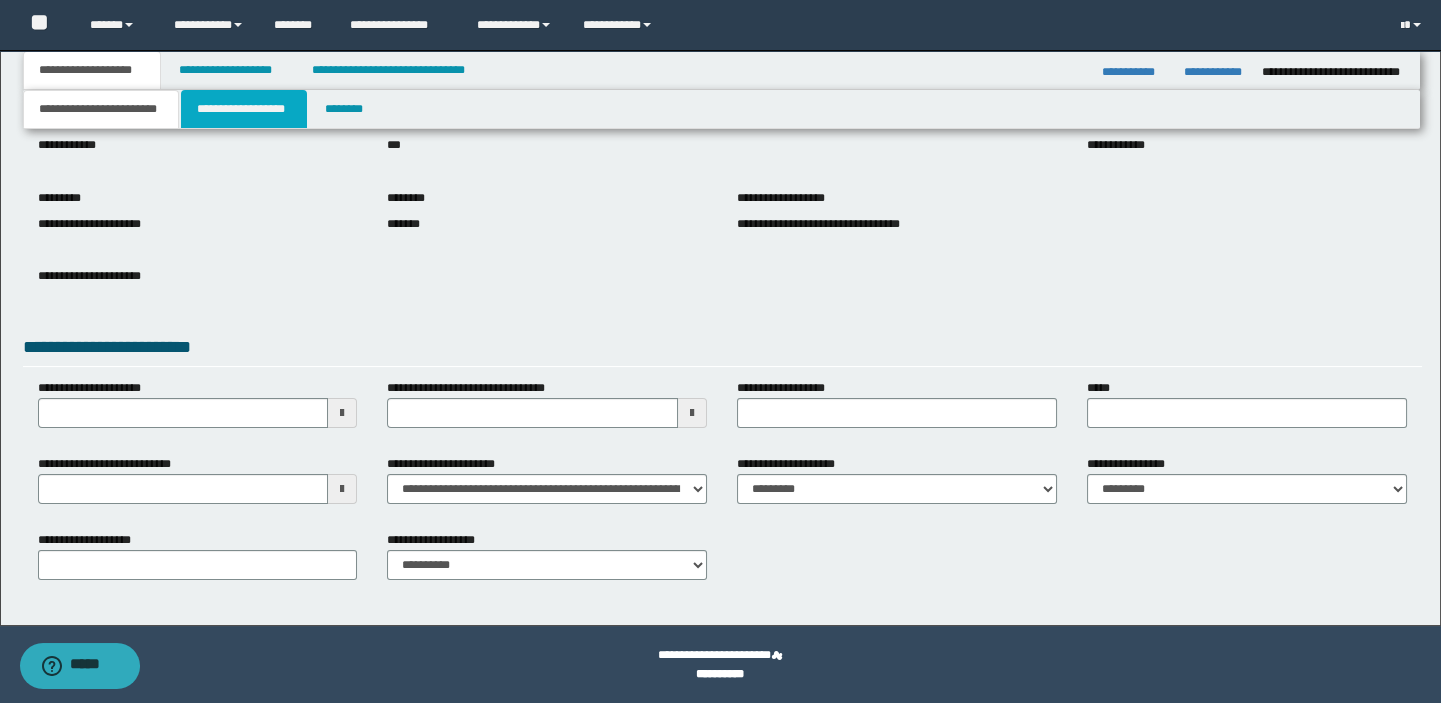 scroll, scrollTop: 0, scrollLeft: 0, axis: both 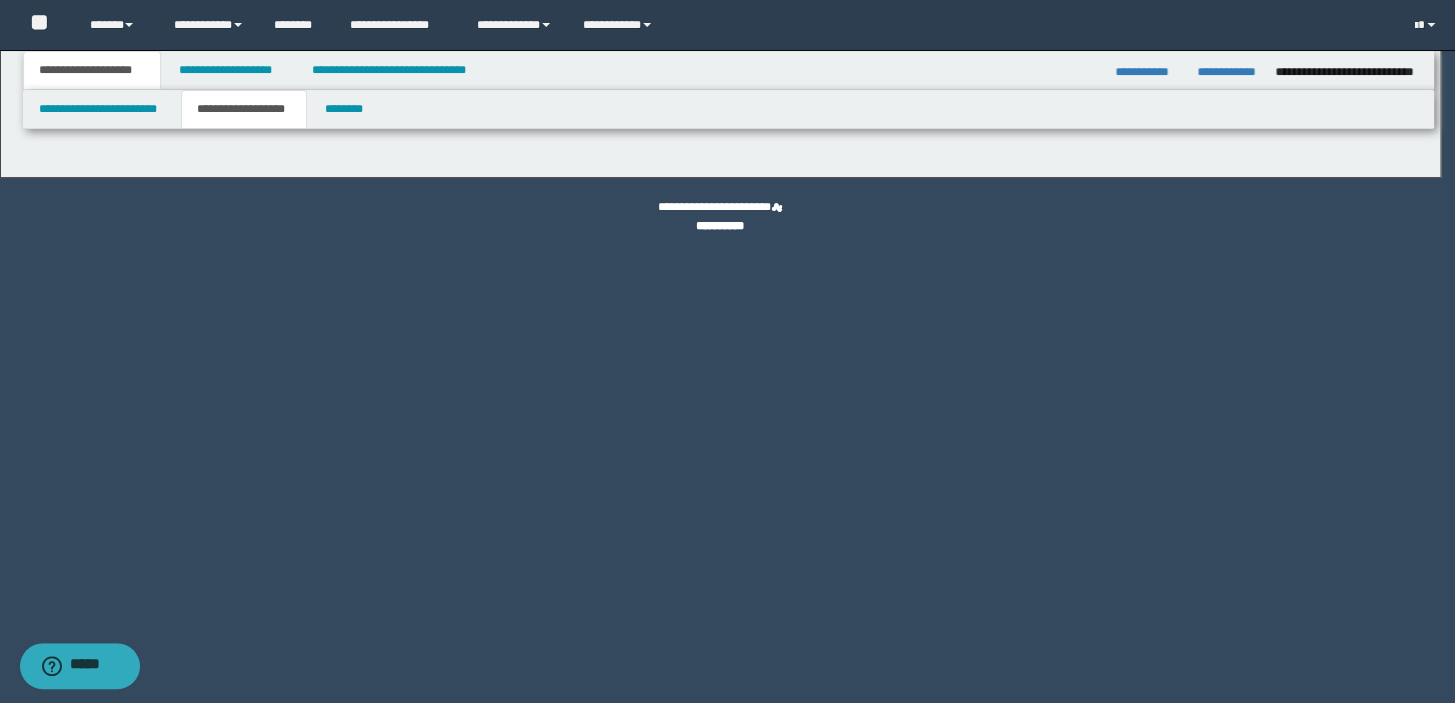 type on "**********" 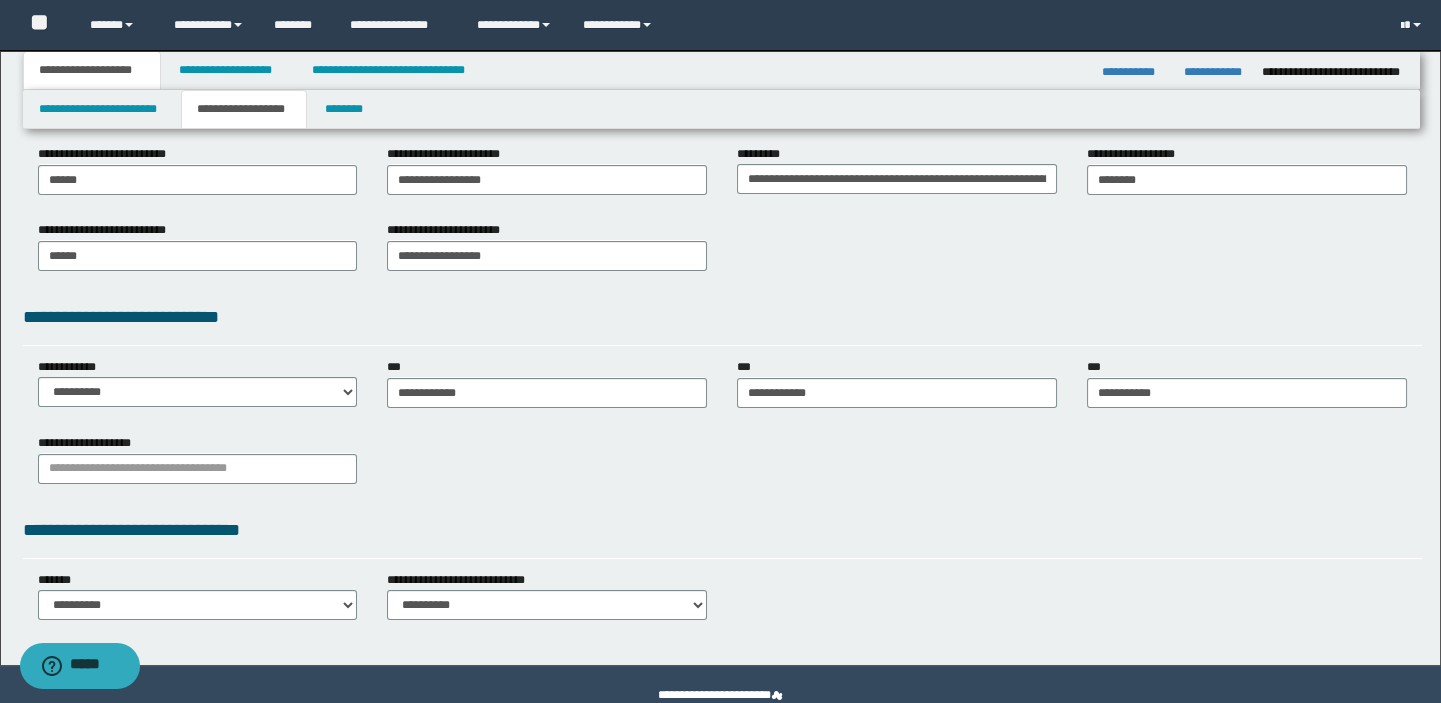 scroll, scrollTop: 403, scrollLeft: 0, axis: vertical 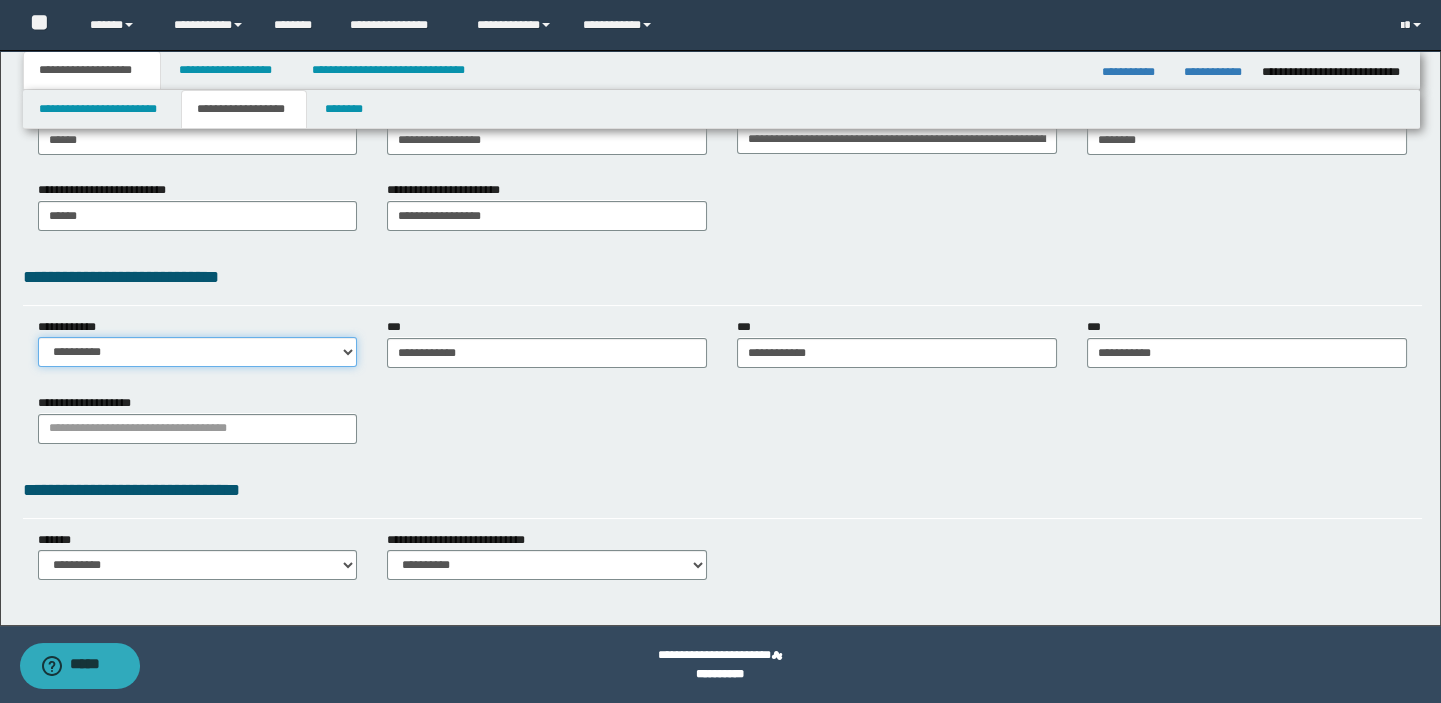 click on "**********" at bounding box center [198, 352] 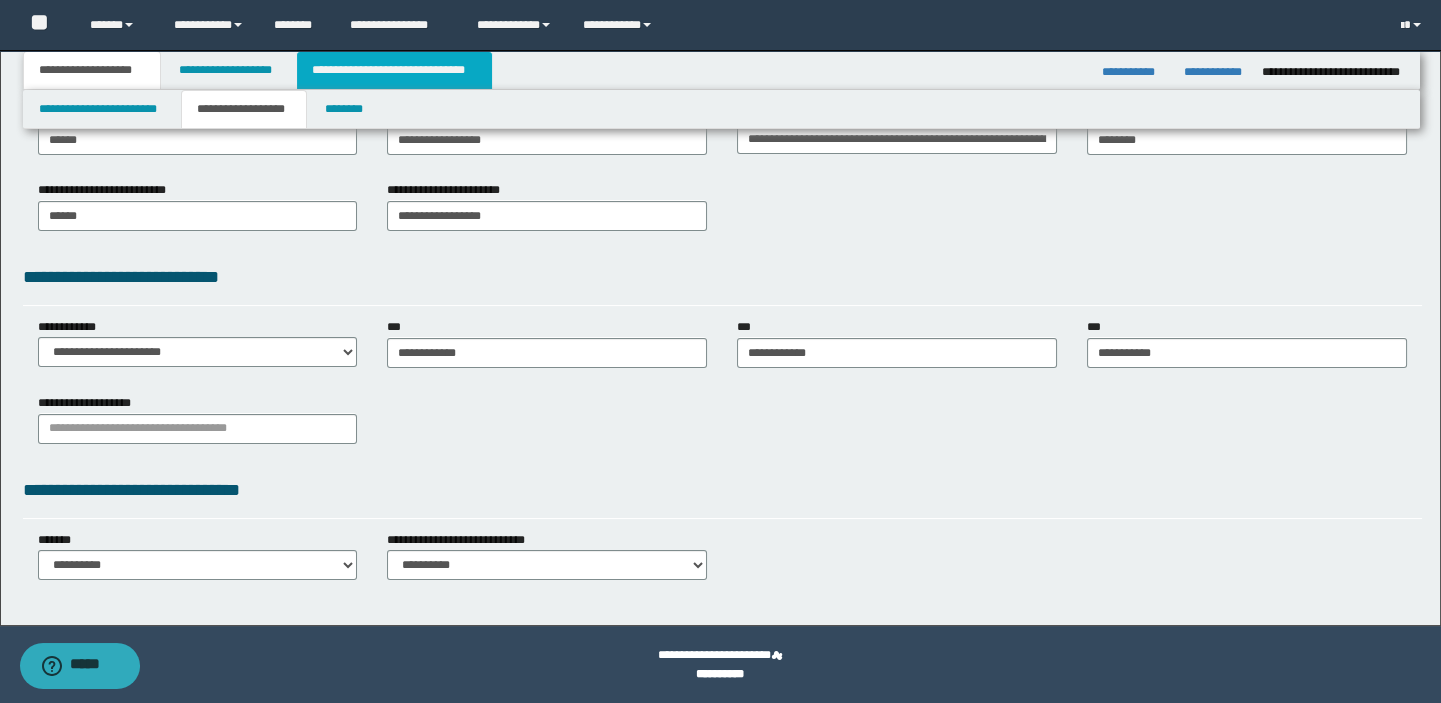 click on "**********" at bounding box center [394, 70] 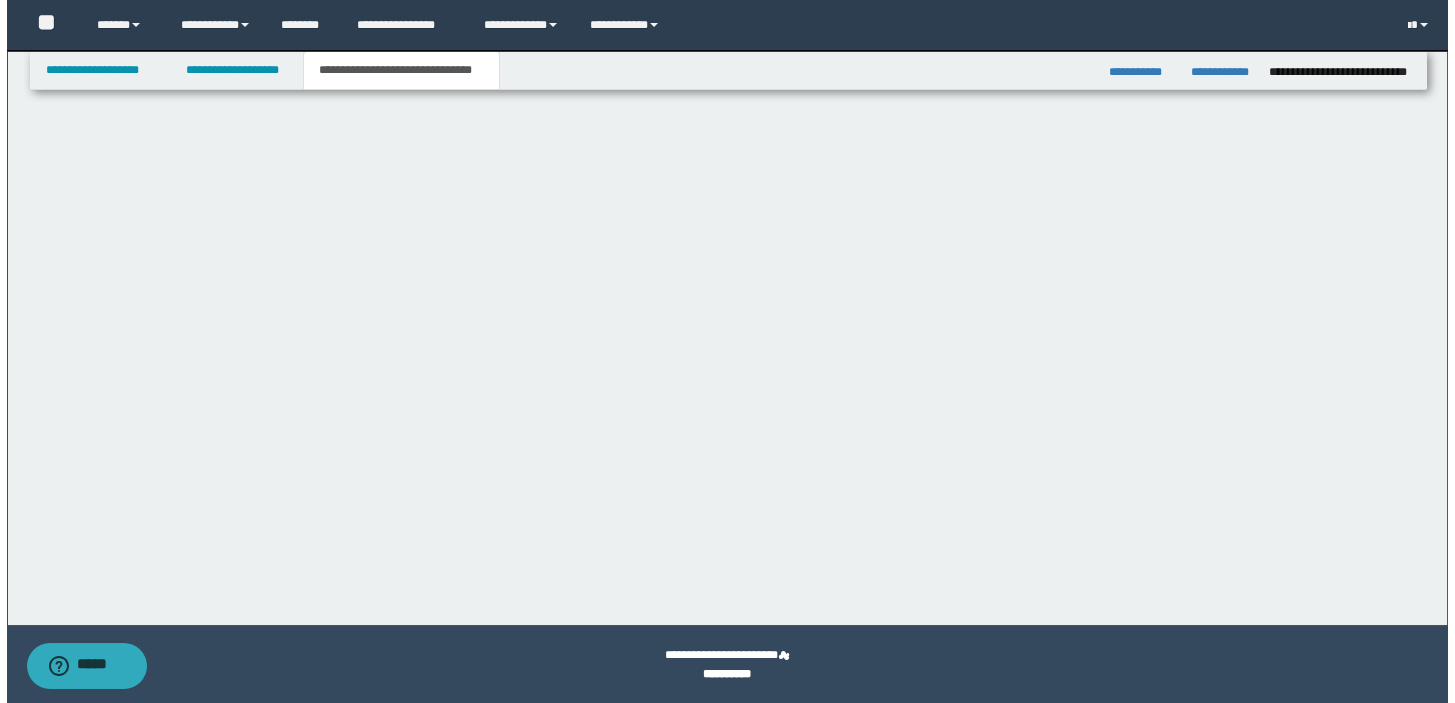 scroll, scrollTop: 0, scrollLeft: 0, axis: both 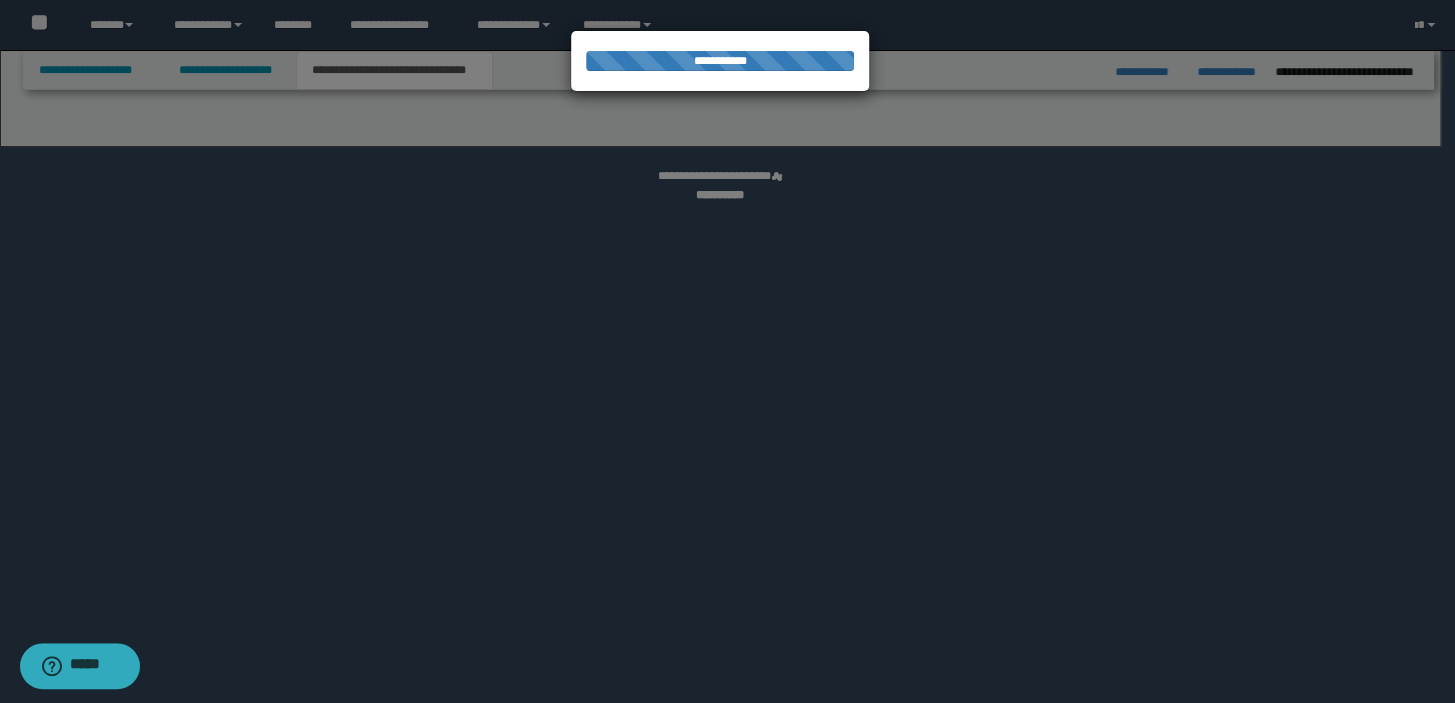 select on "*" 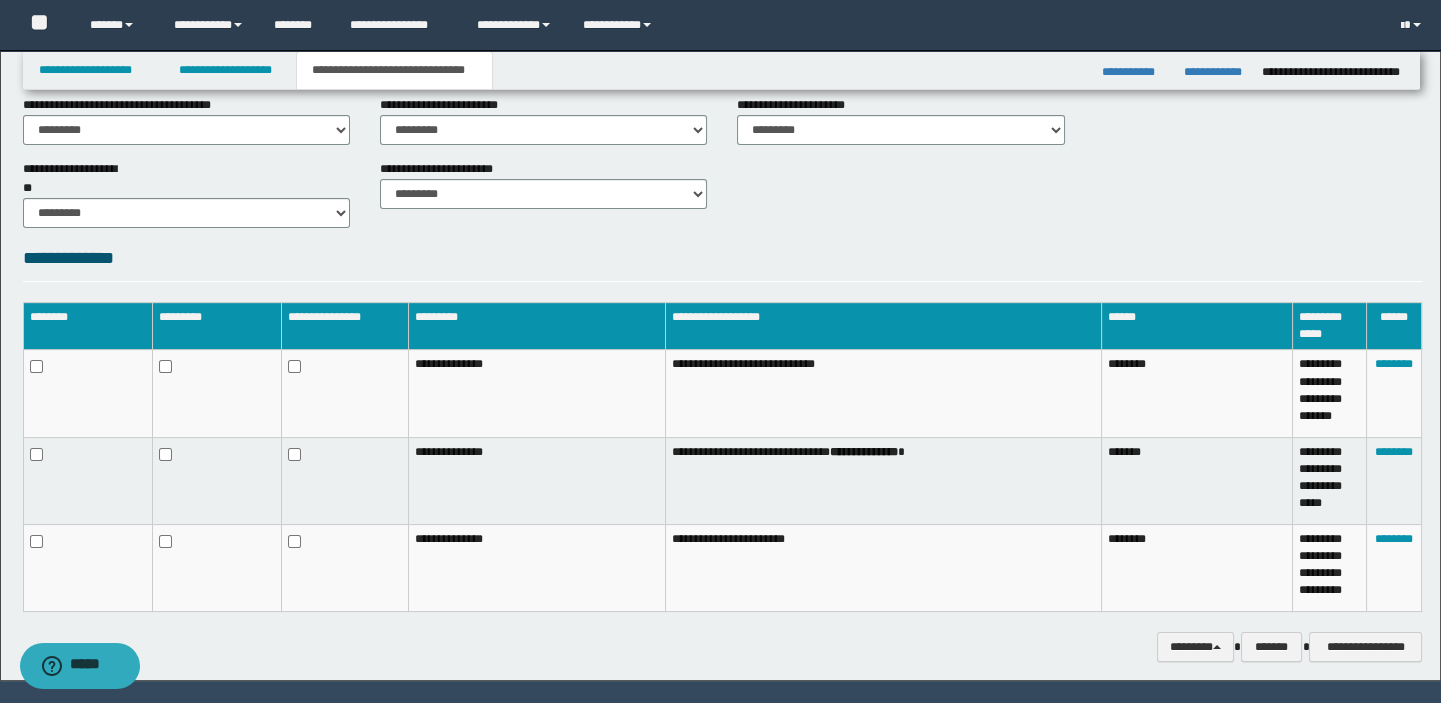 scroll, scrollTop: 1017, scrollLeft: 0, axis: vertical 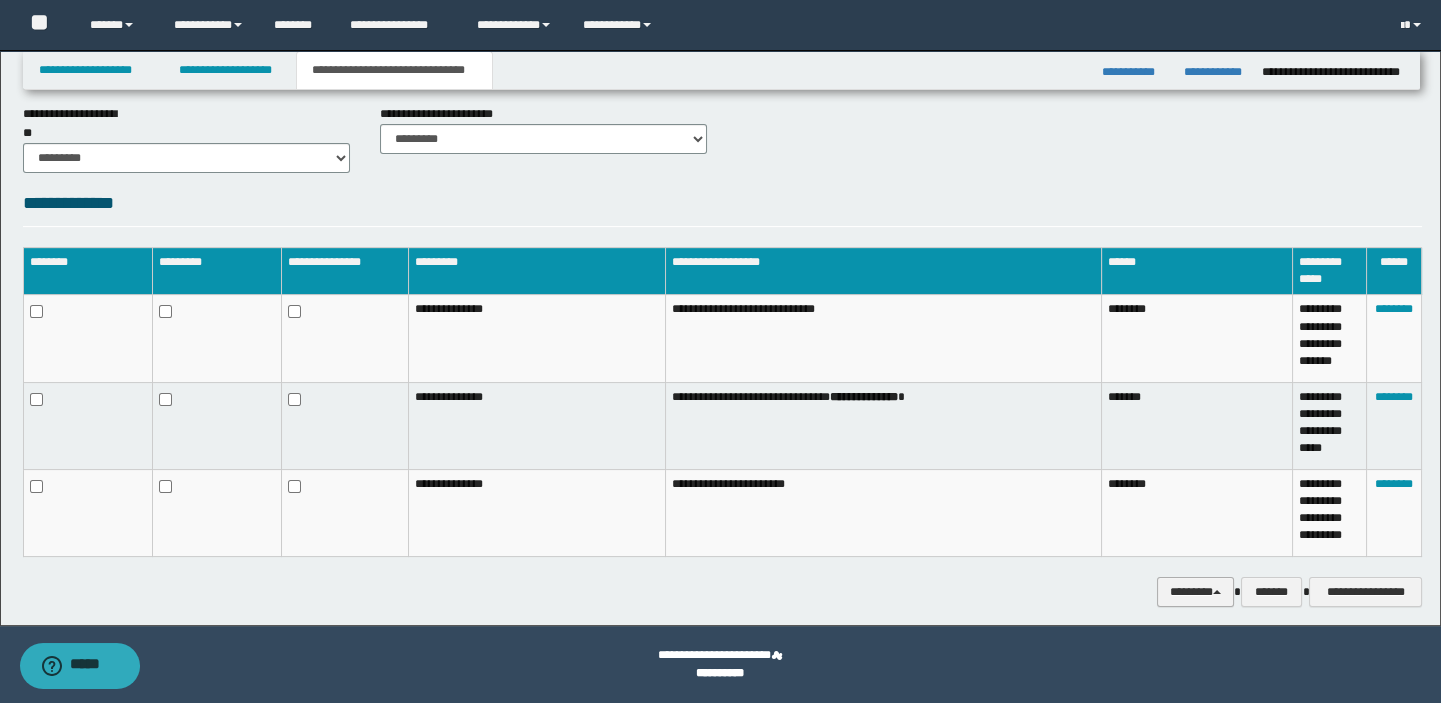 click on "********" at bounding box center [1195, 592] 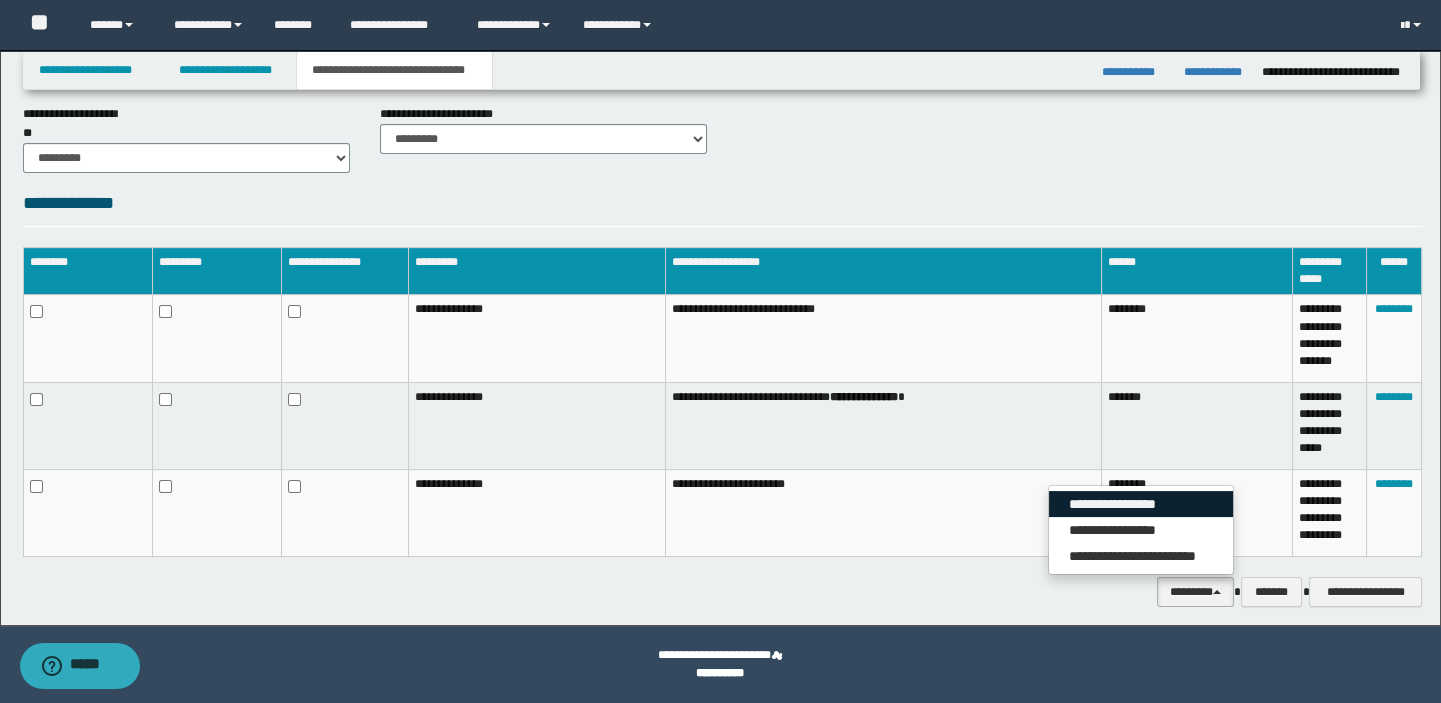 click on "**********" at bounding box center [1141, 504] 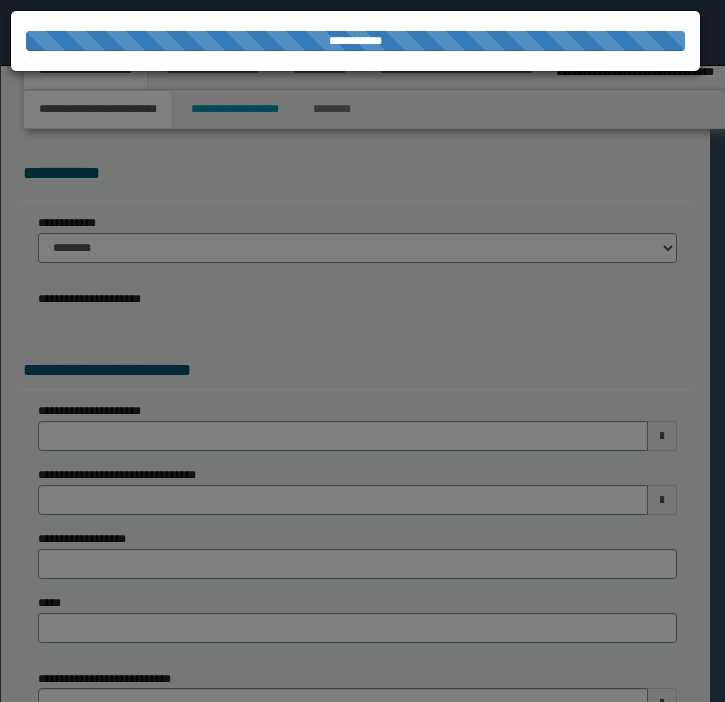 select on "*" 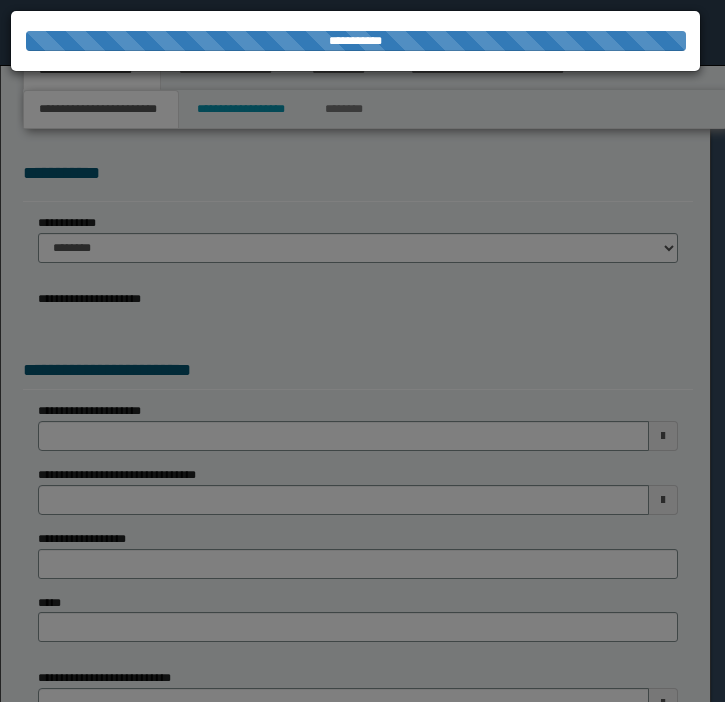 scroll, scrollTop: 0, scrollLeft: 0, axis: both 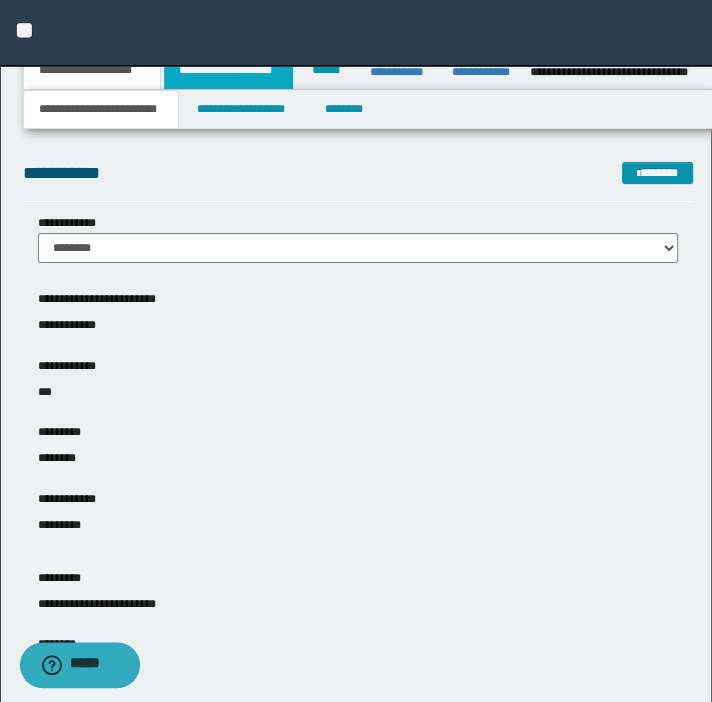 click on "**********" at bounding box center (228, 70) 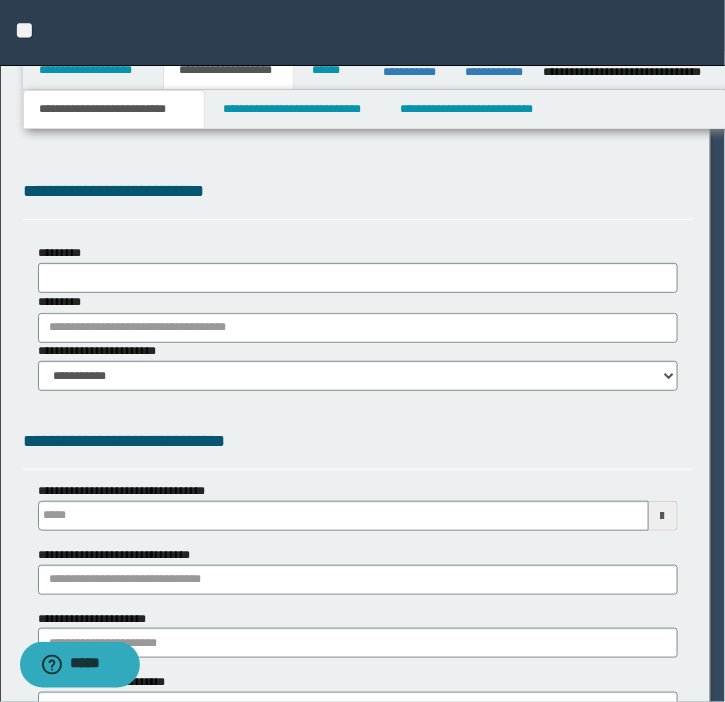 type 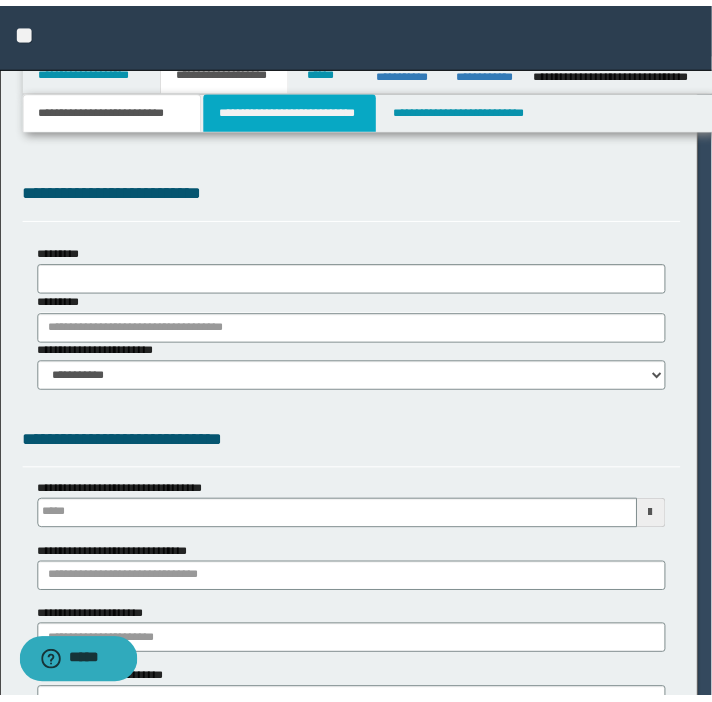 scroll, scrollTop: 0, scrollLeft: 0, axis: both 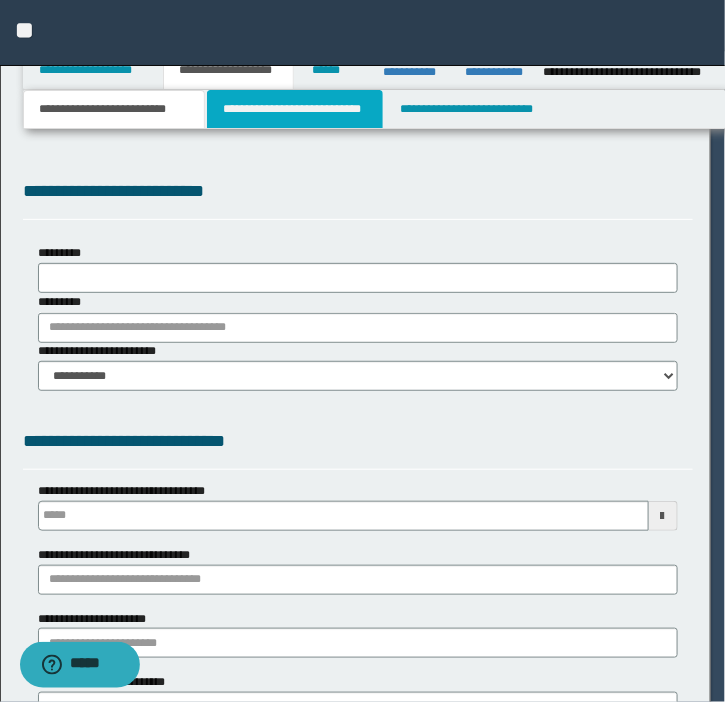 click on "**********" at bounding box center (294, 109) 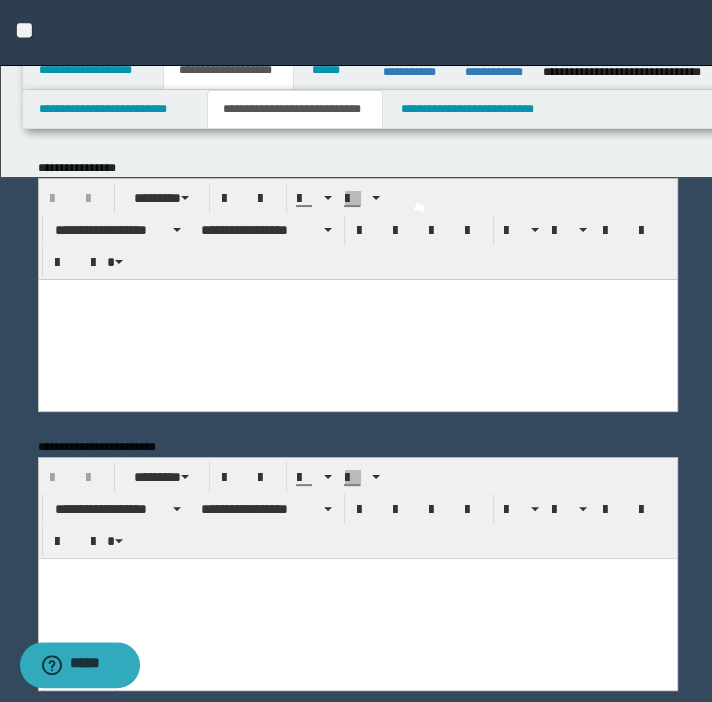scroll, scrollTop: 0, scrollLeft: 0, axis: both 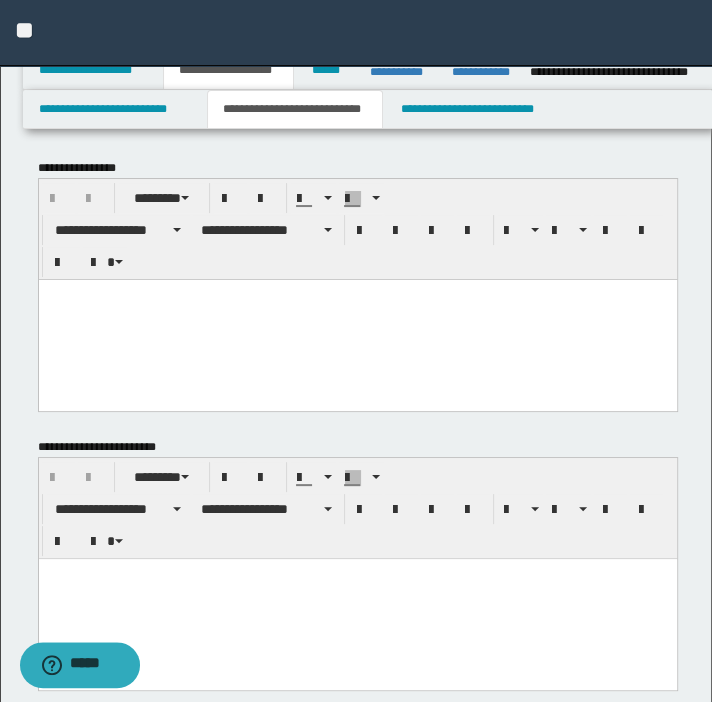 click at bounding box center (357, 319) 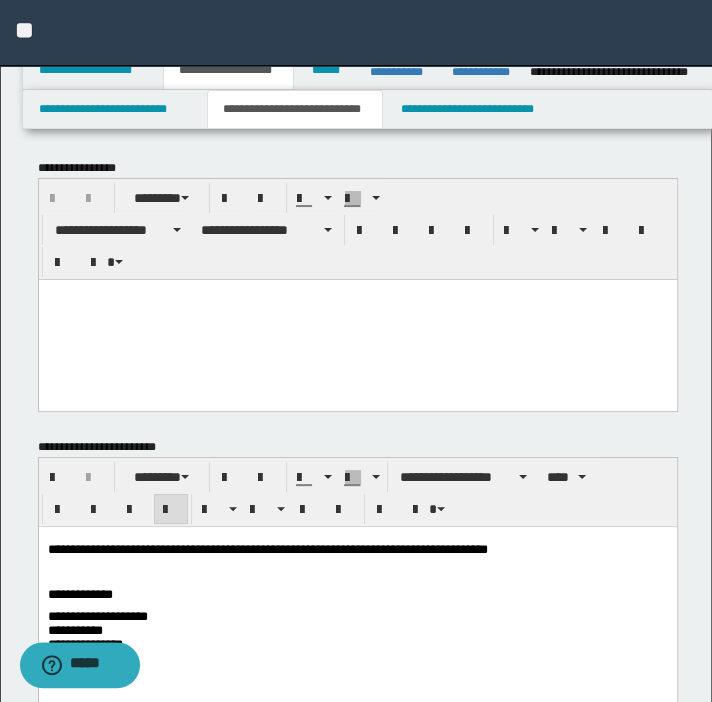click at bounding box center [357, 319] 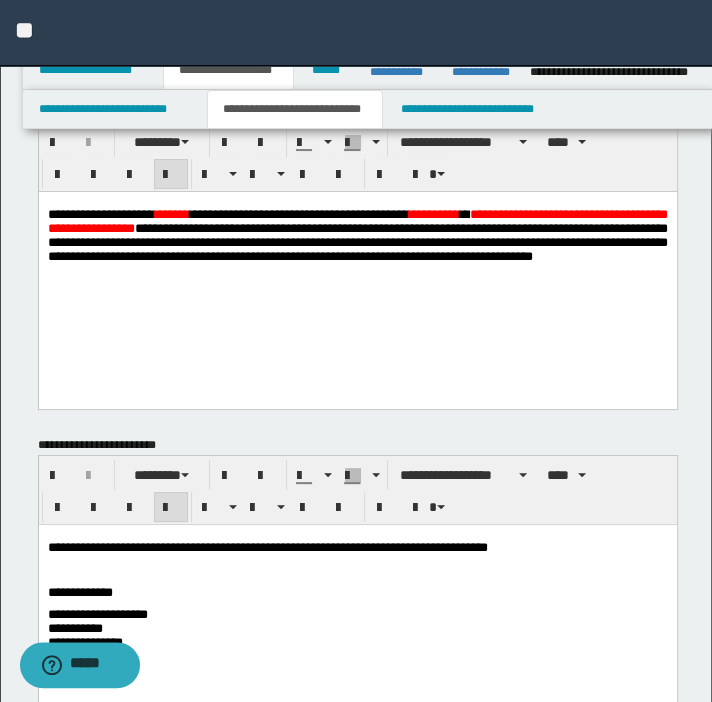 scroll, scrollTop: 272, scrollLeft: 0, axis: vertical 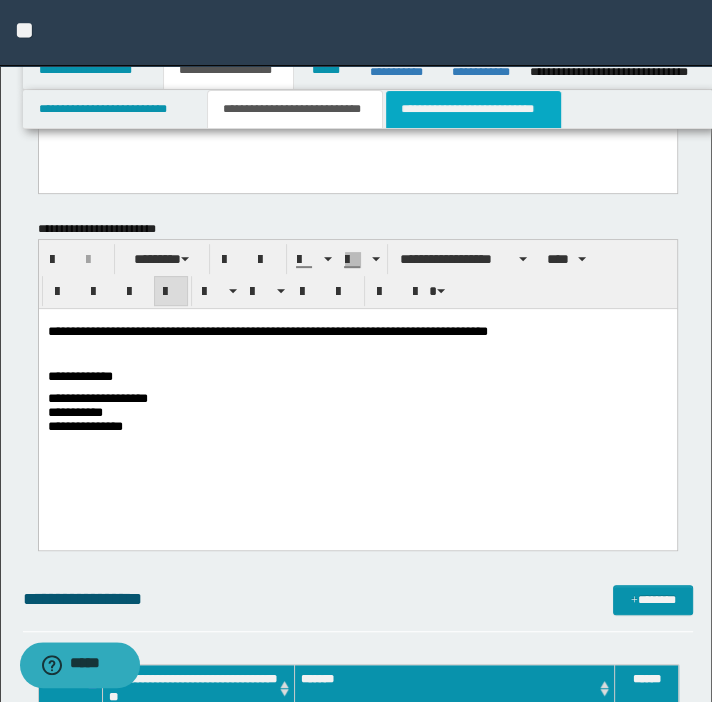 click on "**********" at bounding box center [473, 109] 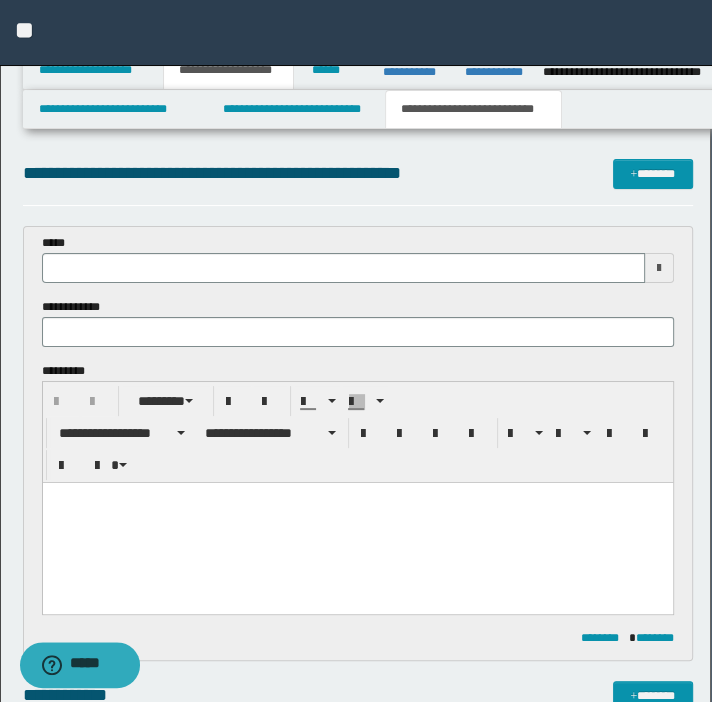 scroll, scrollTop: 0, scrollLeft: 0, axis: both 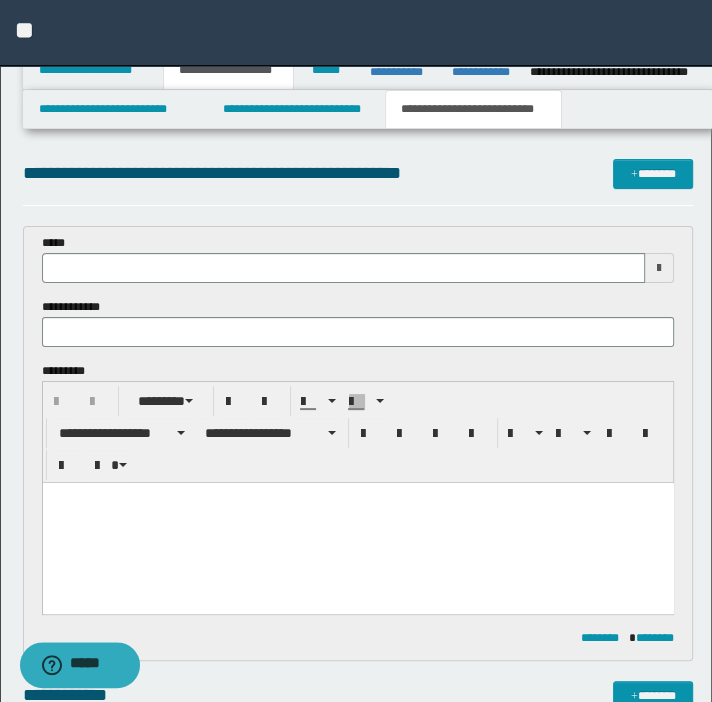 click at bounding box center (357, 523) 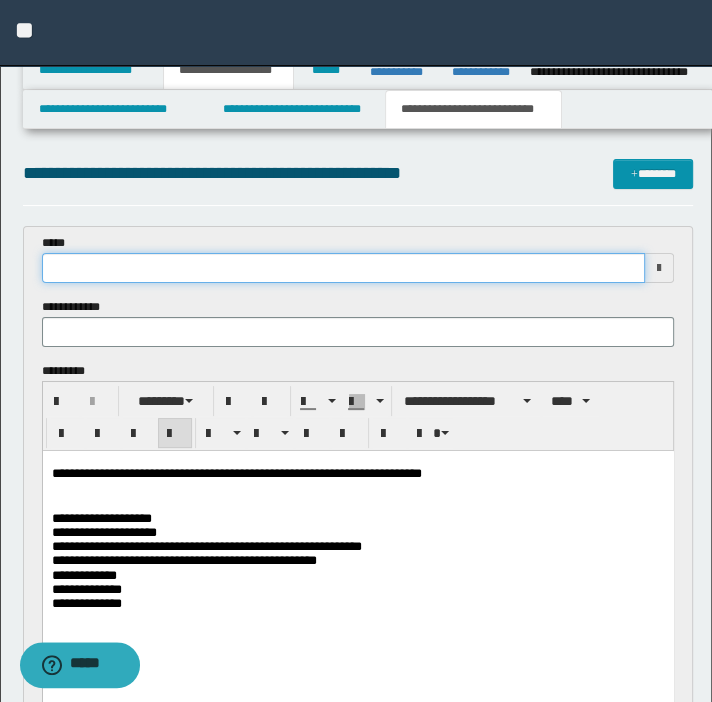 click at bounding box center (344, 268) 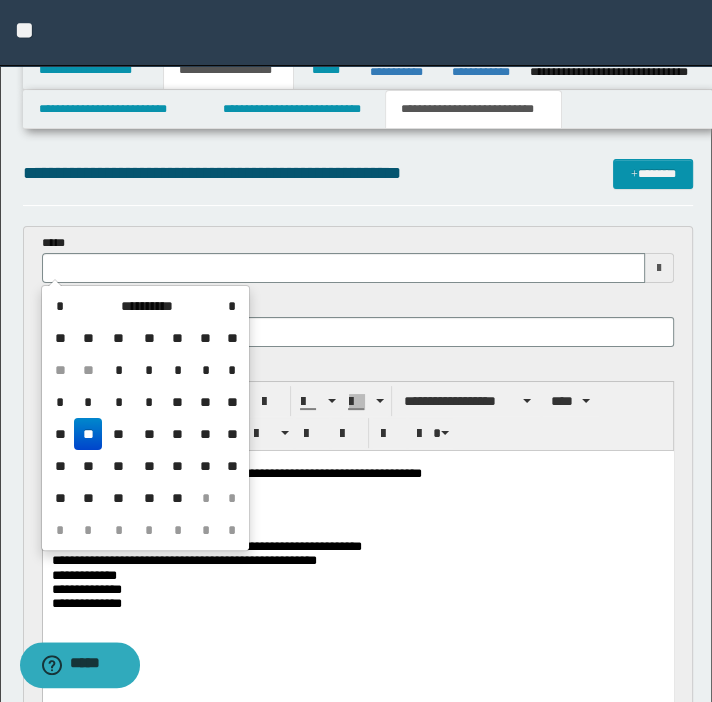 click on "**" at bounding box center [88, 434] 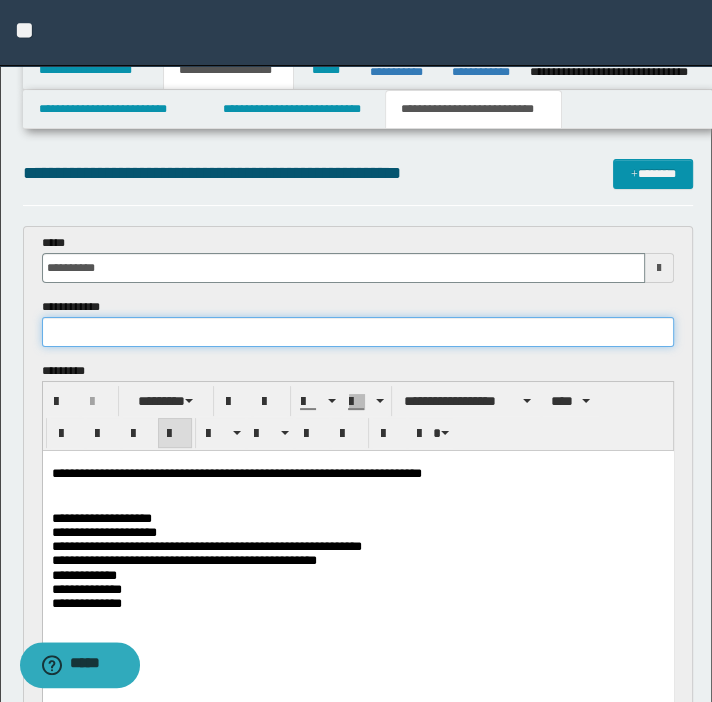 click at bounding box center (358, 332) 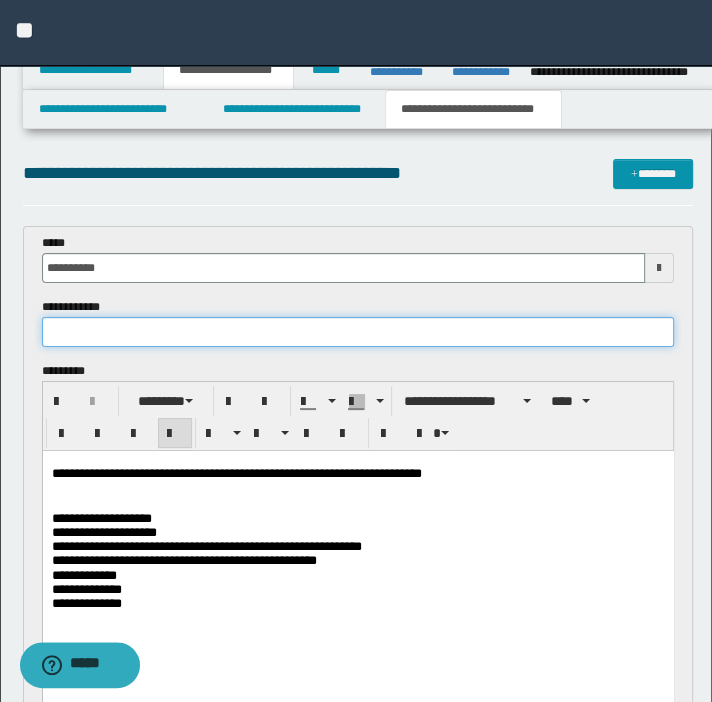 click at bounding box center [358, 332] 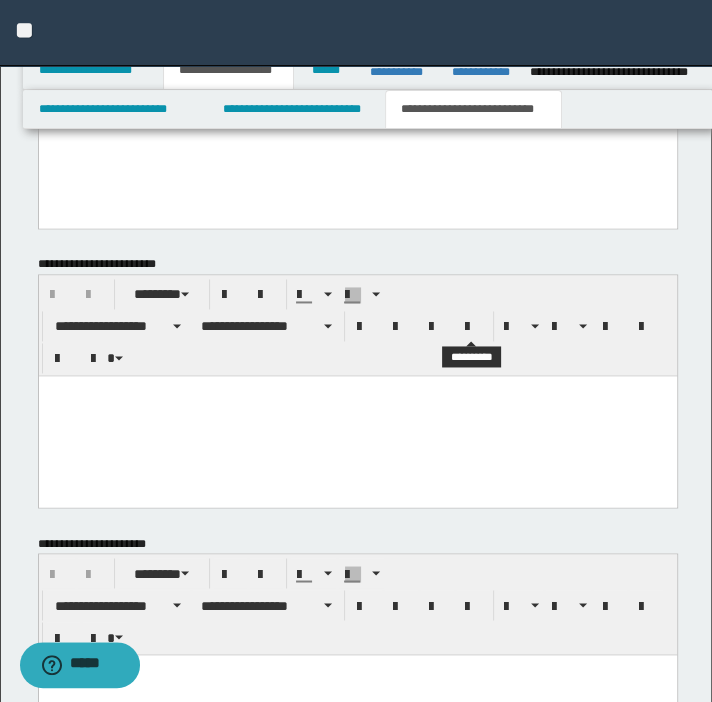 scroll, scrollTop: 1658, scrollLeft: 0, axis: vertical 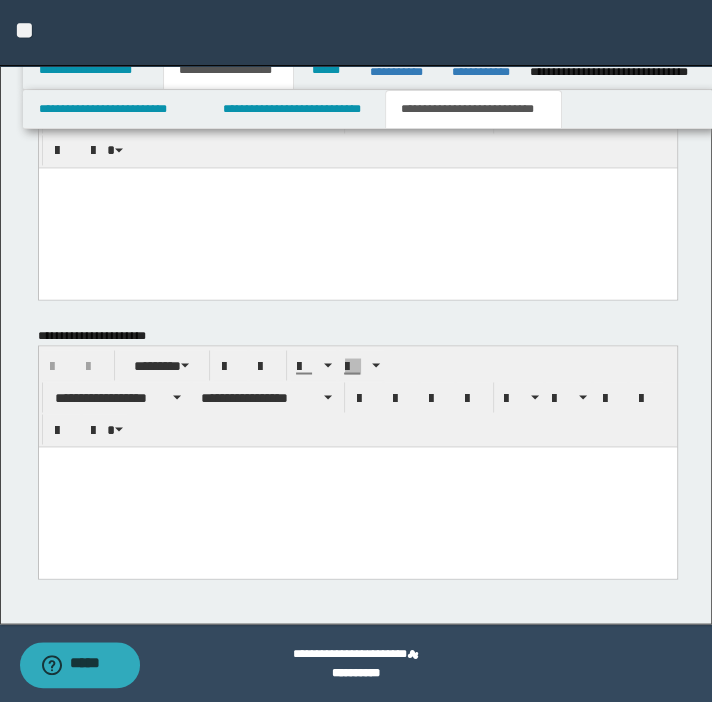 type on "**********" 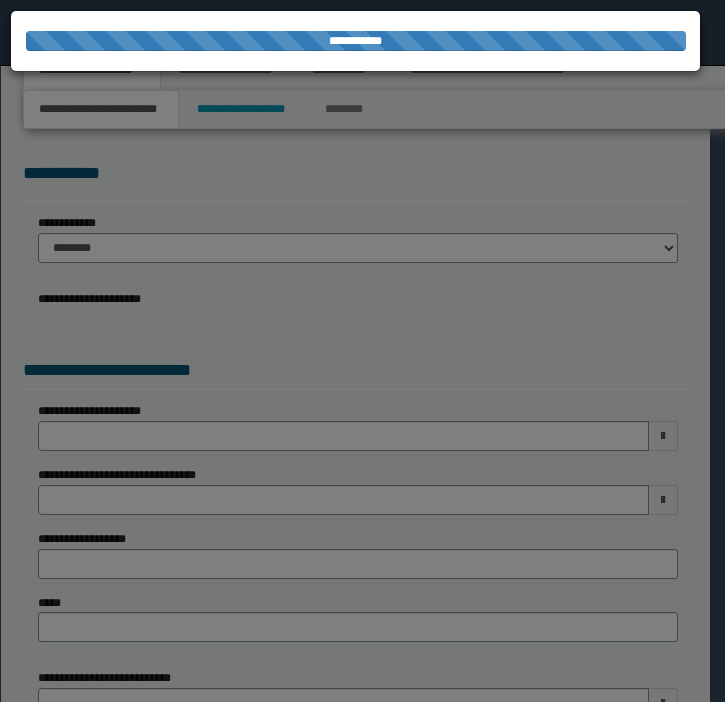 select on "*" 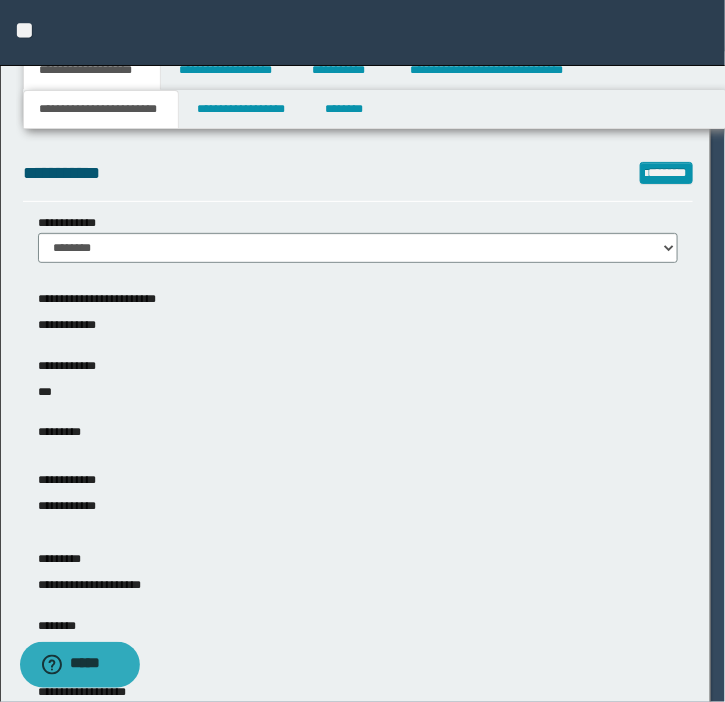 scroll, scrollTop: 0, scrollLeft: 0, axis: both 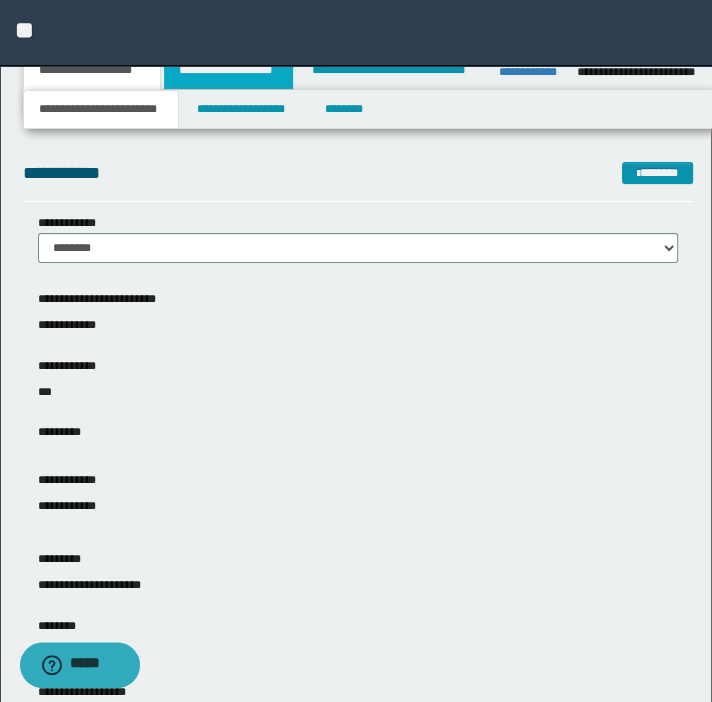 click on "**********" at bounding box center [228, 70] 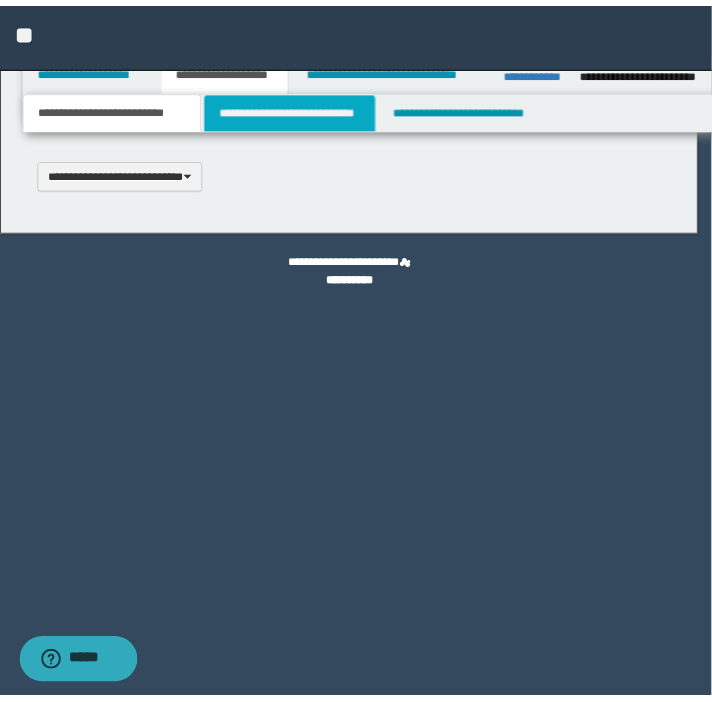 scroll, scrollTop: 0, scrollLeft: 0, axis: both 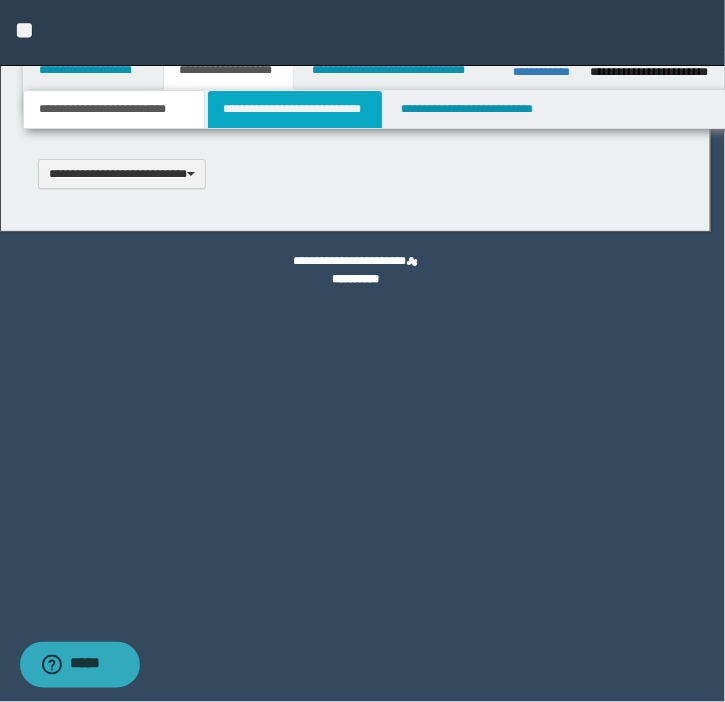 click on "**********" at bounding box center [294, 109] 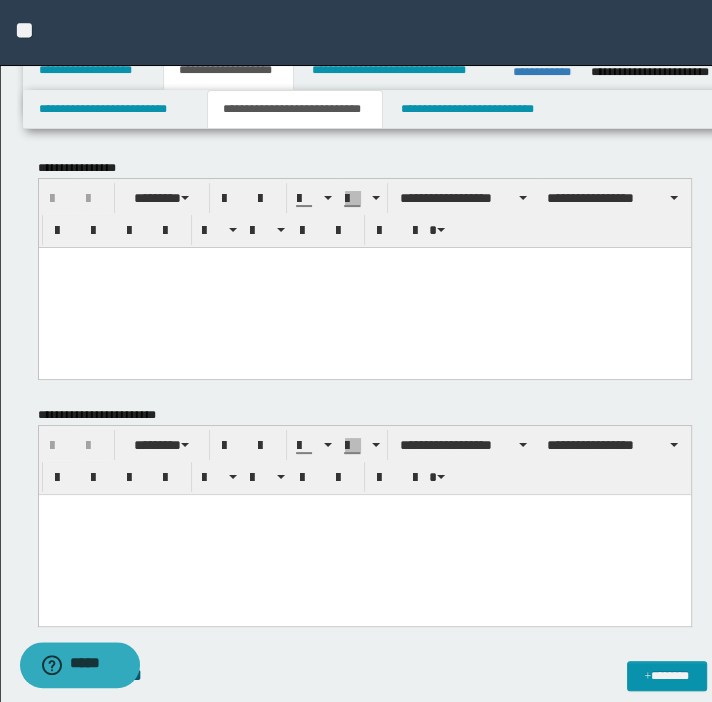 scroll, scrollTop: 0, scrollLeft: 0, axis: both 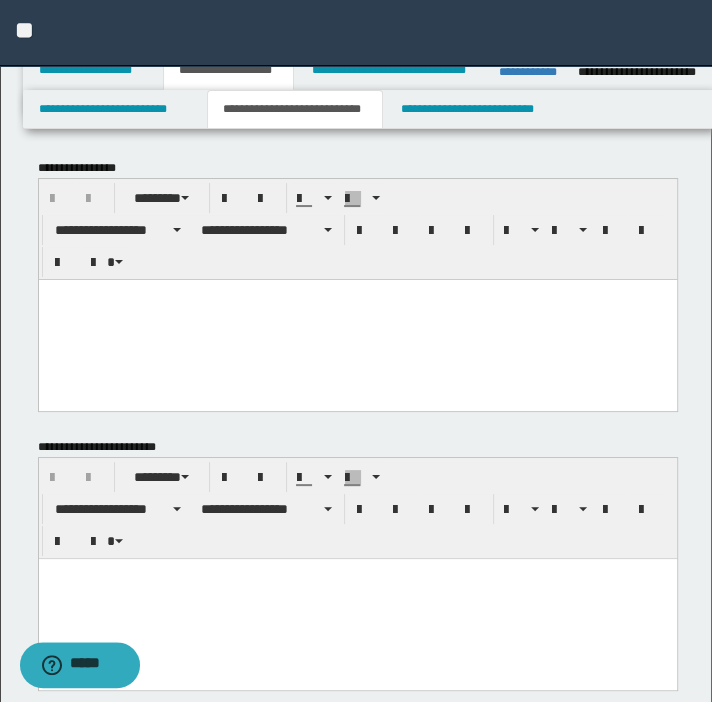 drag, startPoint x: 317, startPoint y: 390, endPoint x: 308, endPoint y: 381, distance: 12.727922 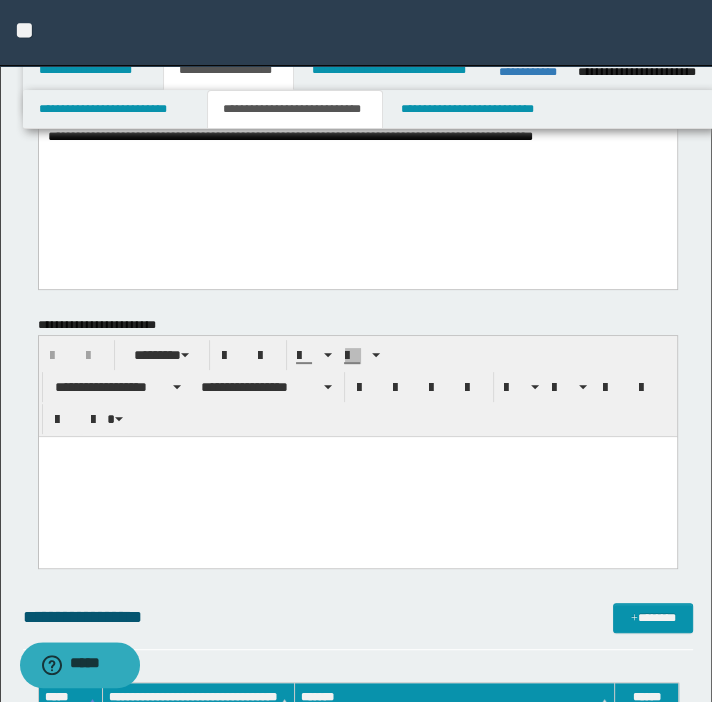 scroll, scrollTop: 181, scrollLeft: 0, axis: vertical 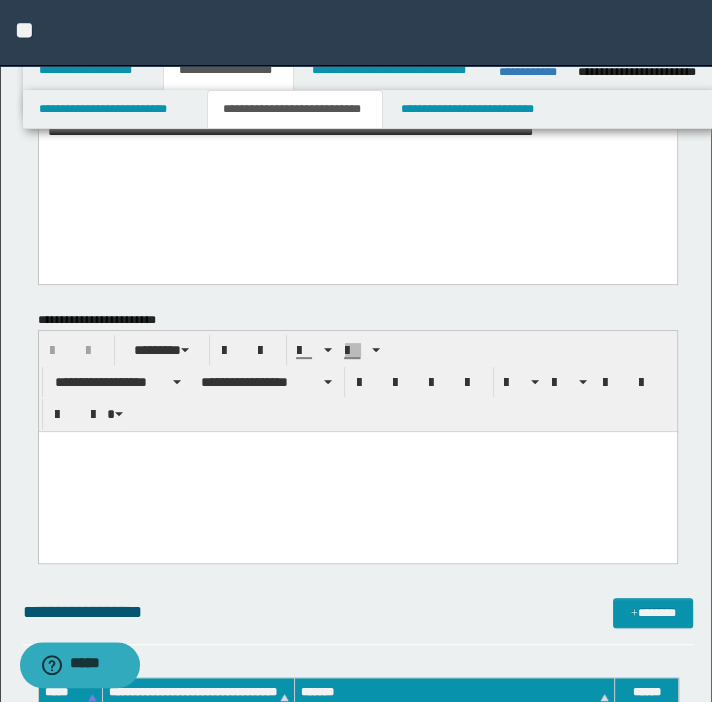 drag, startPoint x: 383, startPoint y: 456, endPoint x: 365, endPoint y: 458, distance: 18.110771 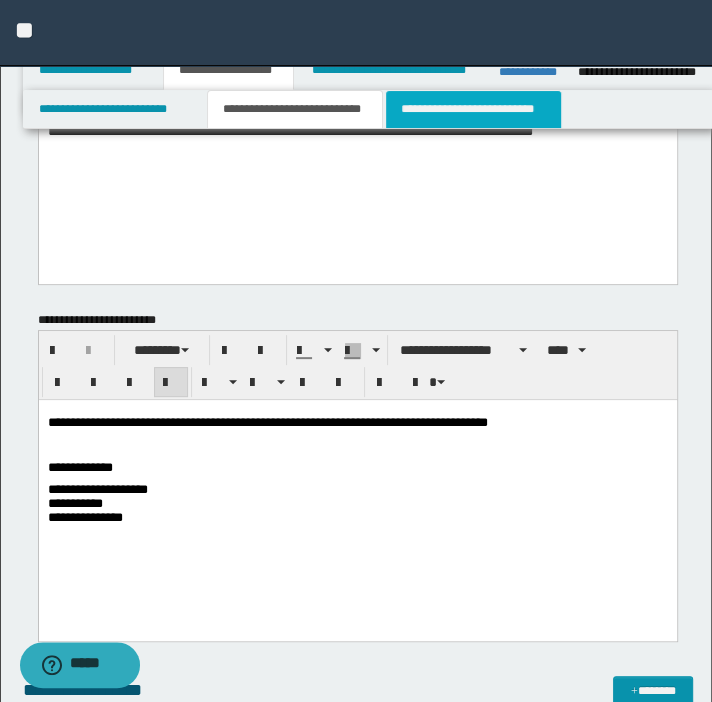 drag, startPoint x: 460, startPoint y: 112, endPoint x: 392, endPoint y: 126, distance: 69.426216 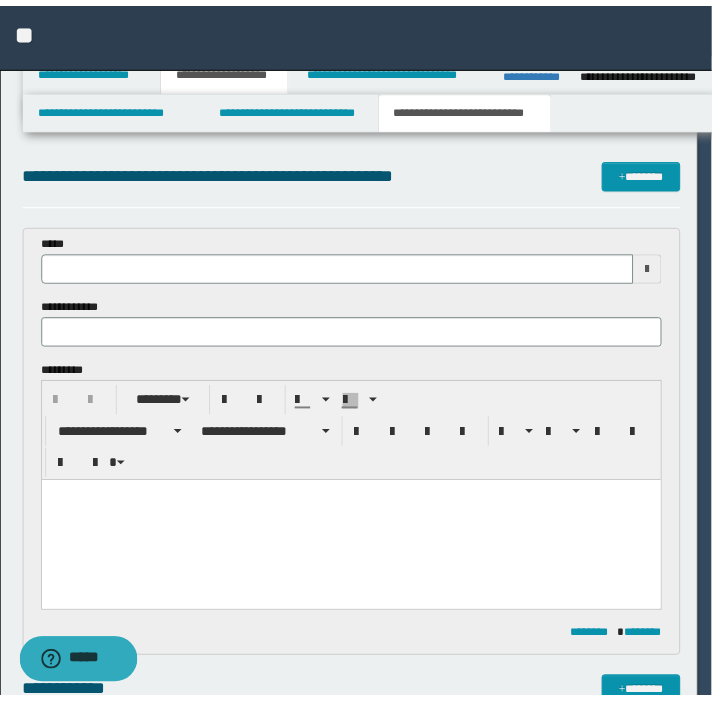 scroll, scrollTop: 0, scrollLeft: 0, axis: both 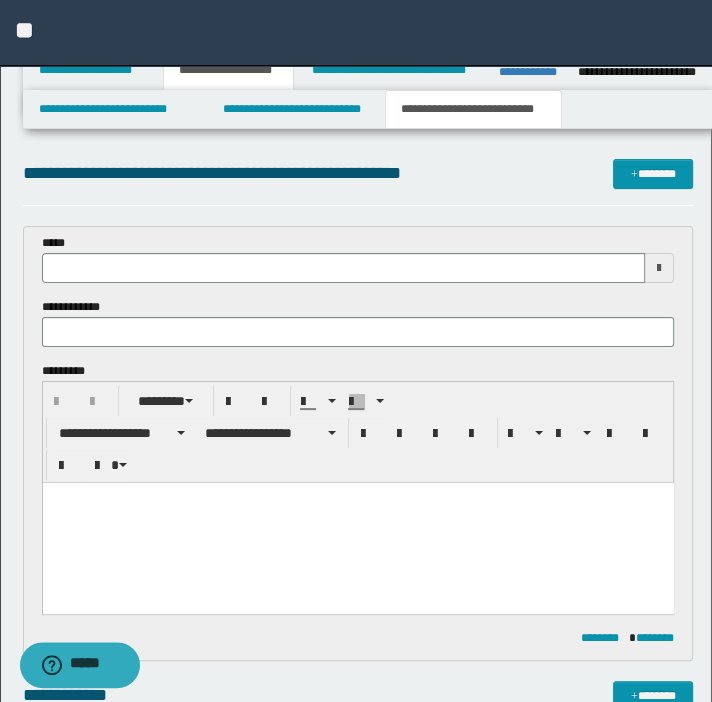 click at bounding box center [357, 498] 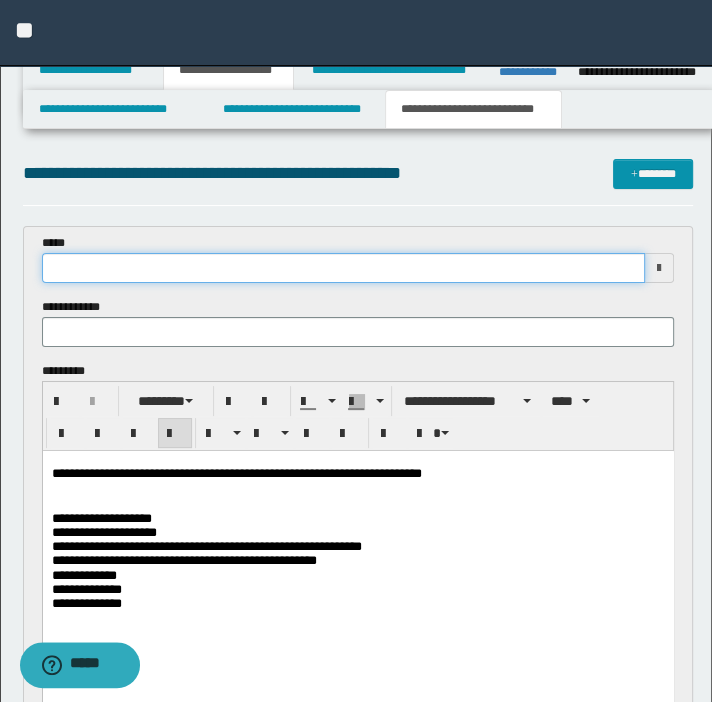 click at bounding box center [344, 268] 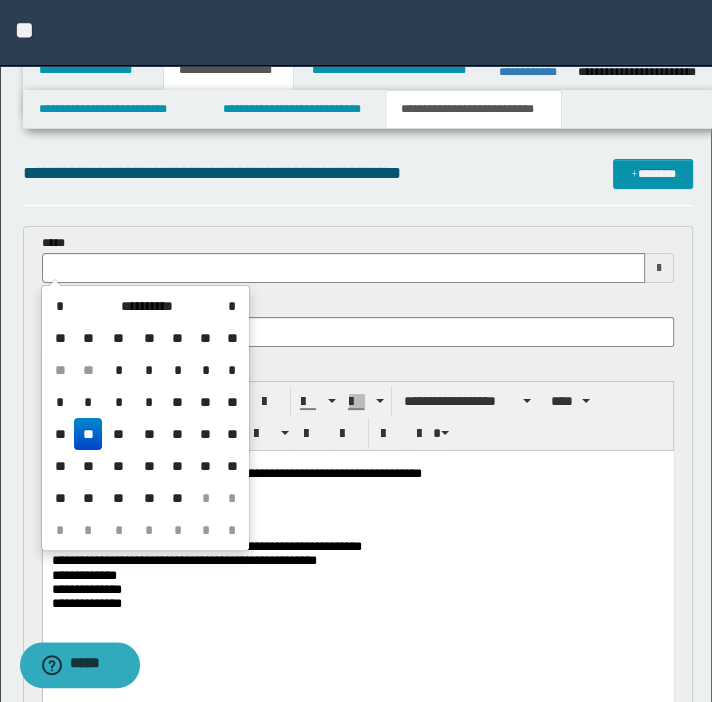 click on "**" at bounding box center [88, 434] 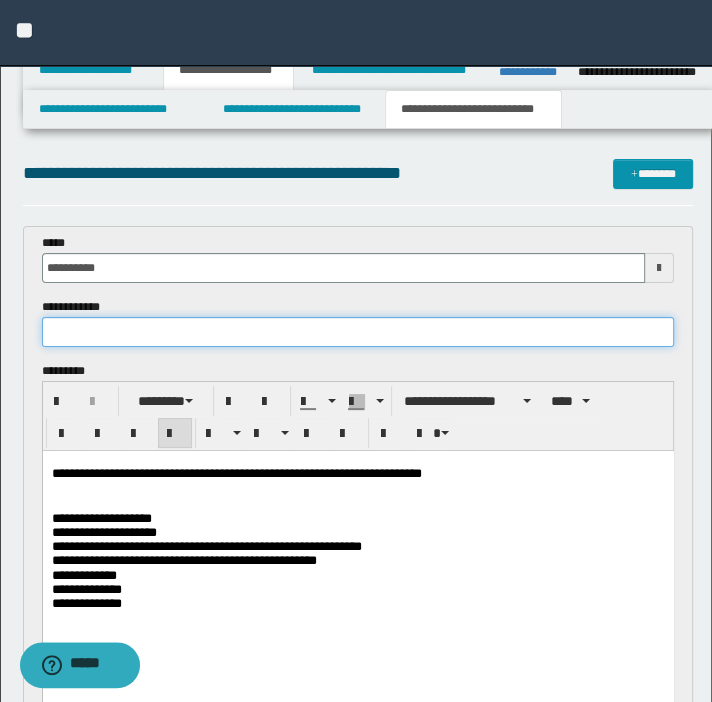 click at bounding box center (358, 332) 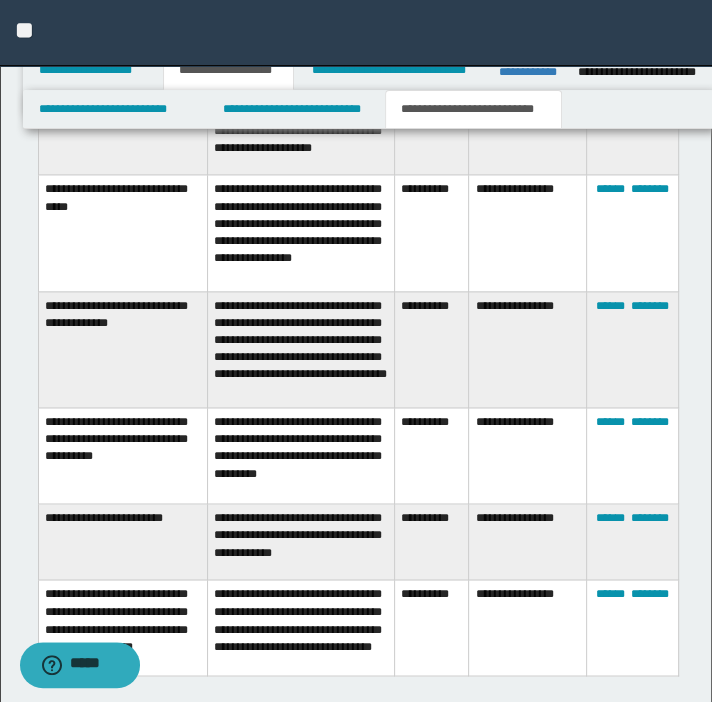 scroll, scrollTop: 1636, scrollLeft: 0, axis: vertical 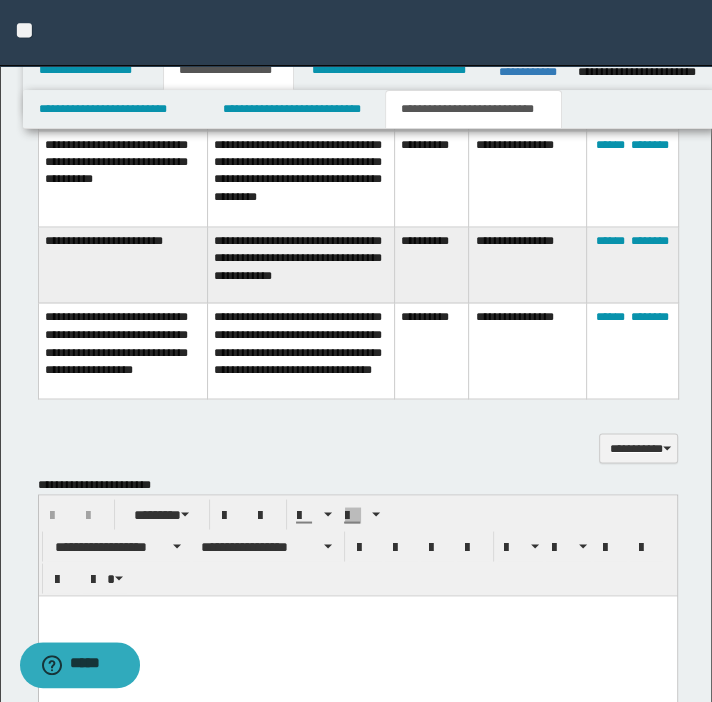 type on "**********" 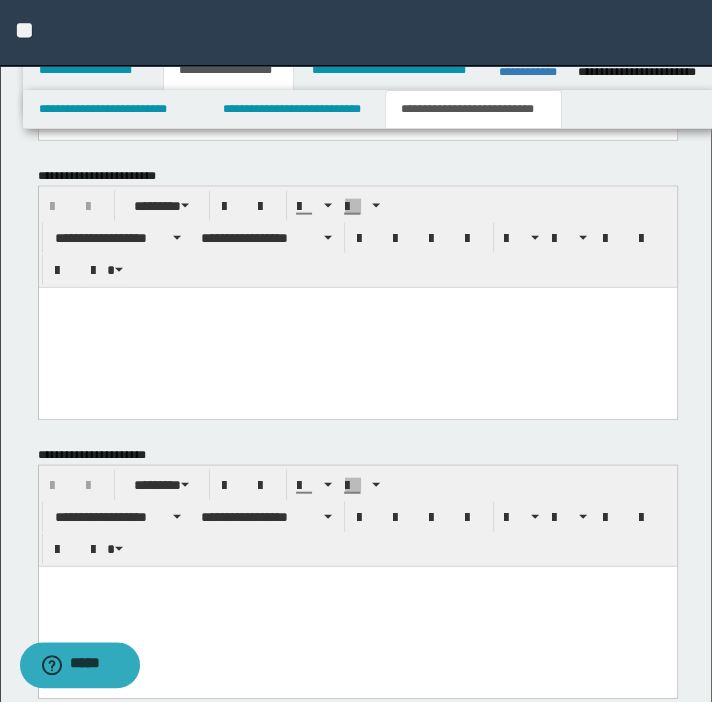 scroll, scrollTop: 2342, scrollLeft: 0, axis: vertical 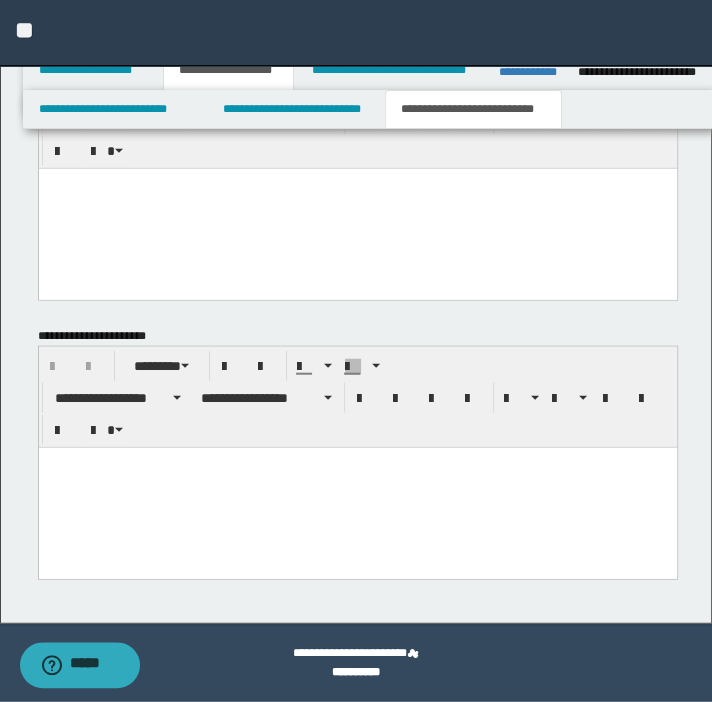 click at bounding box center (357, 462) 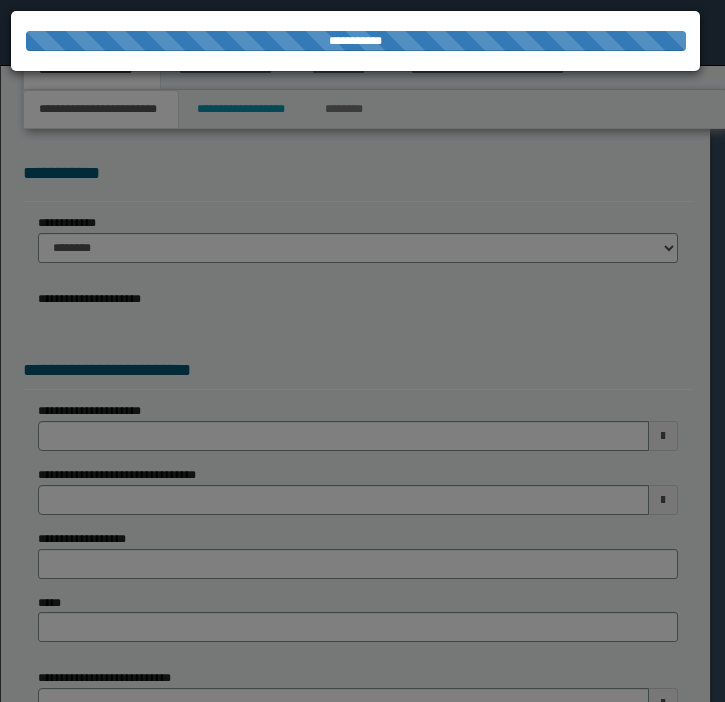 scroll, scrollTop: 0, scrollLeft: 0, axis: both 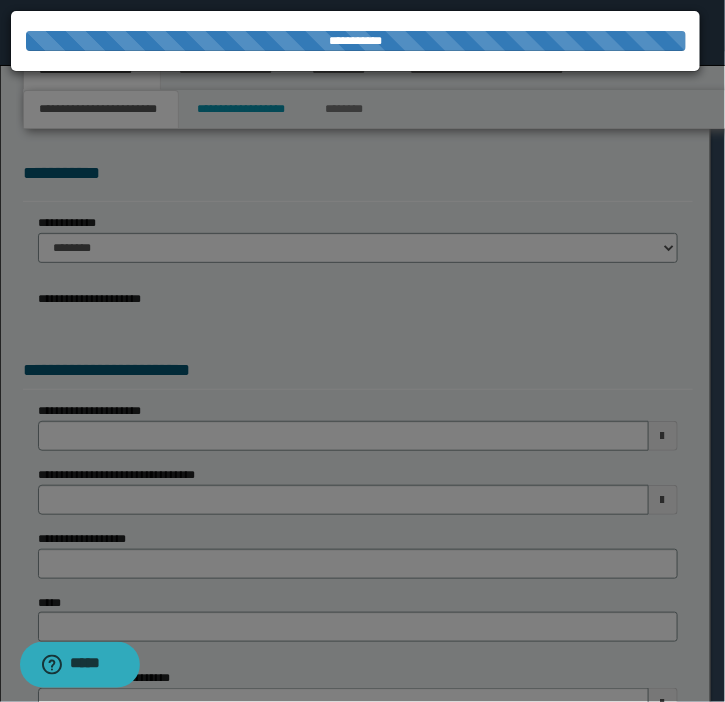 select on "*" 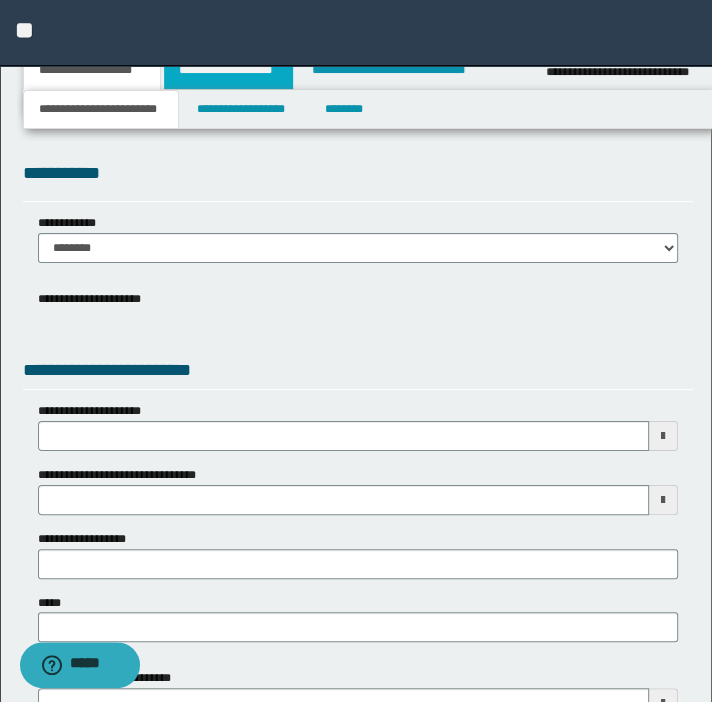 click on "**********" at bounding box center [228, 70] 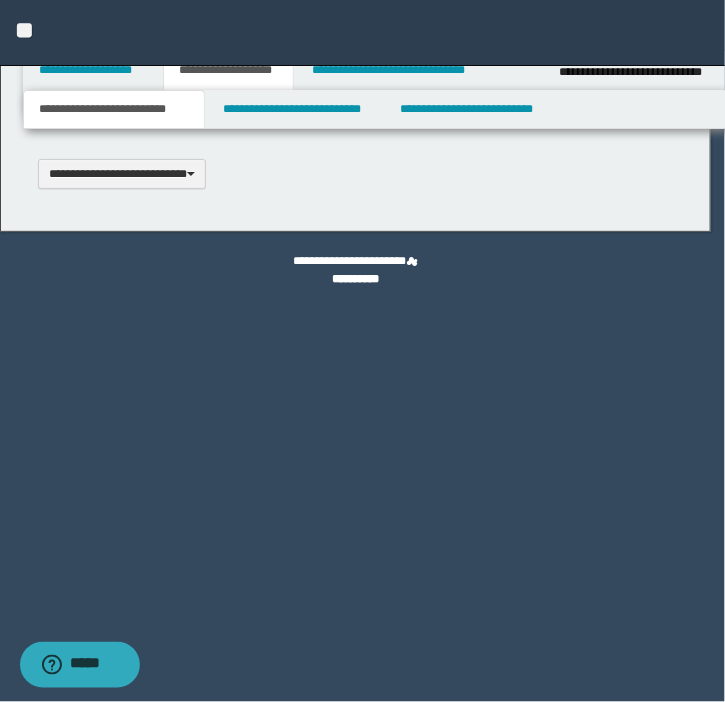 scroll, scrollTop: 0, scrollLeft: 0, axis: both 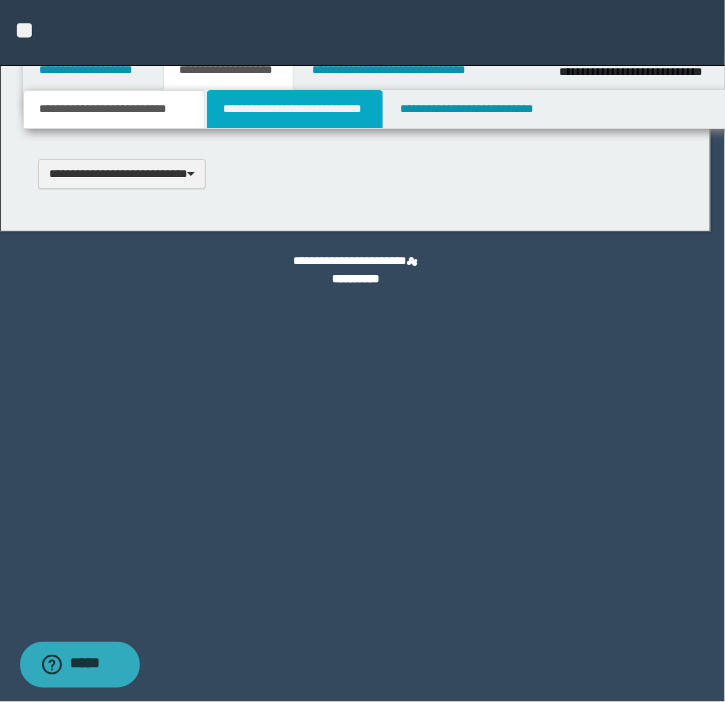click on "**********" at bounding box center (294, 109) 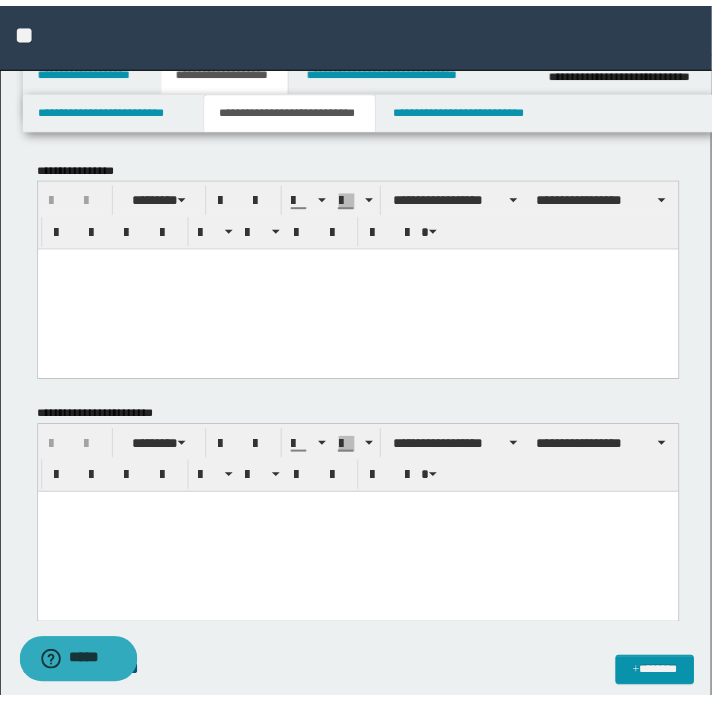 scroll, scrollTop: 0, scrollLeft: 0, axis: both 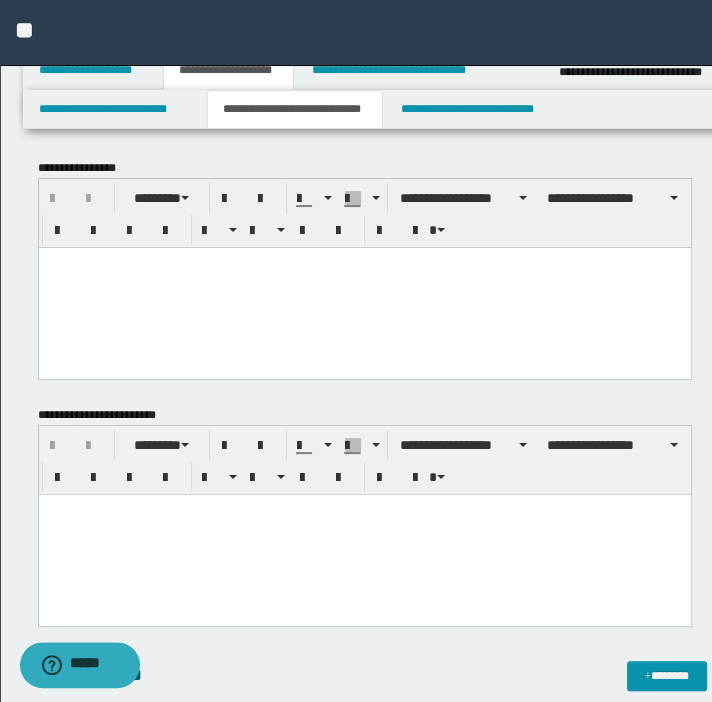 click at bounding box center (364, 287) 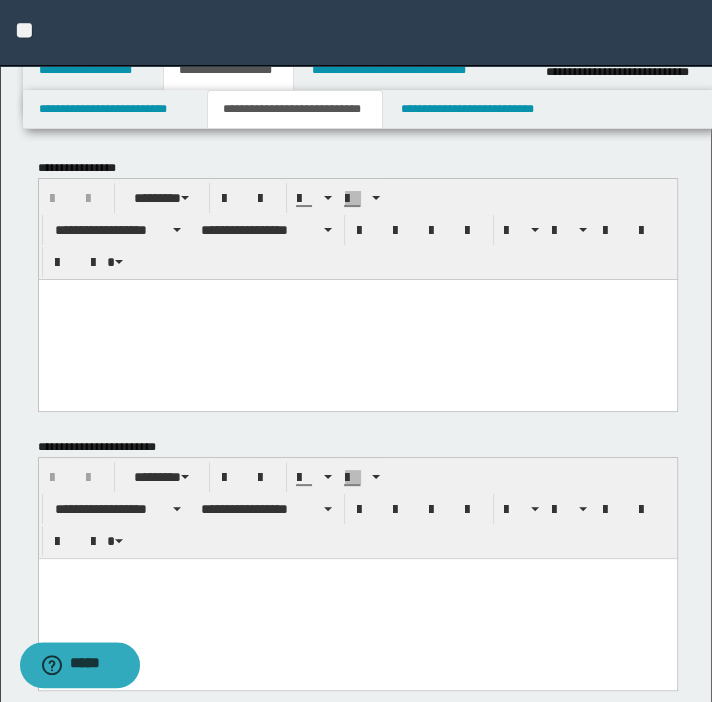 paste 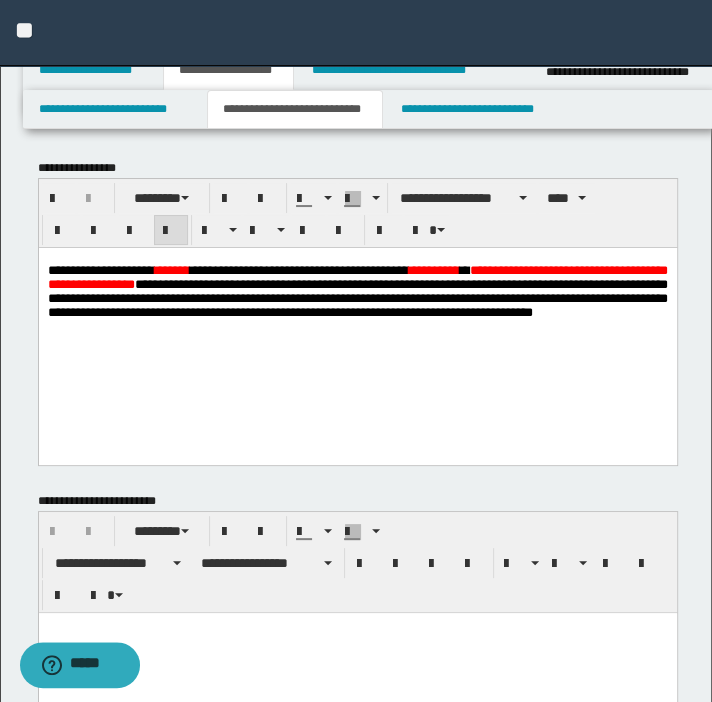 click at bounding box center [357, 653] 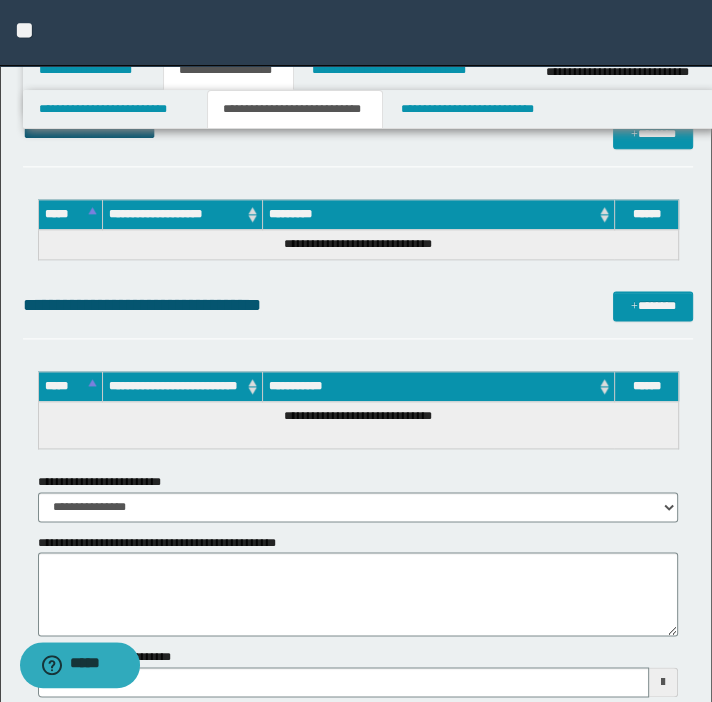 scroll, scrollTop: 1445, scrollLeft: 0, axis: vertical 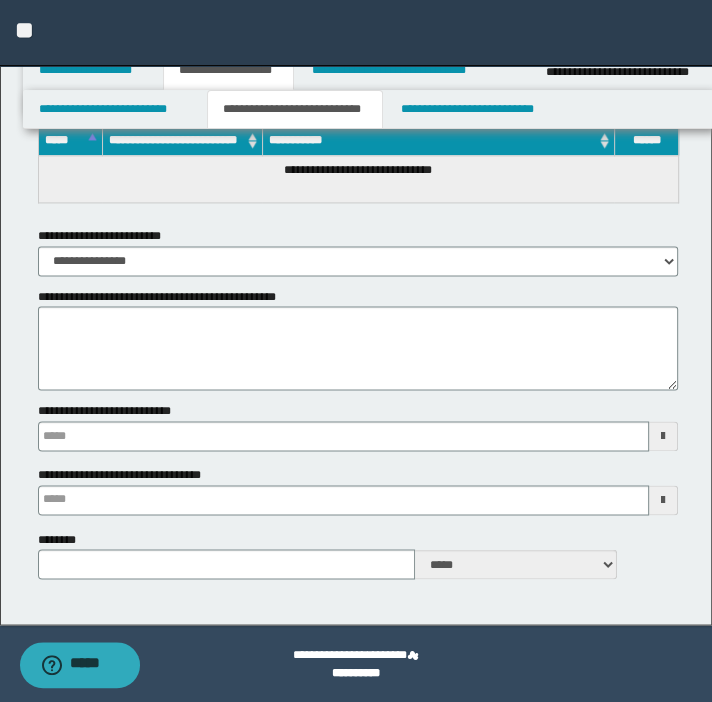 type 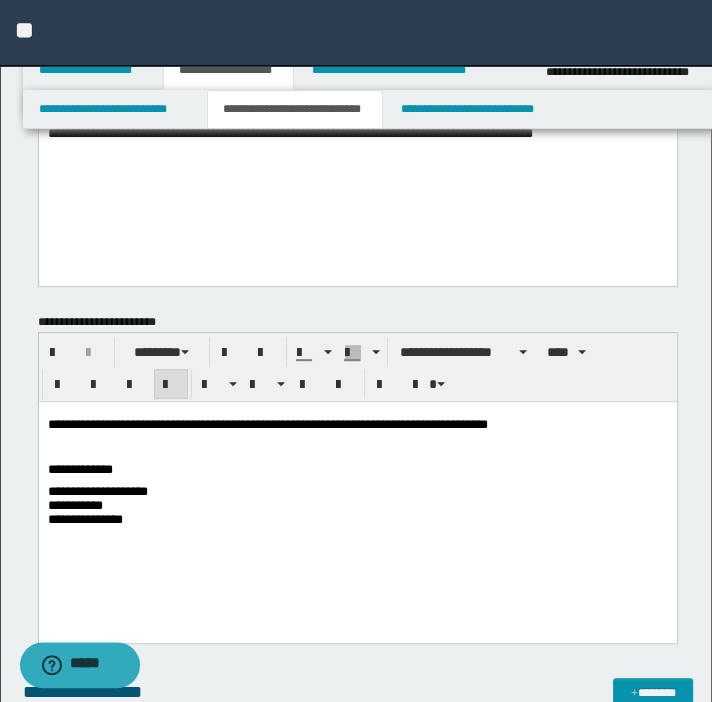 scroll, scrollTop: 172, scrollLeft: 0, axis: vertical 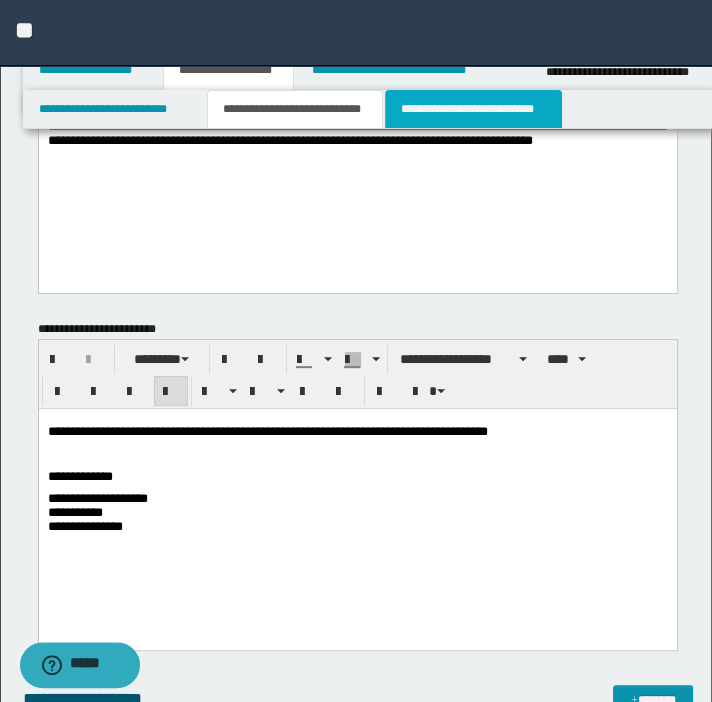 drag, startPoint x: 444, startPoint y: 104, endPoint x: 483, endPoint y: 140, distance: 53.075417 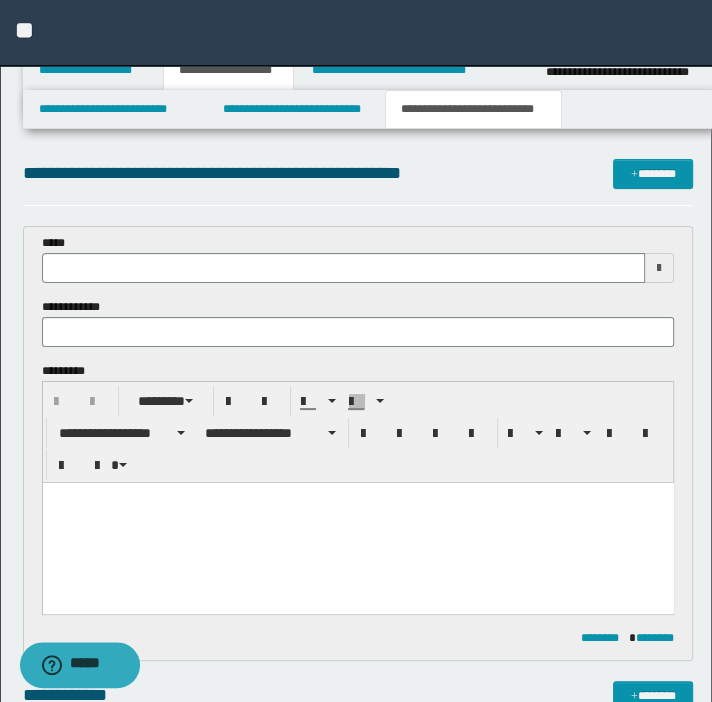 scroll, scrollTop: 0, scrollLeft: 0, axis: both 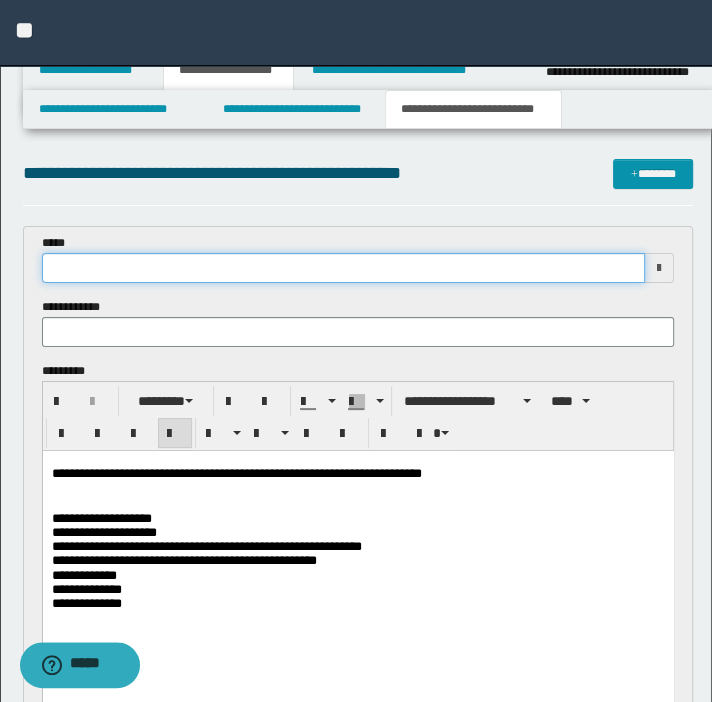 click at bounding box center (344, 268) 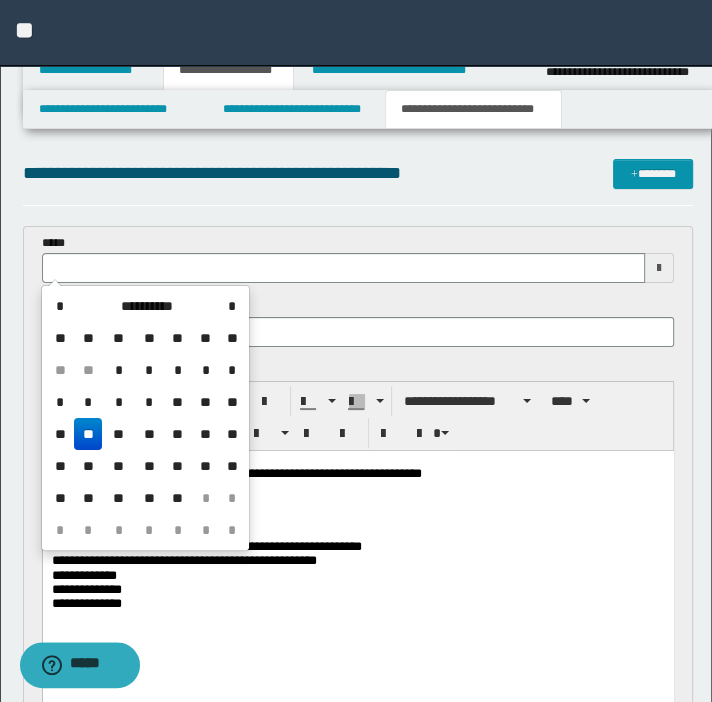 click on "**" at bounding box center (88, 434) 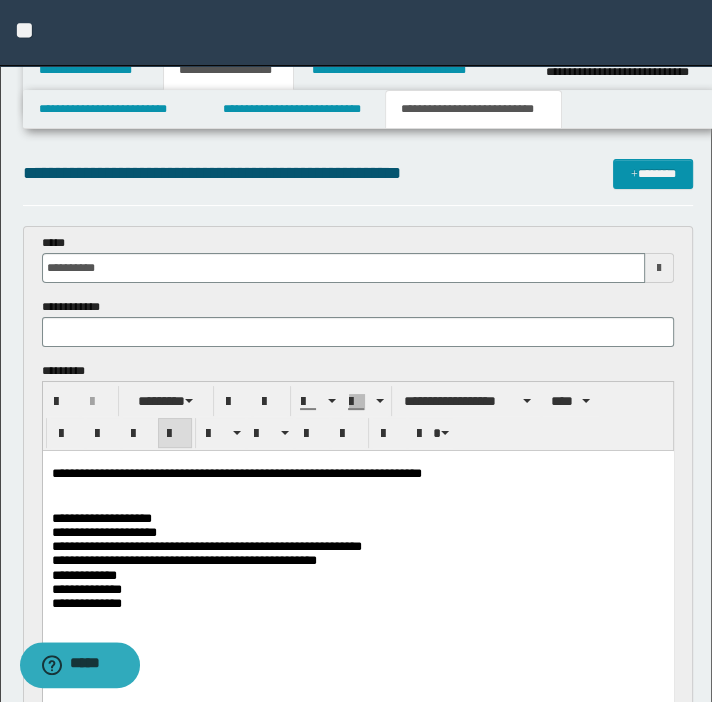 click on "**********" at bounding box center [358, 298] 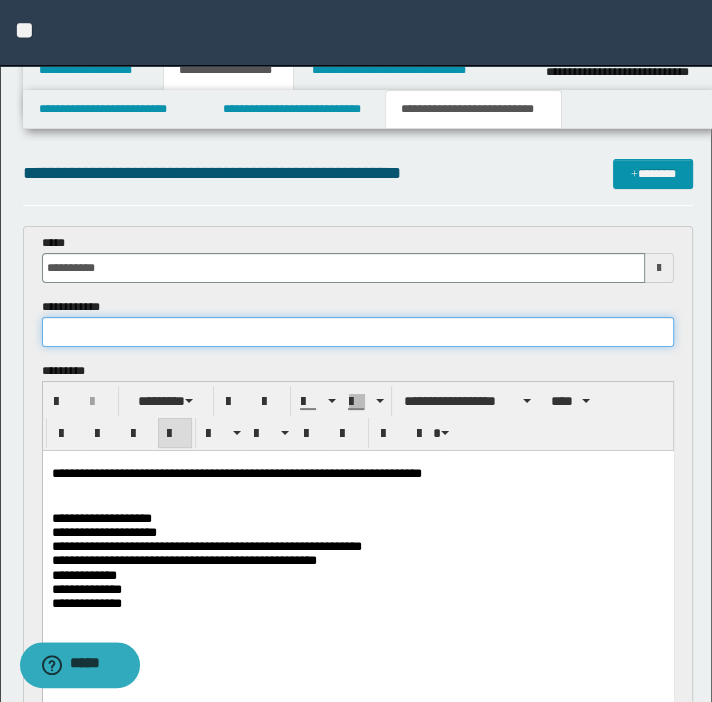click at bounding box center (358, 332) 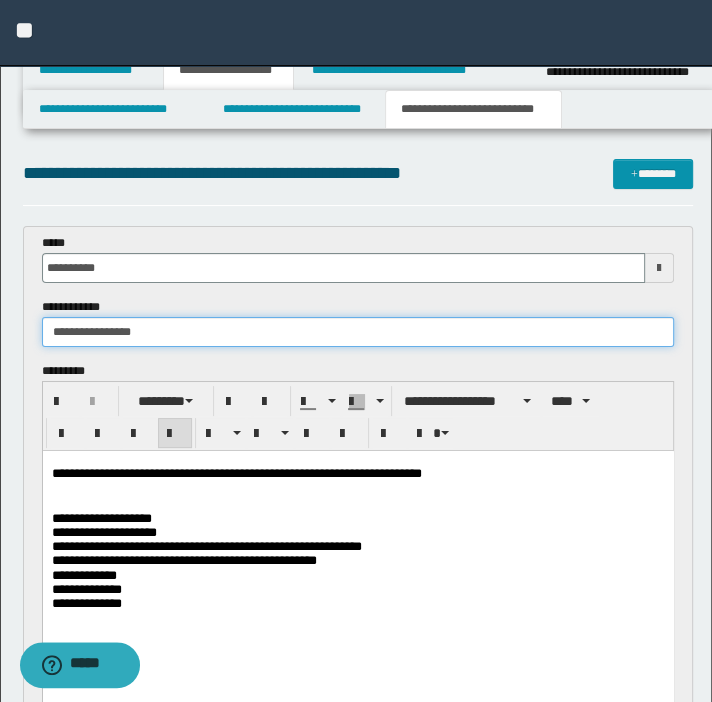 type on "**********" 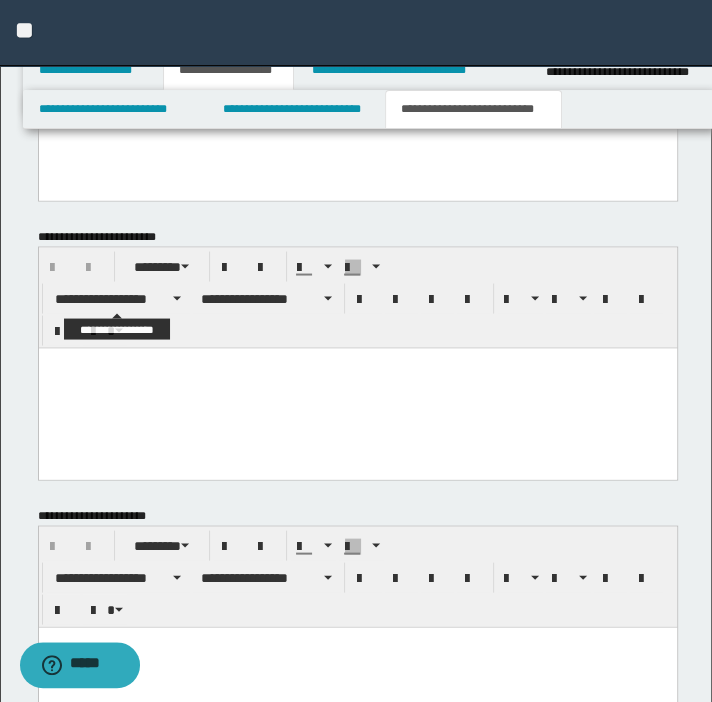 scroll, scrollTop: 2068, scrollLeft: 0, axis: vertical 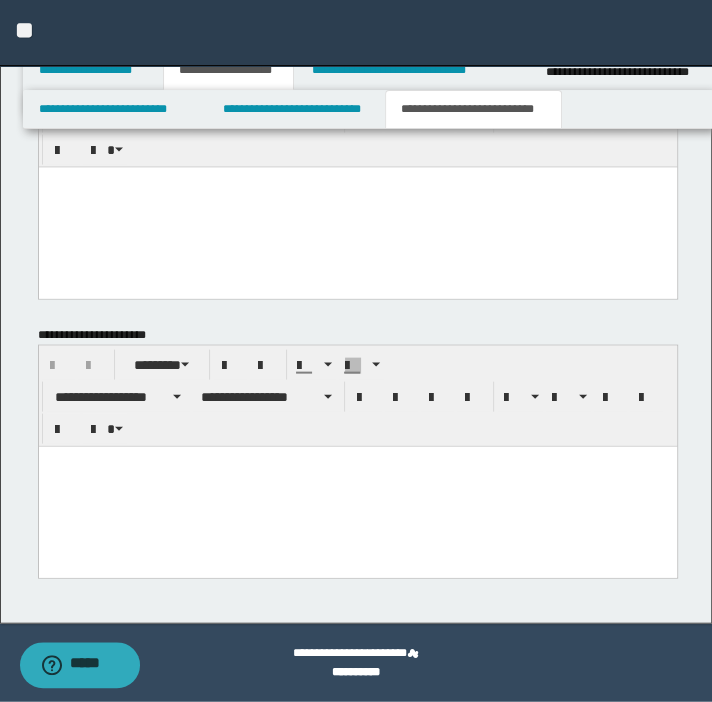 click at bounding box center [357, 487] 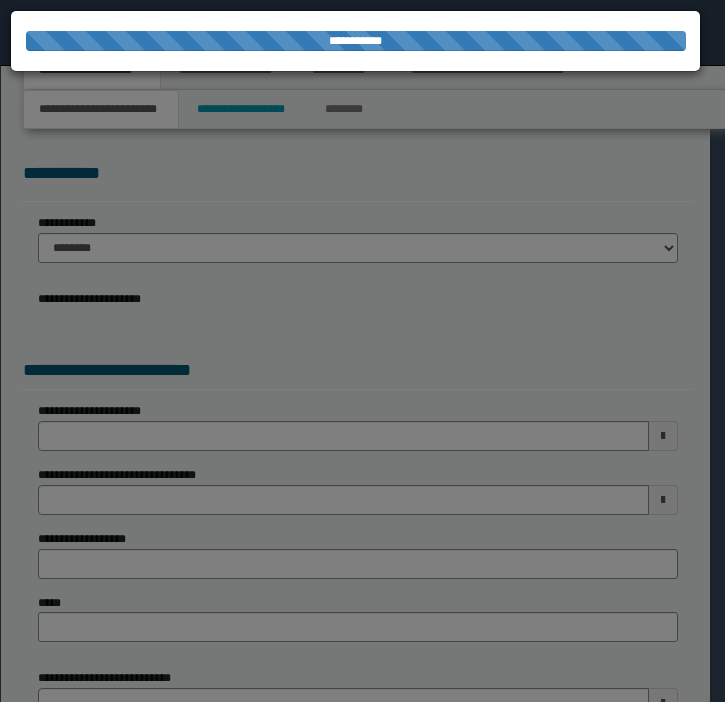 scroll, scrollTop: 0, scrollLeft: 0, axis: both 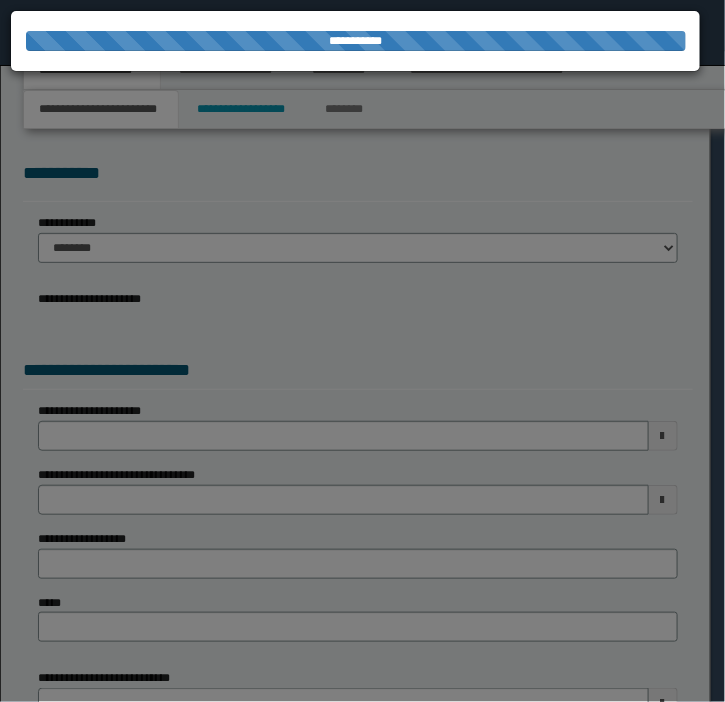 select on "*" 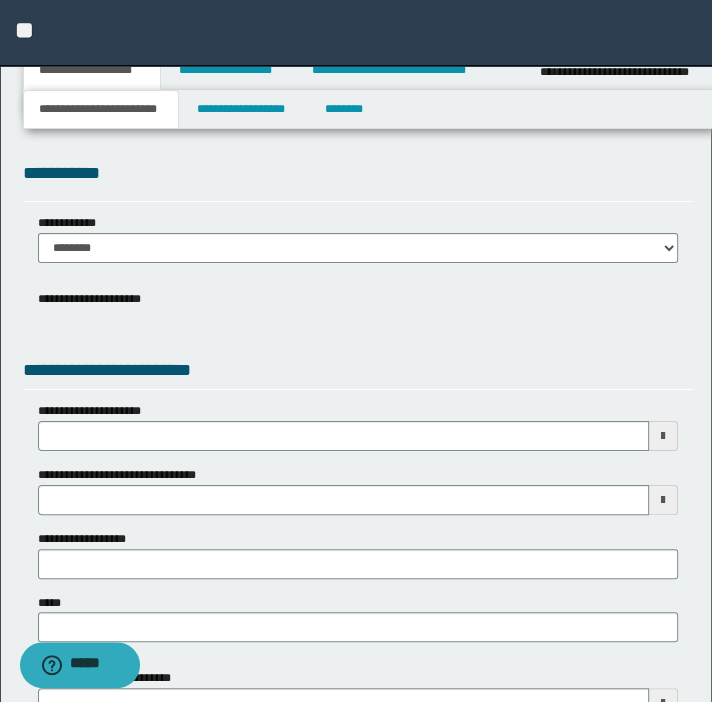 click on "**" at bounding box center [356, 33] 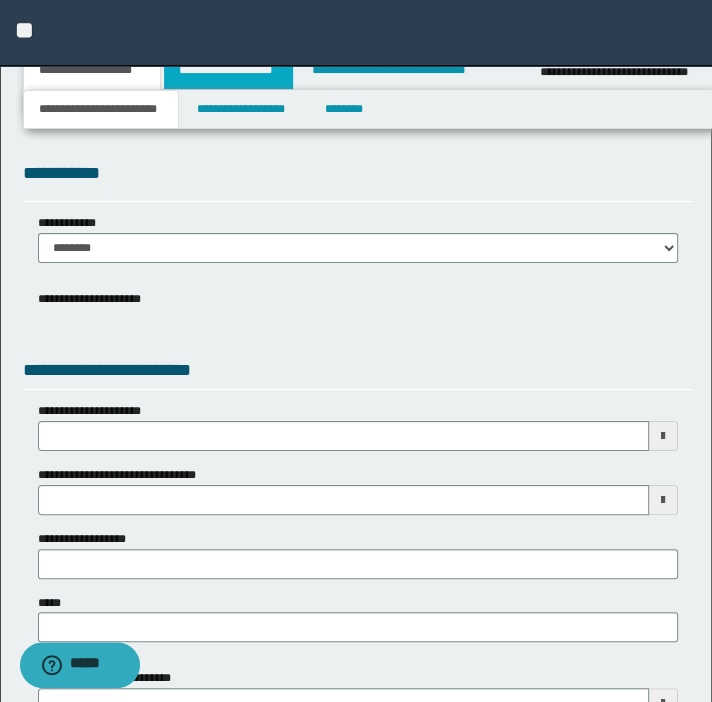 click on "**********" at bounding box center (228, 70) 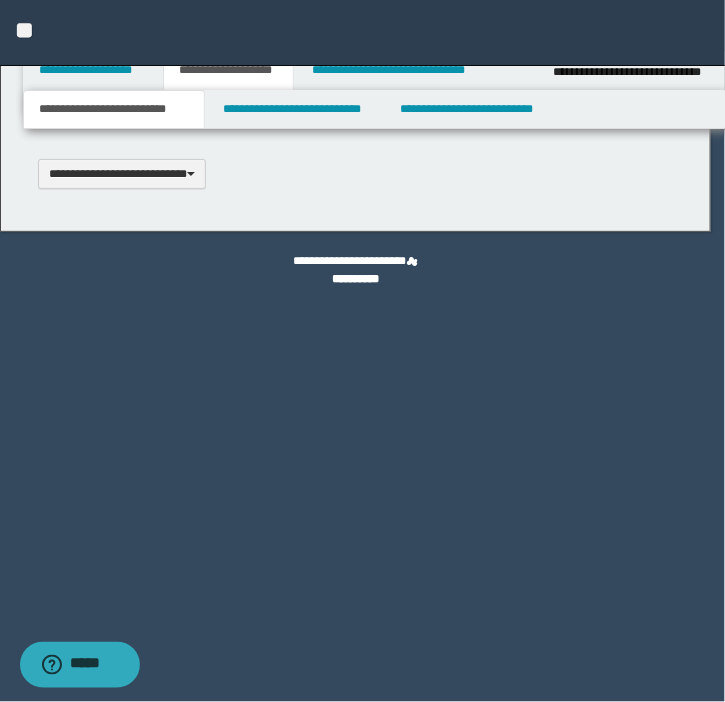 scroll, scrollTop: 0, scrollLeft: 0, axis: both 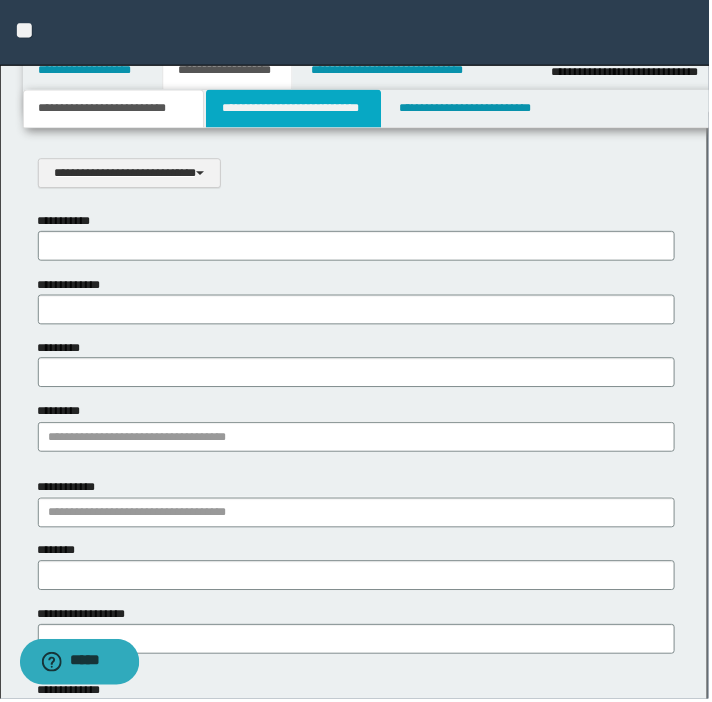 click on "**********" at bounding box center [294, 109] 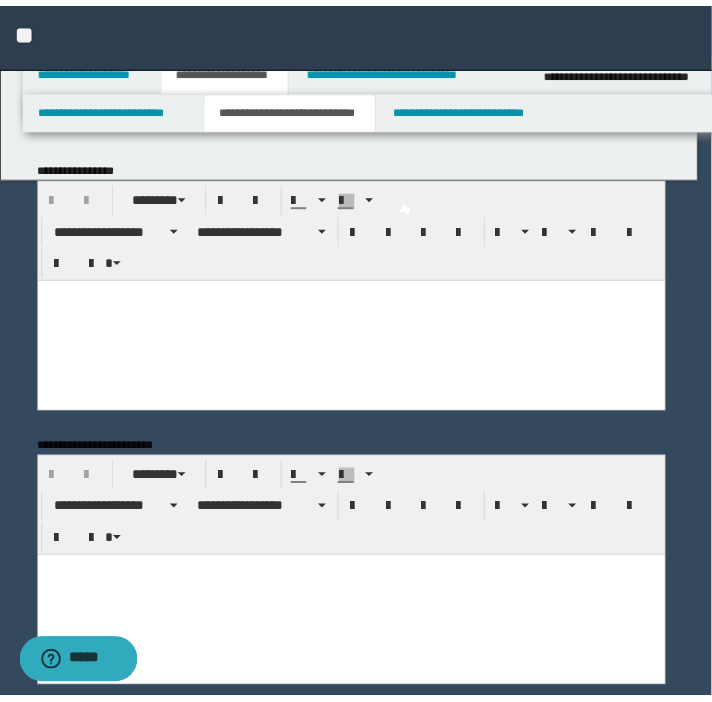 scroll, scrollTop: 0, scrollLeft: 0, axis: both 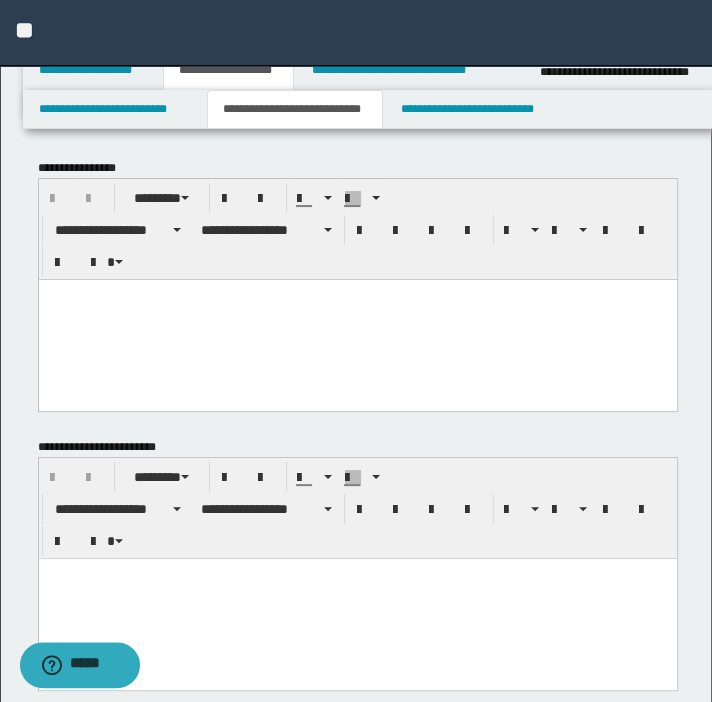 click at bounding box center (357, 319) 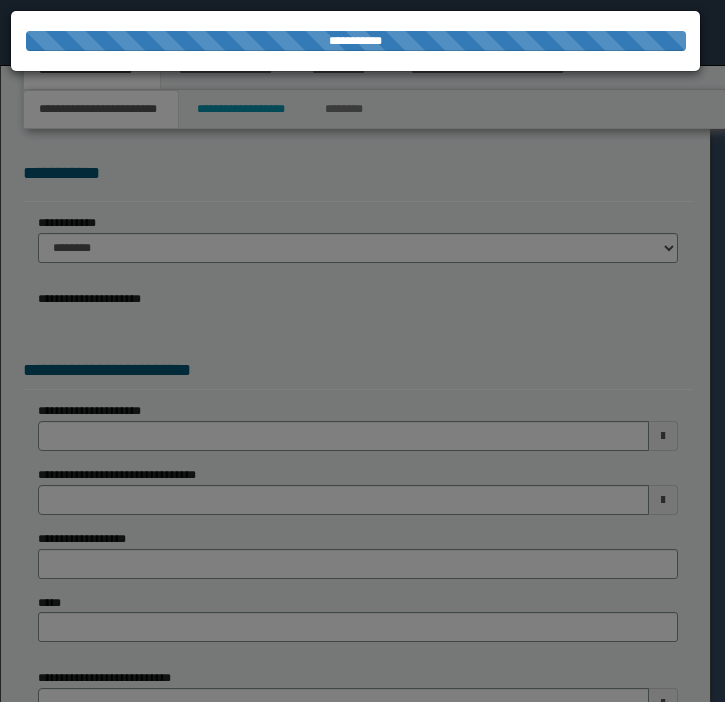 scroll, scrollTop: 0, scrollLeft: 0, axis: both 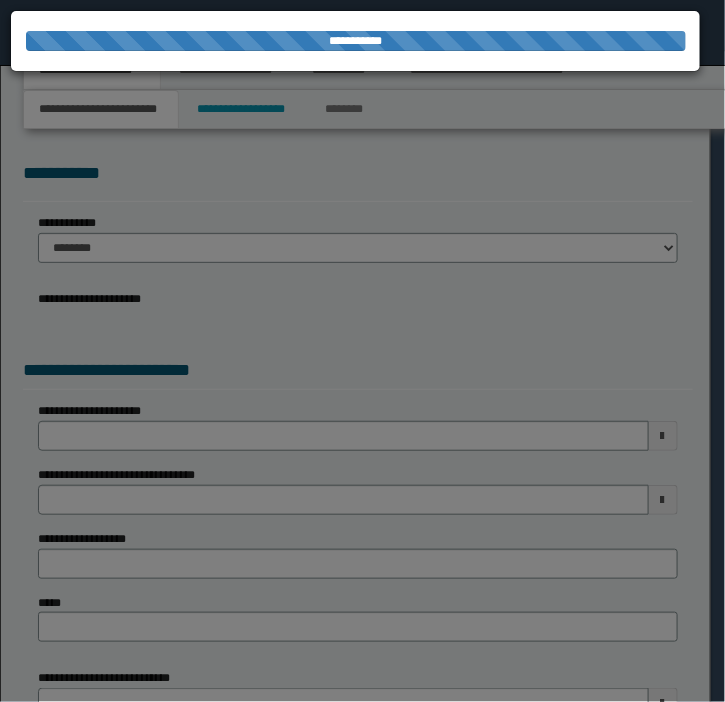 select on "*" 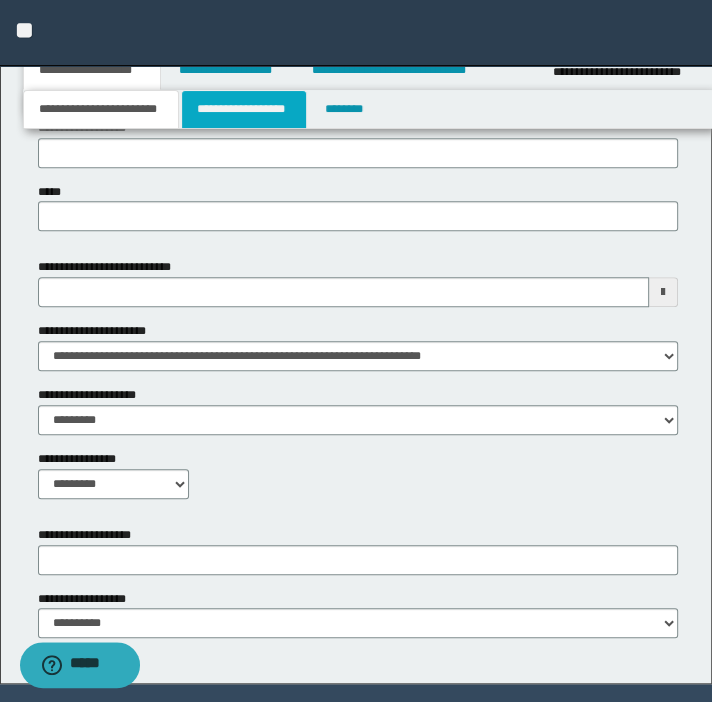 scroll, scrollTop: 380, scrollLeft: 0, axis: vertical 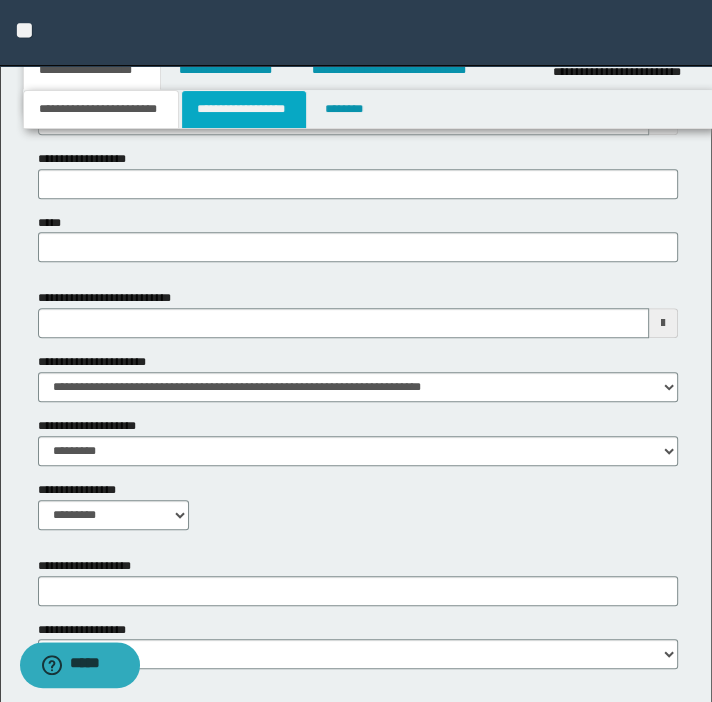click on "**********" at bounding box center (244, 109) 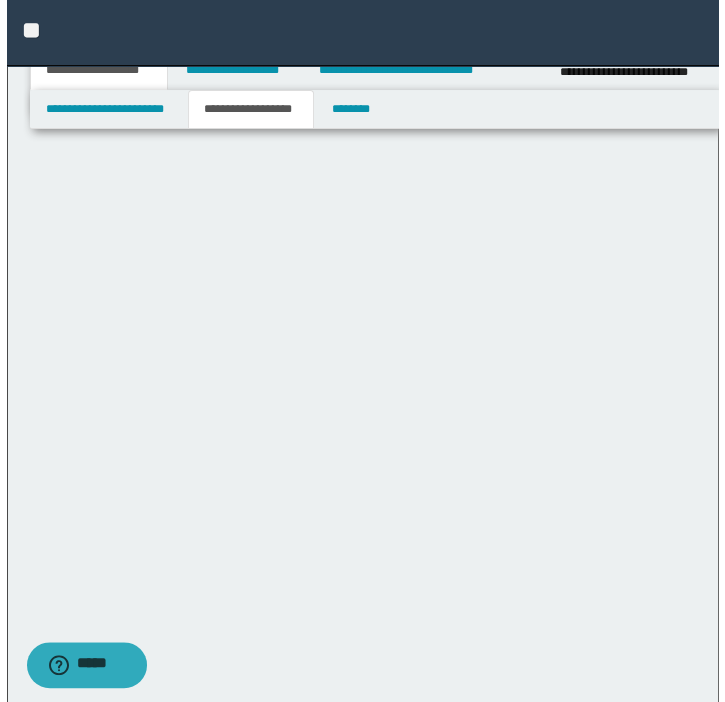 scroll, scrollTop: 0, scrollLeft: 0, axis: both 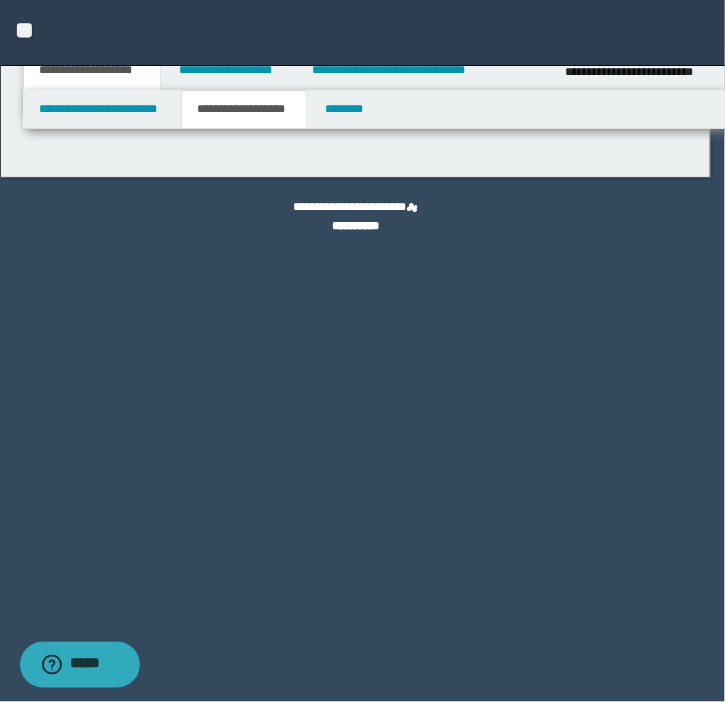 type on "********" 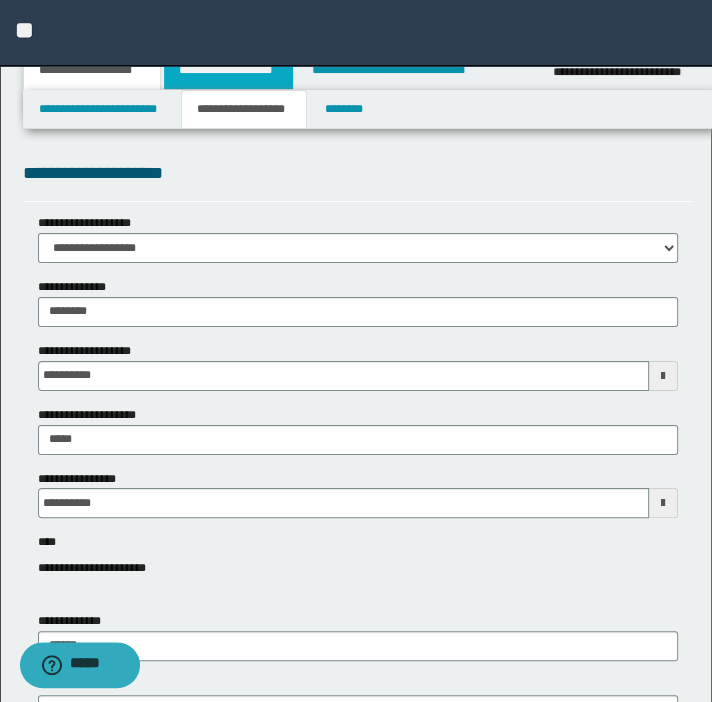 click on "**********" at bounding box center [228, 70] 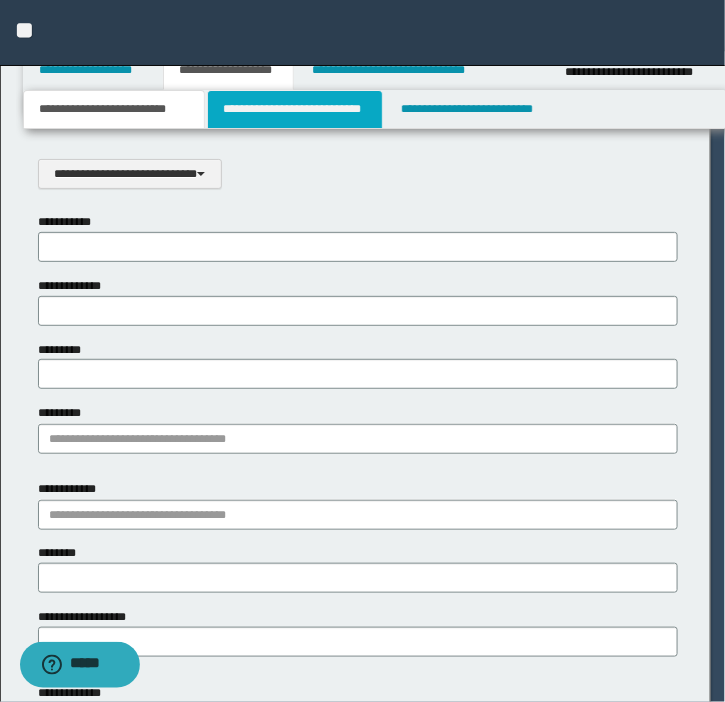 scroll, scrollTop: 0, scrollLeft: 0, axis: both 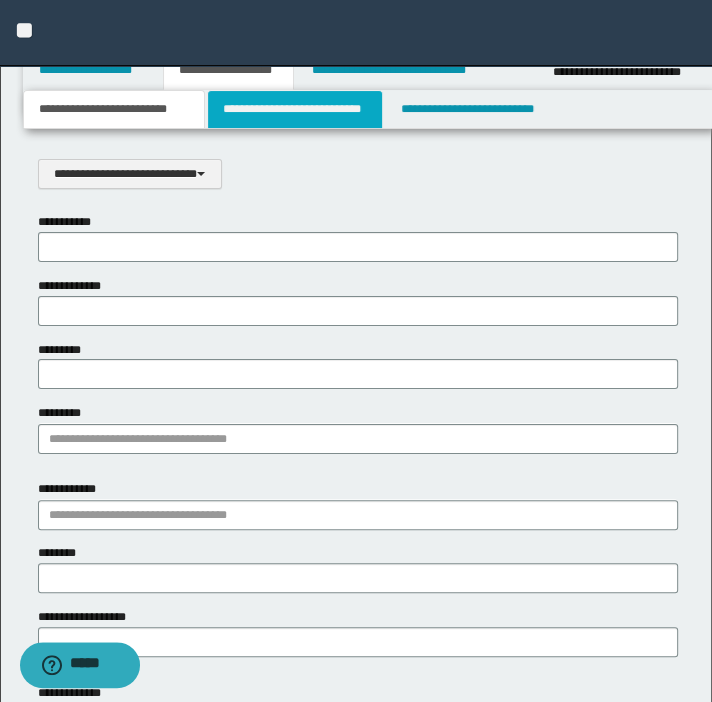 click on "**********" at bounding box center [294, 109] 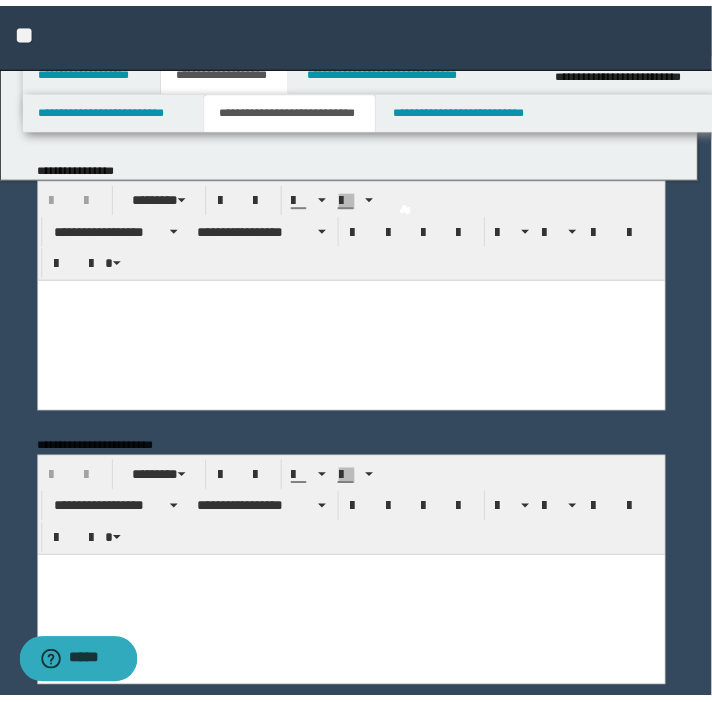 scroll, scrollTop: 0, scrollLeft: 0, axis: both 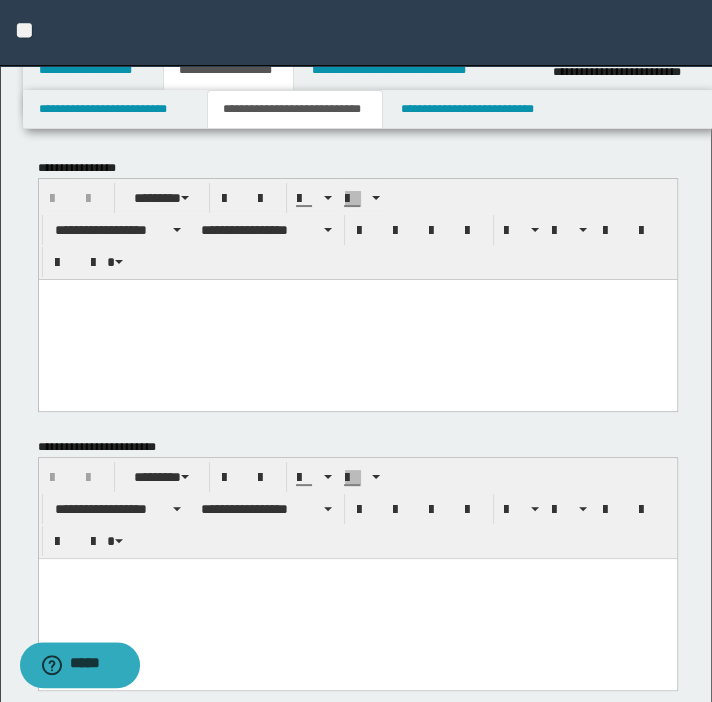 drag, startPoint x: 294, startPoint y: 344, endPoint x: 274, endPoint y: 344, distance: 20 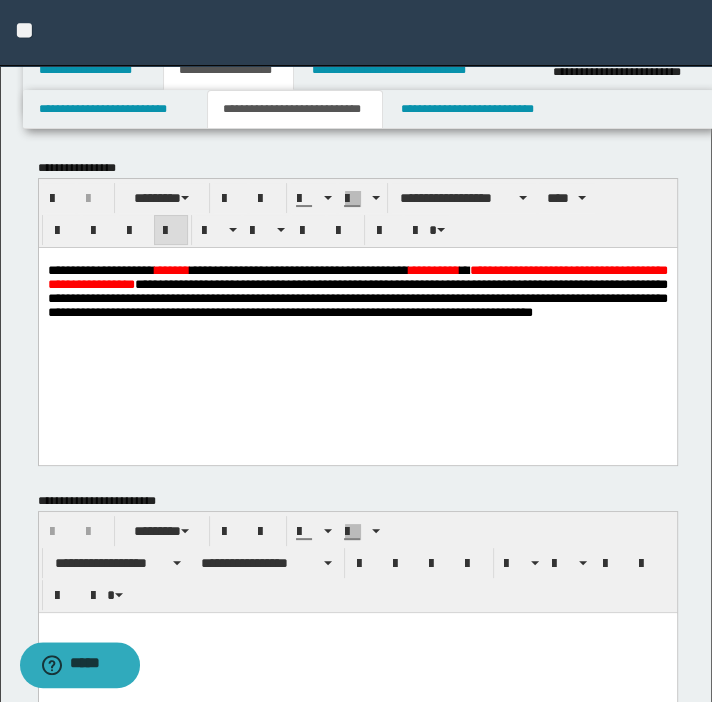 click at bounding box center [357, 653] 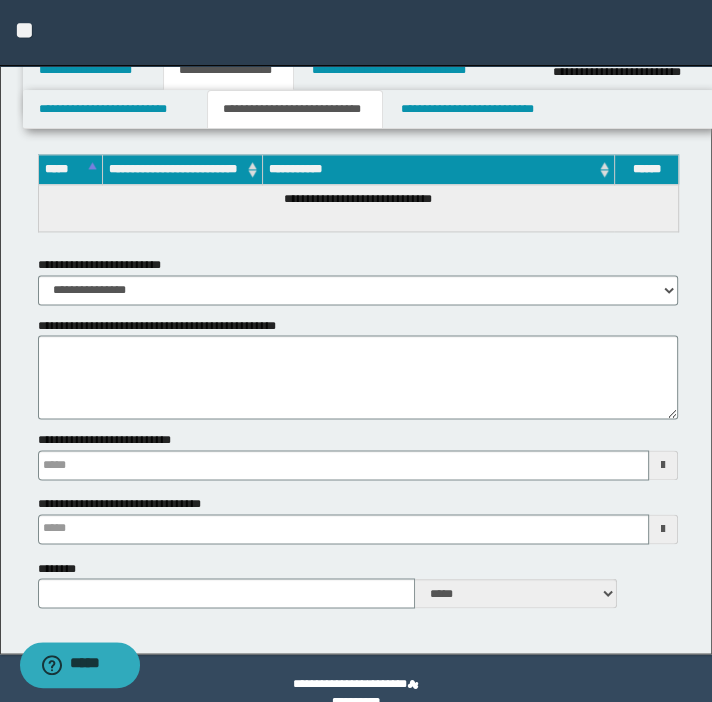 scroll, scrollTop: 1445, scrollLeft: 0, axis: vertical 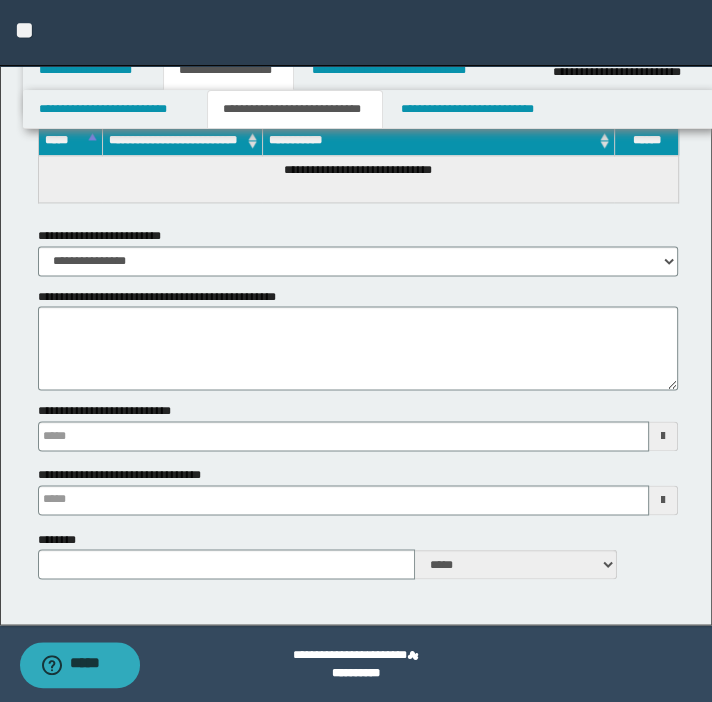 type 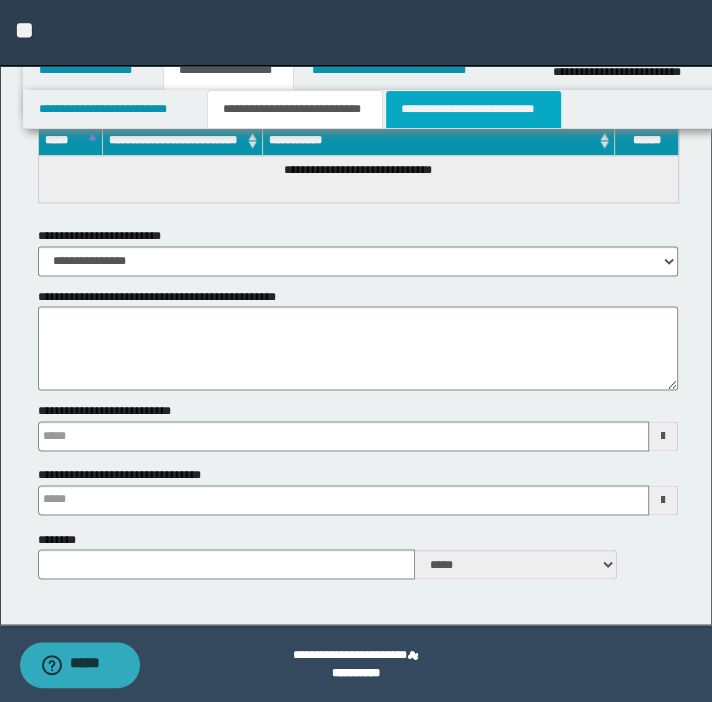 click on "**********" at bounding box center (473, 109) 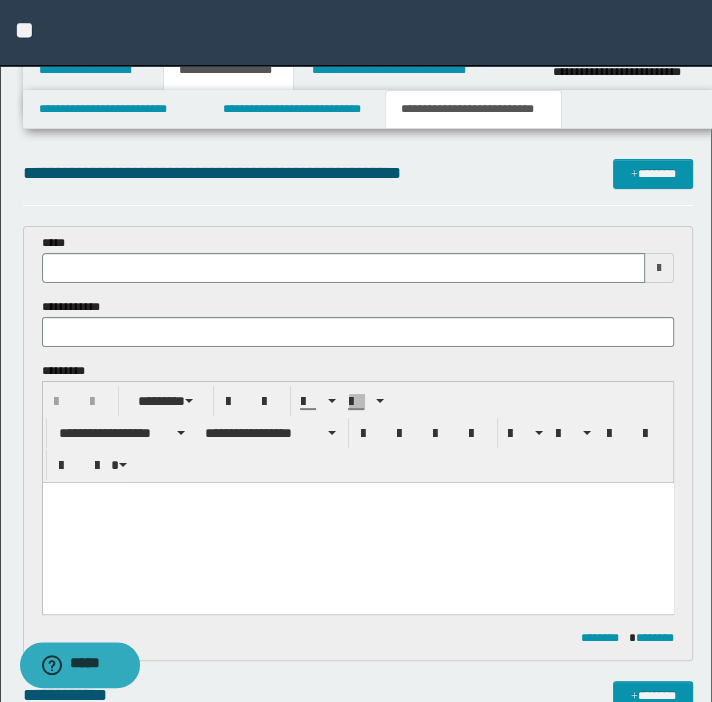 scroll, scrollTop: 0, scrollLeft: 0, axis: both 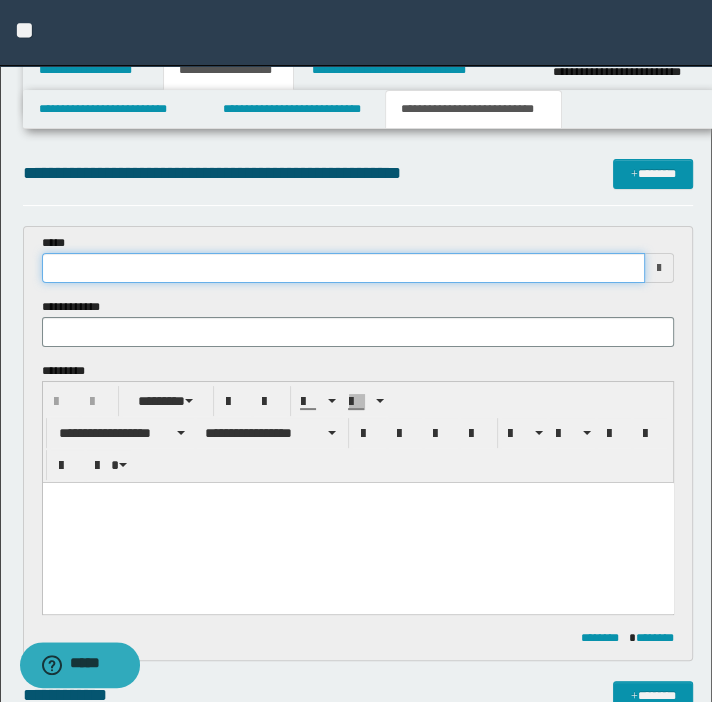 click at bounding box center (344, 268) 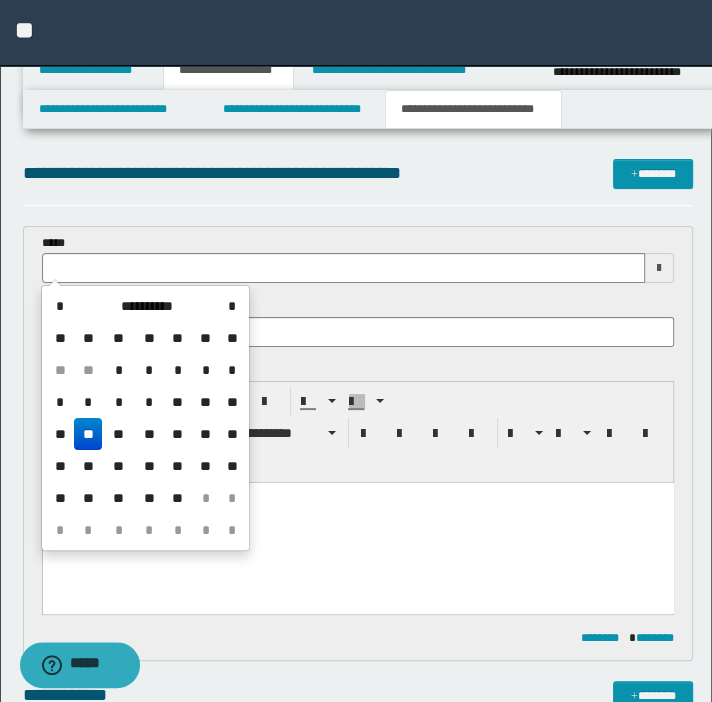 click on "**" at bounding box center [88, 434] 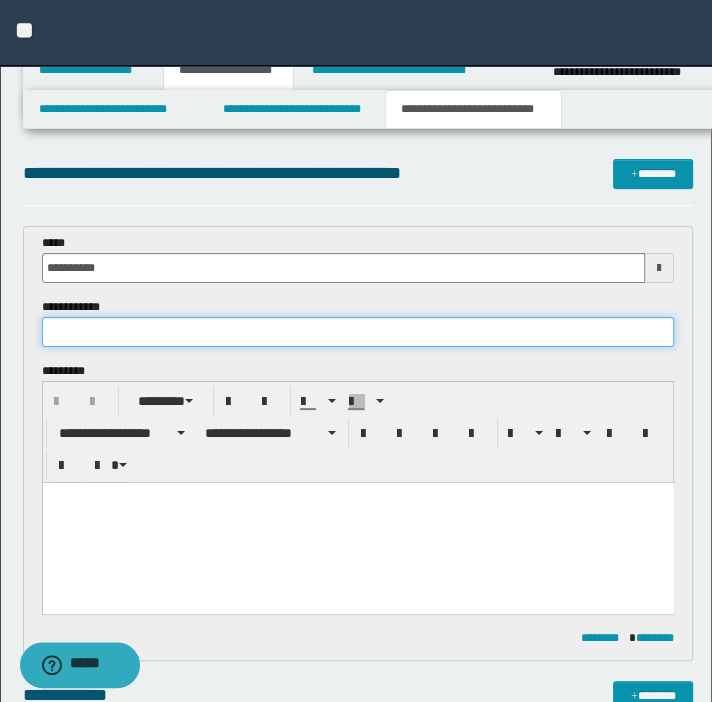 click at bounding box center (358, 332) 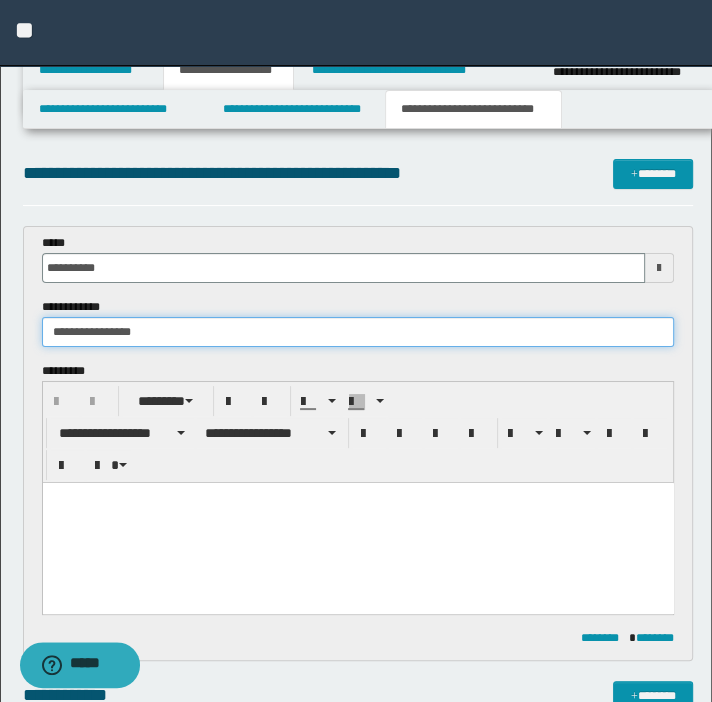 type on "**********" 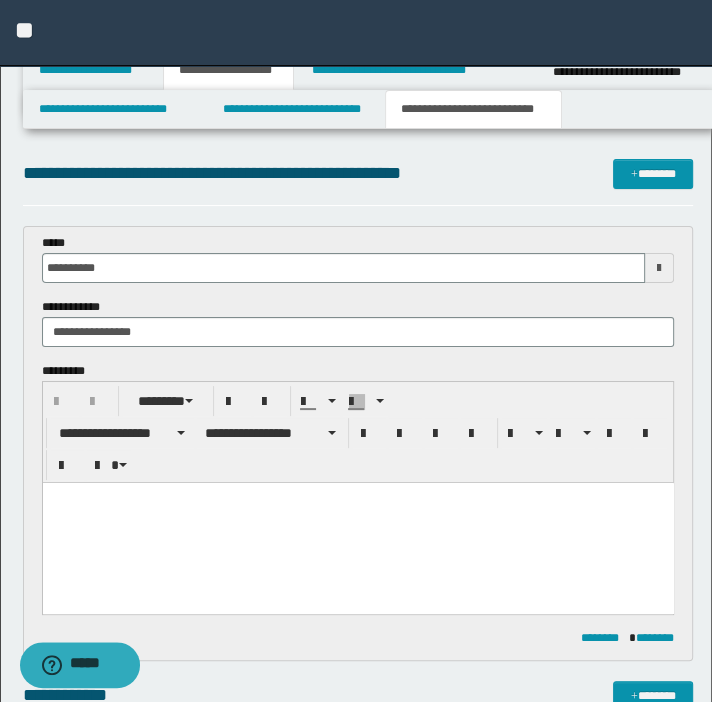 click at bounding box center (357, 523) 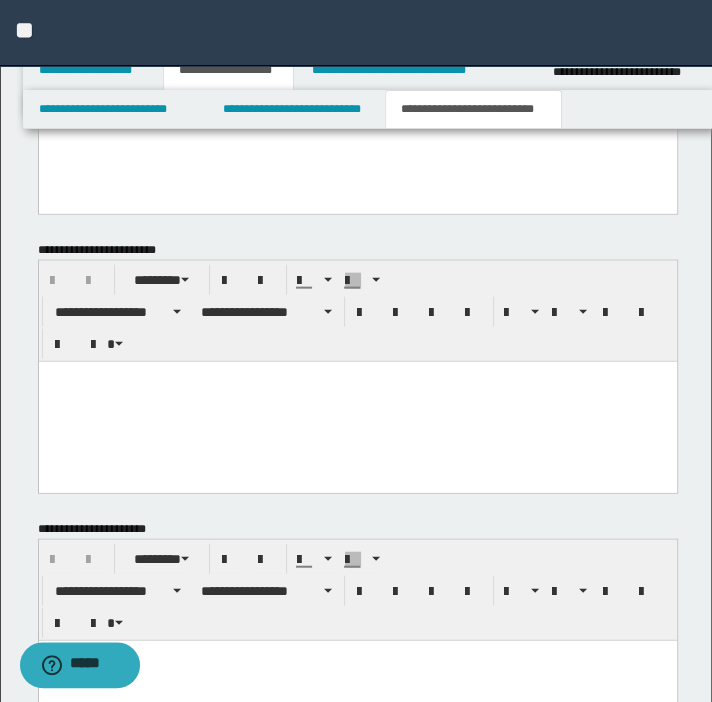 scroll, scrollTop: 2393, scrollLeft: 0, axis: vertical 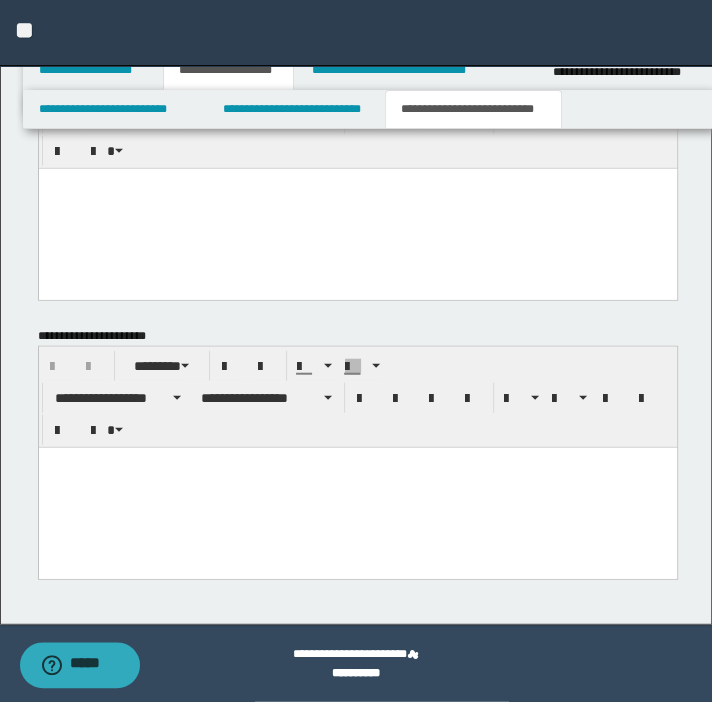click at bounding box center [357, 487] 